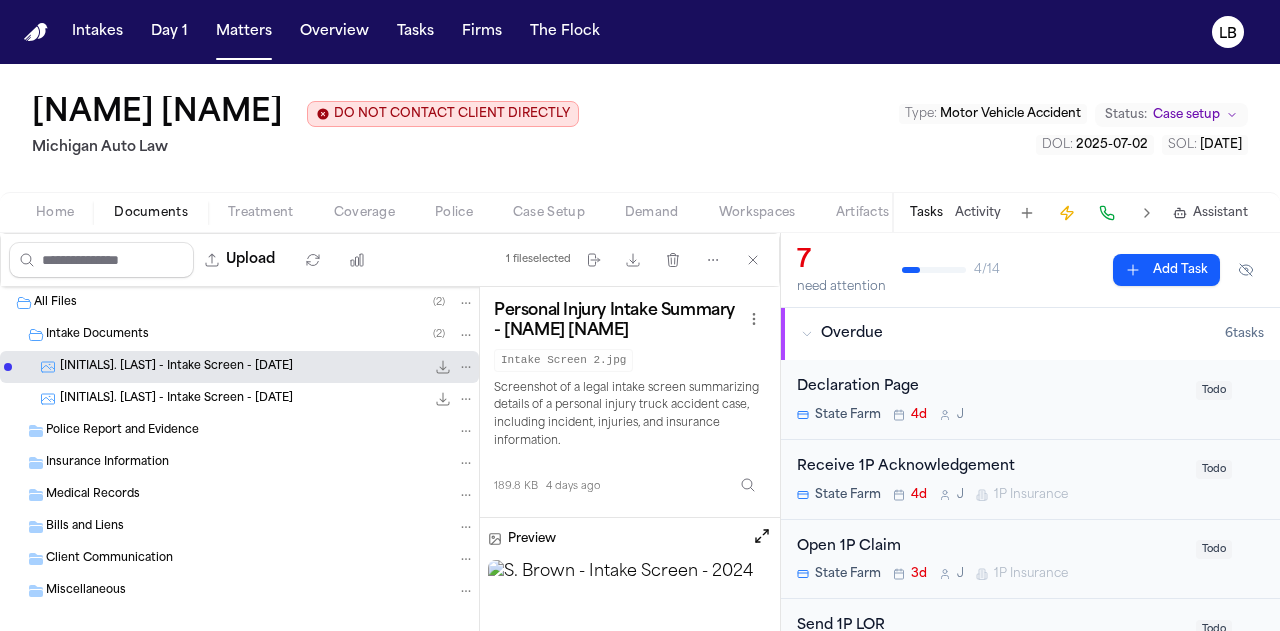 scroll, scrollTop: 0, scrollLeft: 0, axis: both 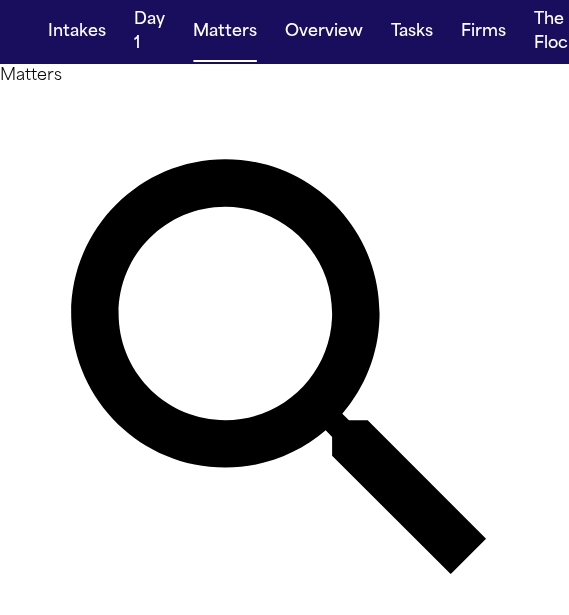 click at bounding box center (80, 669) 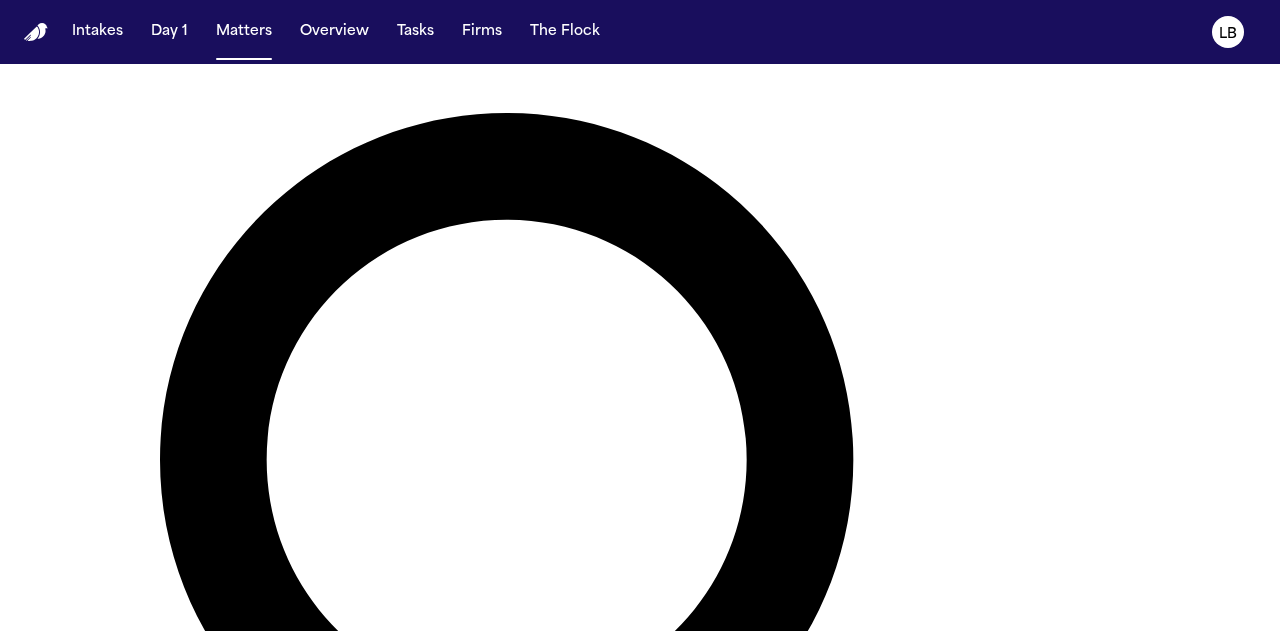 scroll, scrollTop: 0, scrollLeft: 0, axis: both 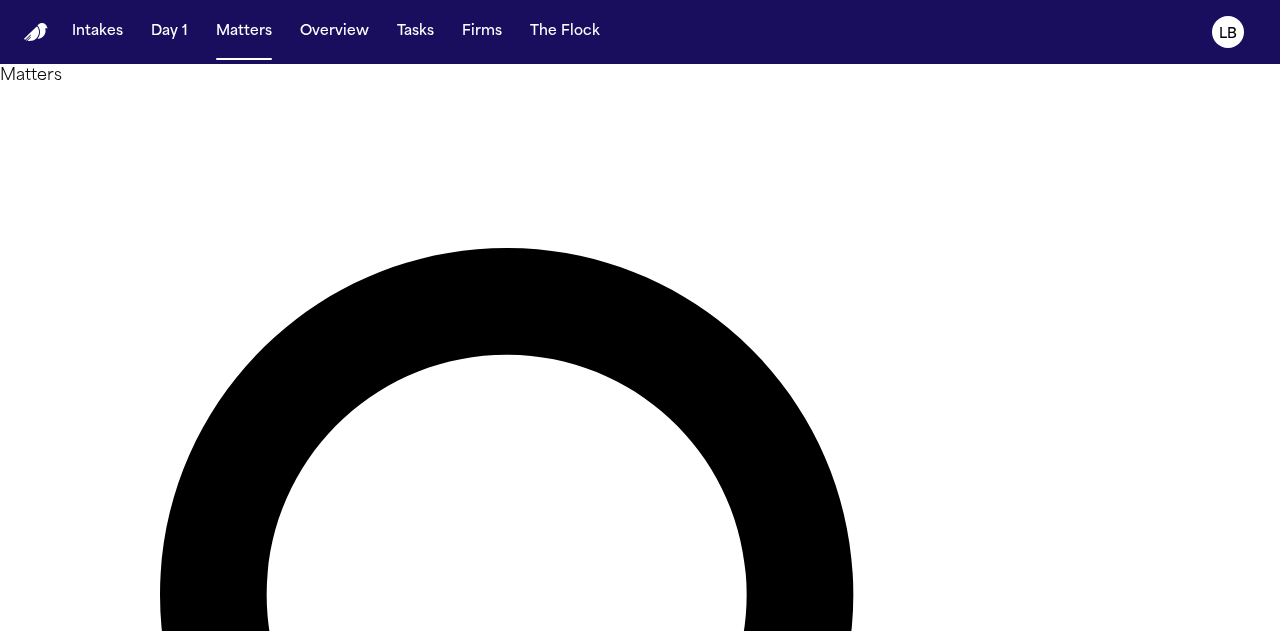 type on "****" 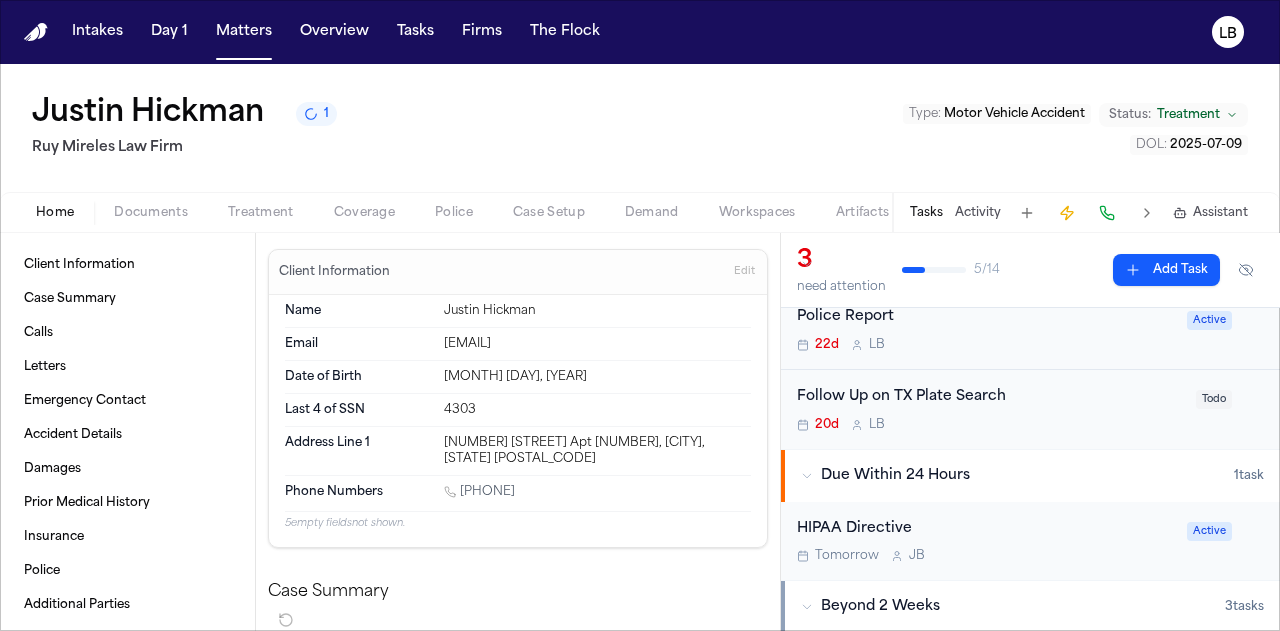 scroll, scrollTop: 93, scrollLeft: 0, axis: vertical 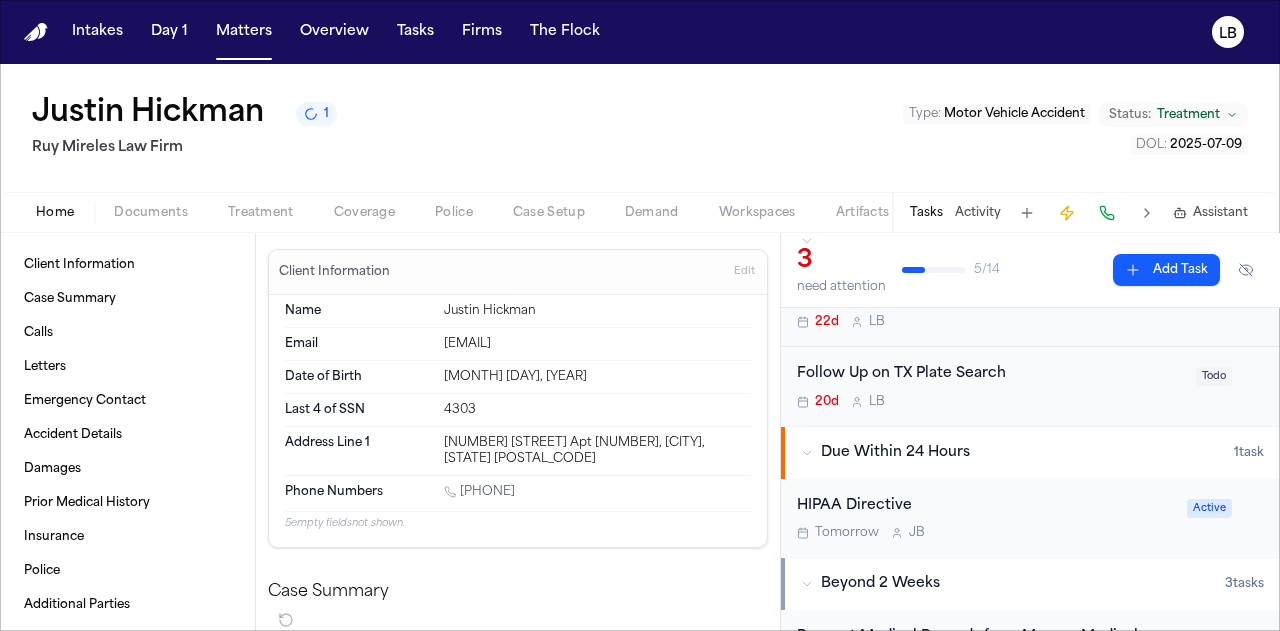 click on "Follow Up on TX Plate Search" at bounding box center (990, 374) 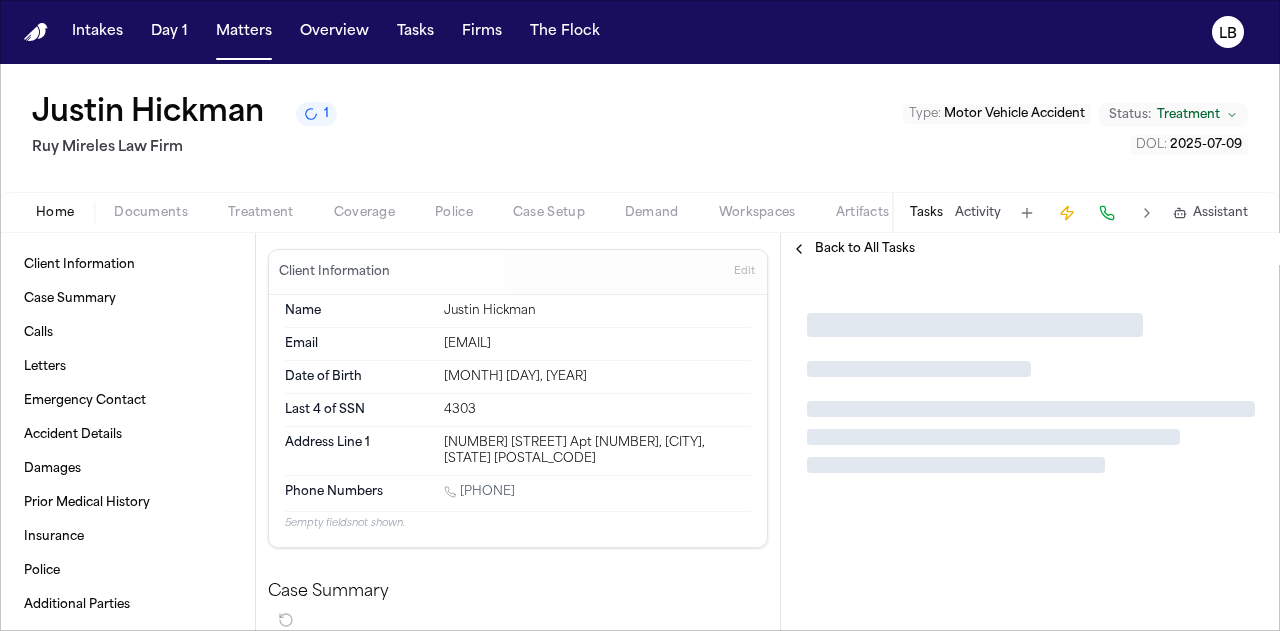 scroll, scrollTop: 0, scrollLeft: 0, axis: both 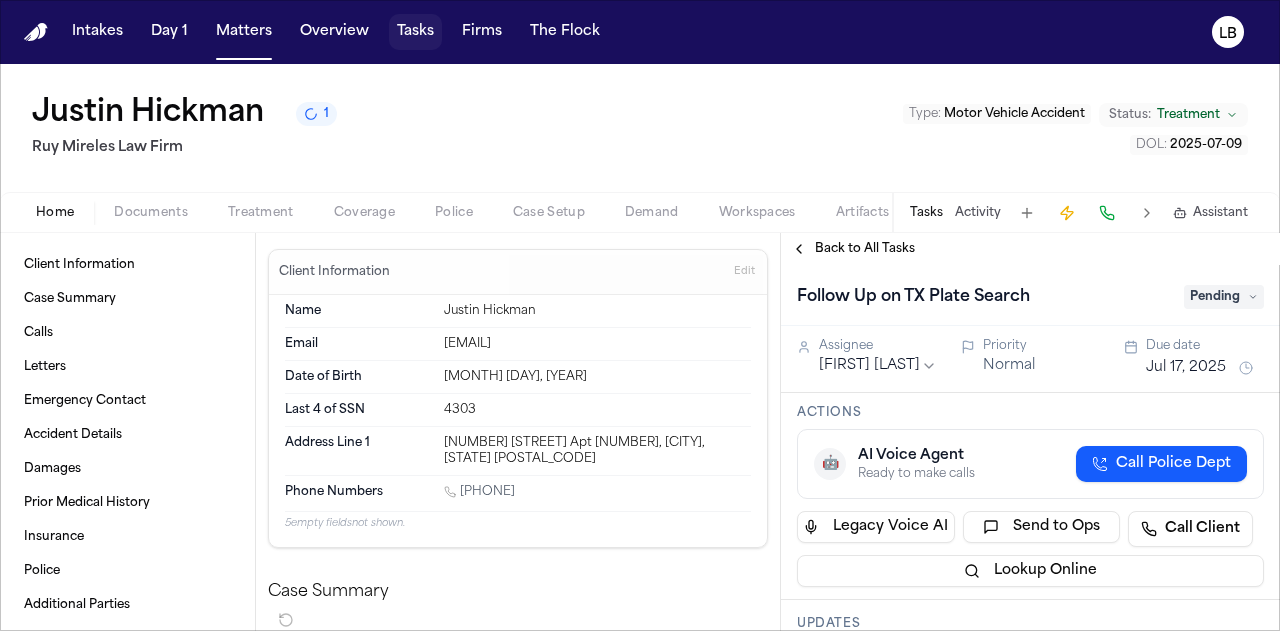 click on "Tasks" at bounding box center (415, 32) 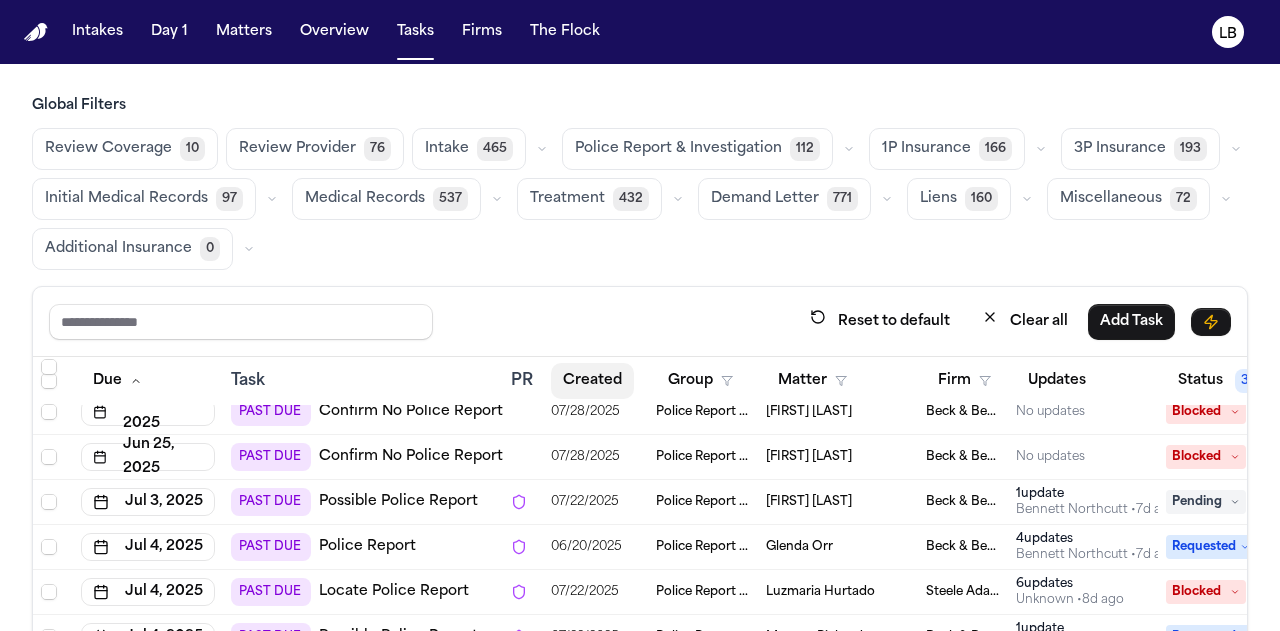 scroll, scrollTop: 548, scrollLeft: 0, axis: vertical 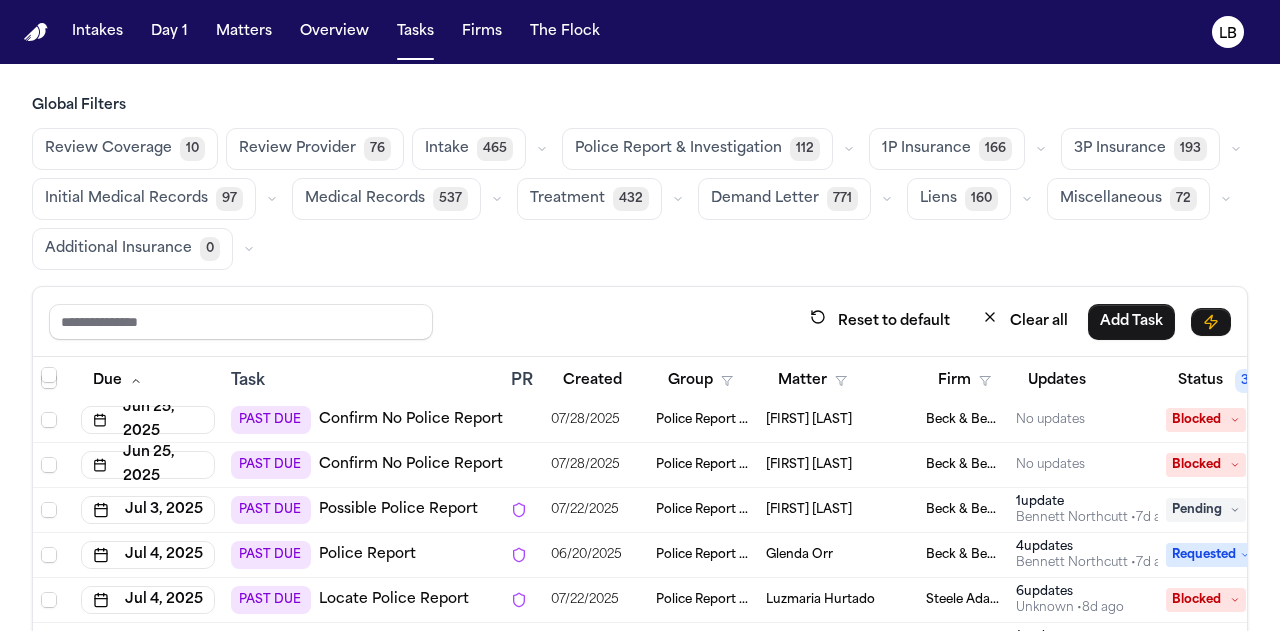 click on "Confirm No Police Report Exists" at bounding box center [433, 465] 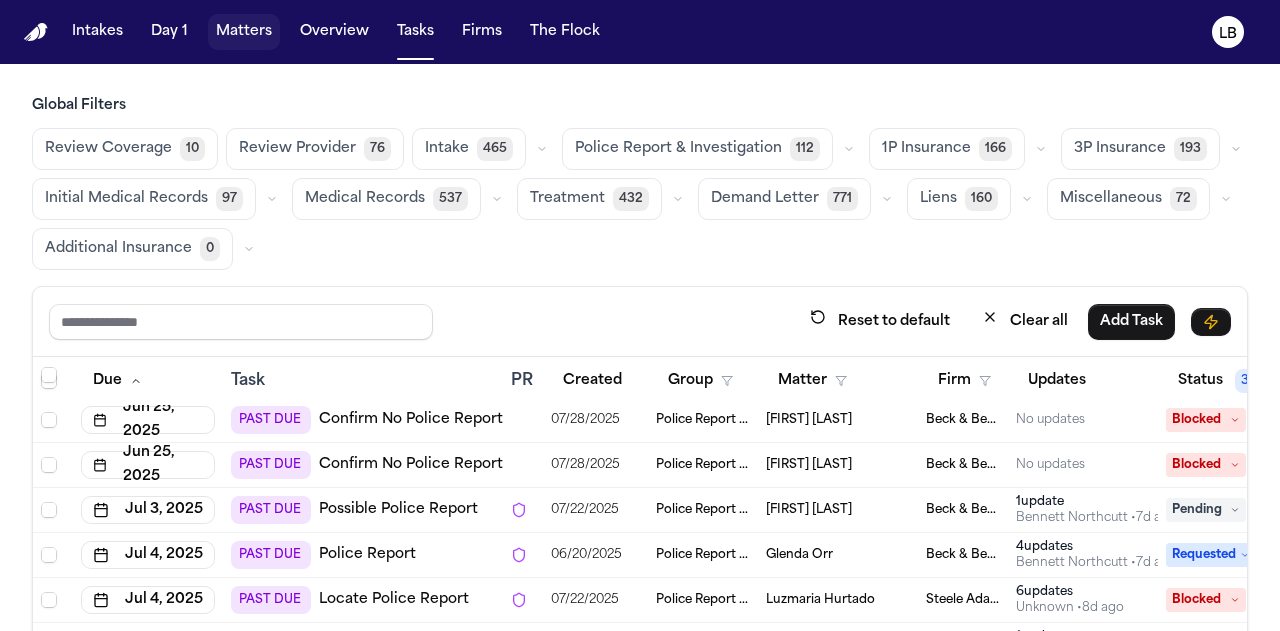 click on "Matters" at bounding box center [244, 32] 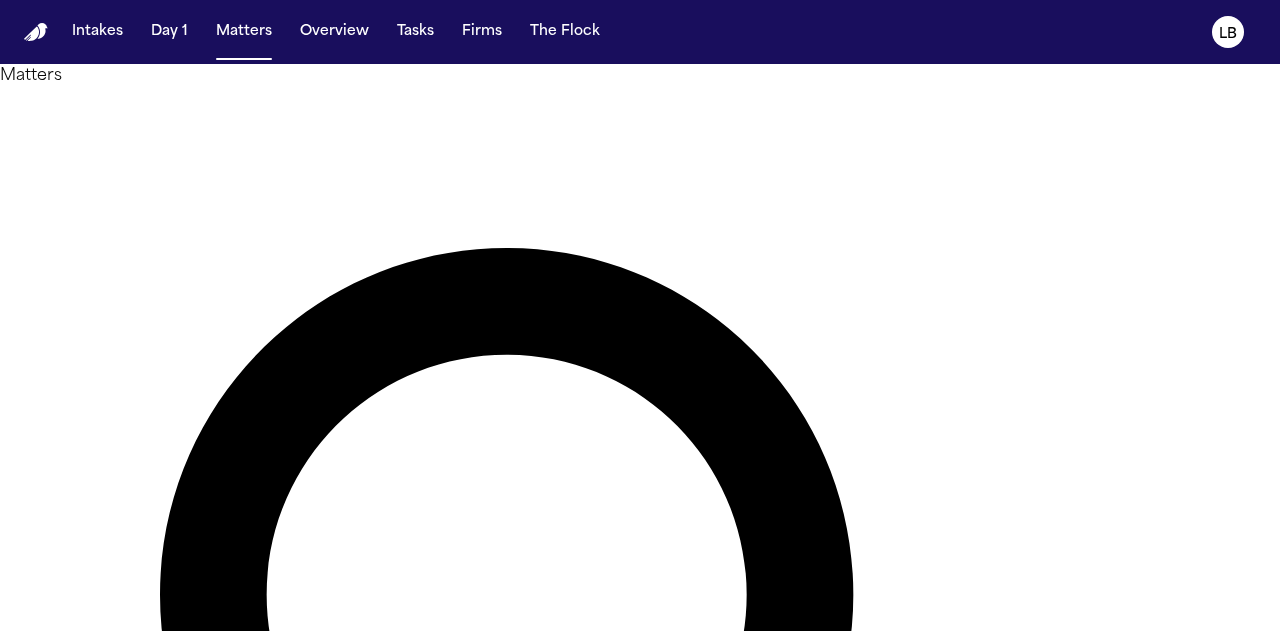 click on "****" at bounding box center [80, 1380] 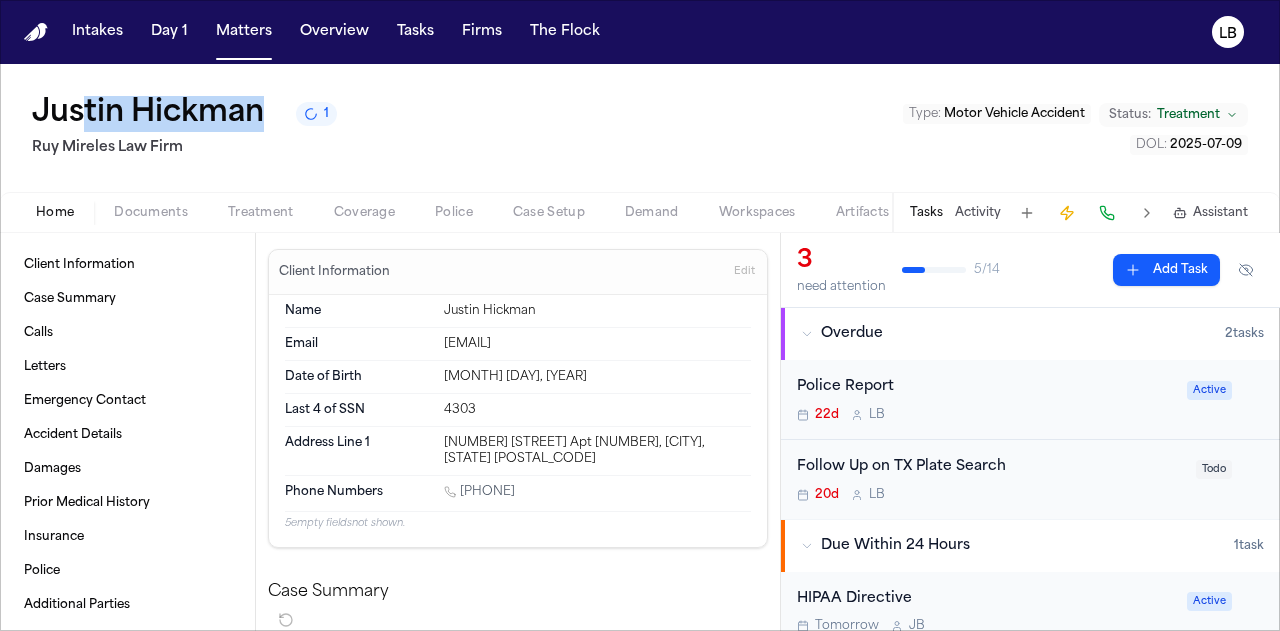 drag, startPoint x: 272, startPoint y: 113, endPoint x: 71, endPoint y: 103, distance: 201.2486 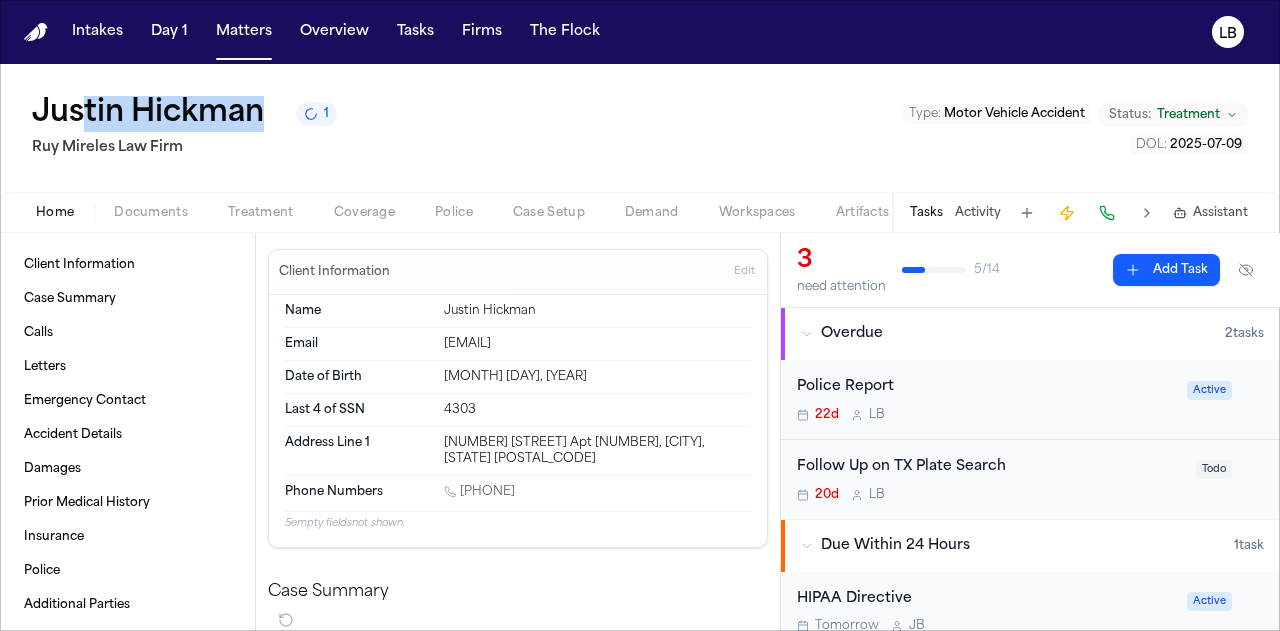 click on "Justin Hickman 1" at bounding box center (184, 114) 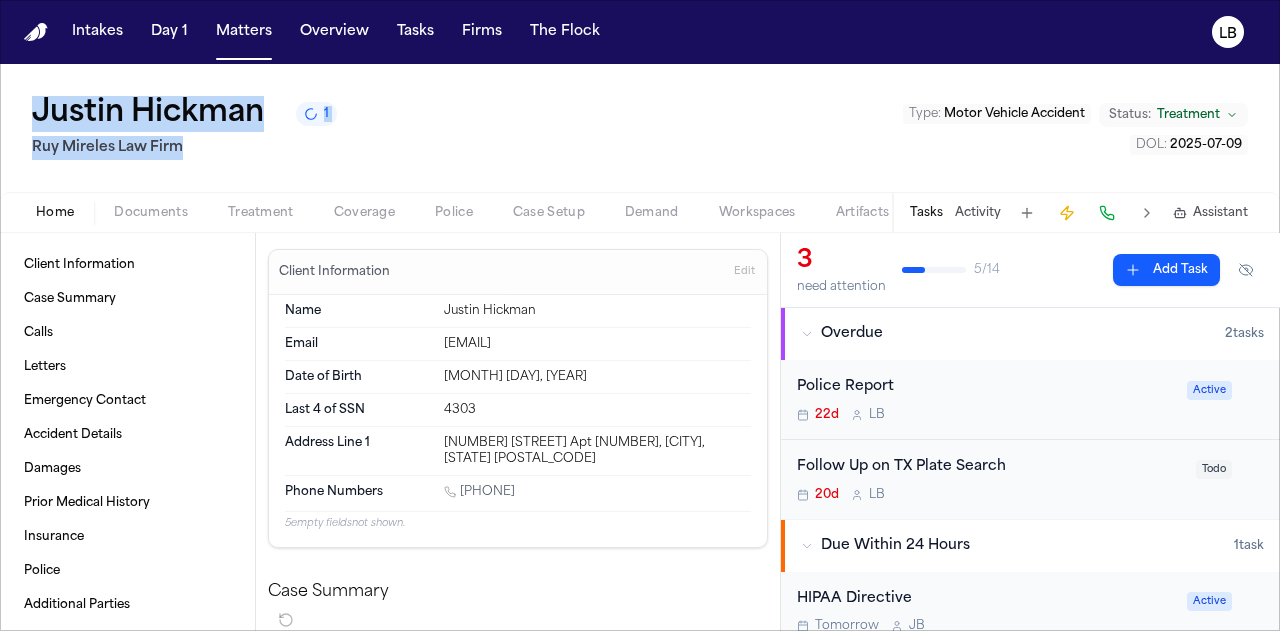 drag, startPoint x: 46, startPoint y: 115, endPoint x: 214, endPoint y: 153, distance: 172.24402 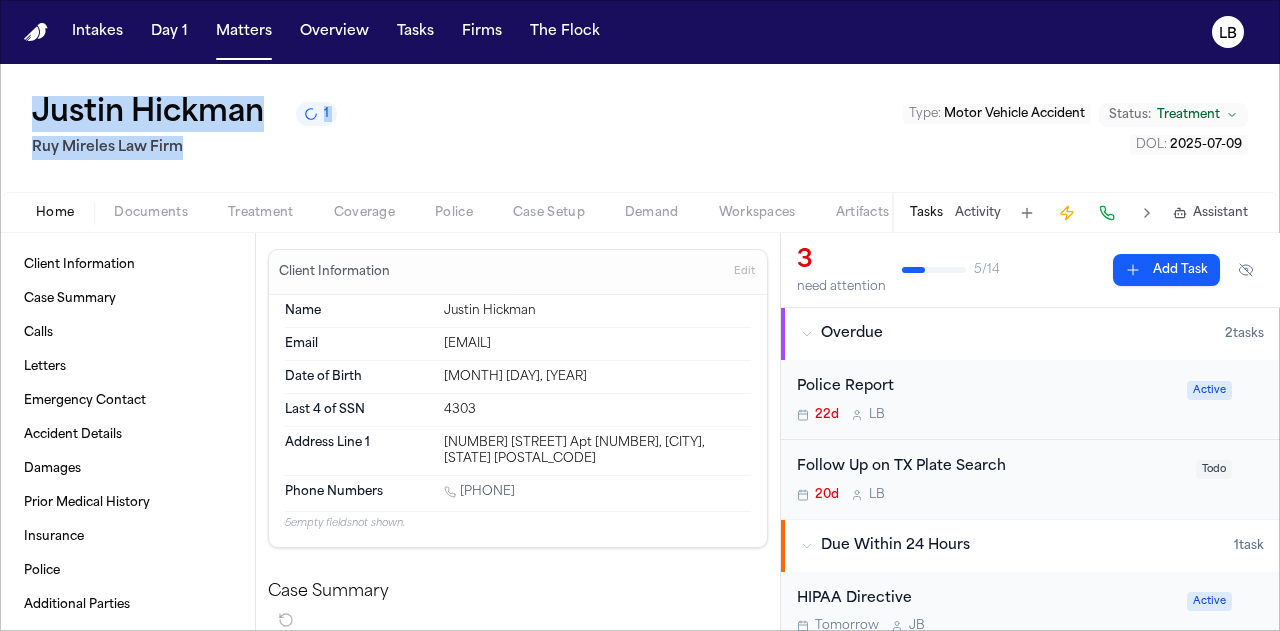 click on "Justin Hickman 1 Ruy Mireles Law Firm Type :   Motor Vehicle Accident Status: Treatment DOL :   2025-07-09" at bounding box center (640, 128) 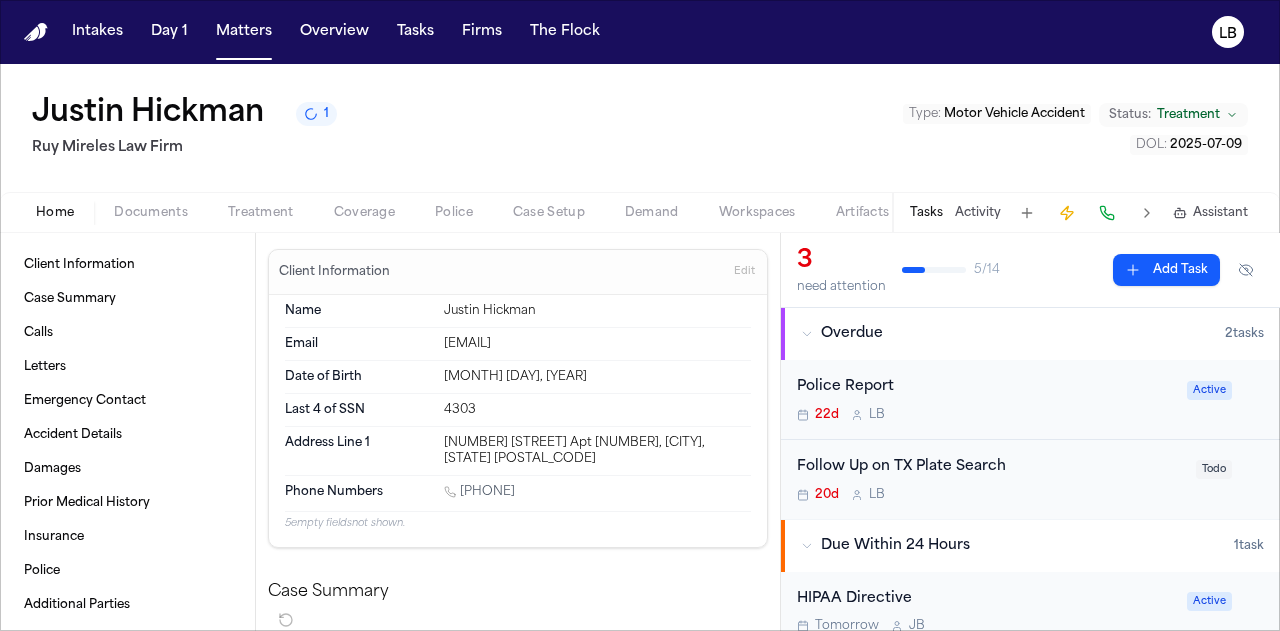 click on "Justin Hickman 1 Ruy Mireles Law Firm Type :   Motor Vehicle Accident Status: Treatment DOL :   2025-07-09" at bounding box center [640, 128] 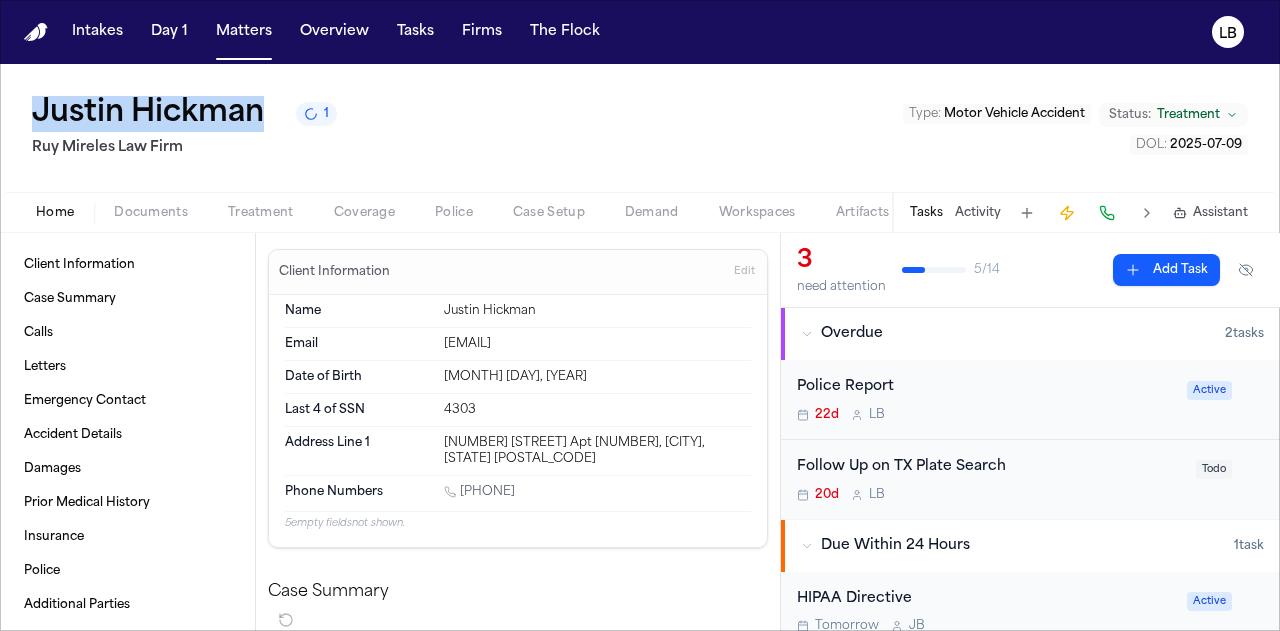 drag, startPoint x: 278, startPoint y: 106, endPoint x: 27, endPoint y: 104, distance: 251.00797 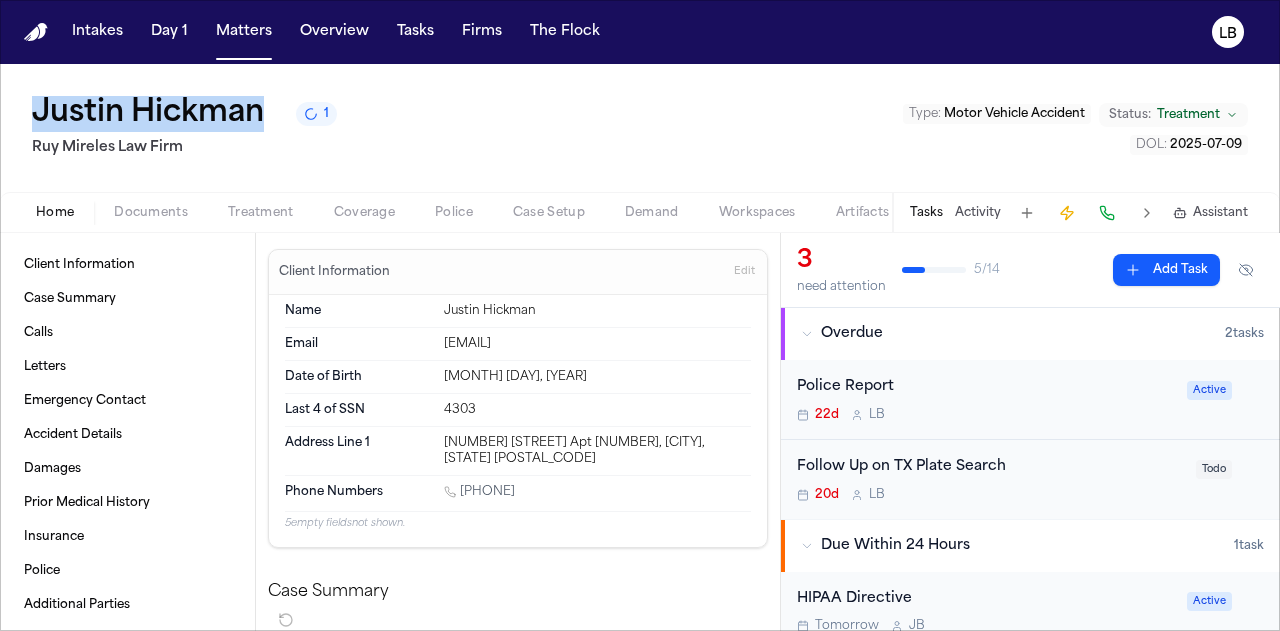 click on "Justin Hickman 1 Ruy Mireles Law Firm Type :   Motor Vehicle Accident Status: Treatment DOL :   2025-07-09" at bounding box center (640, 128) 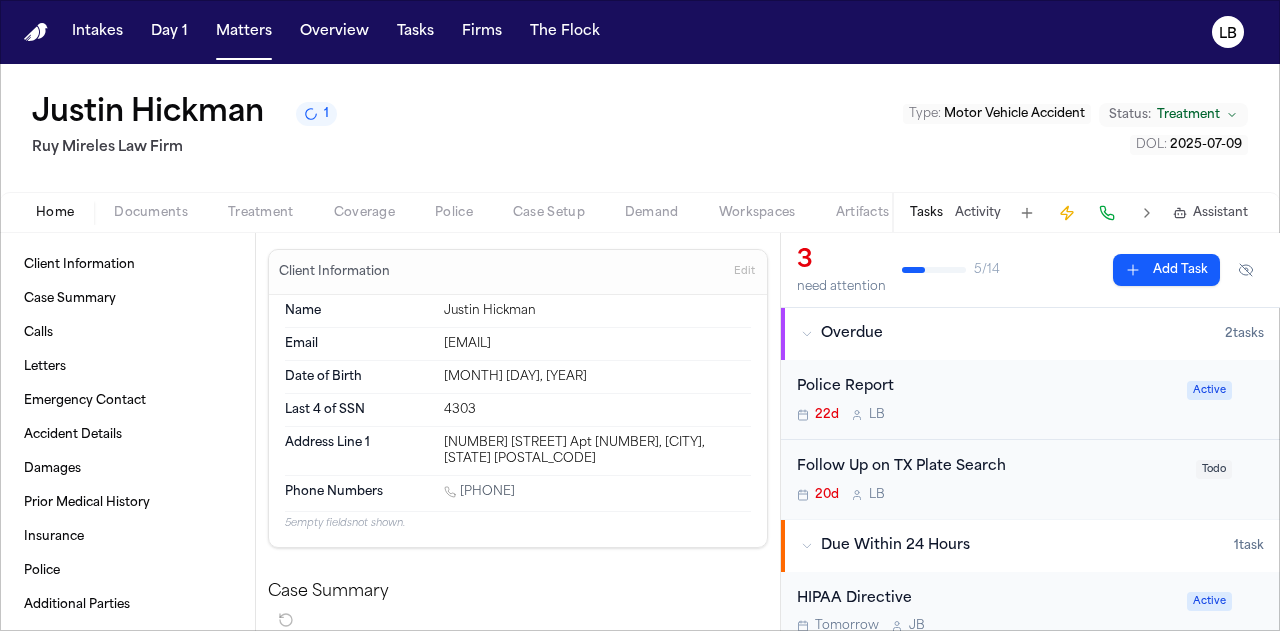 click on "Justin Hickman 1 Ruy Mireles Law Firm Type :   Motor Vehicle Accident Status: Treatment DOL :   2025-07-09" at bounding box center (640, 128) 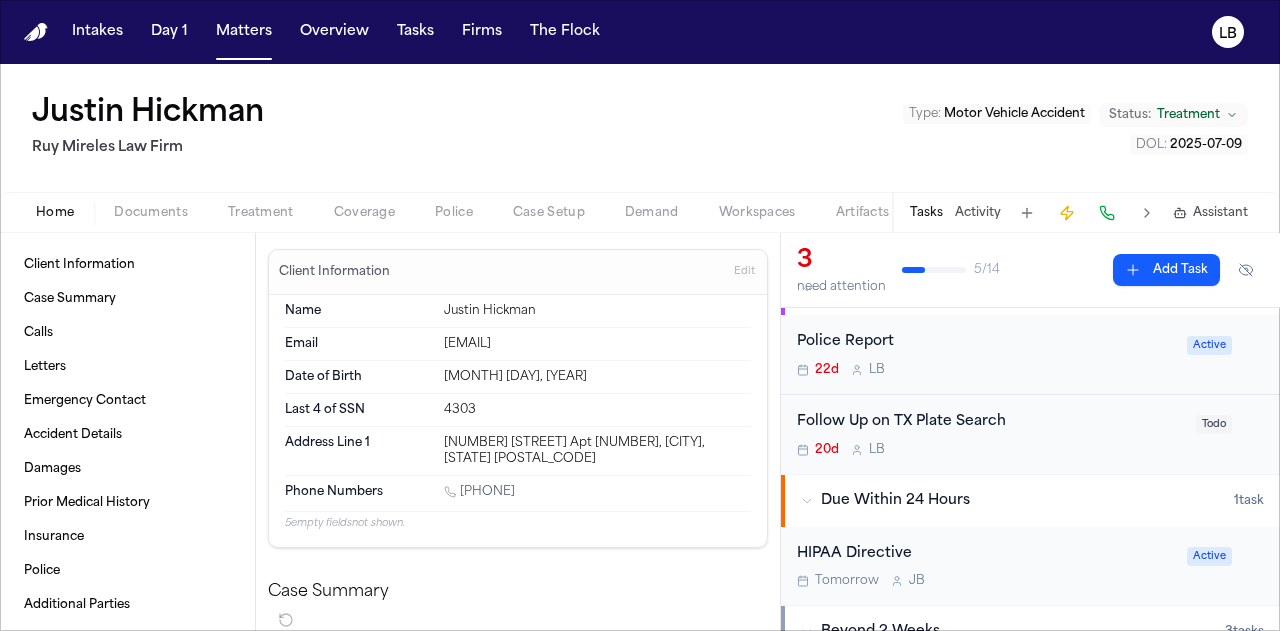 scroll, scrollTop: 0, scrollLeft: 0, axis: both 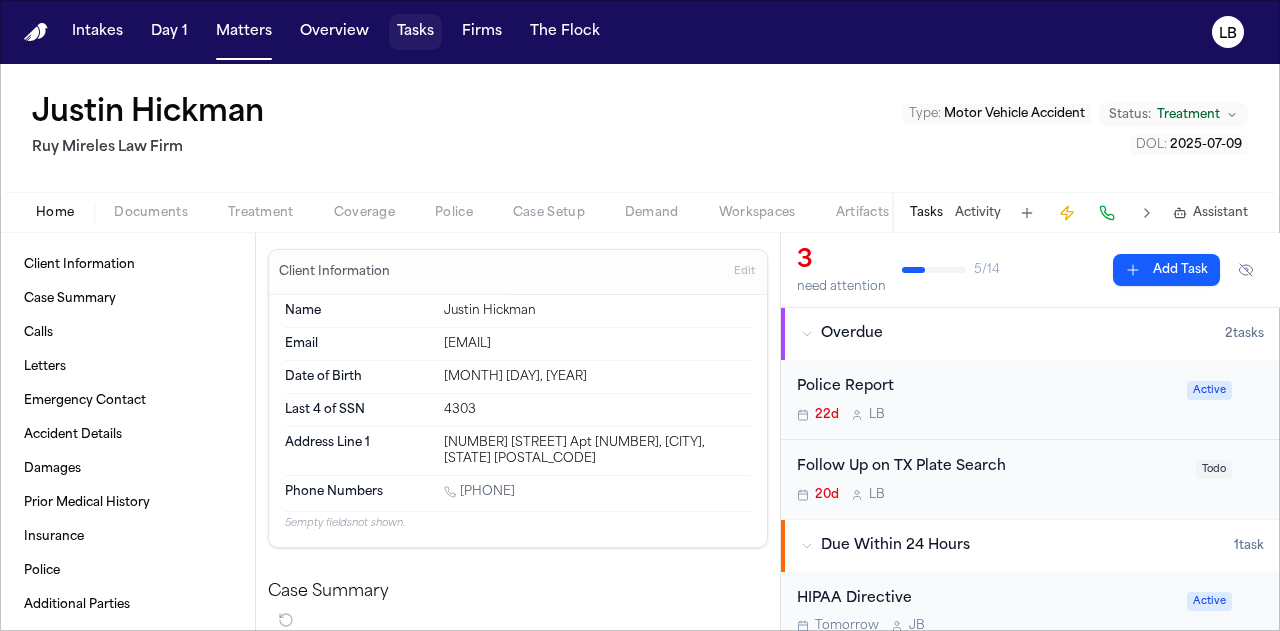 click on "Tasks" at bounding box center [415, 32] 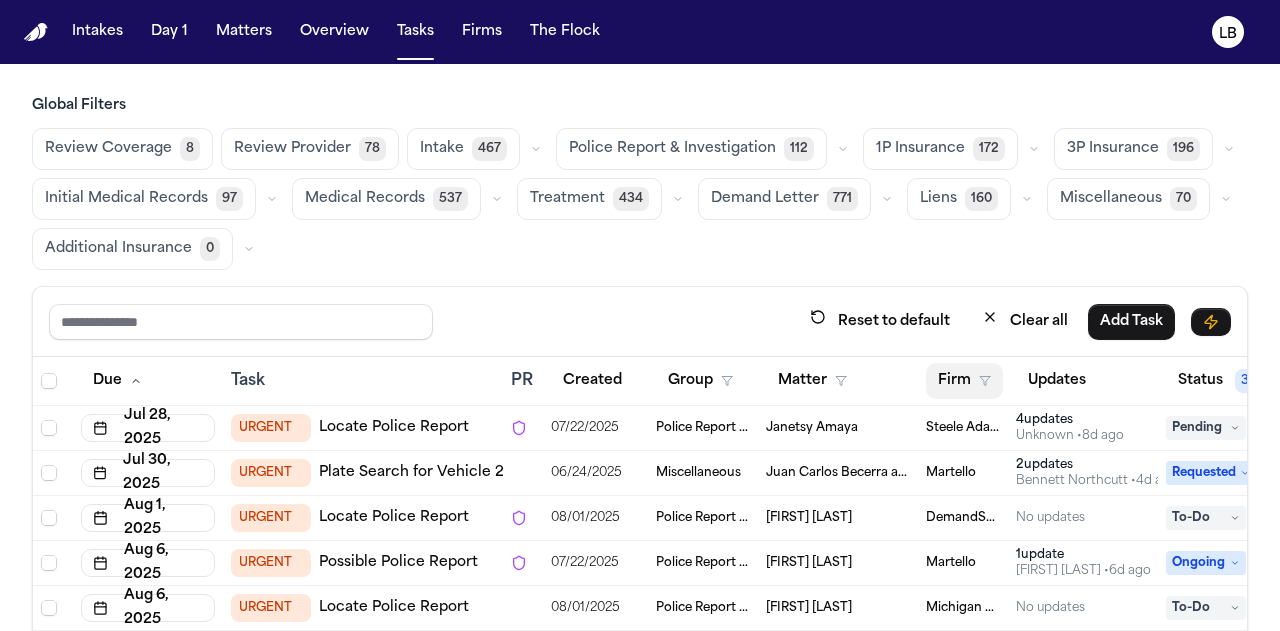 click on "Firm" at bounding box center [964, 381] 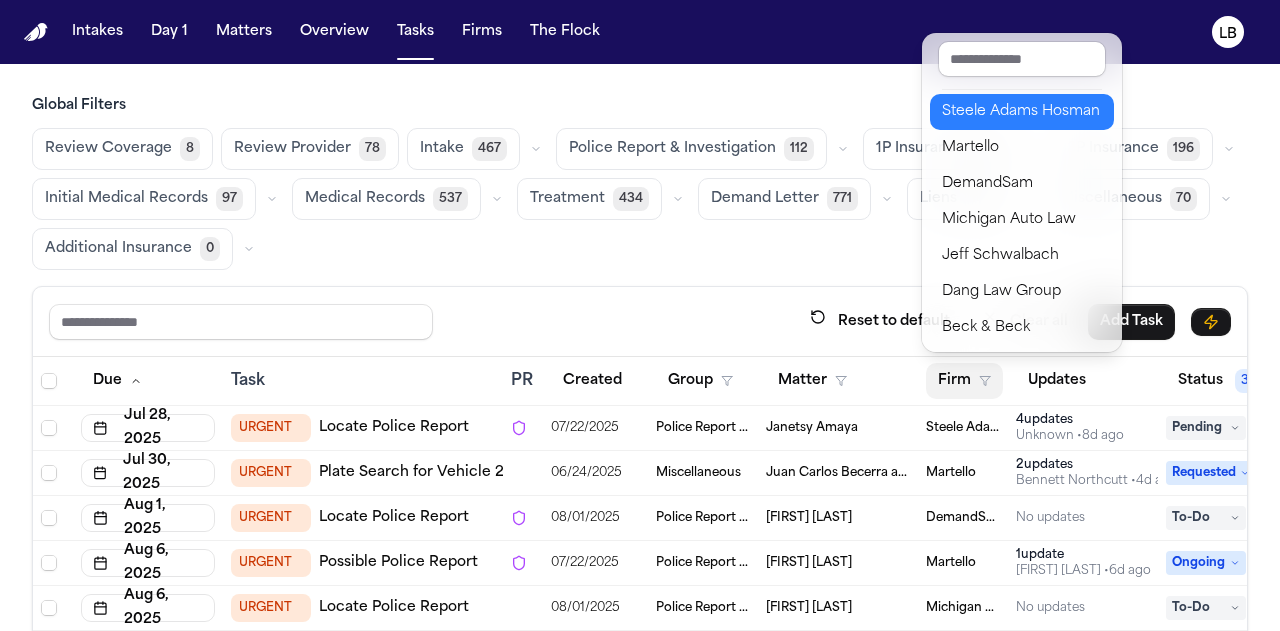 click on "Steele Adams Hosman" at bounding box center [1022, 112] 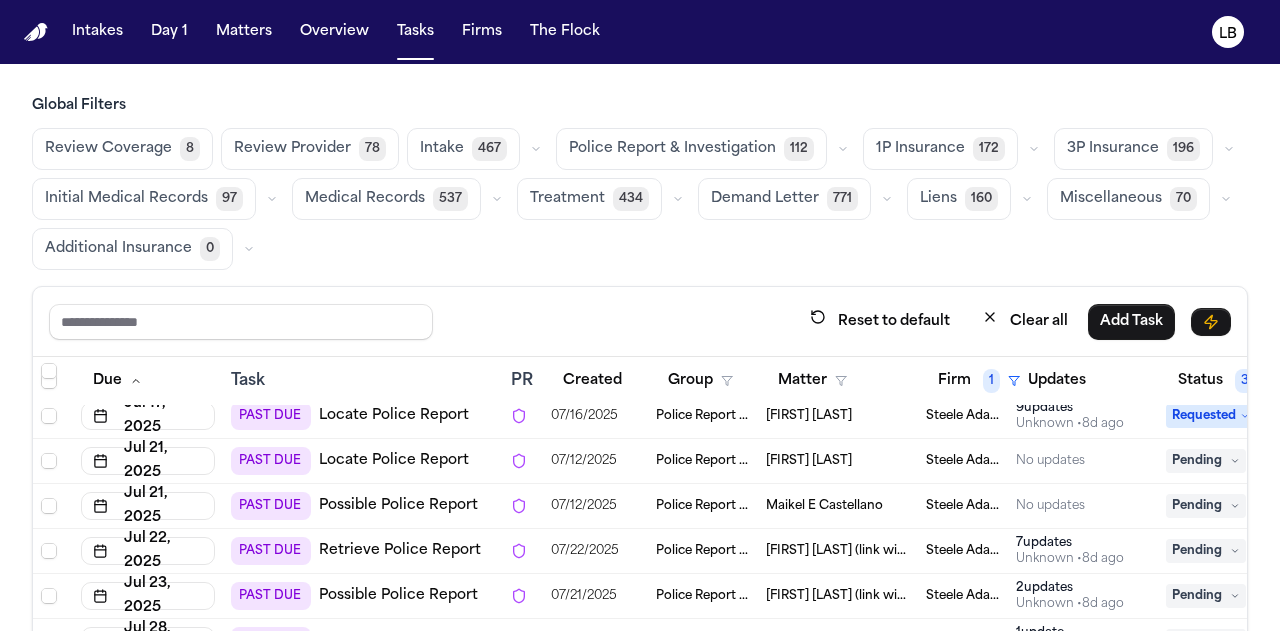 scroll, scrollTop: 372, scrollLeft: 0, axis: vertical 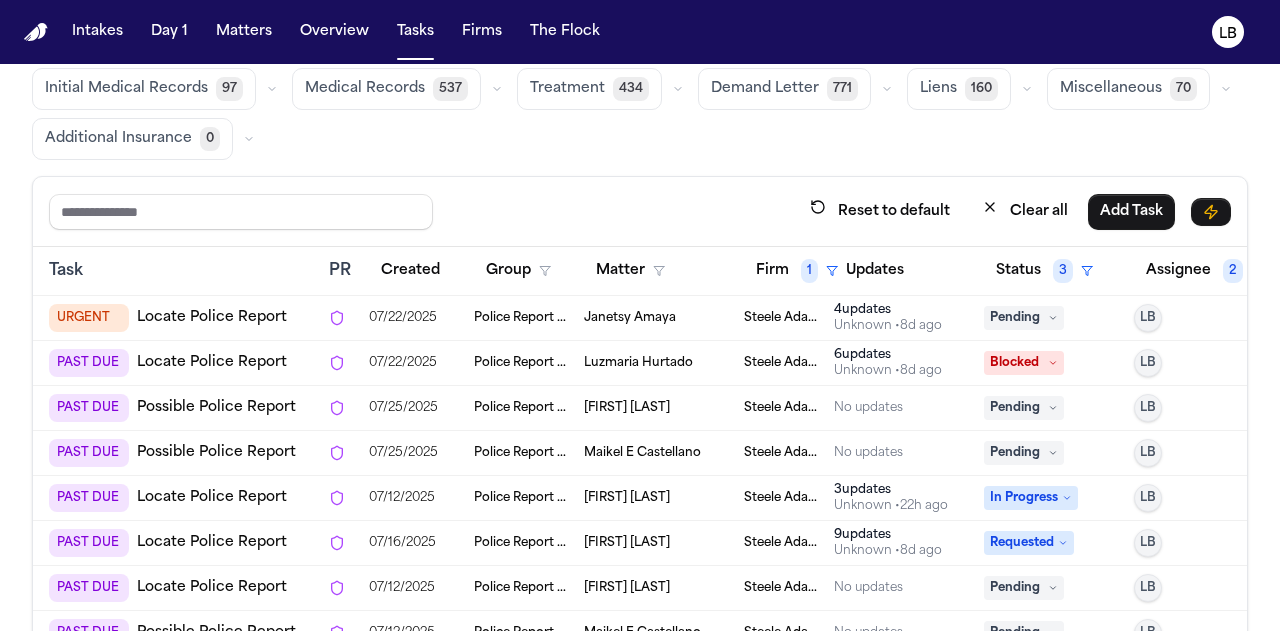 click on "Arianna Briceno" at bounding box center (627, 588) 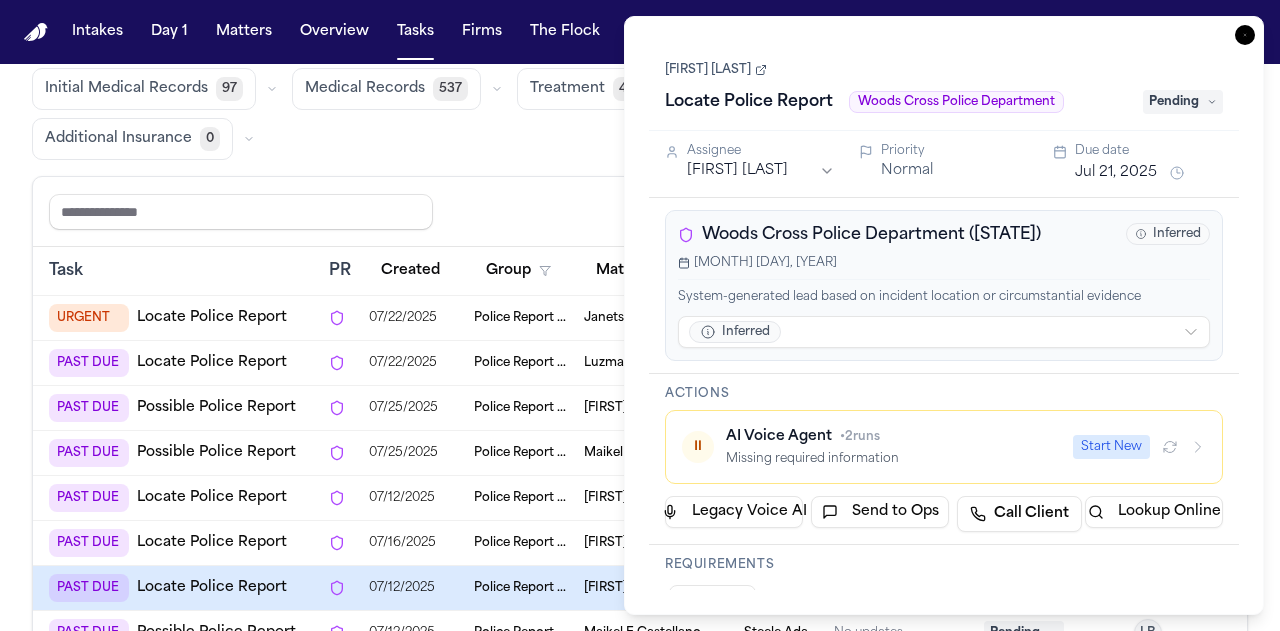 click on "Arianna Briceno Locate Police Report Woods Cross Police Department Pending" at bounding box center [944, 87] 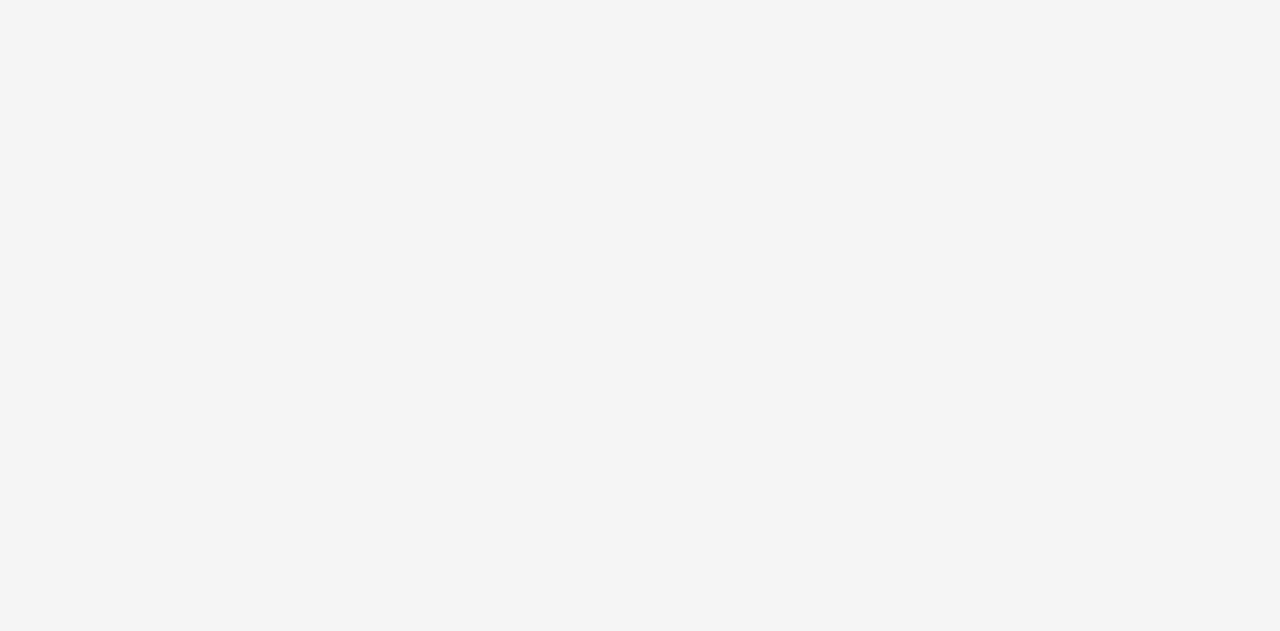scroll, scrollTop: 0, scrollLeft: 0, axis: both 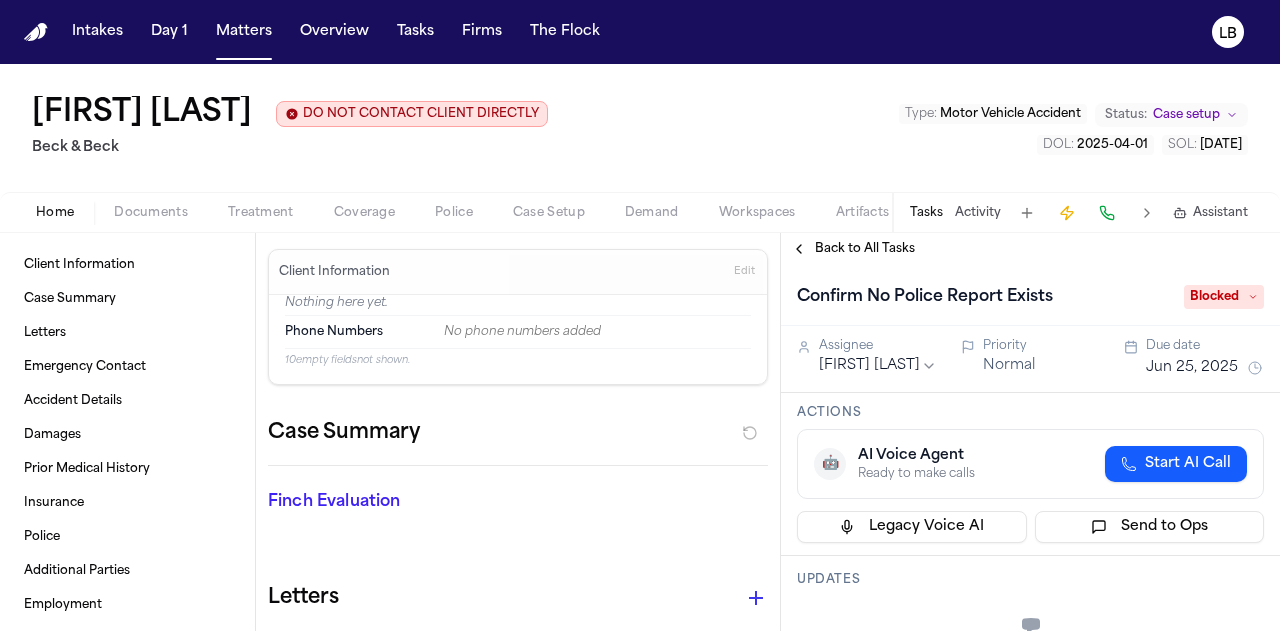 click on "Case Summary" at bounding box center (518, 441) 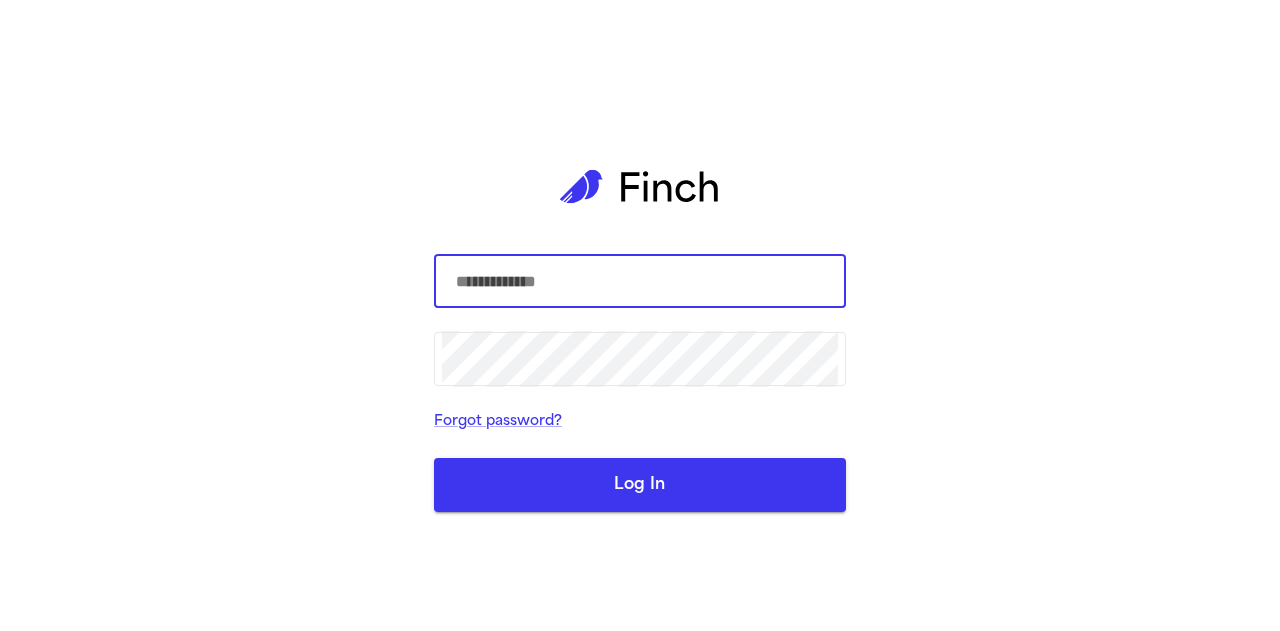 scroll, scrollTop: 0, scrollLeft: 0, axis: both 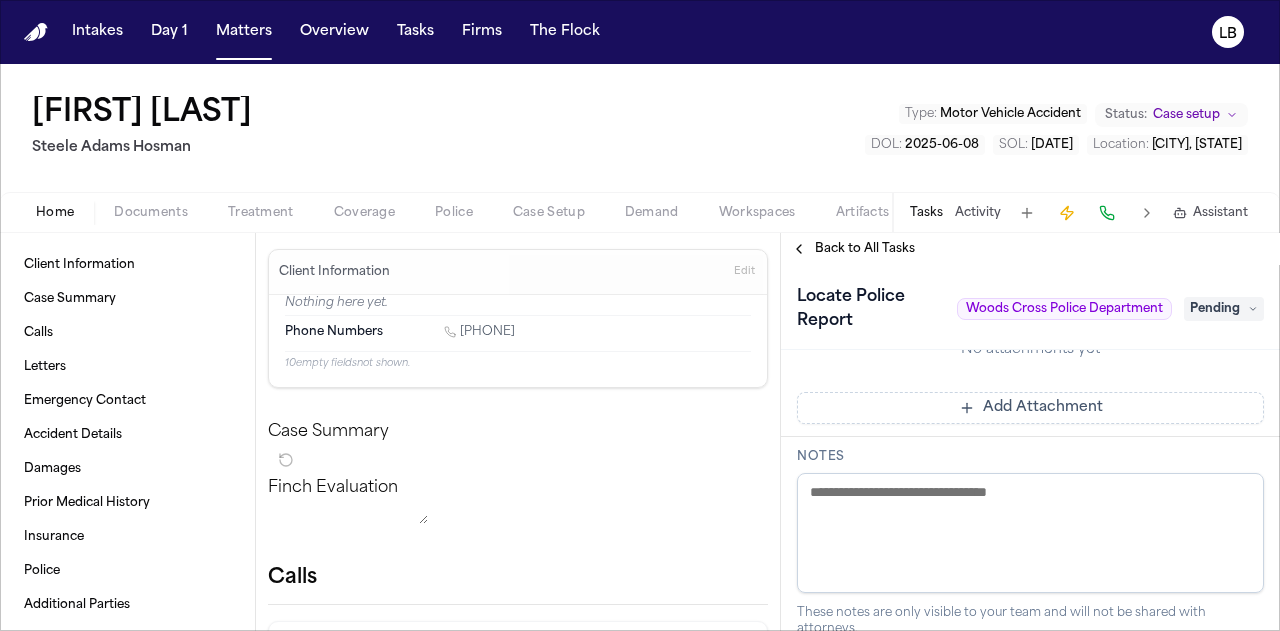 click on "Documents" at bounding box center (151, 213) 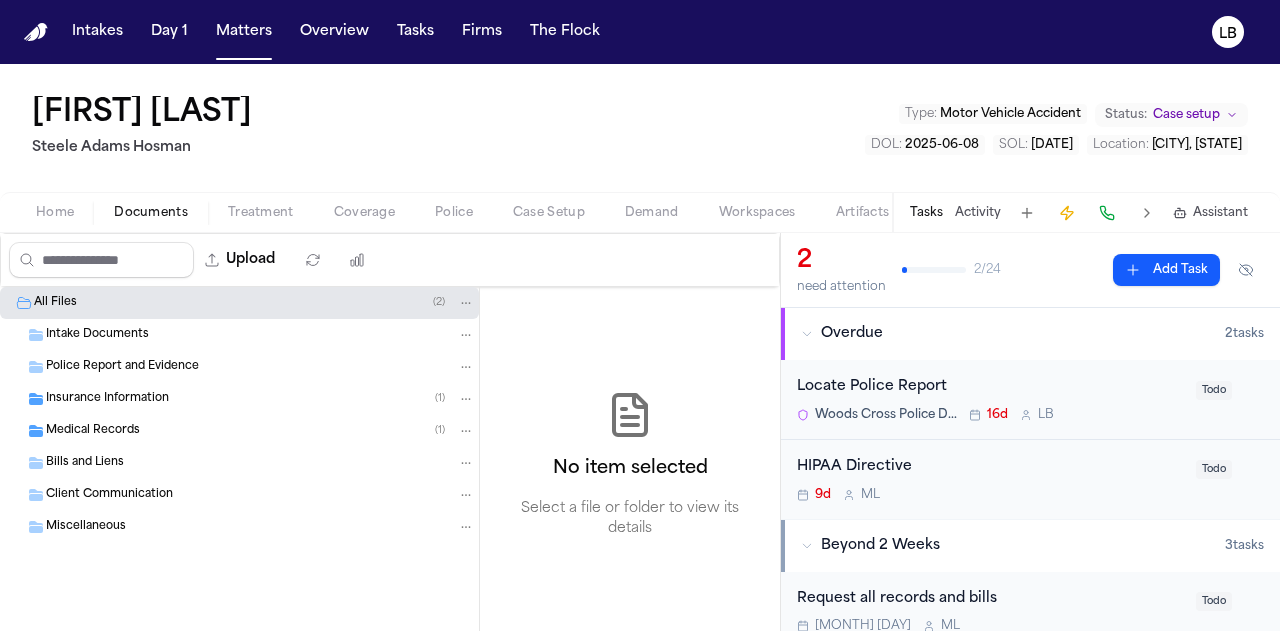 click on "Intake Documents" at bounding box center [97, 335] 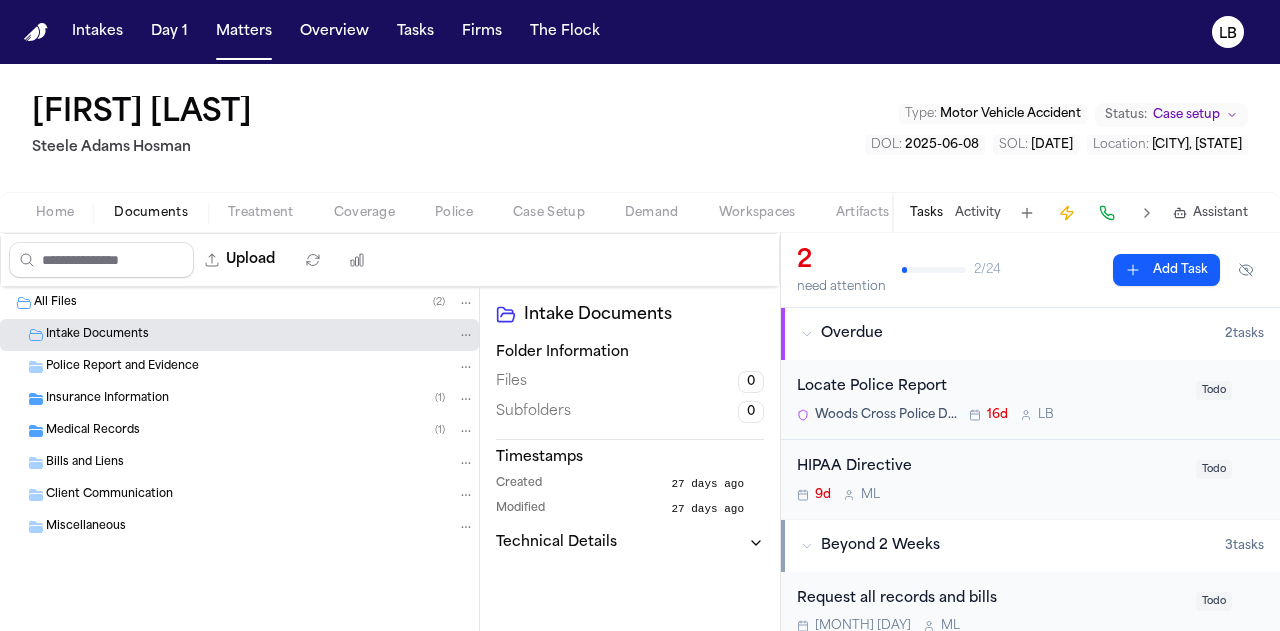 click on "Police Report and Evidence" at bounding box center [122, 367] 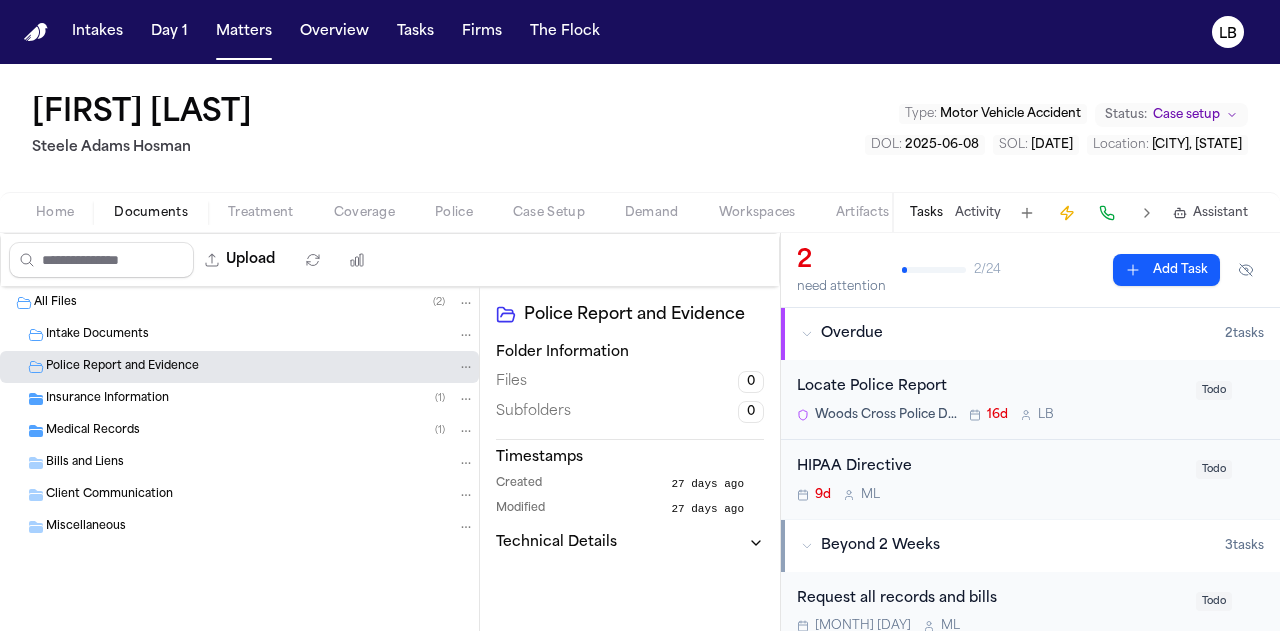 click on "Insurance Information ( 1 )" at bounding box center [239, 399] 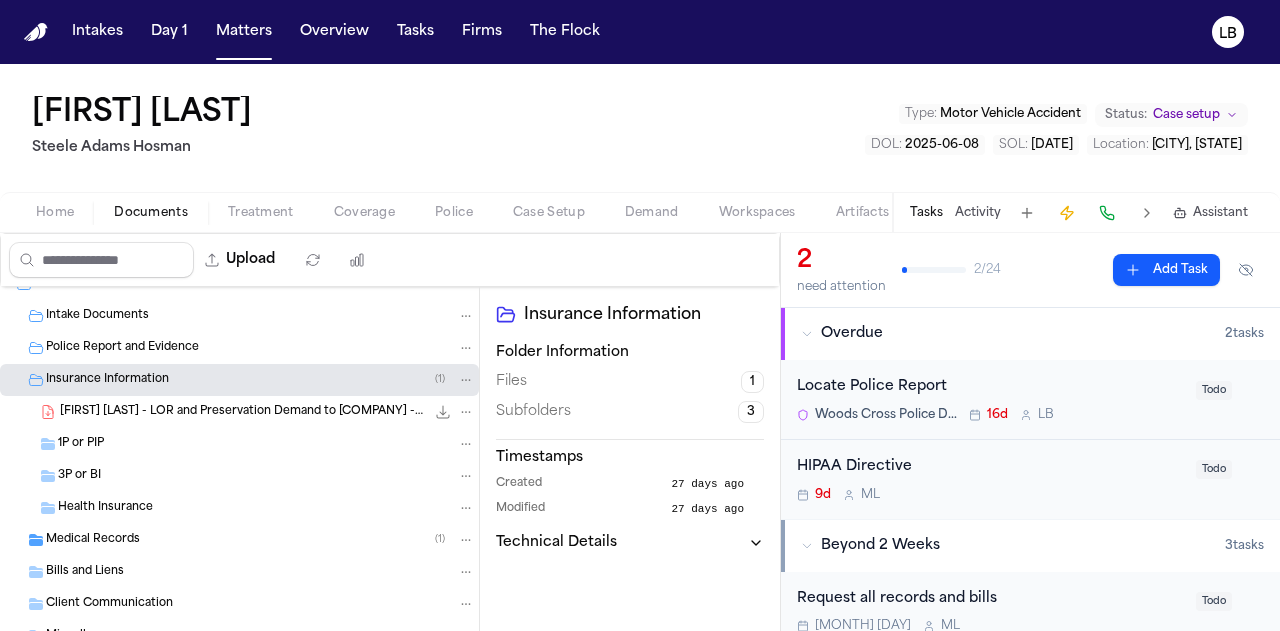 scroll, scrollTop: 20, scrollLeft: 0, axis: vertical 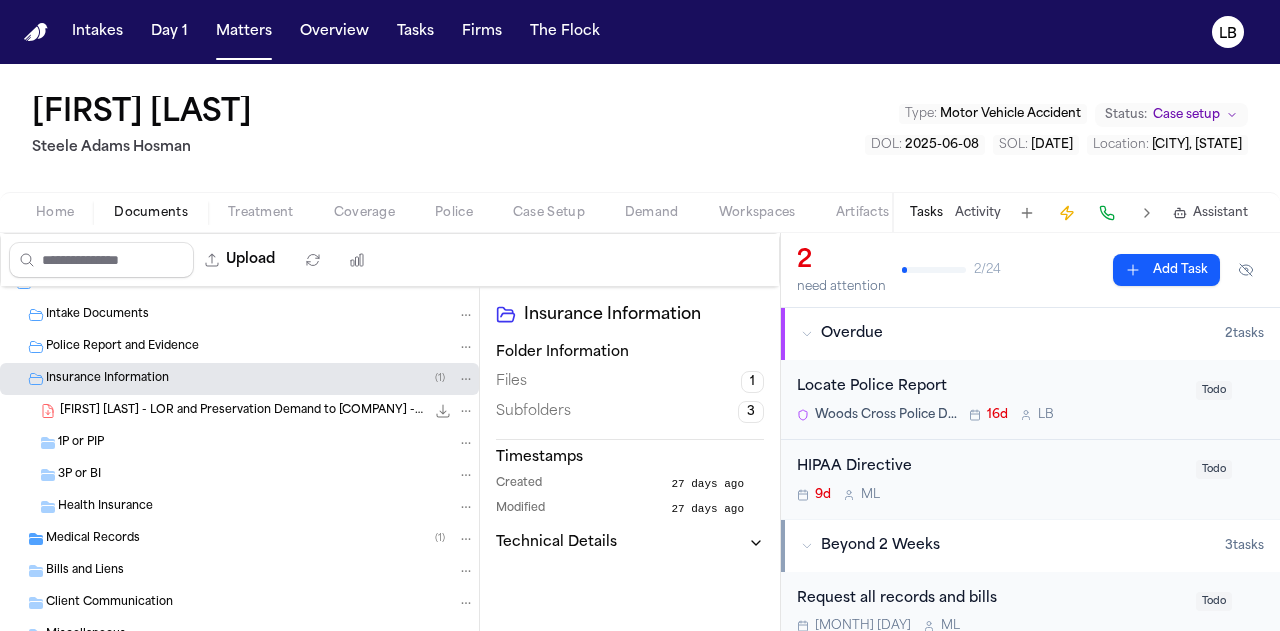 click on "Home" at bounding box center [55, 213] 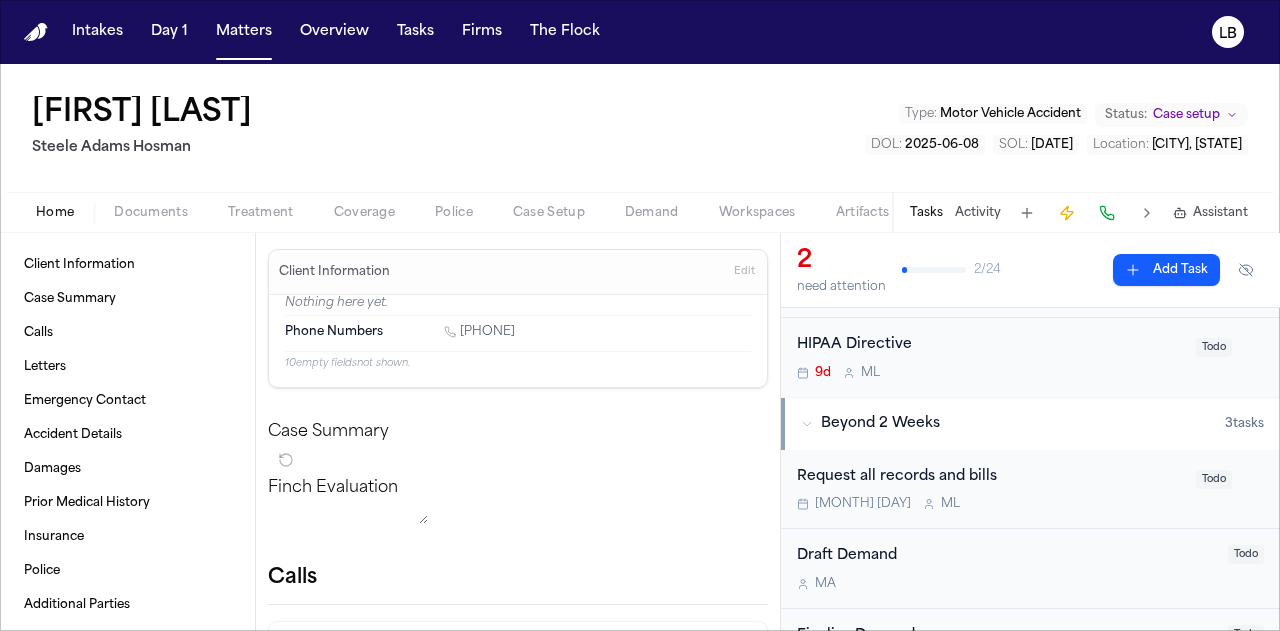scroll, scrollTop: 0, scrollLeft: 0, axis: both 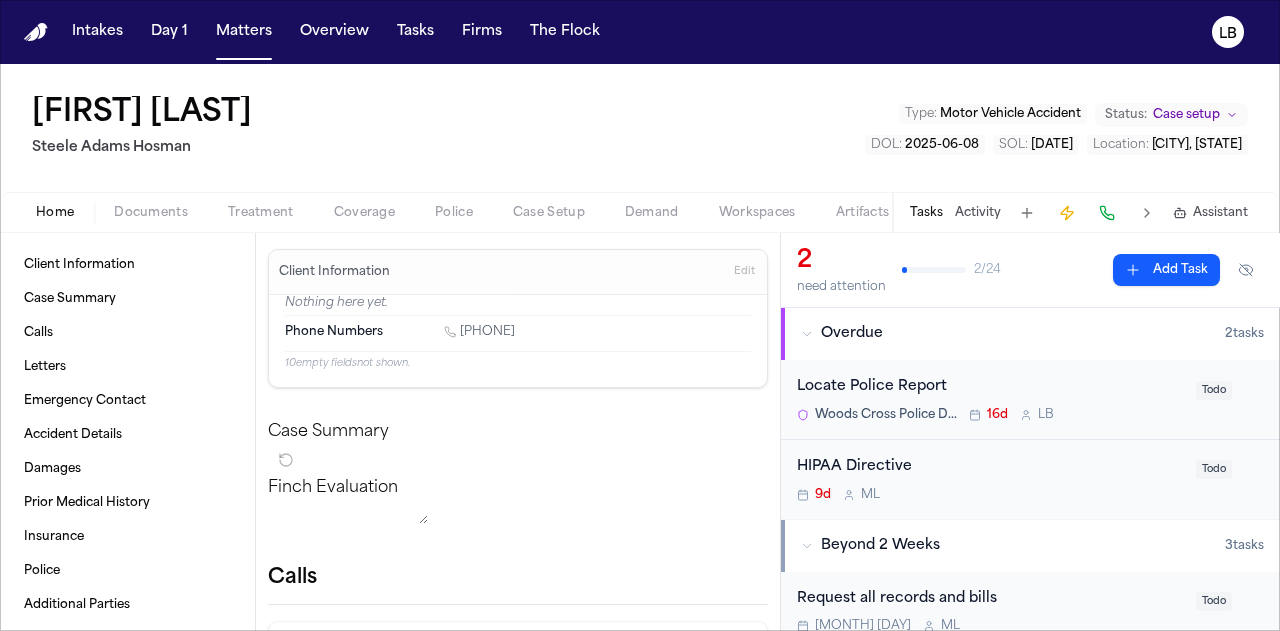 click on "Locate Police Report" at bounding box center (990, 387) 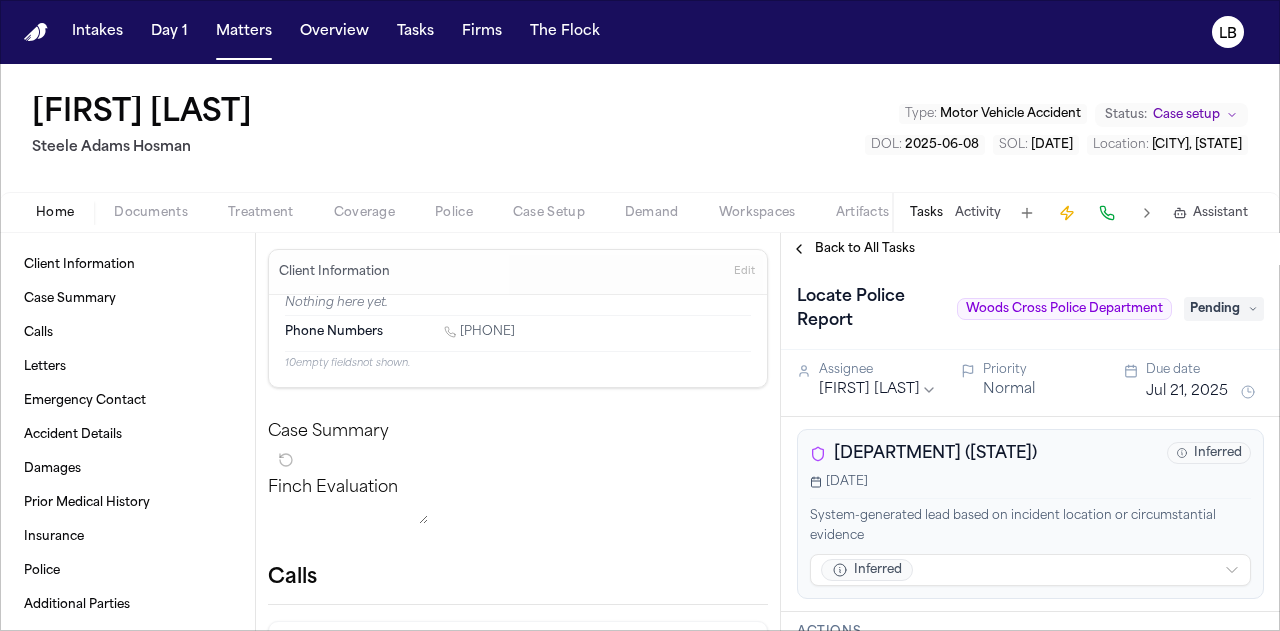click on "Woods Cross Police Department (UT)" at bounding box center (935, 454) 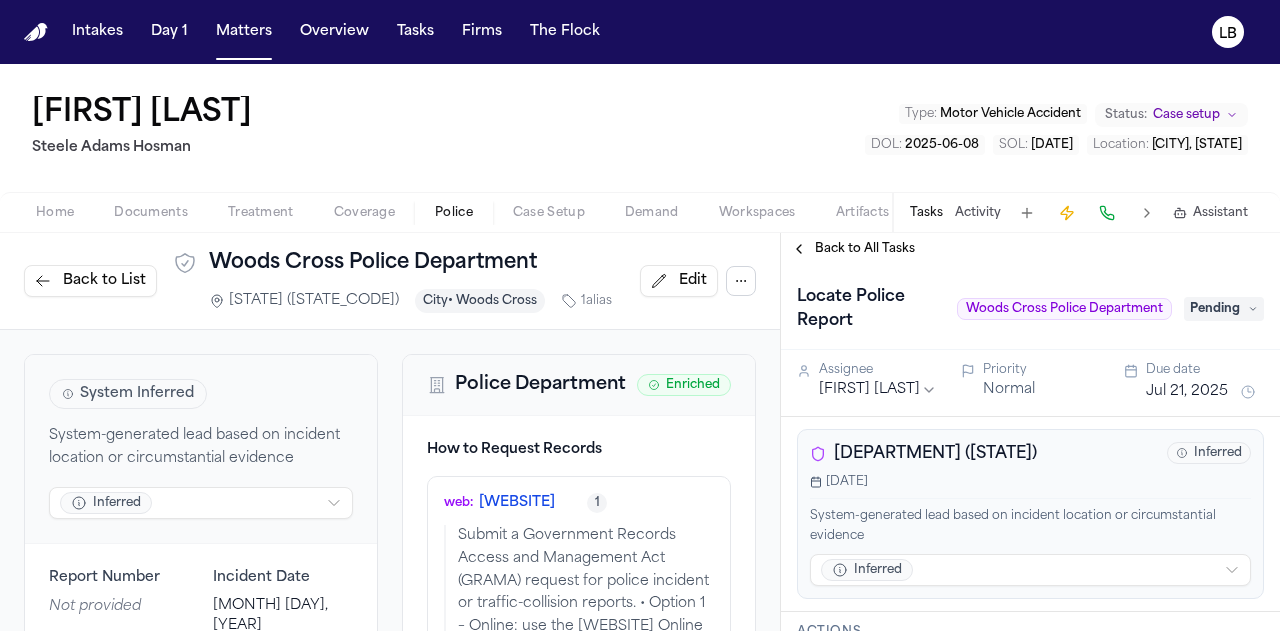 click on "Woods Cross Police Department (UT)" at bounding box center (935, 454) 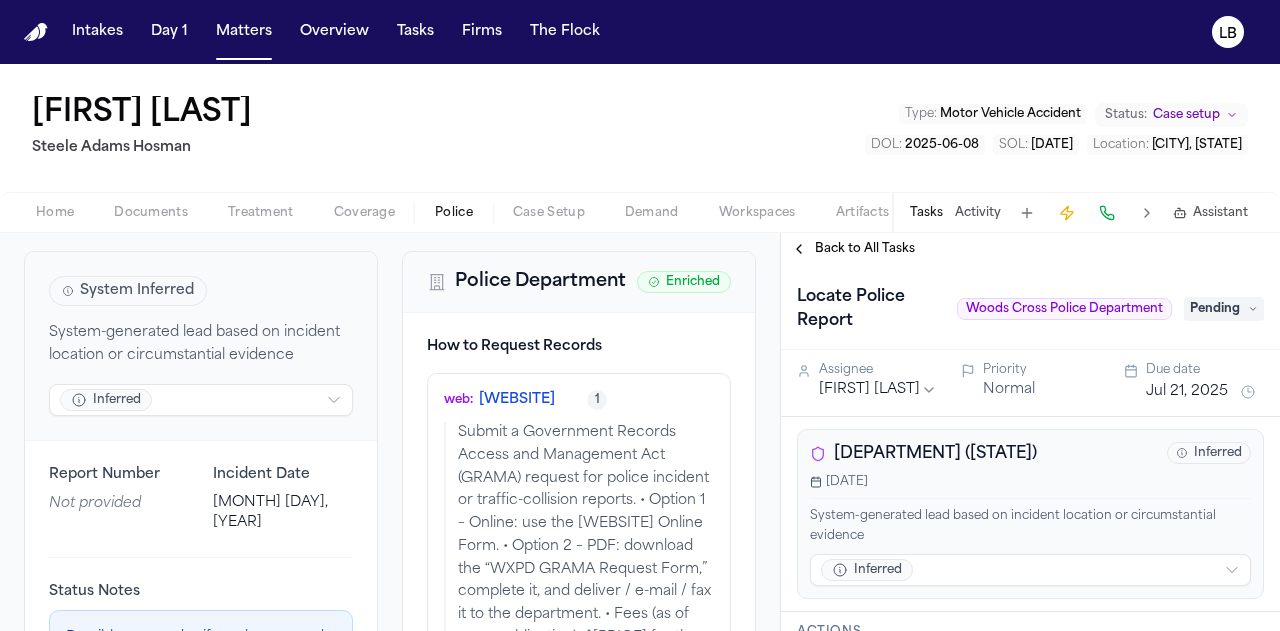 scroll, scrollTop: 150, scrollLeft: 0, axis: vertical 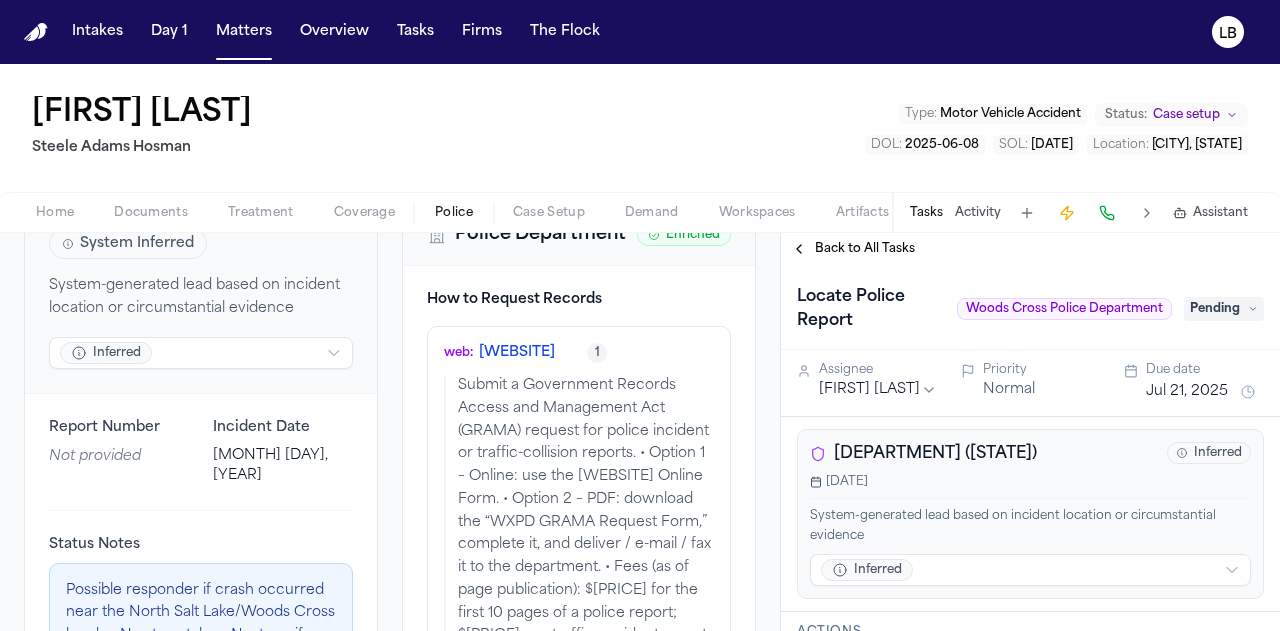 click on "web : wxpd.us/grama" at bounding box center (499, 353) 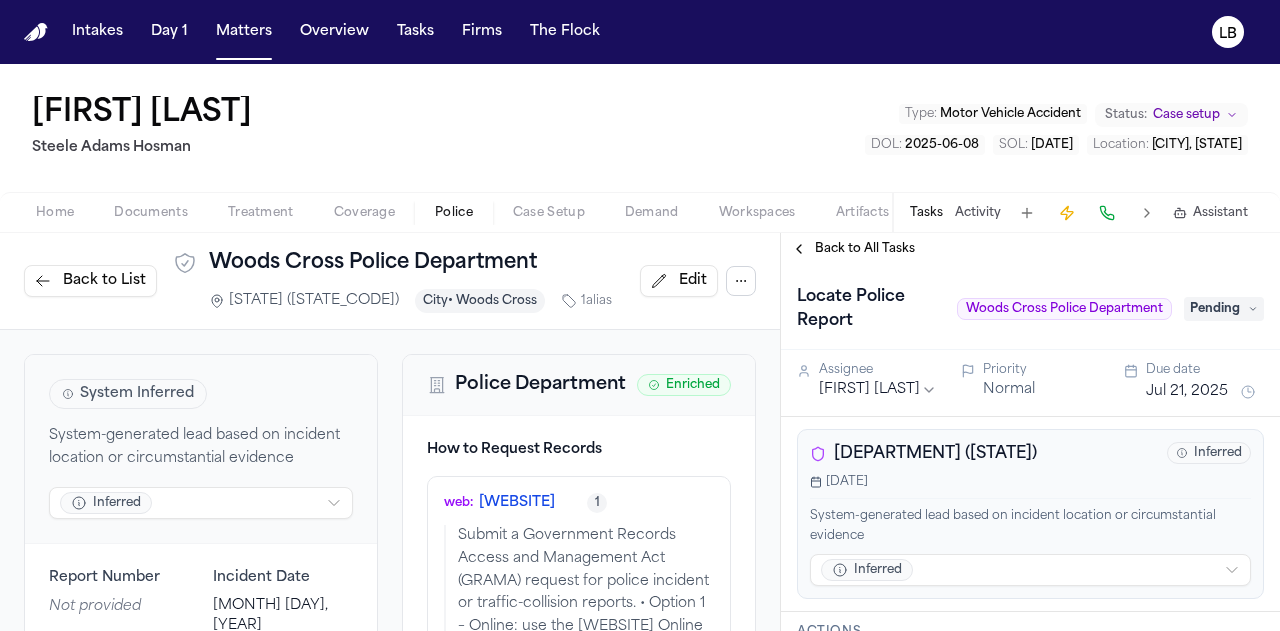 click on "Home" at bounding box center [55, 213] 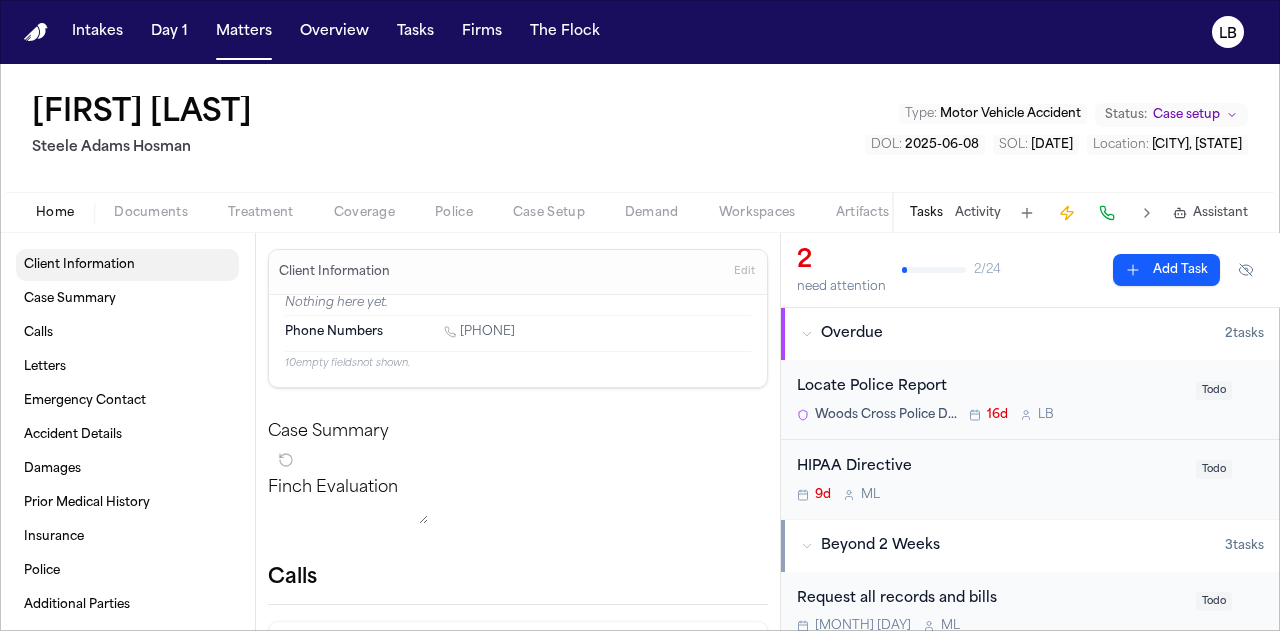 click on "Client Information" at bounding box center (79, 265) 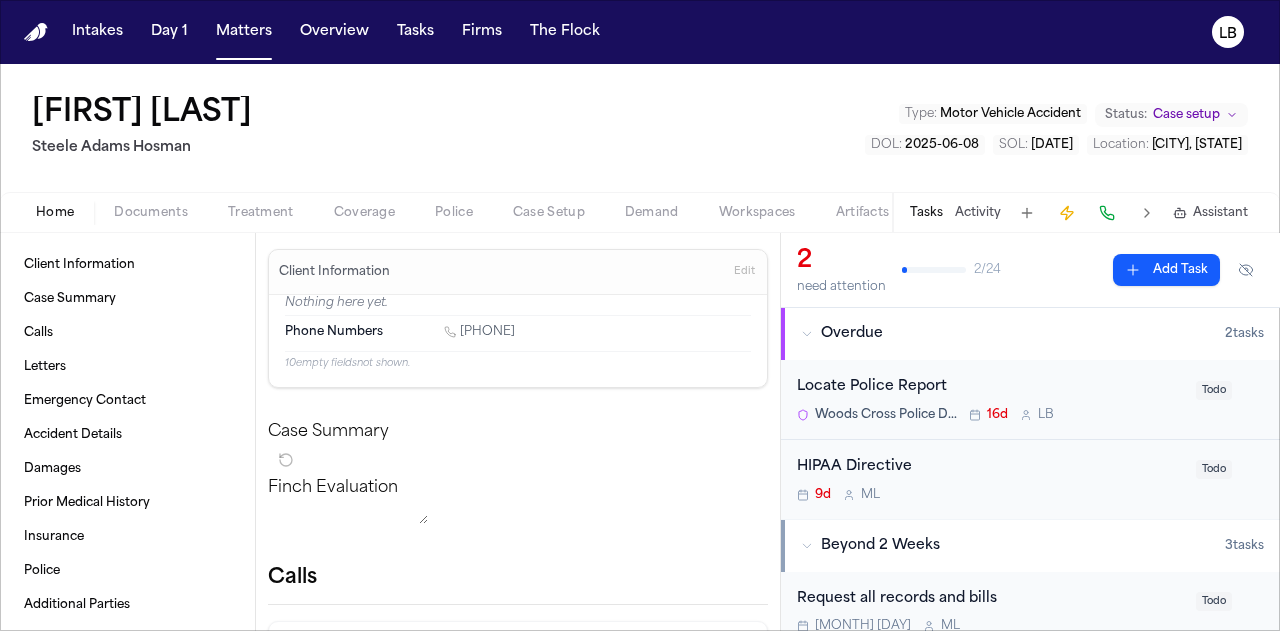 scroll, scrollTop: 73, scrollLeft: 0, axis: vertical 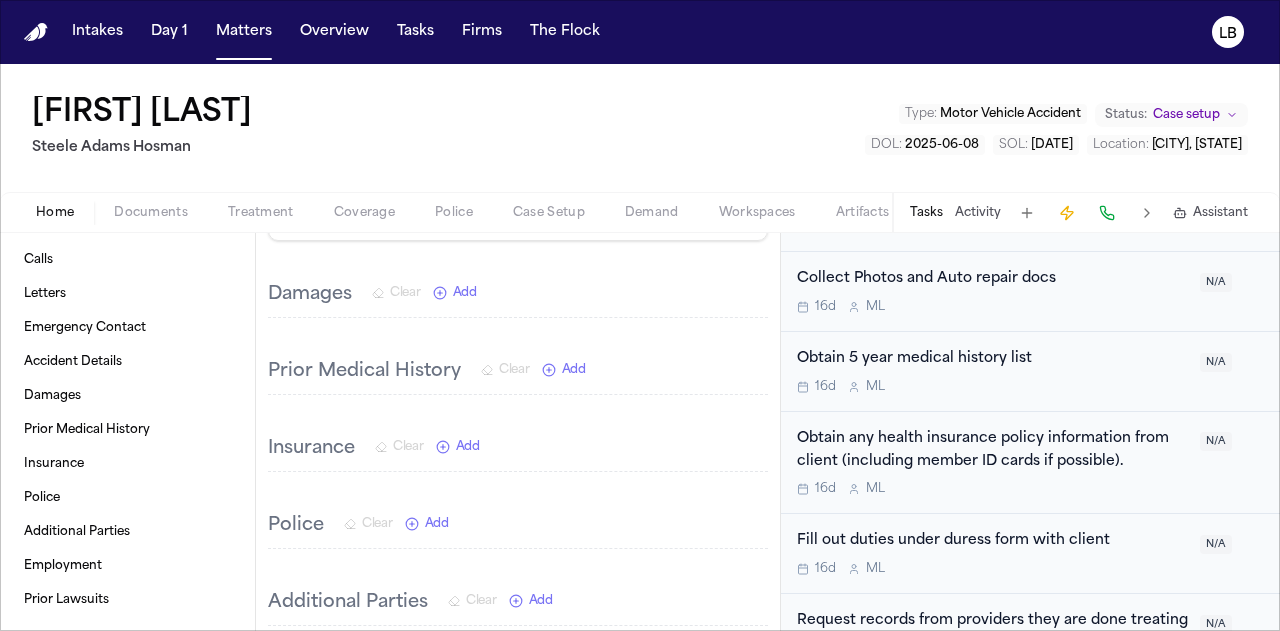 click on "Tasks Activity Assistant" at bounding box center [1078, 212] 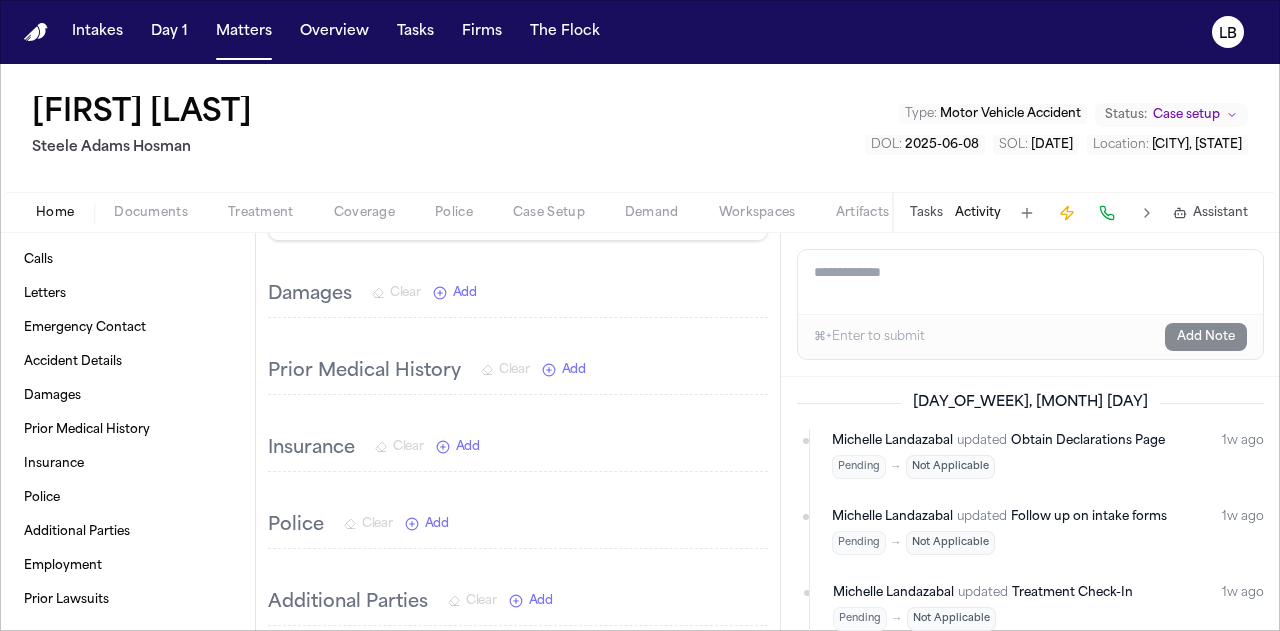 click on "Add a note to this matter" at bounding box center (1030, 282) 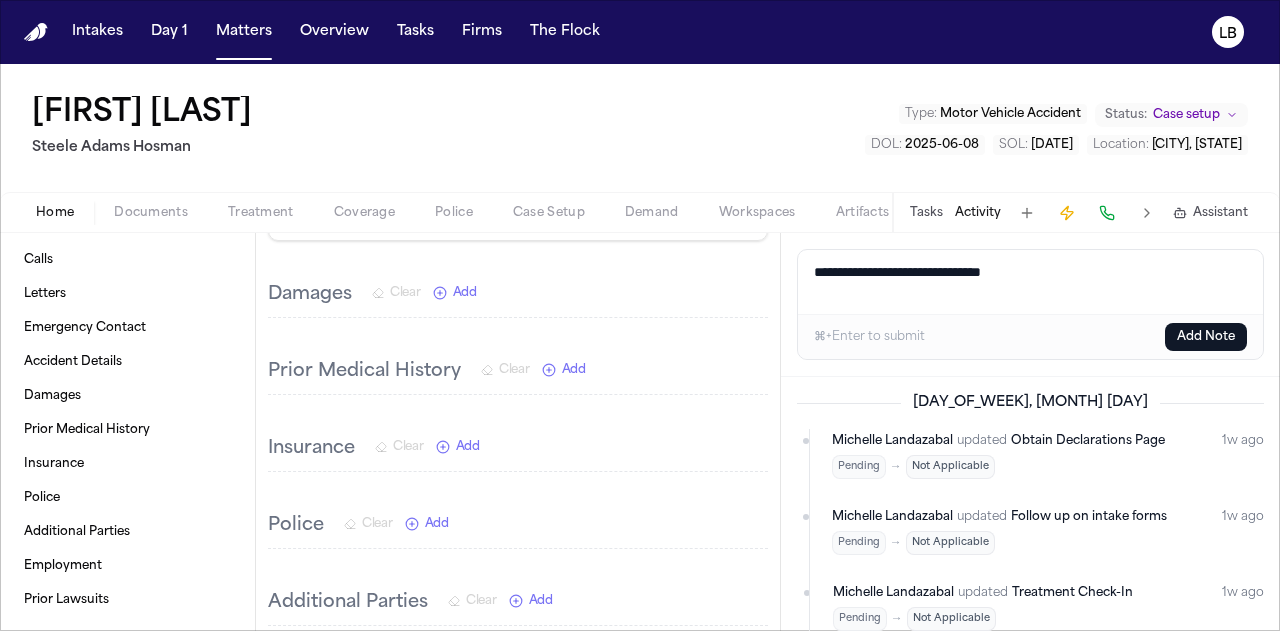 paste on "**********" 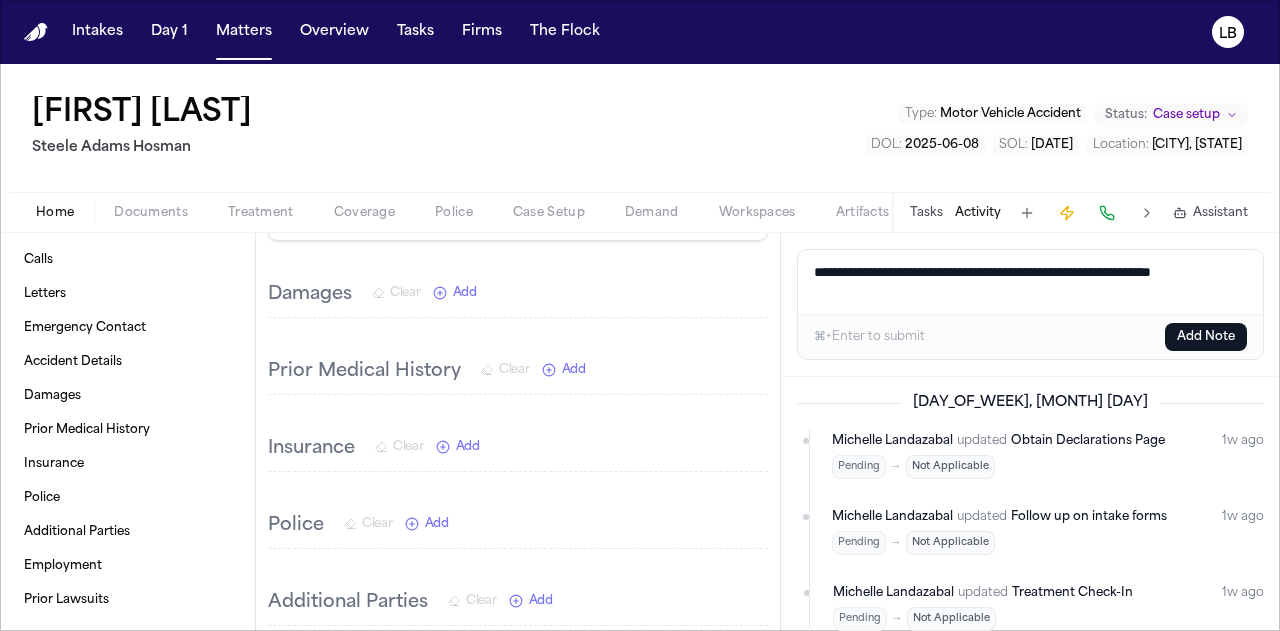 click on "**********" at bounding box center [1031, 282] 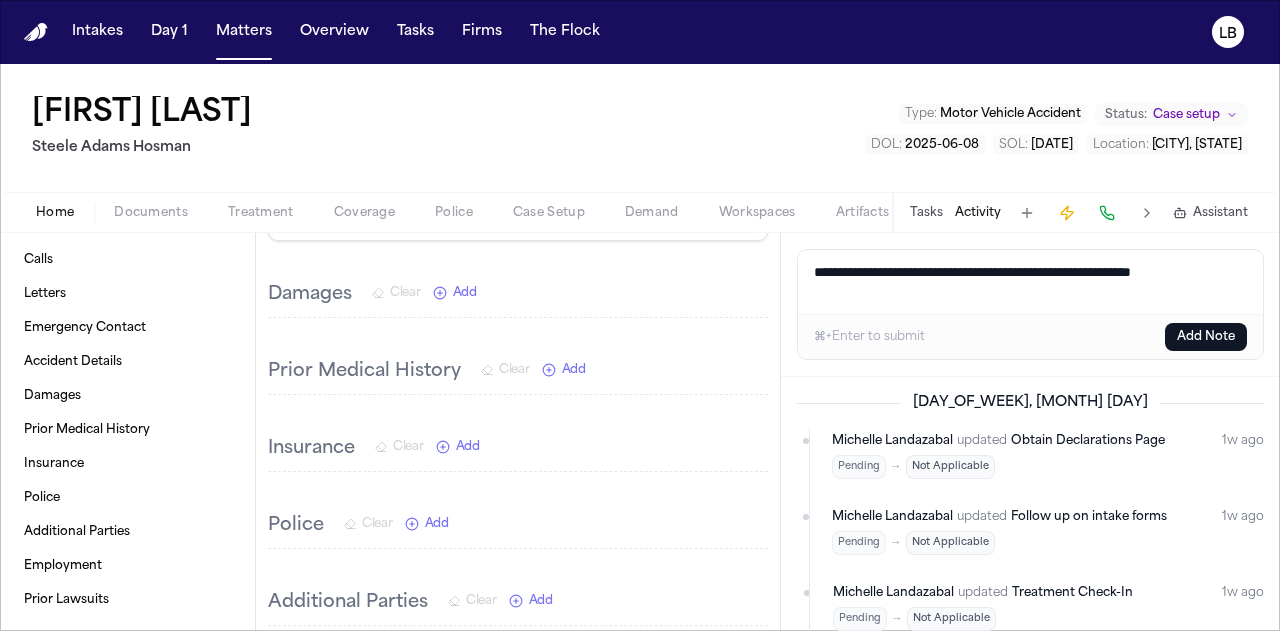 type on "**********" 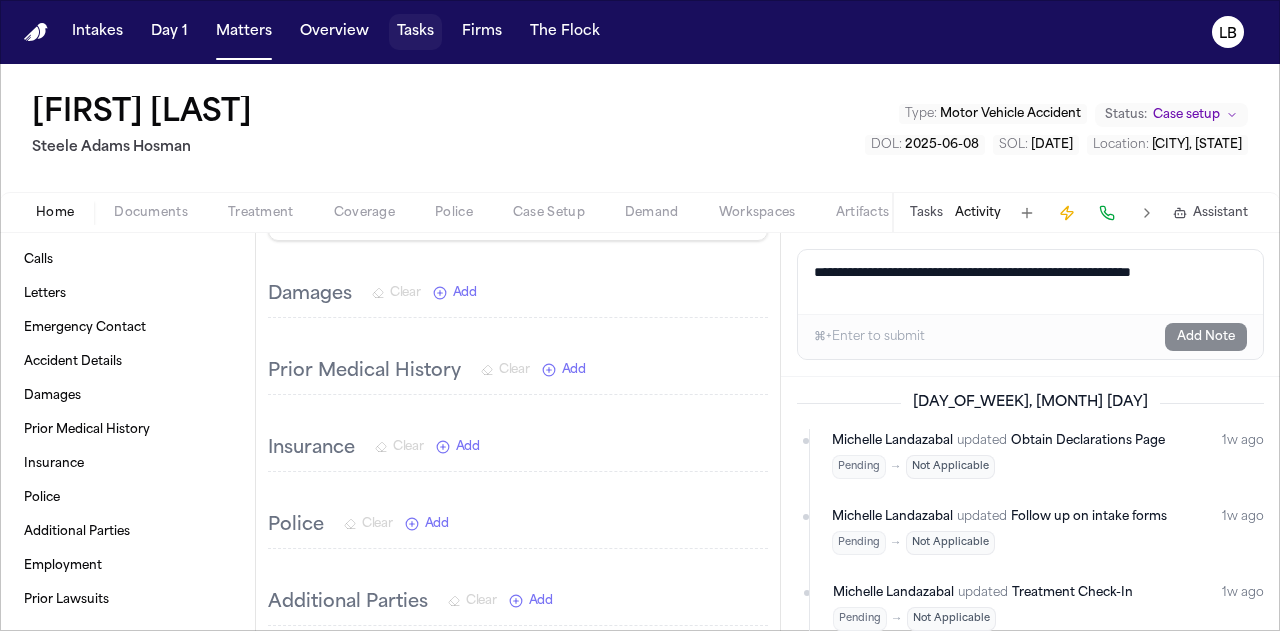 click on "Tasks" at bounding box center (415, 32) 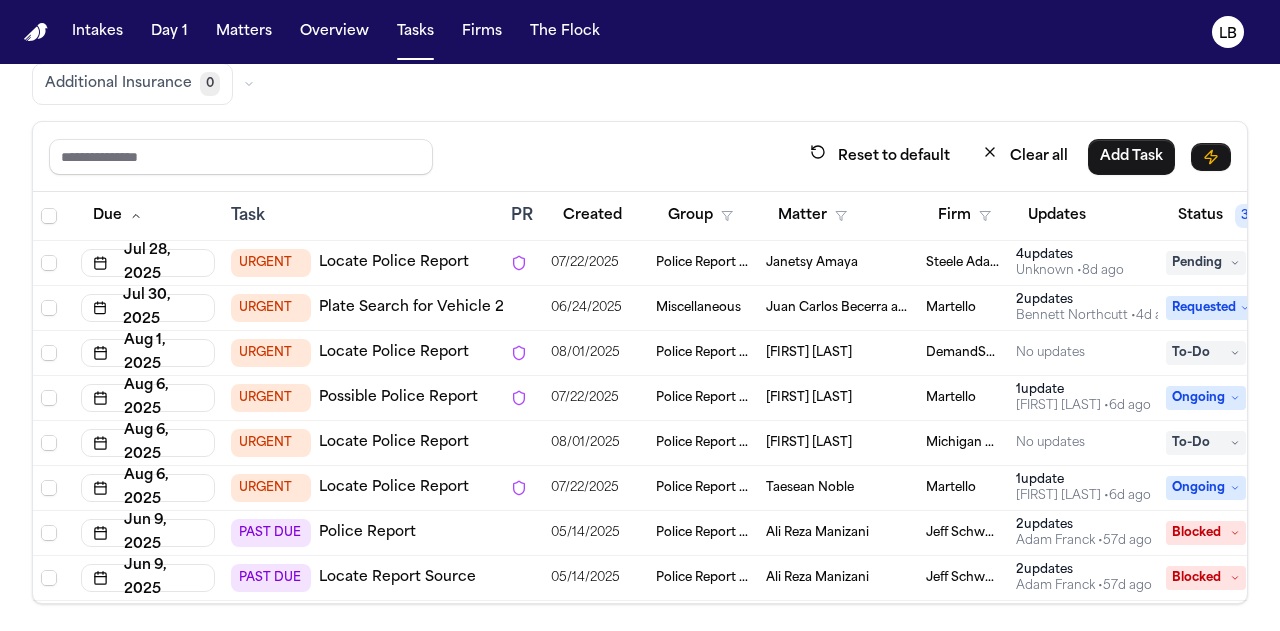 scroll, scrollTop: 166, scrollLeft: 0, axis: vertical 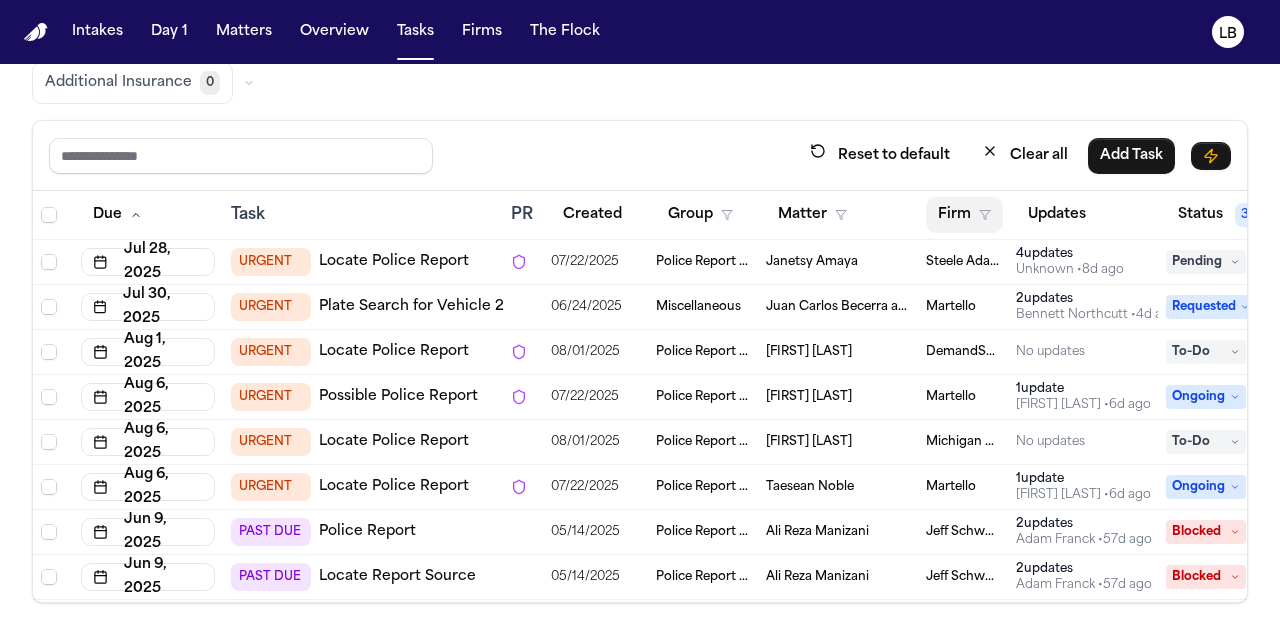 click on "Firm" at bounding box center [964, 215] 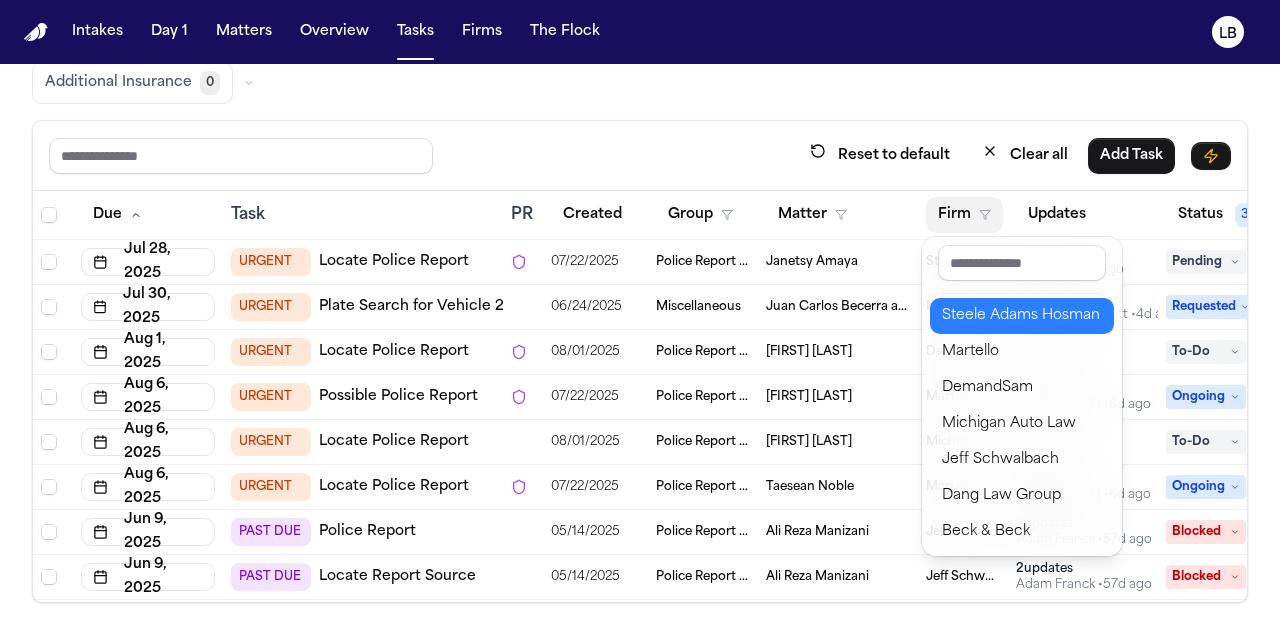 click on "Steele Adams Hosman" at bounding box center (1022, 316) 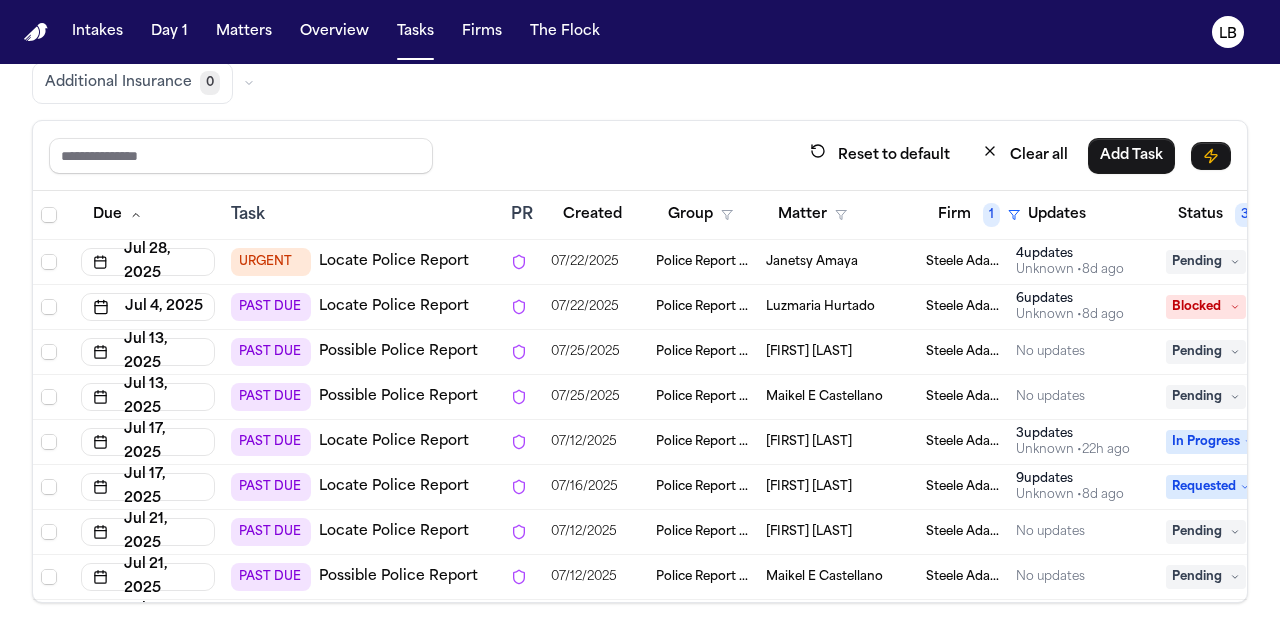 scroll, scrollTop: 122, scrollLeft: 0, axis: vertical 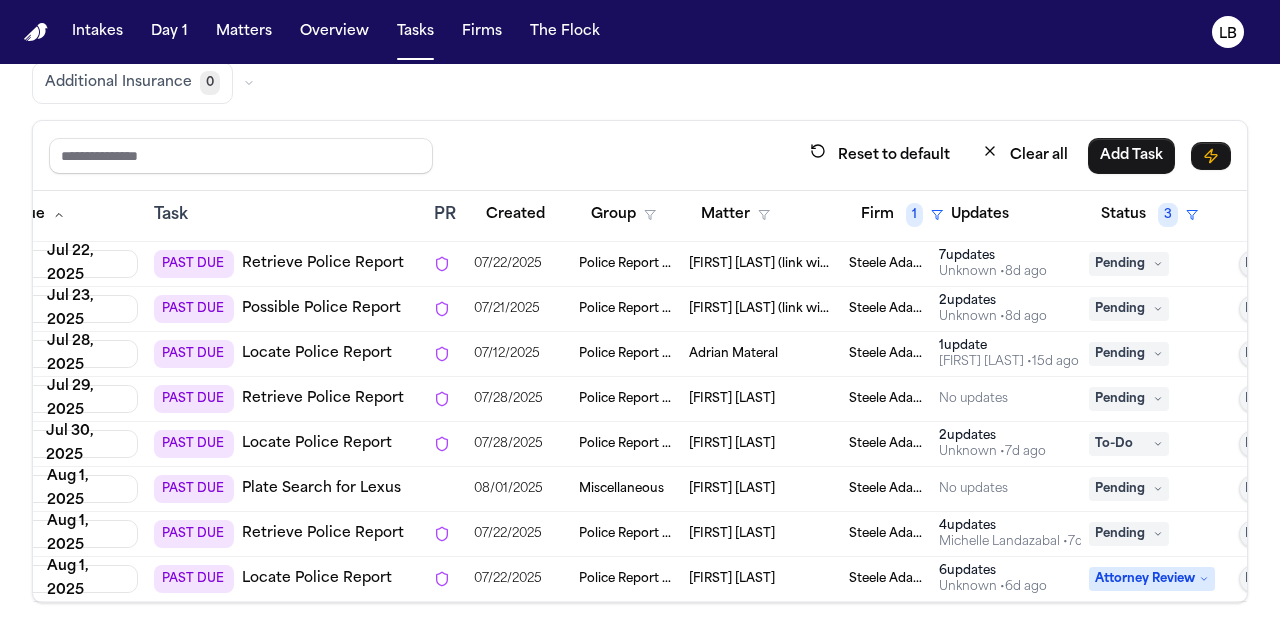 click on "Militxa Nahara Acosta" at bounding box center [732, 534] 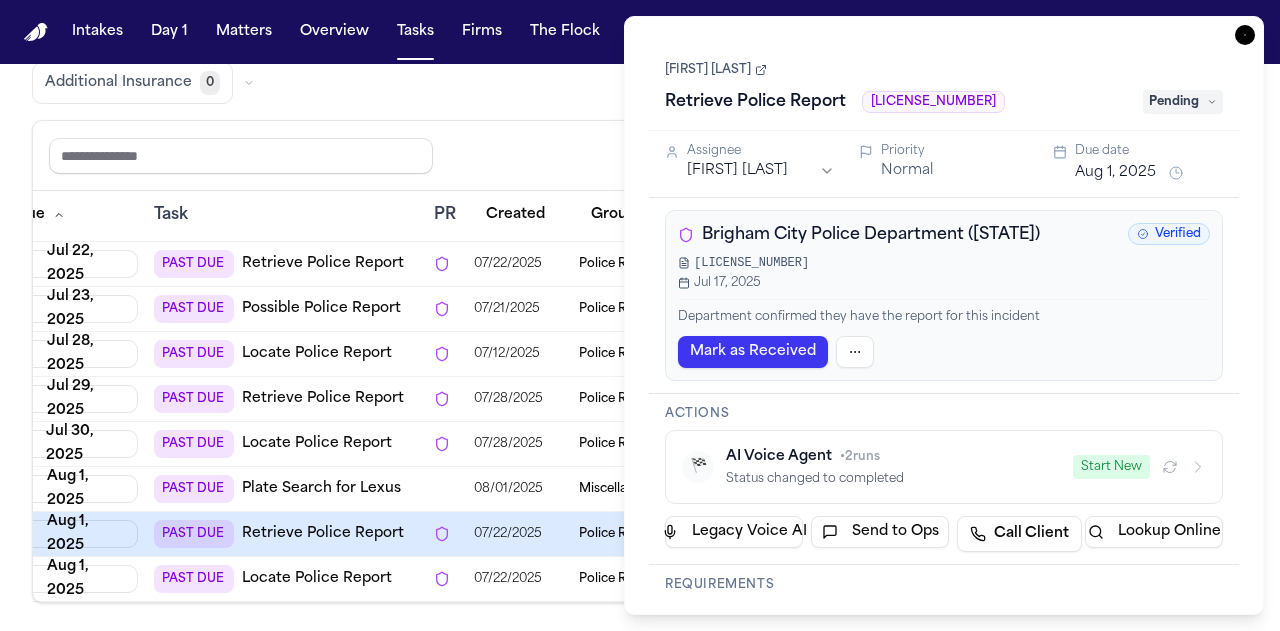 click on "Militxa Nahara Acosta" at bounding box center (716, 70) 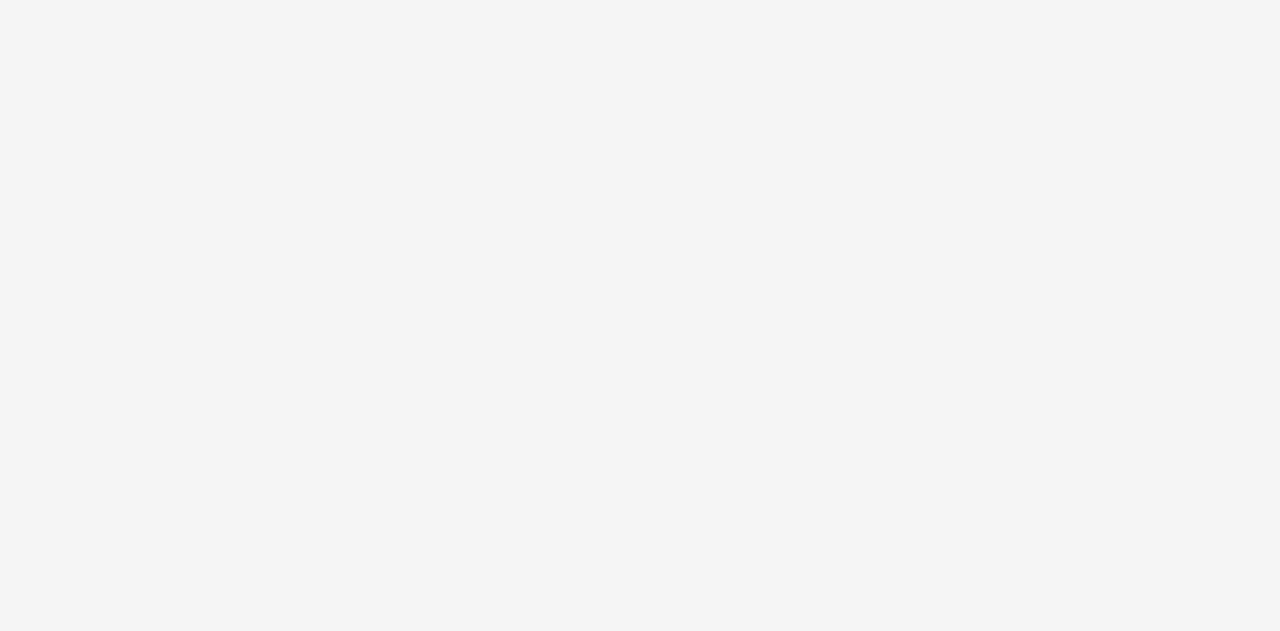 scroll, scrollTop: 0, scrollLeft: 0, axis: both 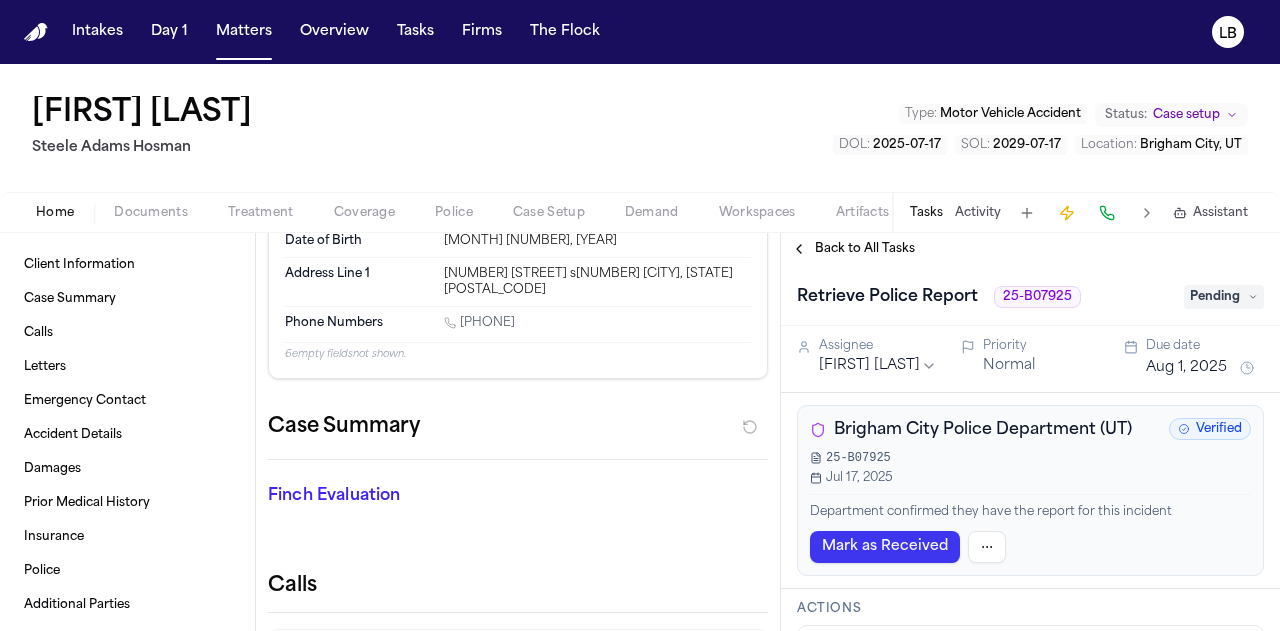 click on "Brigham City Police Department (UT)" at bounding box center (983, 430) 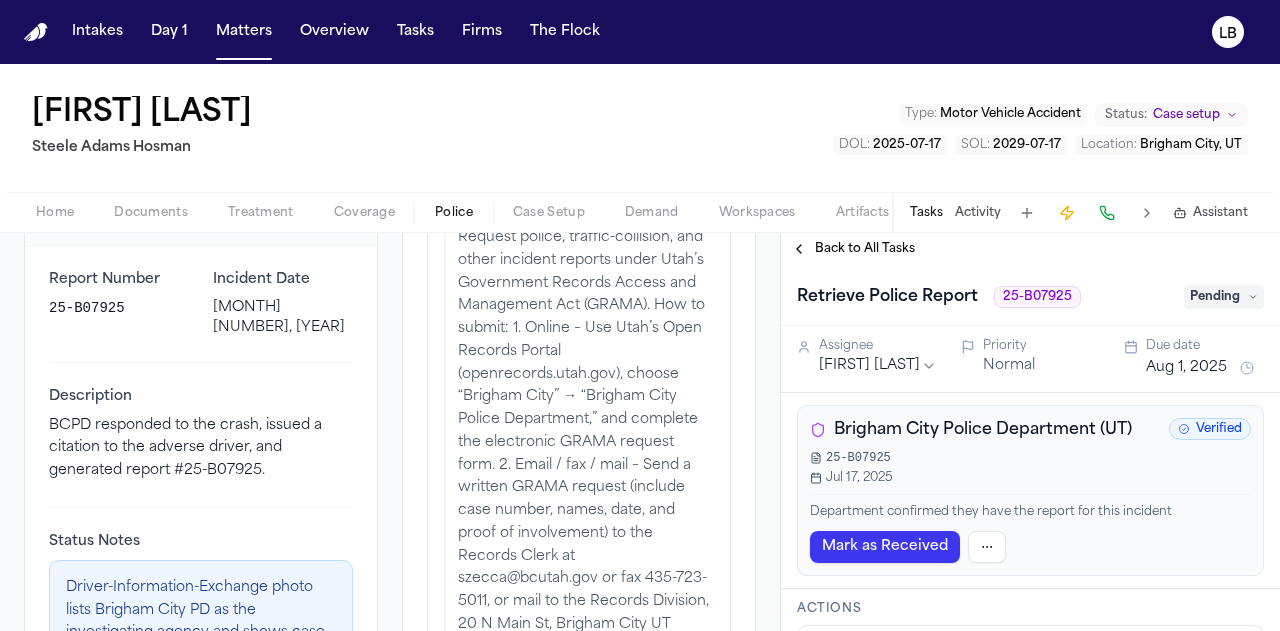scroll, scrollTop: 307, scrollLeft: 0, axis: vertical 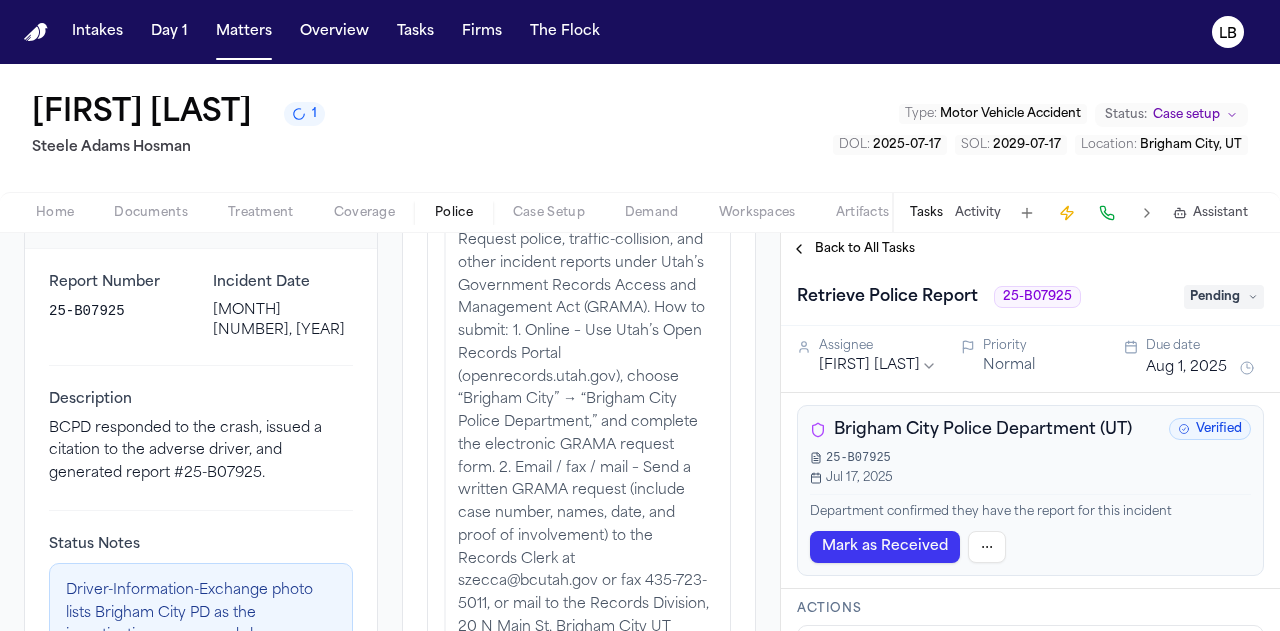 drag, startPoint x: 372, startPoint y: 110, endPoint x: 34, endPoint y: 129, distance: 338.5336 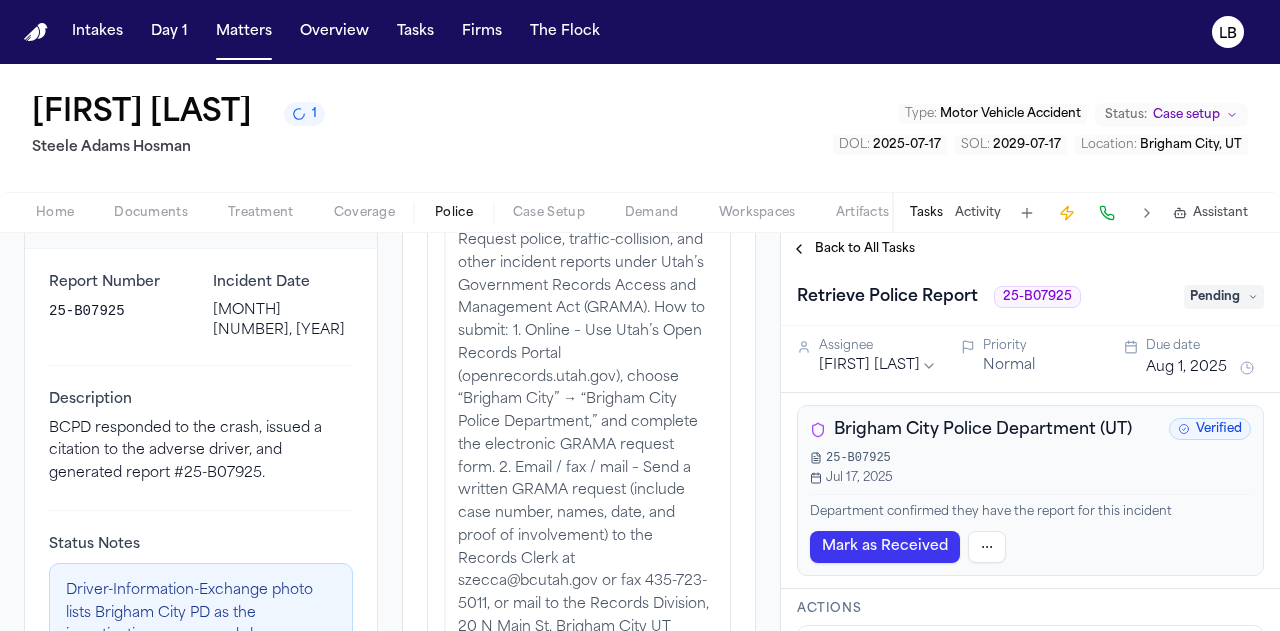 click on "[FIRST] [LAST] [NUMBER]" at bounding box center (178, 114) 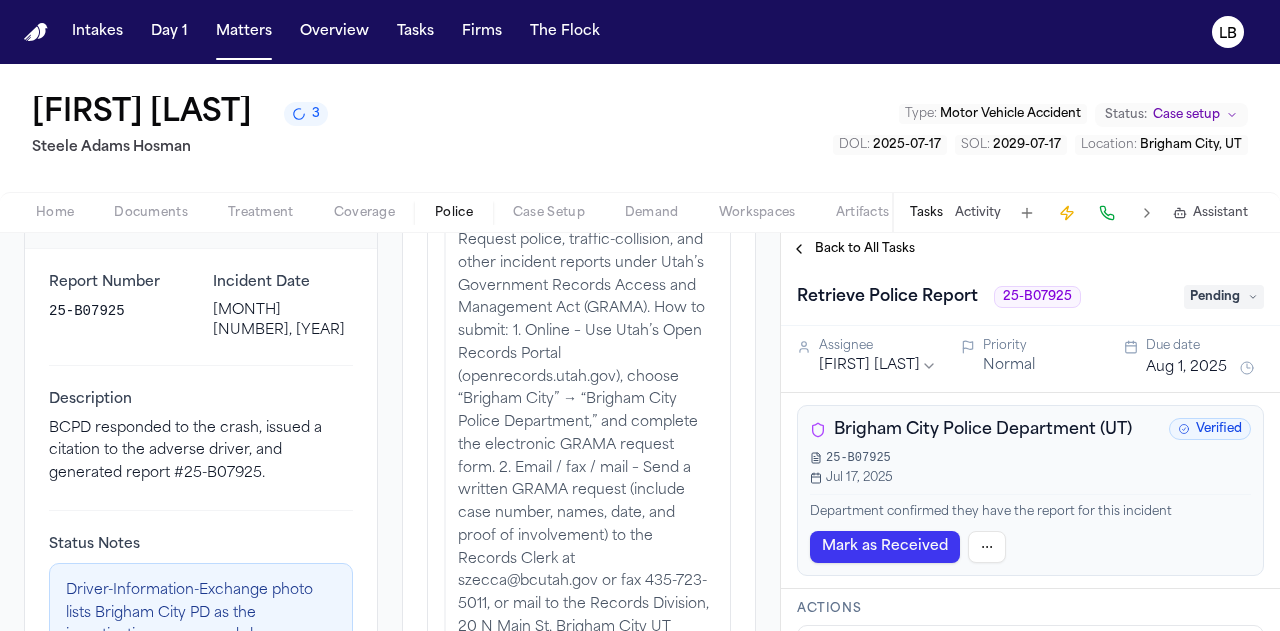 drag, startPoint x: 252, startPoint y: 155, endPoint x: 219, endPoint y: 172, distance: 37.12142 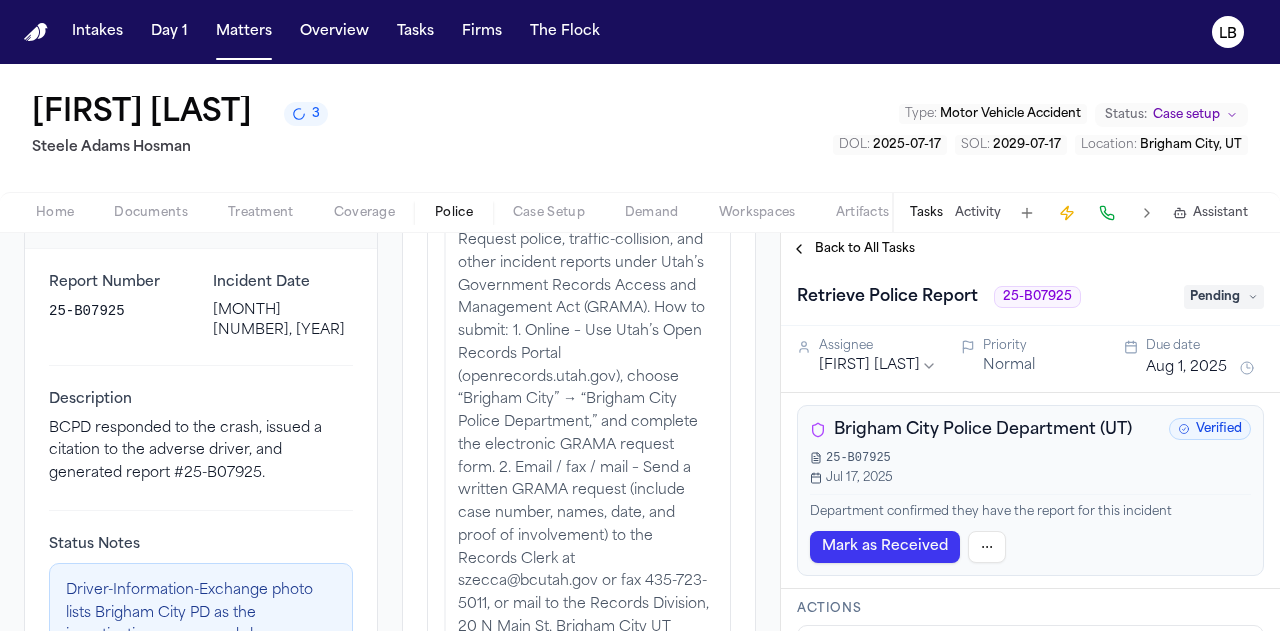 click on "[FIRST] [LAST] [NUMBER] Steele Adams Hosman Type :   Motor Vehicle Accident Status: Case setup DOL :   2025-07-17 SOL :   2029-07-17 Location :   Brigham City, UT" at bounding box center [640, 128] 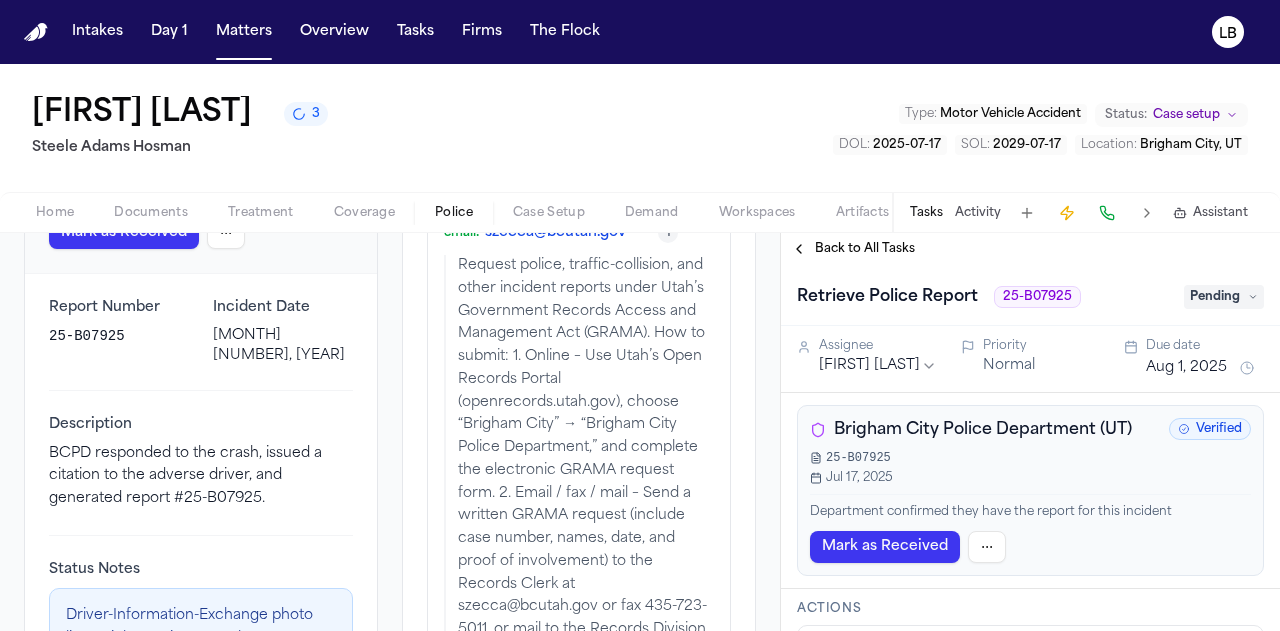 scroll, scrollTop: 269, scrollLeft: 0, axis: vertical 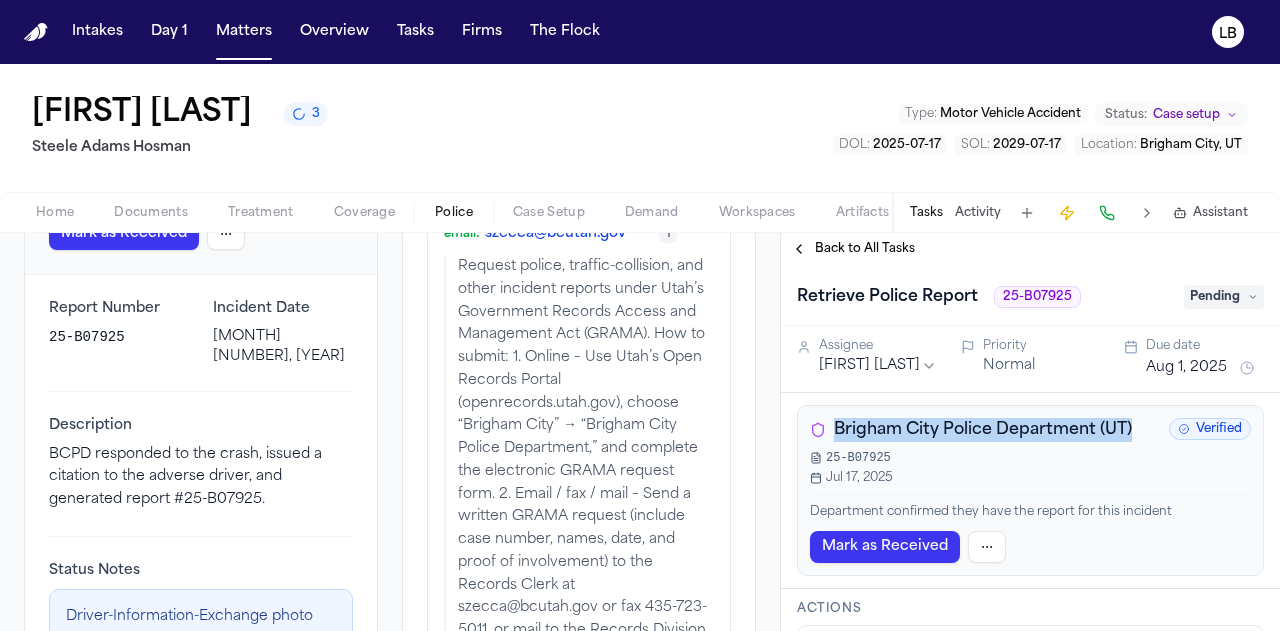 drag, startPoint x: 835, startPoint y: 430, endPoint x: 1146, endPoint y: 415, distance: 311.3615 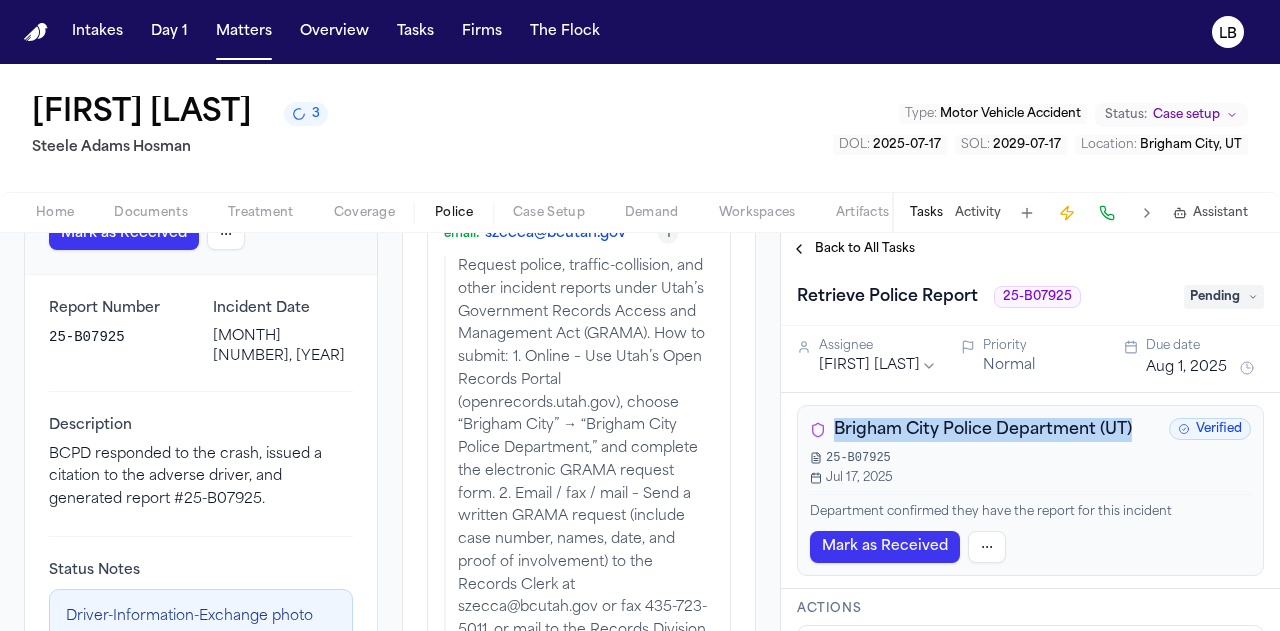 click on "Brigham City Police Department (UT) Verified 25-B07925 Jul 17, 2025 Department confirmed they have the report for this incident Mark as Received" at bounding box center [1030, 490] 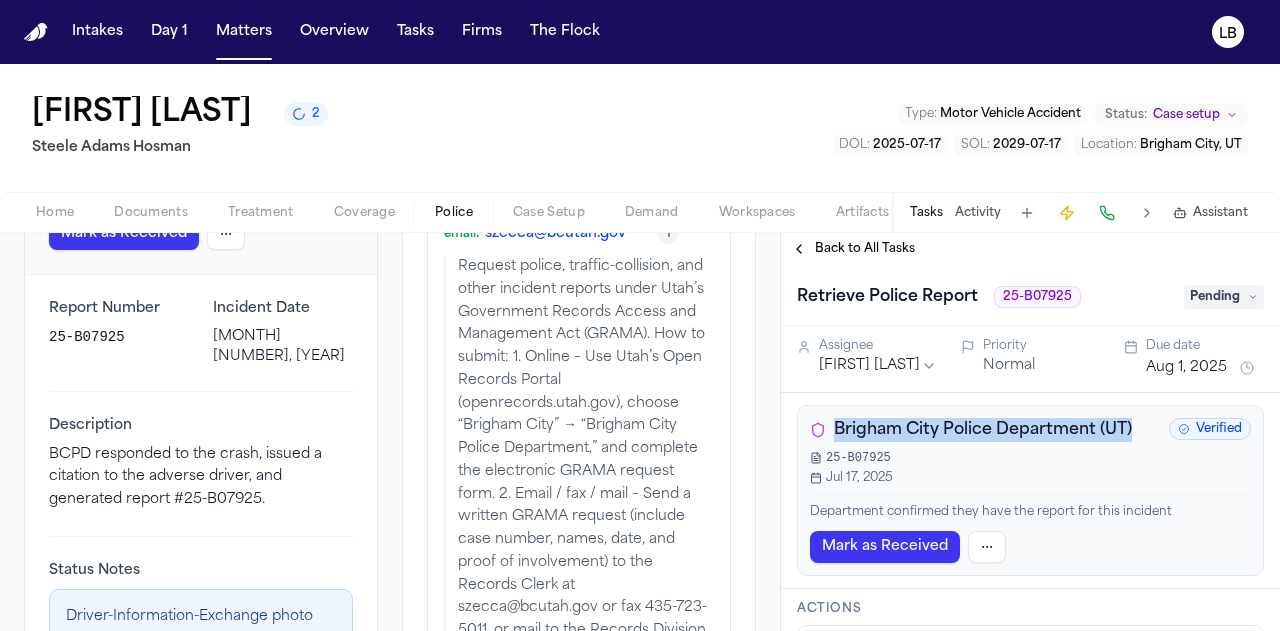 drag, startPoint x: 366, startPoint y: 126, endPoint x: 31, endPoint y: 115, distance: 335.18054 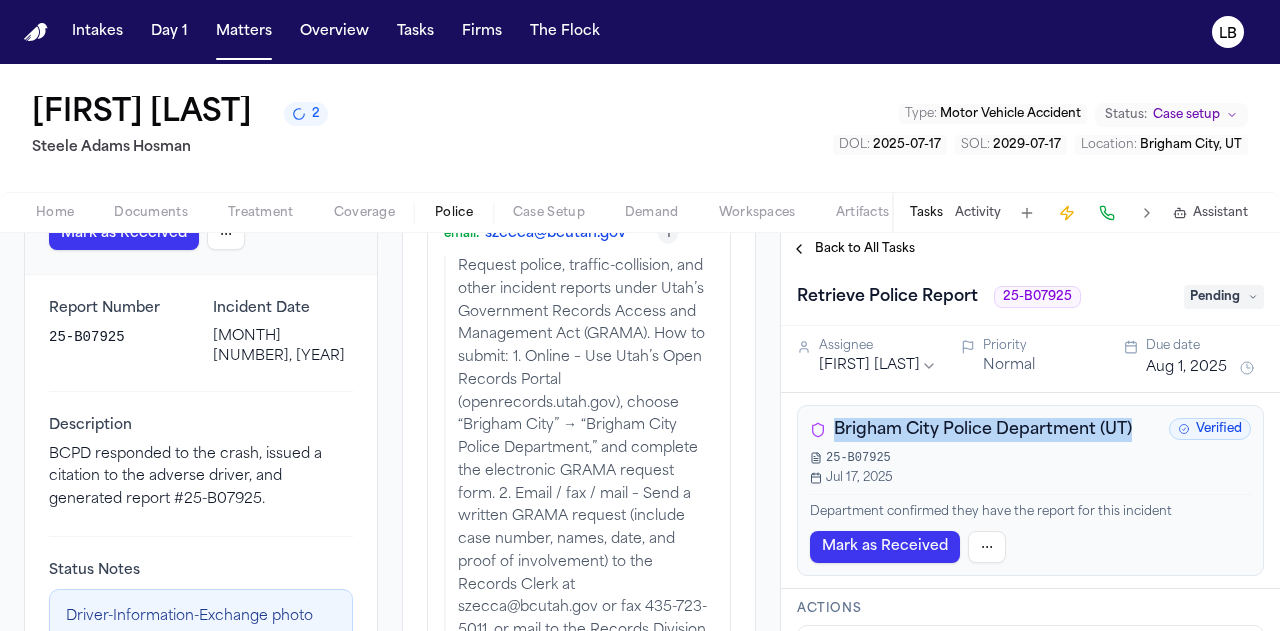 click on "Militxa Nahara Acosta 2 Steele Adams Hosman Type :   Motor Vehicle Accident Status: Case setup DOL :   2025-07-17 SOL :   2029-07-17 Location :   Brigham City, UT" at bounding box center (640, 128) 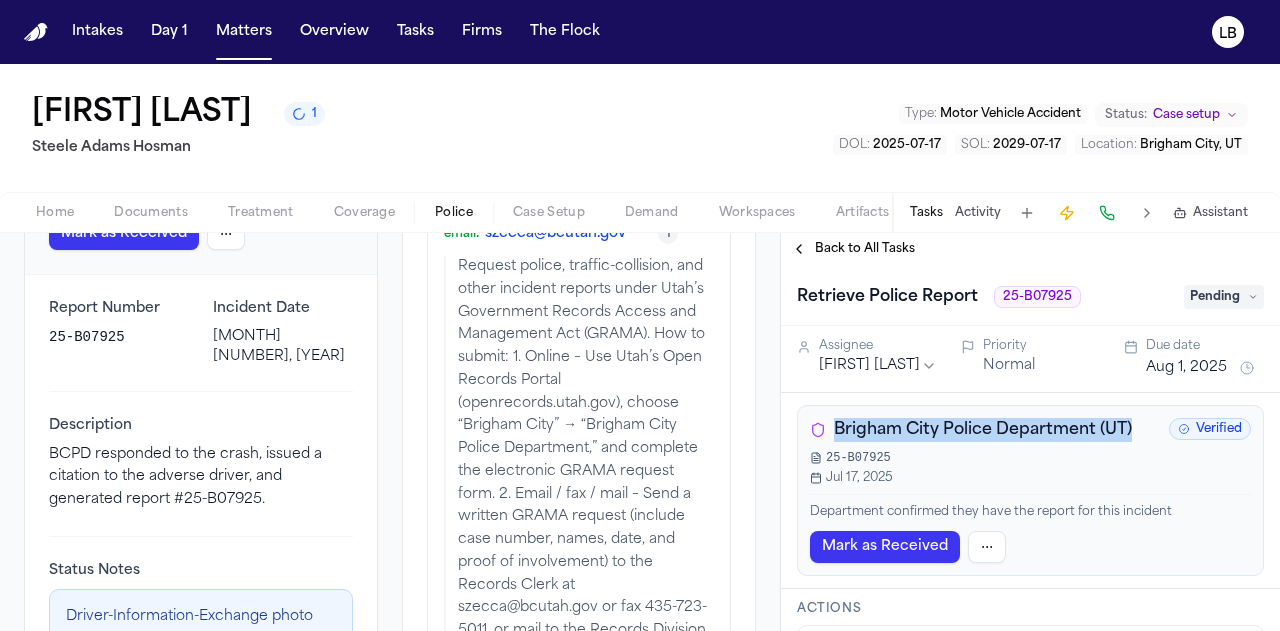 drag, startPoint x: 950, startPoint y: 142, endPoint x: 888, endPoint y: 147, distance: 62.201286 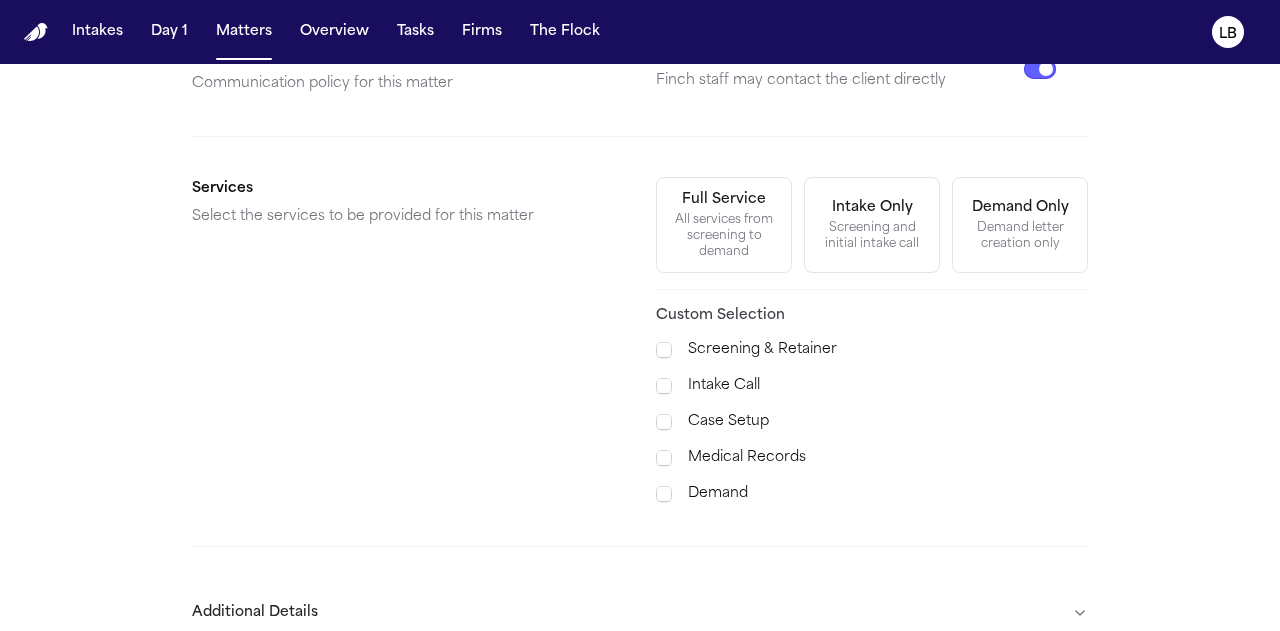 scroll, scrollTop: 599, scrollLeft: 0, axis: vertical 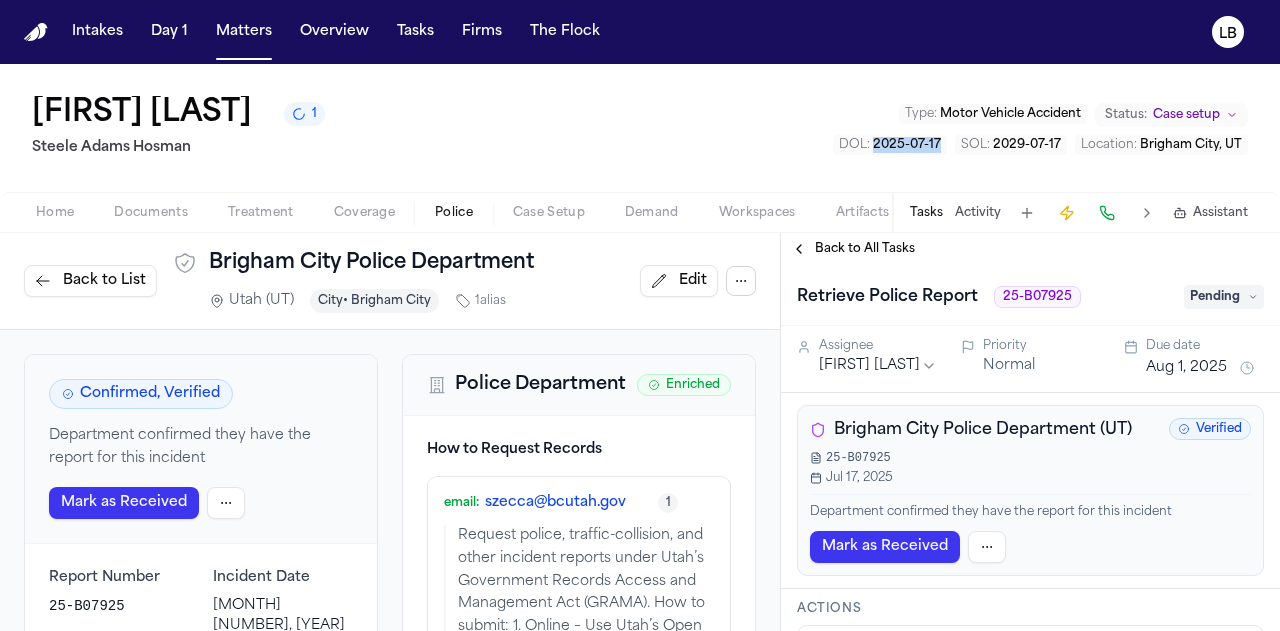 drag, startPoint x: 956, startPoint y: 143, endPoint x: 881, endPoint y: 143, distance: 75 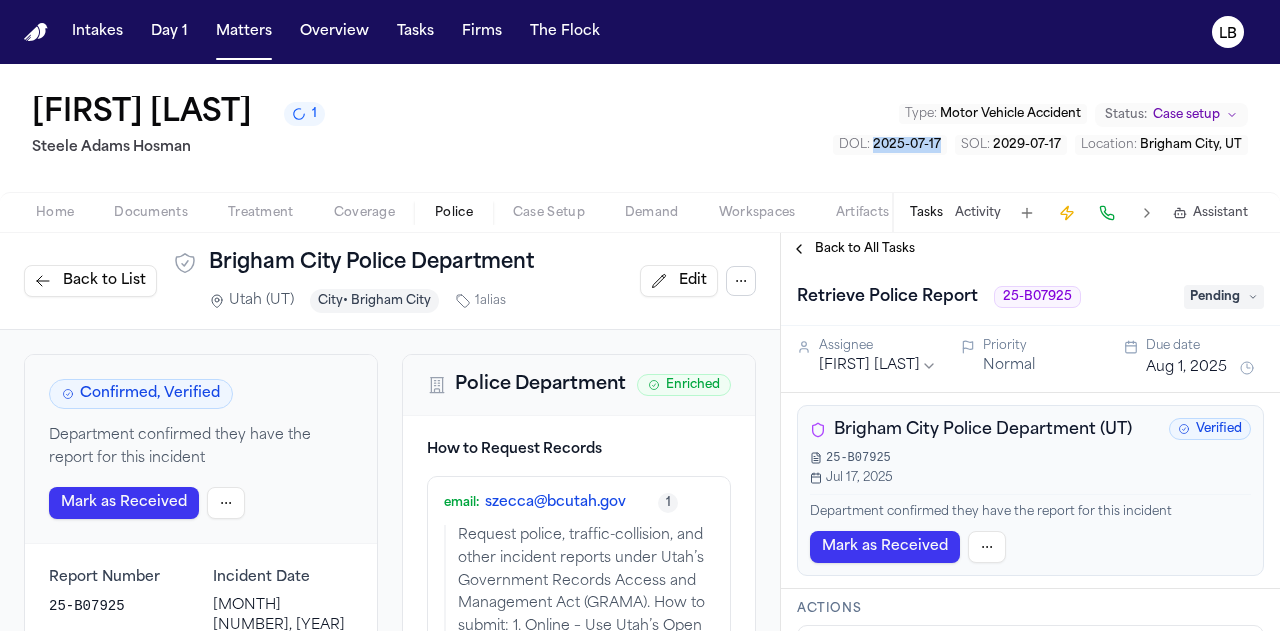 click on "DOL :   2025-07-17 SOL :   2029-07-17 Location :   Brigham City, UT" at bounding box center (1040, 145) 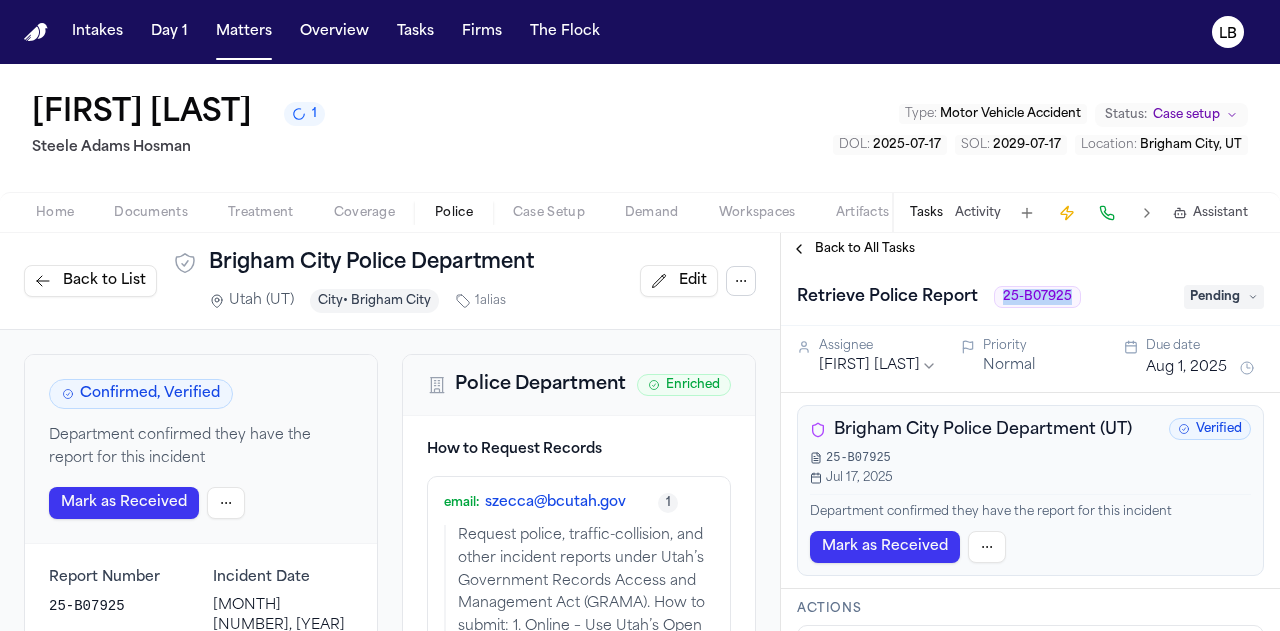 drag, startPoint x: 1088, startPoint y: 288, endPoint x: 995, endPoint y: 301, distance: 93.904205 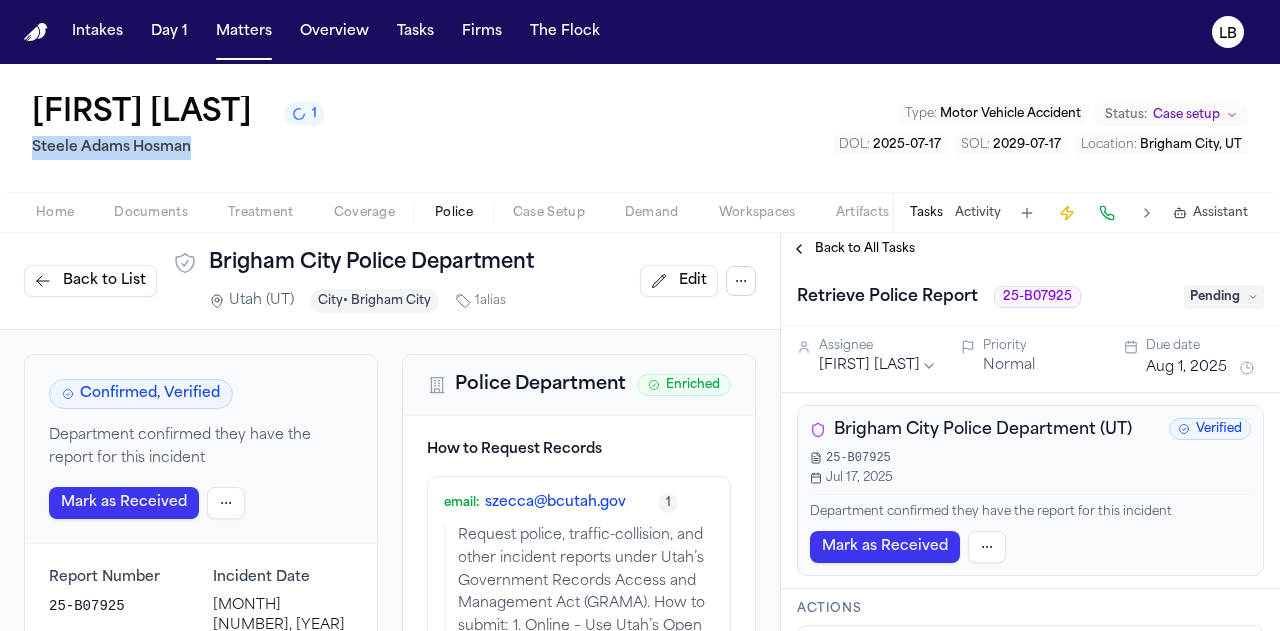 drag, startPoint x: 227, startPoint y: 159, endPoint x: 17, endPoint y: 157, distance: 210.00952 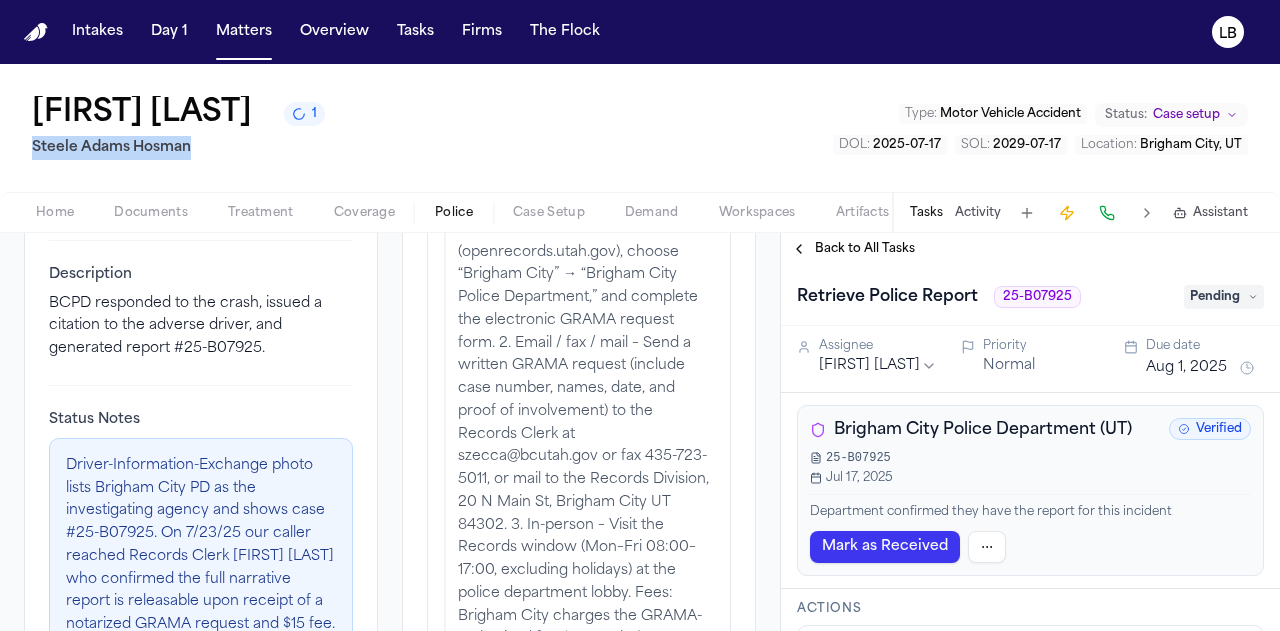scroll, scrollTop: 421, scrollLeft: 0, axis: vertical 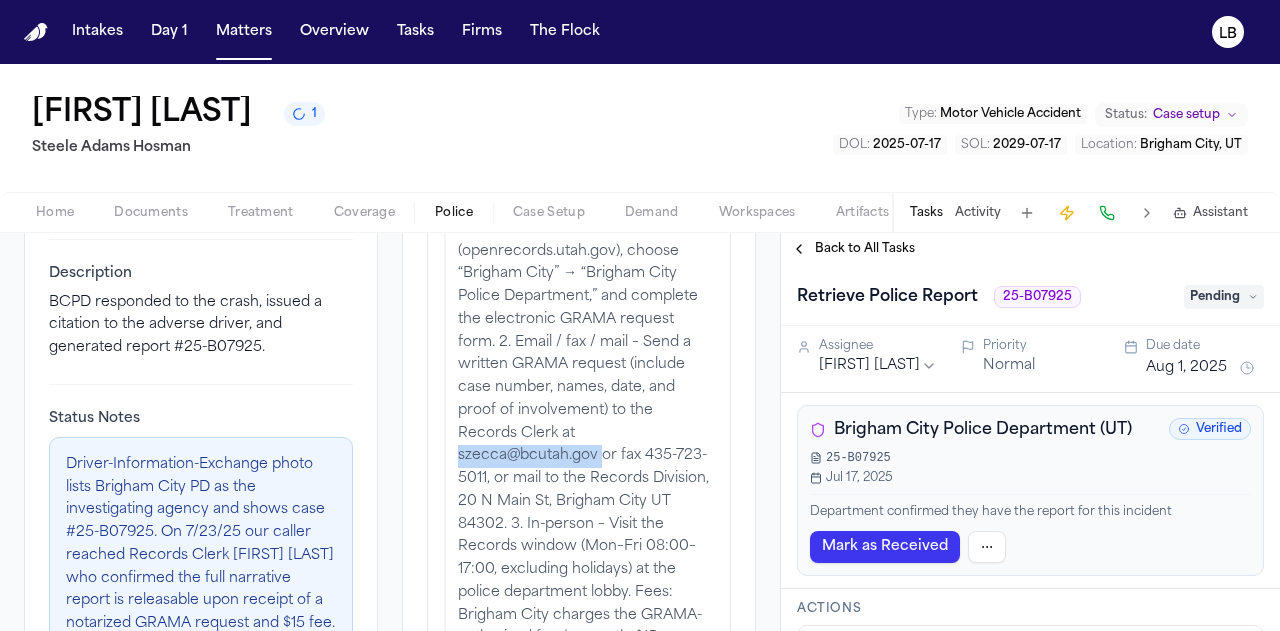 drag, startPoint x: 452, startPoint y: 455, endPoint x: 590, endPoint y: 450, distance: 138.09055 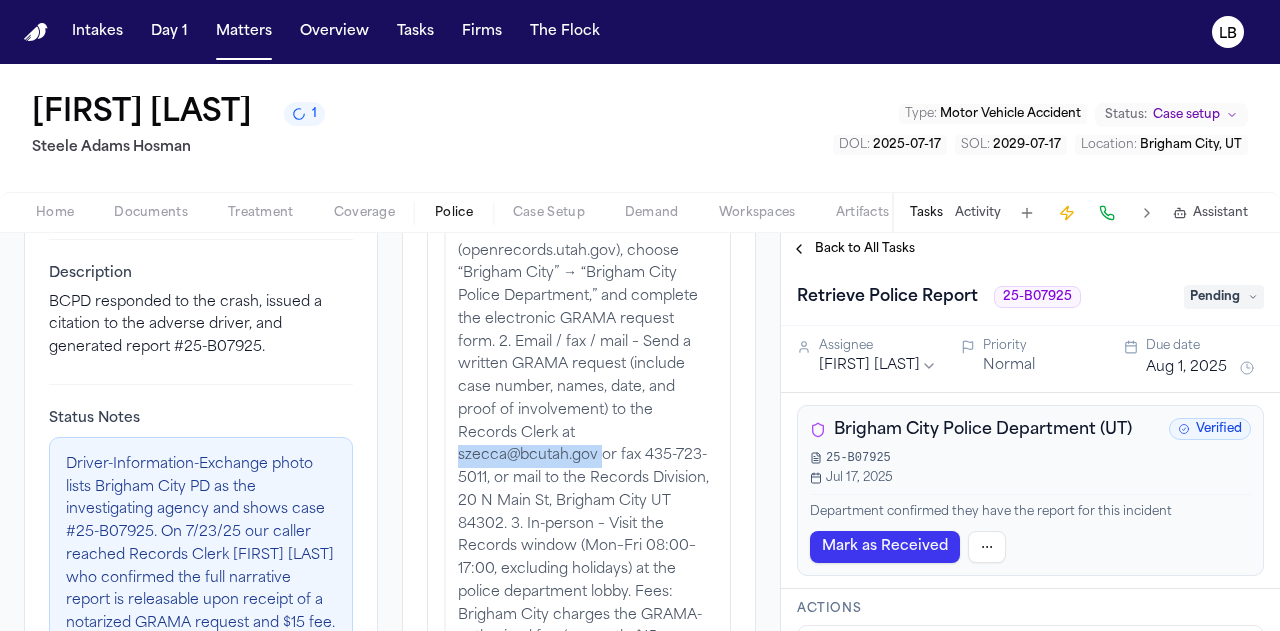 click on "Request police, traffic-collision, and other incident reports under Utah’s Government Records Access and Management Act (GRAMA).
How to submit:
1. Online – Use Utah’s Open Records Portal (openrecords.utah.gov), choose “Brigham City” → “Brigham City Police Department,” and complete the electronic GRAMA request form.
2. Email / fax / mail – Send a written GRAMA request (include case number, names, date, and proof of involvement) to the Records Clerk at szecca@bcutah.gov or fax 435-723-5011, or mail to the Records Division, 20 N Main St, Brigham City UT 84302.
3. In-person – Visit the Records window (Mon–Fri 08:00–17:00, excluding holidays) at the police department lobby.
Fees: Brigham City charges the GRAMA-authorized fee (currently $15 per police or traffic report up to 50 pages; additional fees may apply per Utah Code 63G-2-203). Valid photo ID and proof of entitlement are required before a report is released." at bounding box center (579, 434) 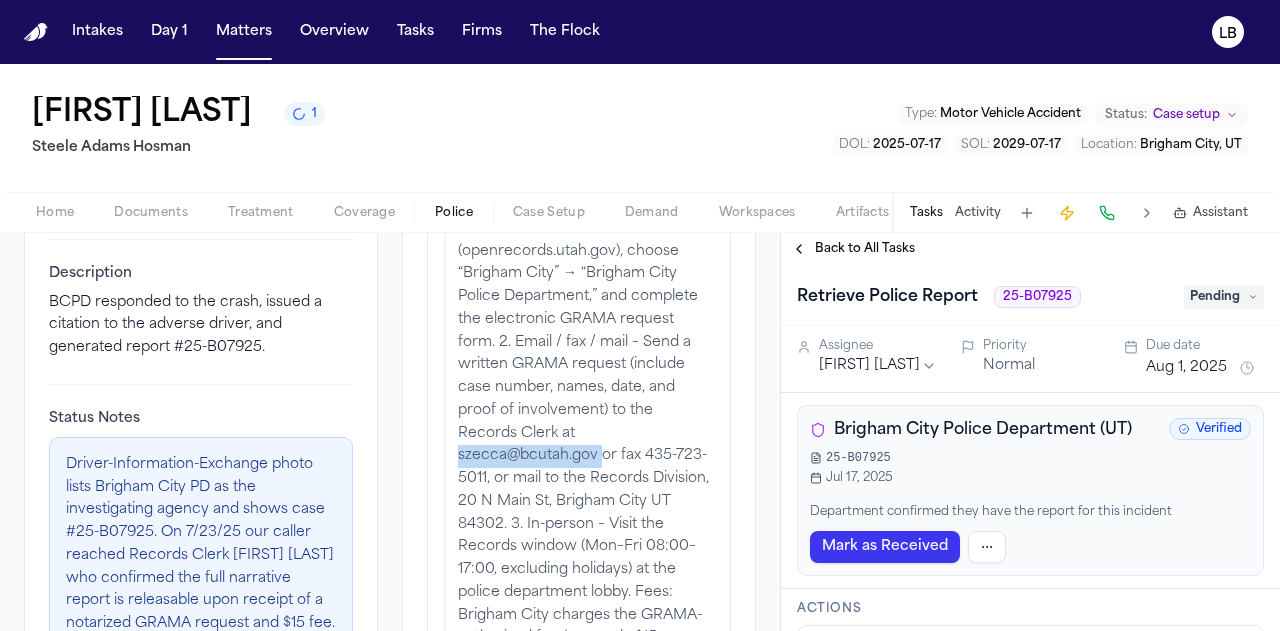 copy on "szecca@bcutah.gov" 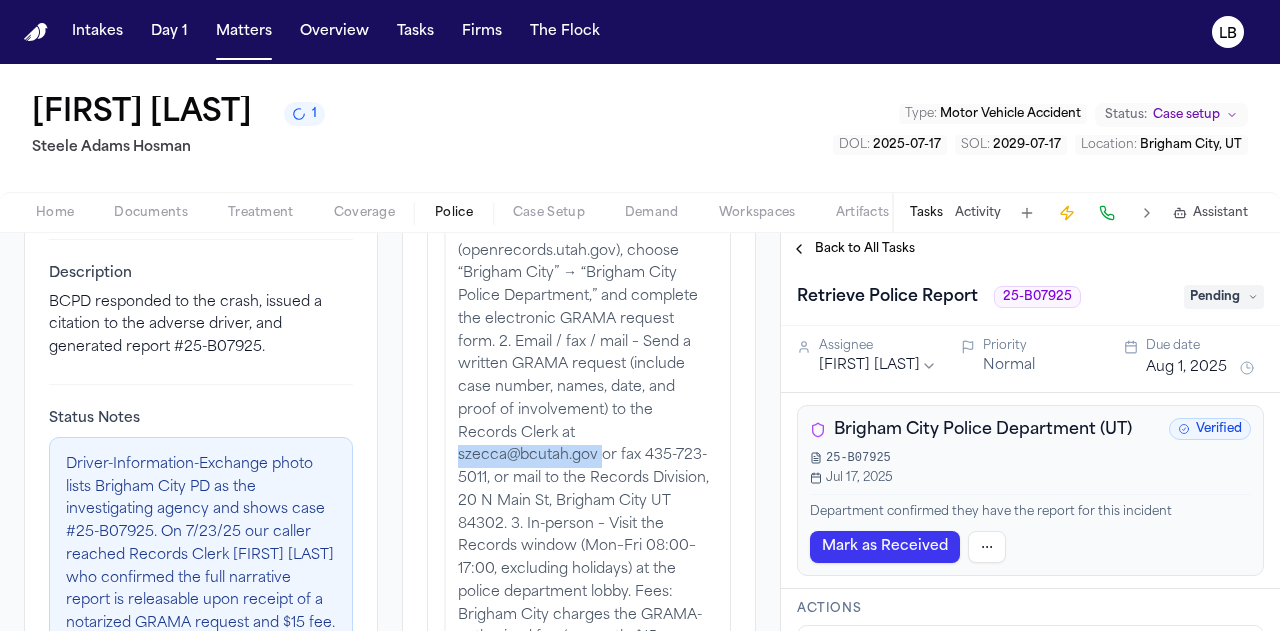 click on "Activity" at bounding box center (978, 213) 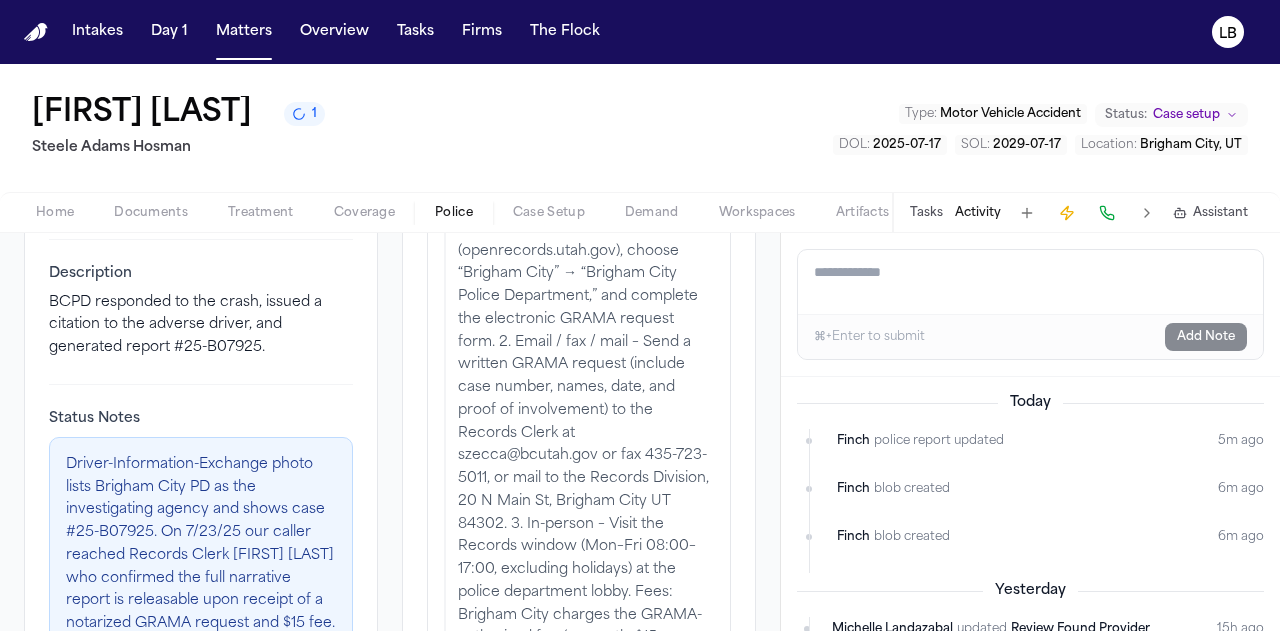 click on "Add a note to this matter" at bounding box center [1030, 282] 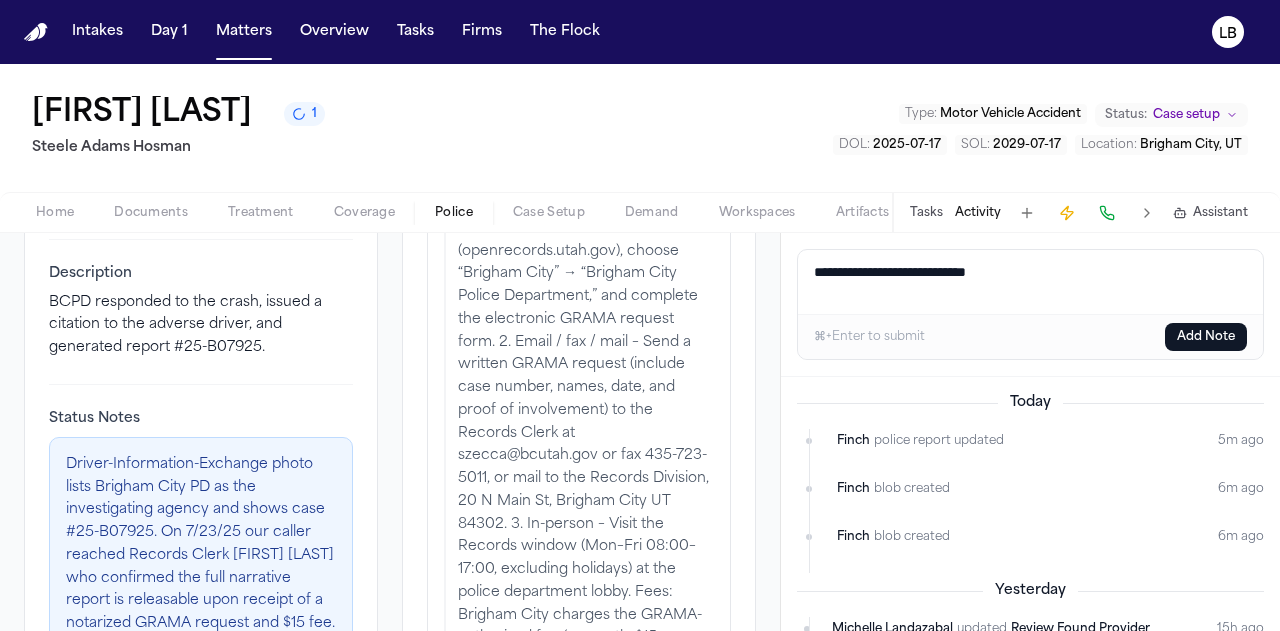 paste on "**********" 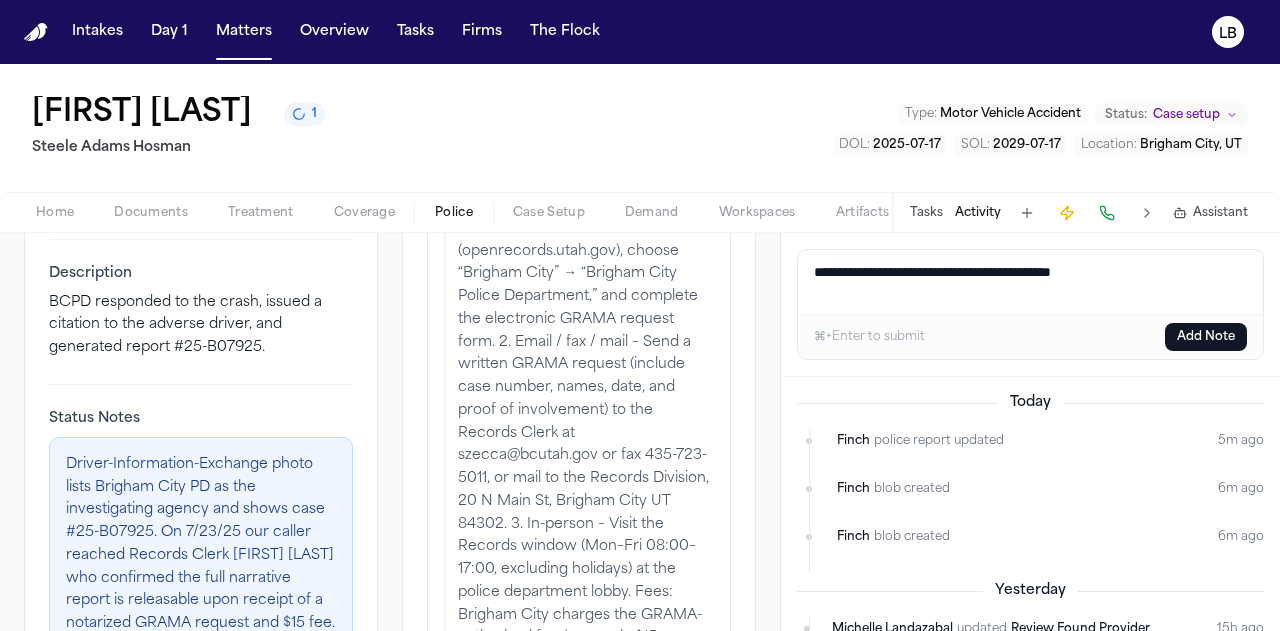 type on "**********" 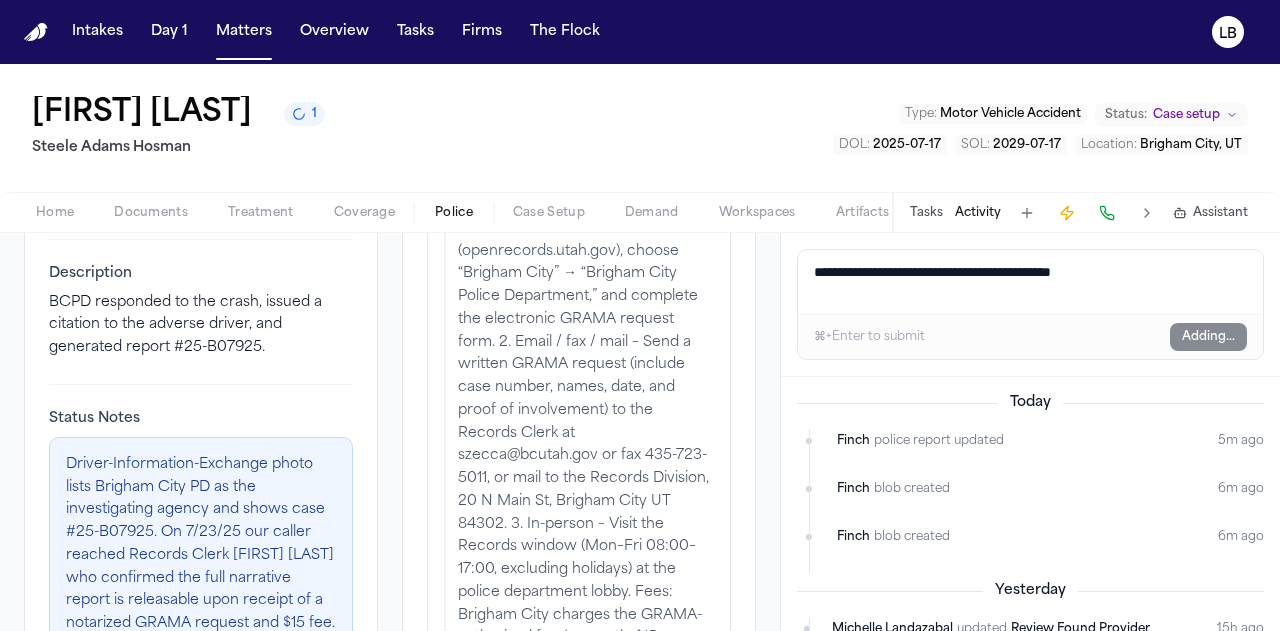 type 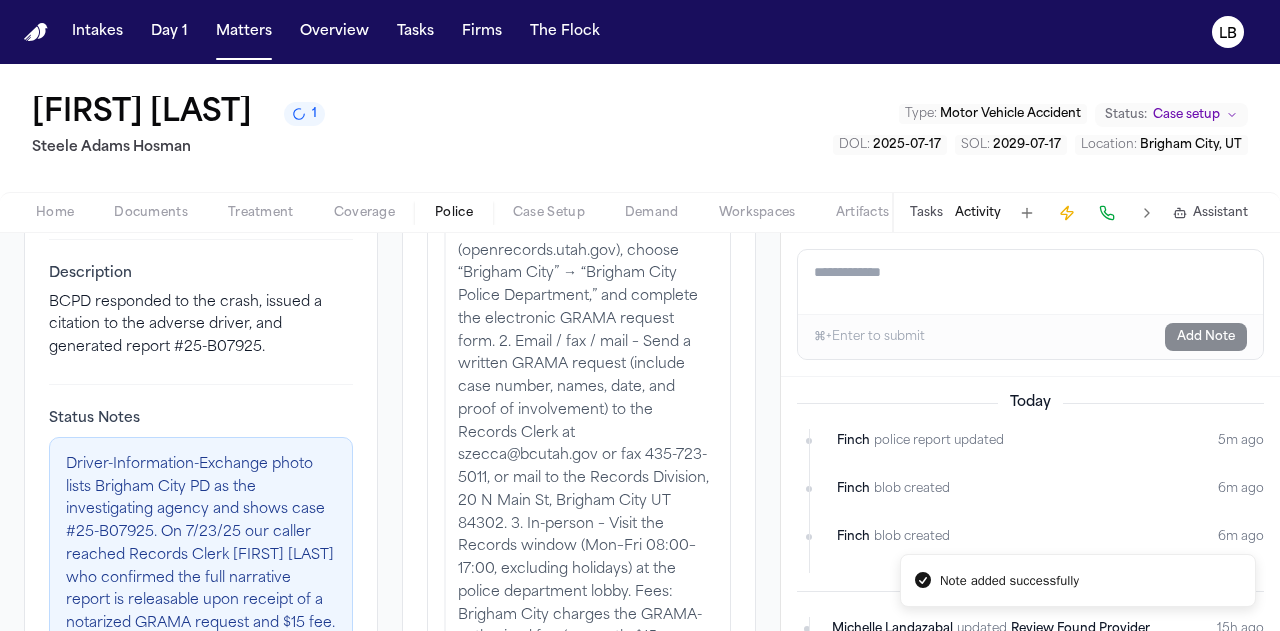 click on "Tasks" at bounding box center (926, 213) 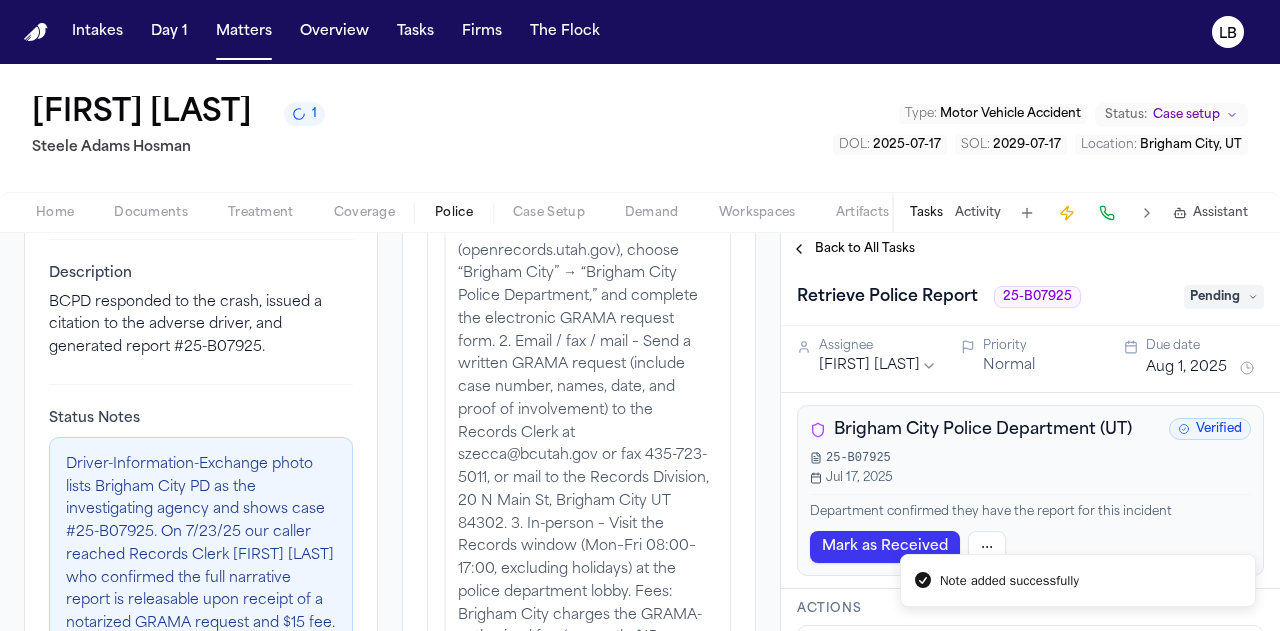 click on "Pending" at bounding box center (1224, 297) 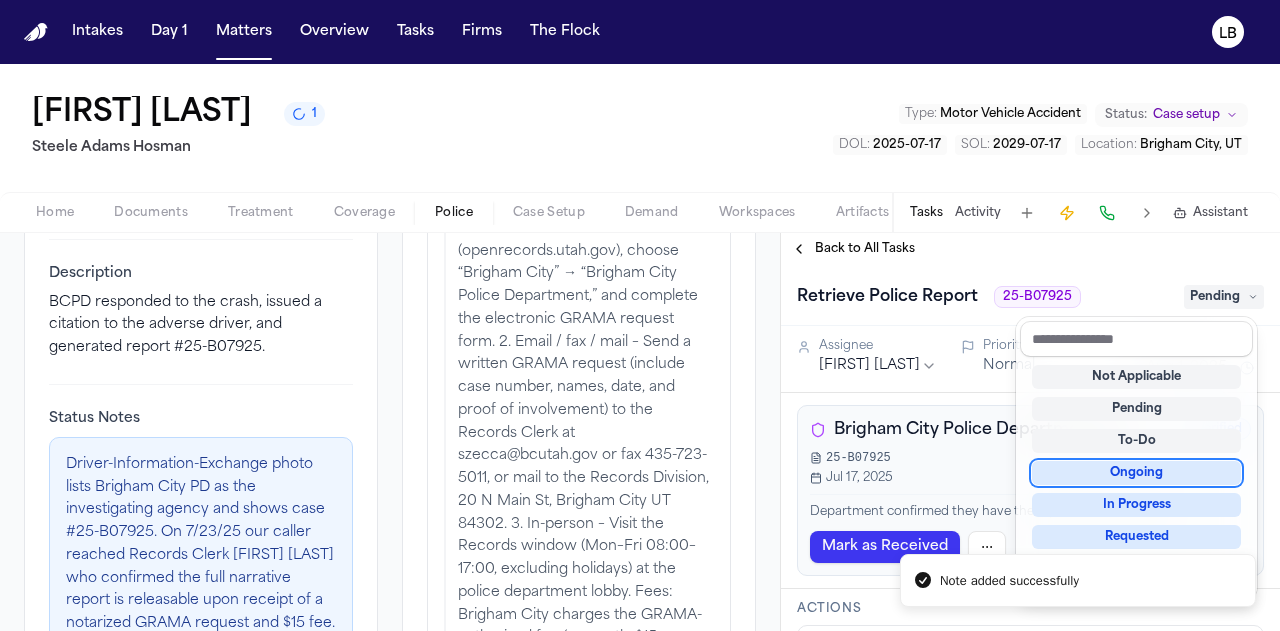 click on "Ongoing" at bounding box center [1136, 473] 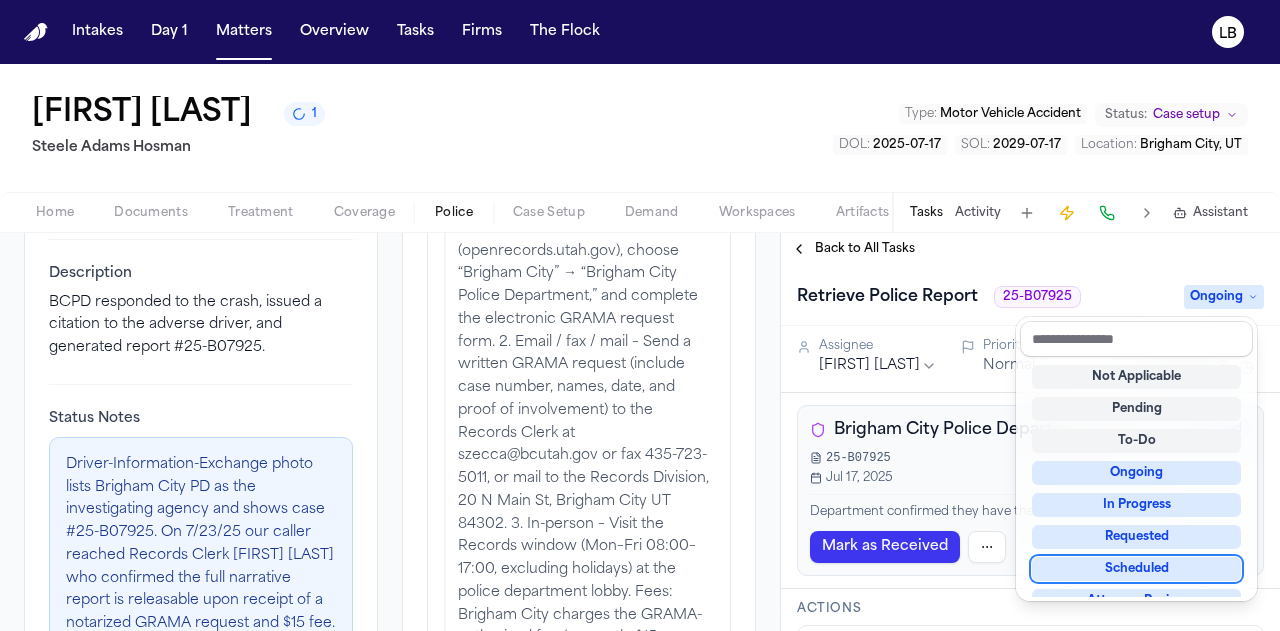 click on "Back to All Tasks Retrieve Police Report 25-B07925 Ongoing Assignee Lina Becerra Priority Normal Due date Aug 1, 2025 Brigham City Police Department (UT) Verified 25-B07925 Jul 17, 2025 Department confirmed they have the report for this incident Mark as Received Actions 🏁 AI Voice Agent •  2  runs Status changed to completed Start New Legacy Voice AI Send to Ops Call Client Lookup Online Requirements 1/1 Files Updates Michelle Landazabal • 1w • Private ML - Karen to set up meeting with client to sign and notarize forms  Bland Caller • 1w • Private Bland Caller • 1w • Private Bland Caller • 1w • Private Finished a Voice AI Call:
- Disposition: ❓ Unclear
The caller verified that Brigham City Police holds the requested accident report, learned it is already releasable, and obtained clear instructions to obtain it (submit a notarized GRAMA form by mail/email or apply in person).
**Next Steps:** Send or deliver the notarized GRAMA request and $15 payment to obtain the report.
Add update" at bounding box center (1030, 432) 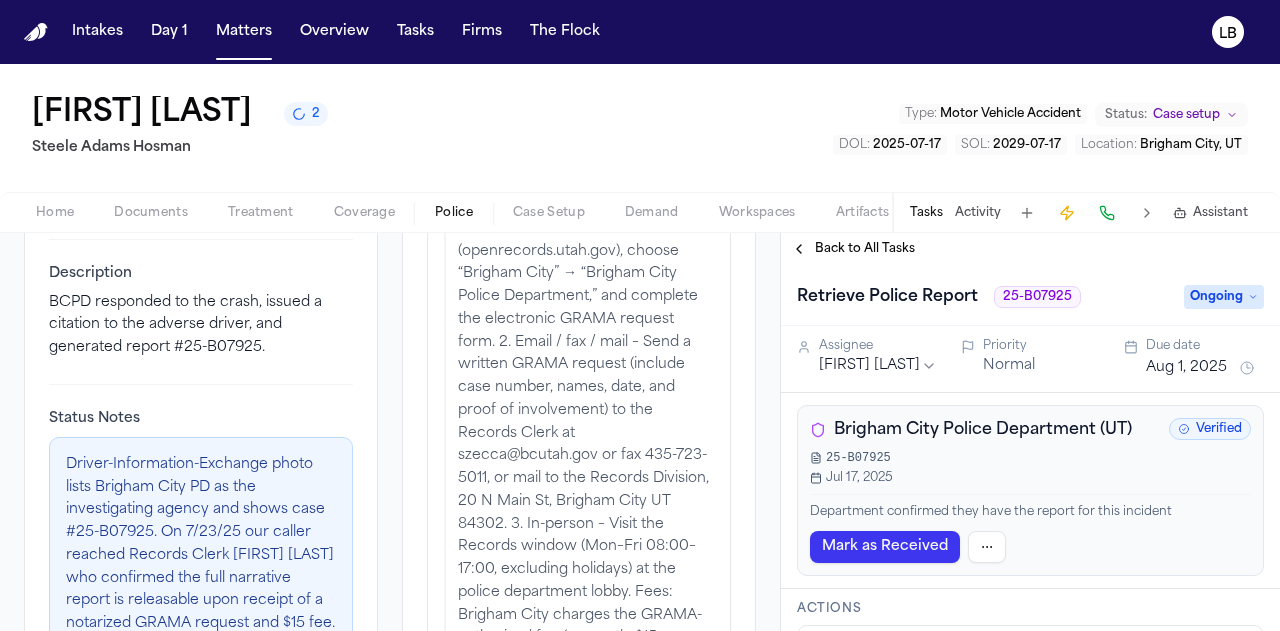 scroll, scrollTop: 229, scrollLeft: 0, axis: vertical 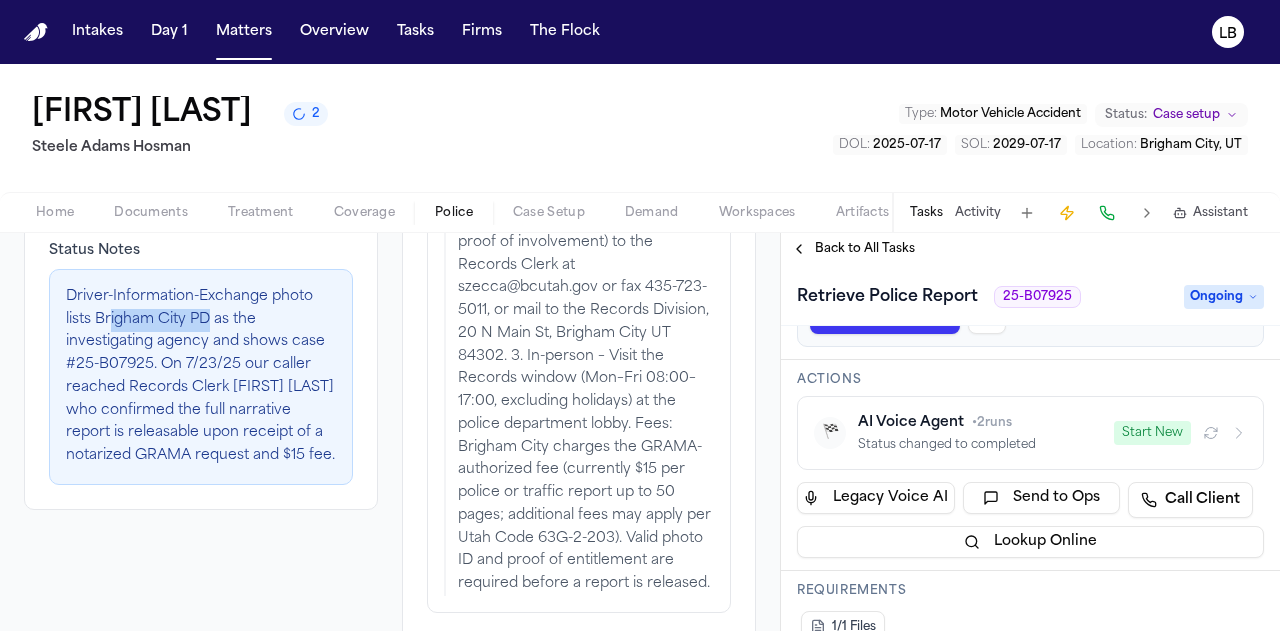 drag, startPoint x: 211, startPoint y: 295, endPoint x: 108, endPoint y: 295, distance: 103 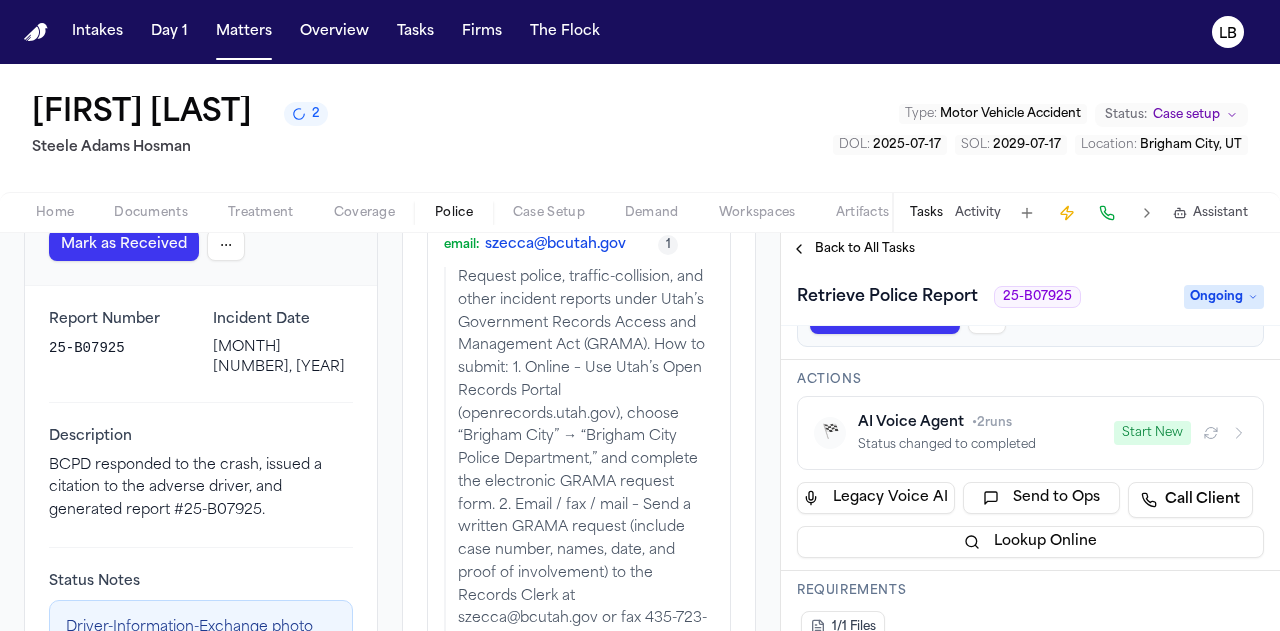 scroll, scrollTop: 258, scrollLeft: 0, axis: vertical 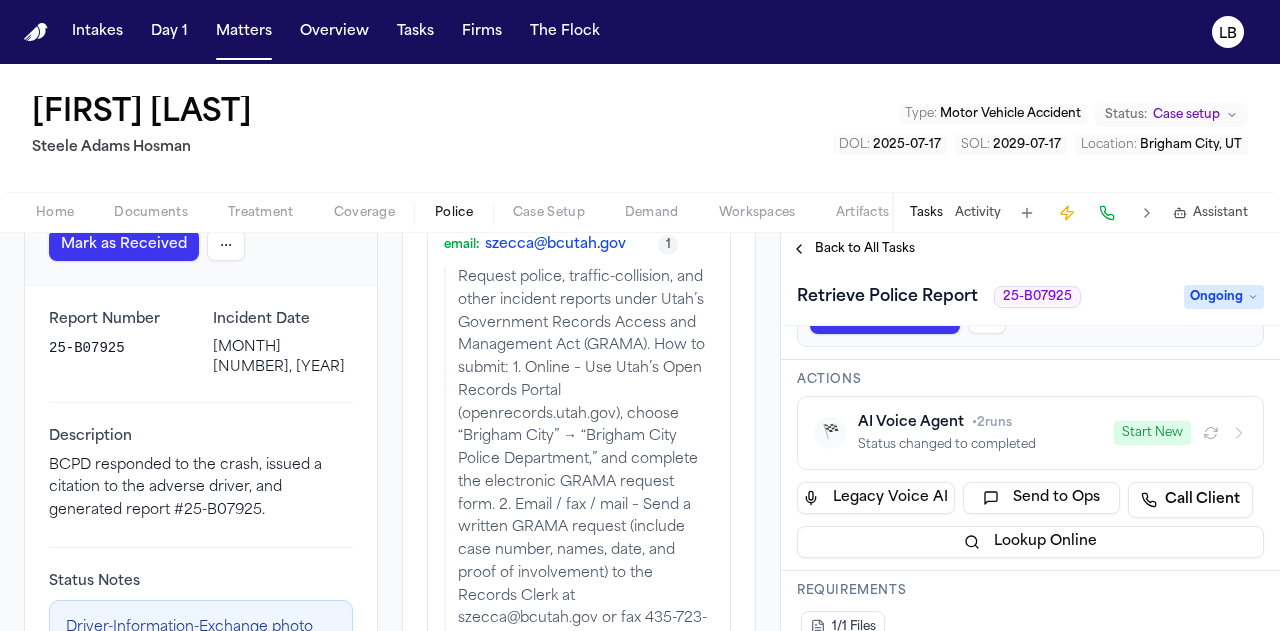 click on "Intakes Day 1 Matters Overview Tasks Firms The Flock" at bounding box center (336, 32) 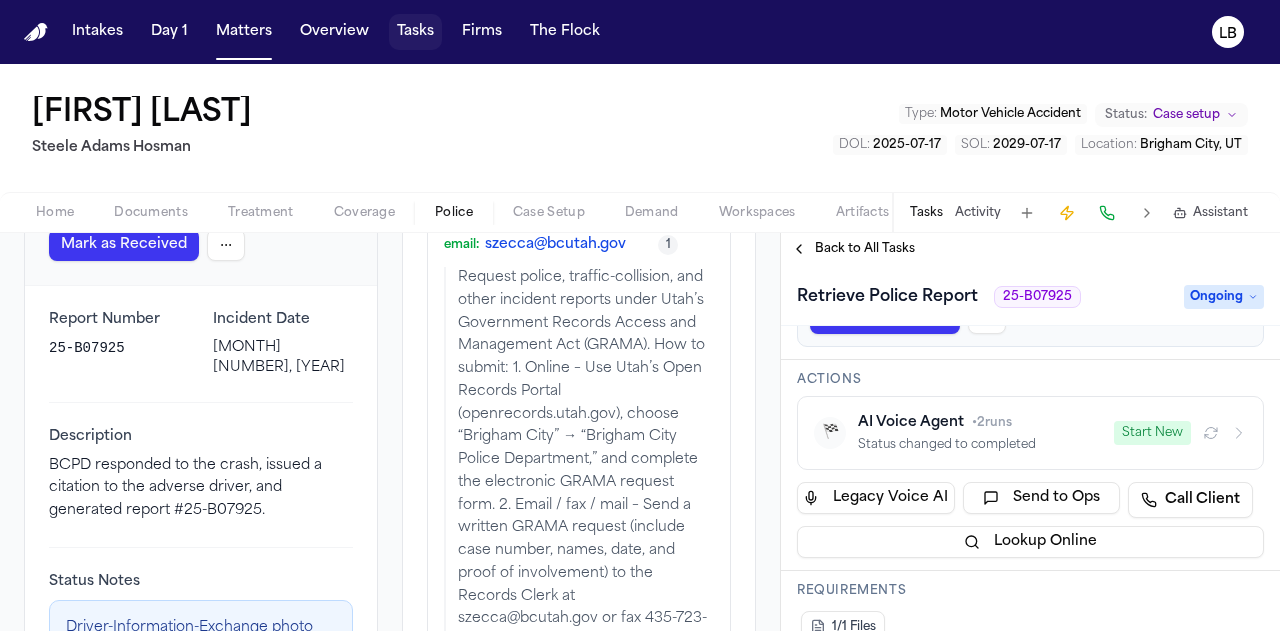 click on "Tasks" at bounding box center [415, 32] 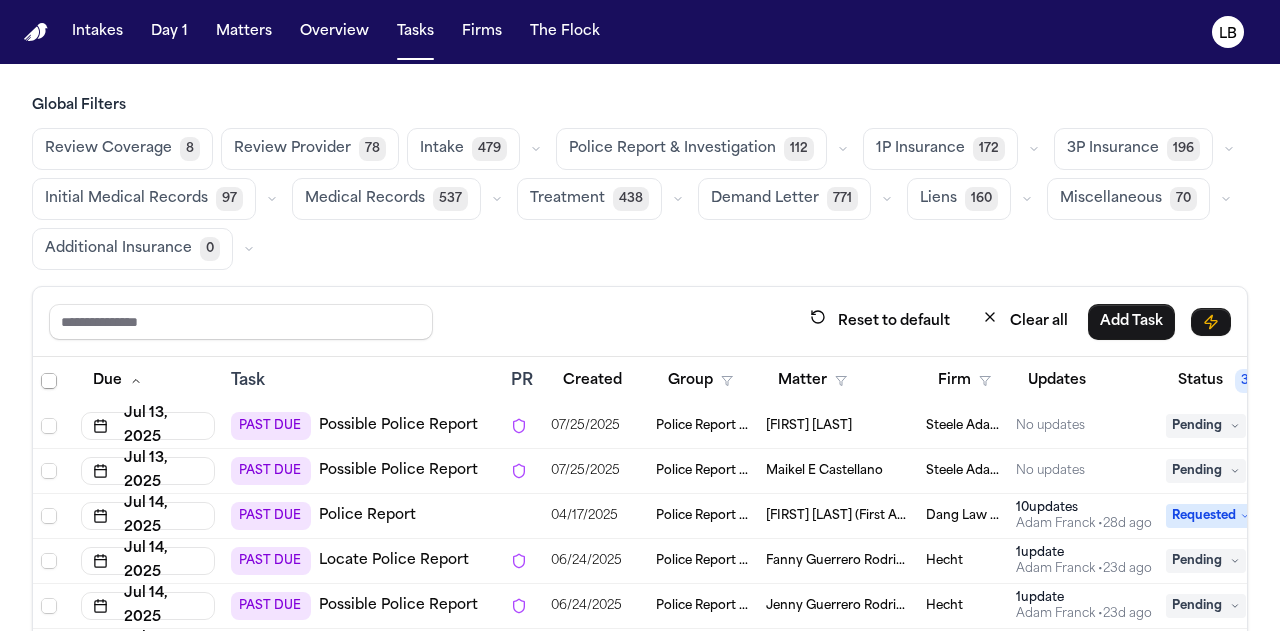 scroll, scrollTop: 1528, scrollLeft: 0, axis: vertical 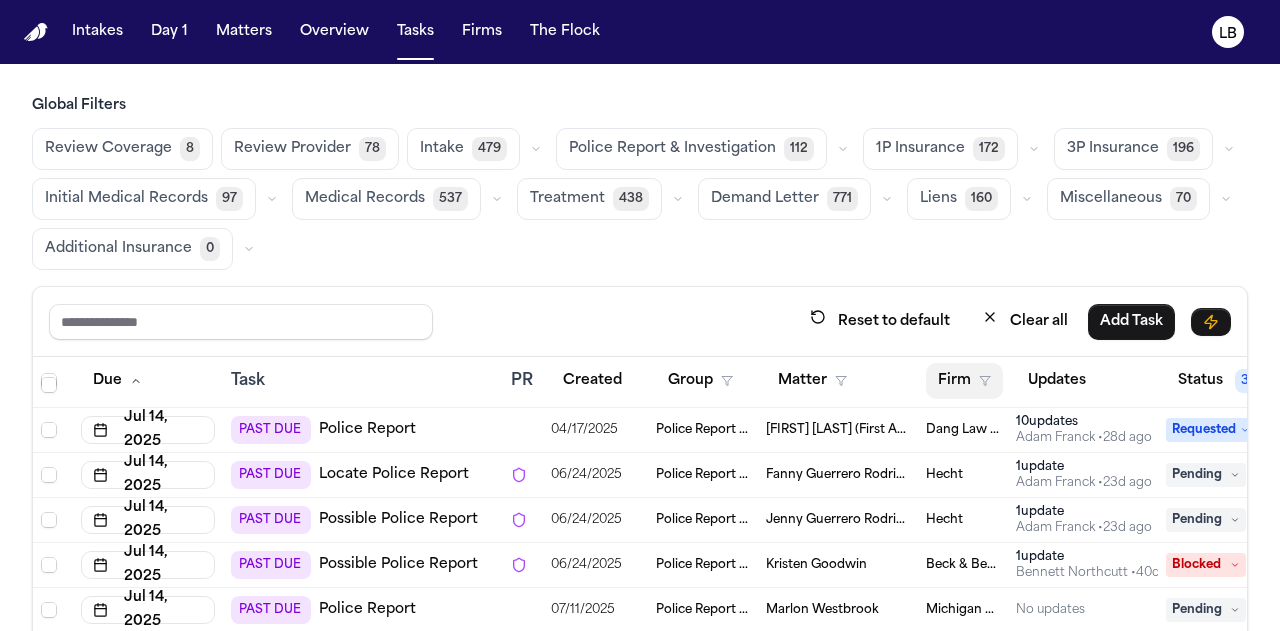 click 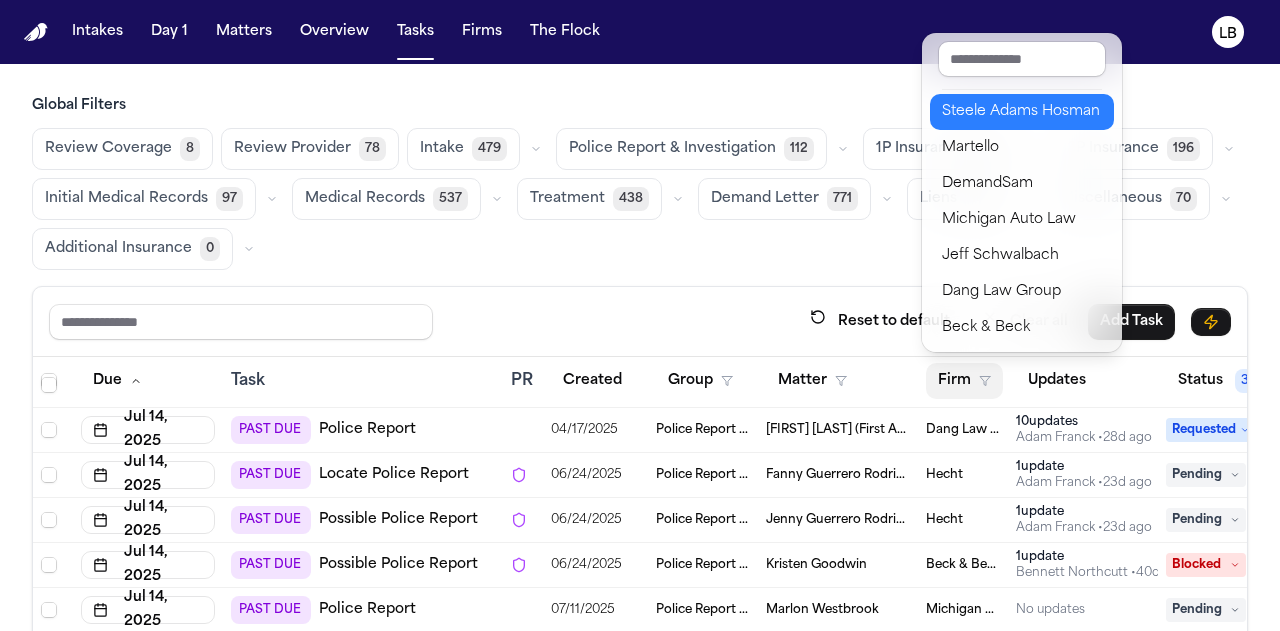 click on "Steele Adams Hosman" at bounding box center (1022, 112) 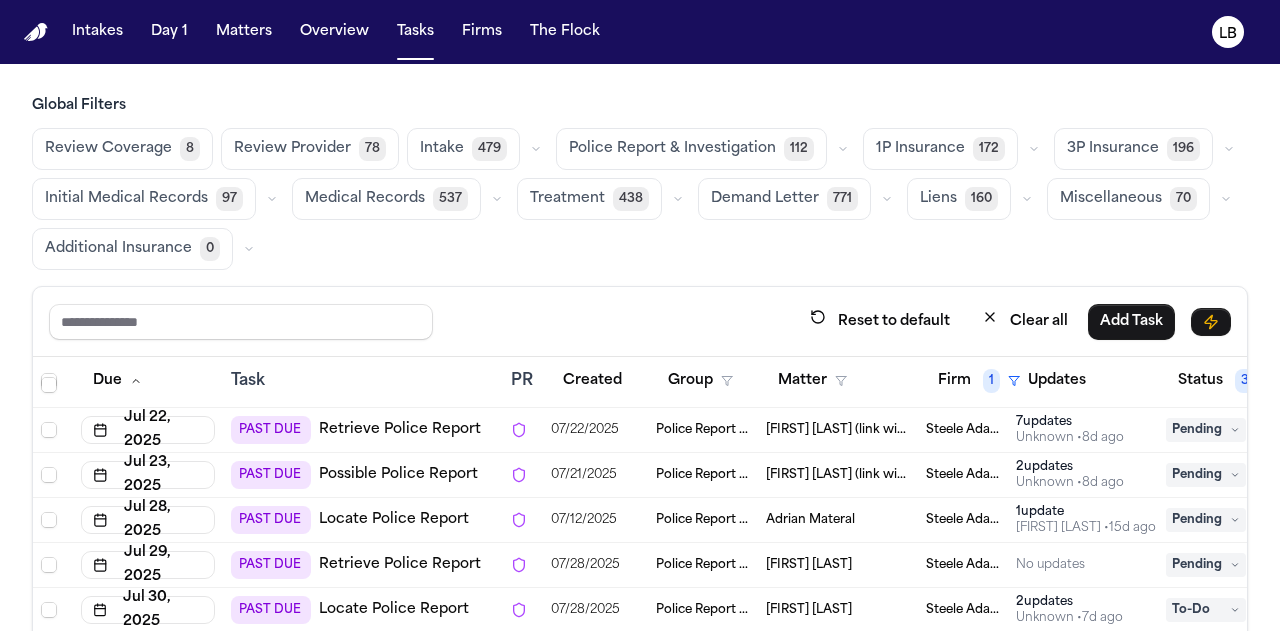 scroll, scrollTop: 372, scrollLeft: 0, axis: vertical 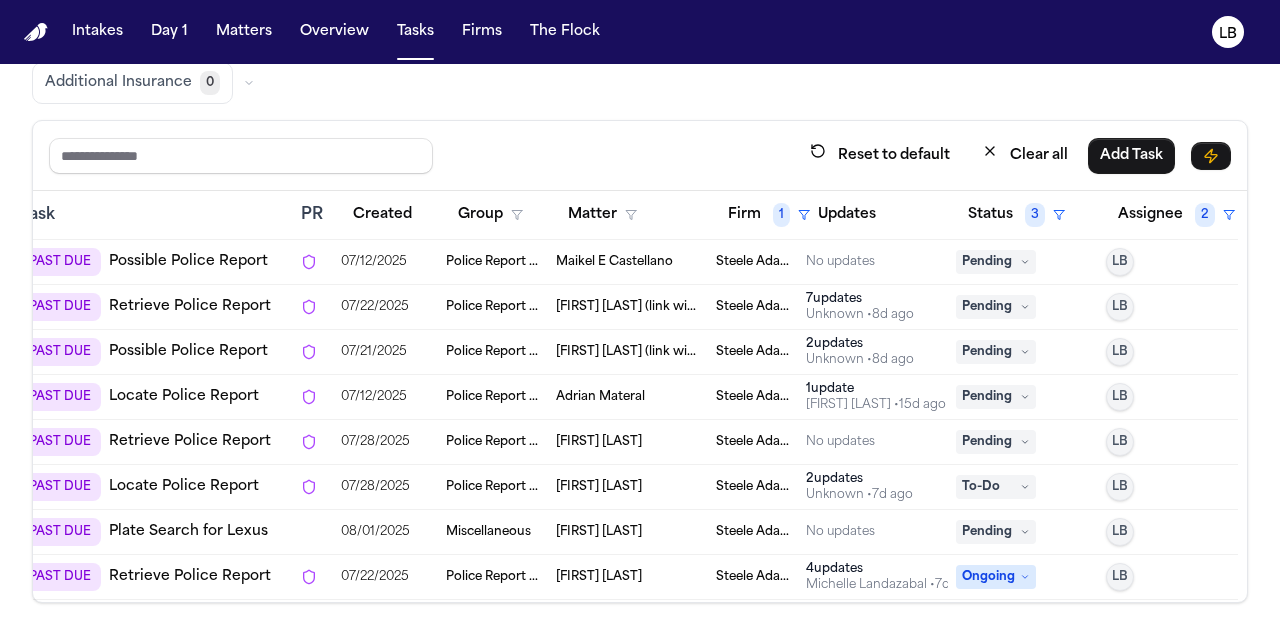 click on "Julio Hernando" at bounding box center (599, 442) 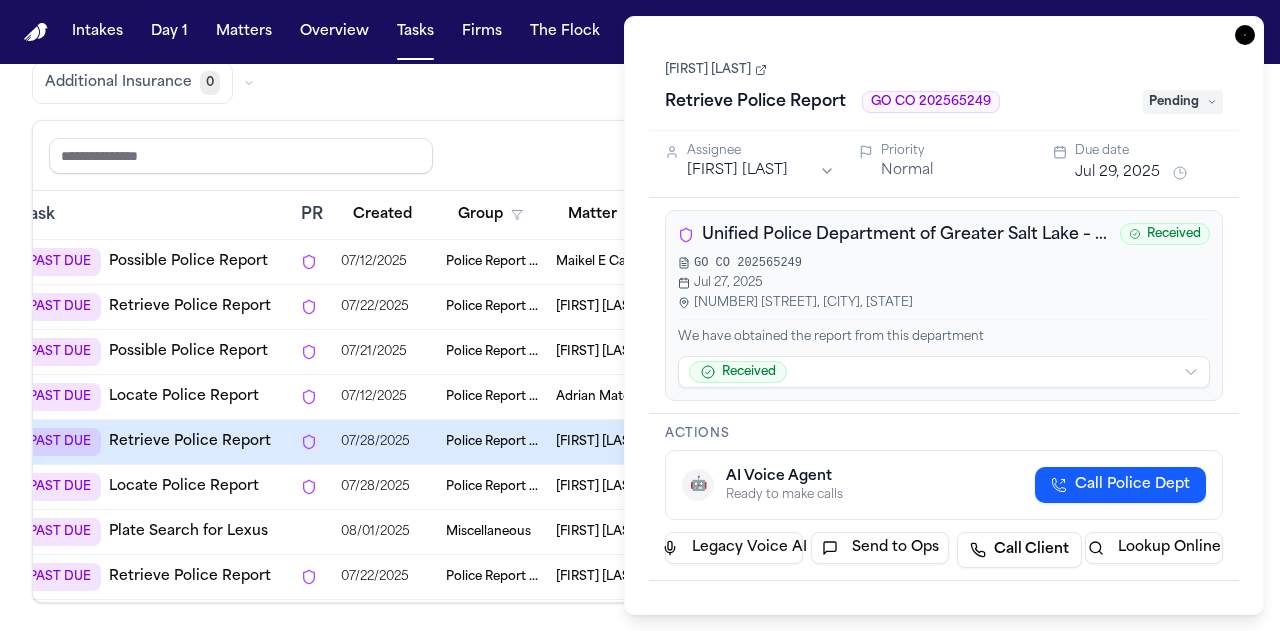 click on "[FIRST] [LAST]" at bounding box center [716, 70] 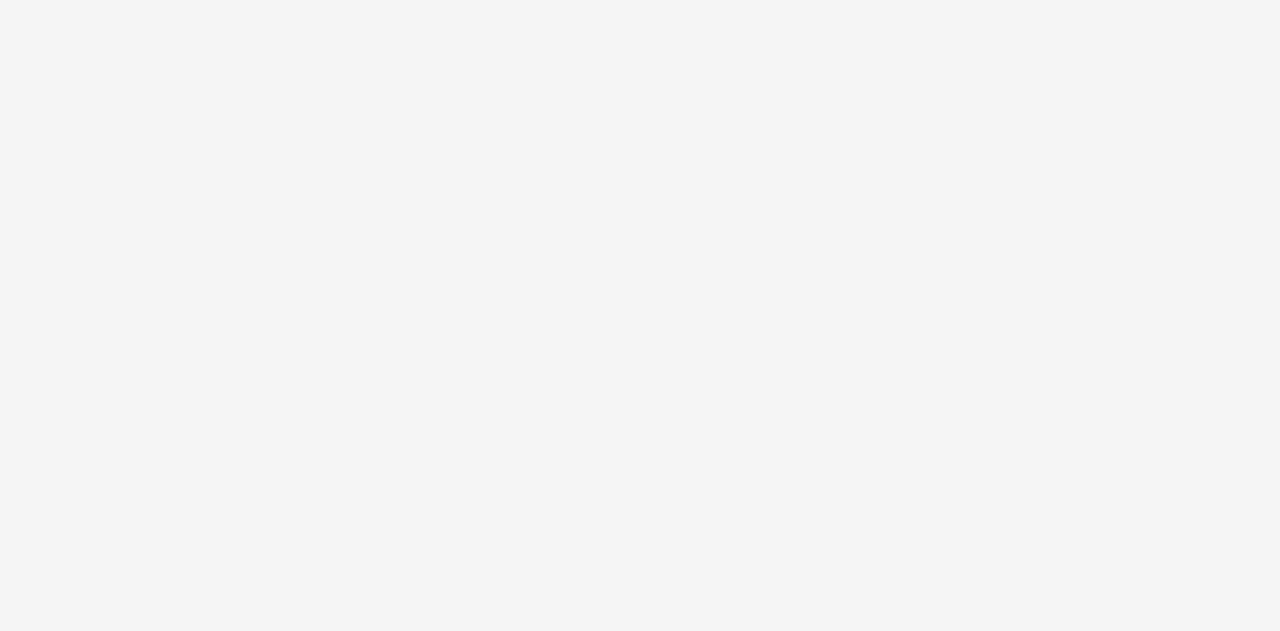 scroll, scrollTop: 0, scrollLeft: 0, axis: both 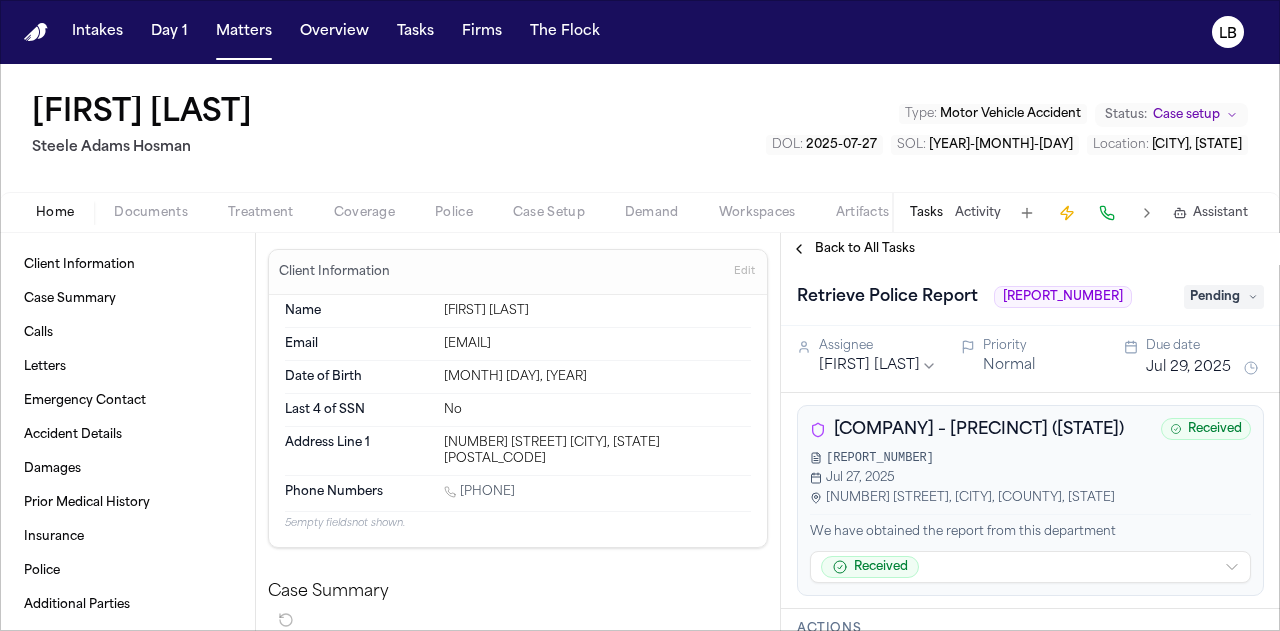 click on "[COMPANY] – [PRECINCT] ([STATE])" at bounding box center [979, 430] 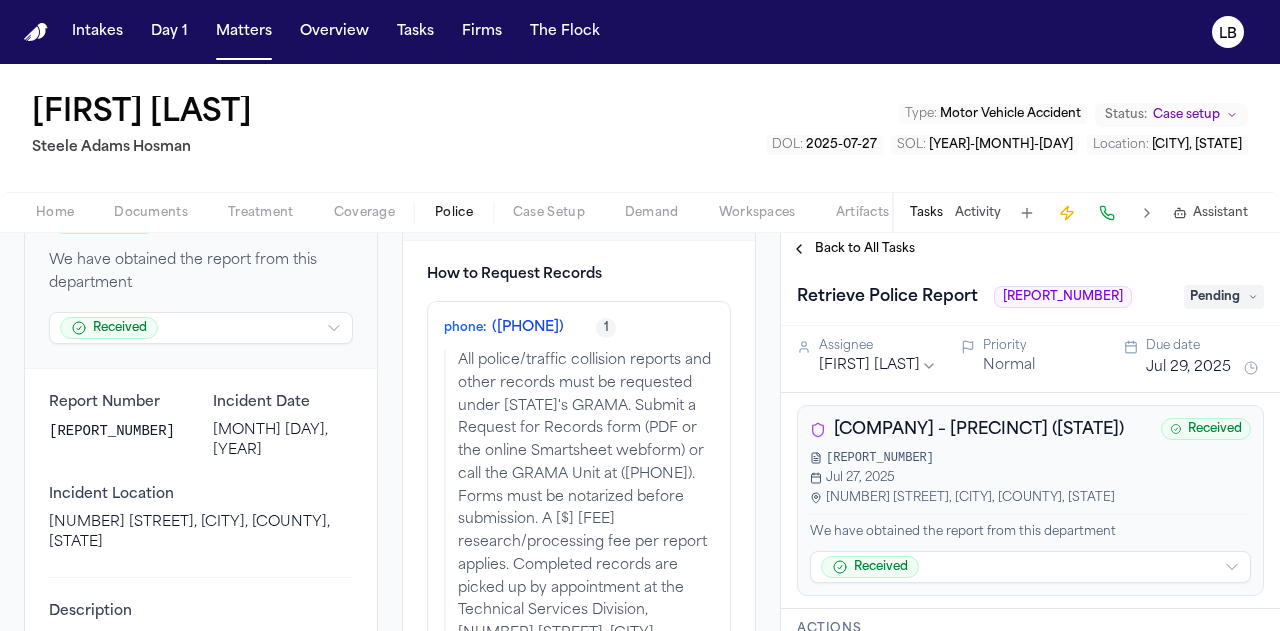 scroll, scrollTop: 168, scrollLeft: 0, axis: vertical 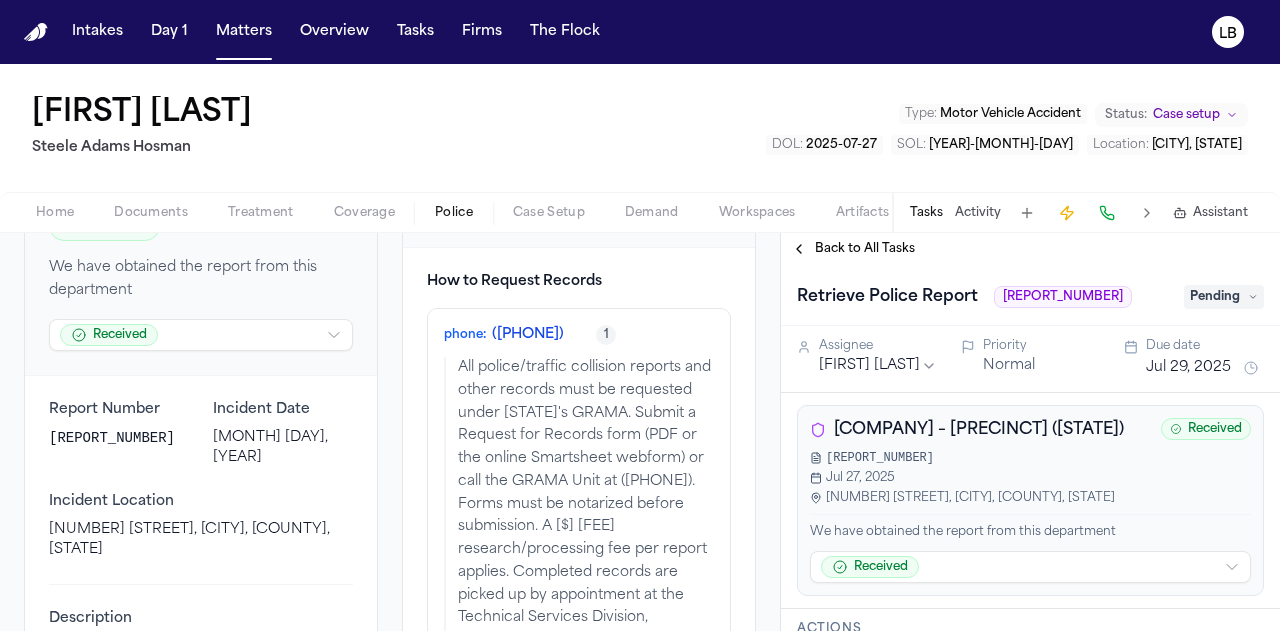 click on "[COMPANY] – [PRECINCT] ([STATE])" at bounding box center (979, 430) 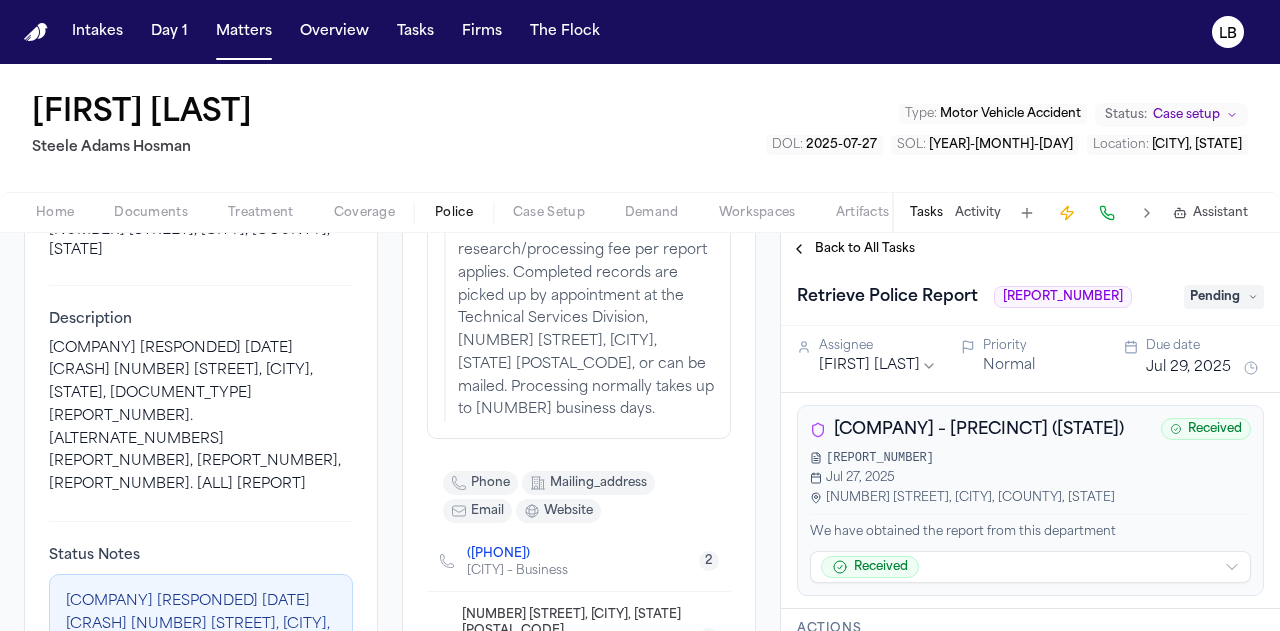scroll, scrollTop: 695, scrollLeft: 0, axis: vertical 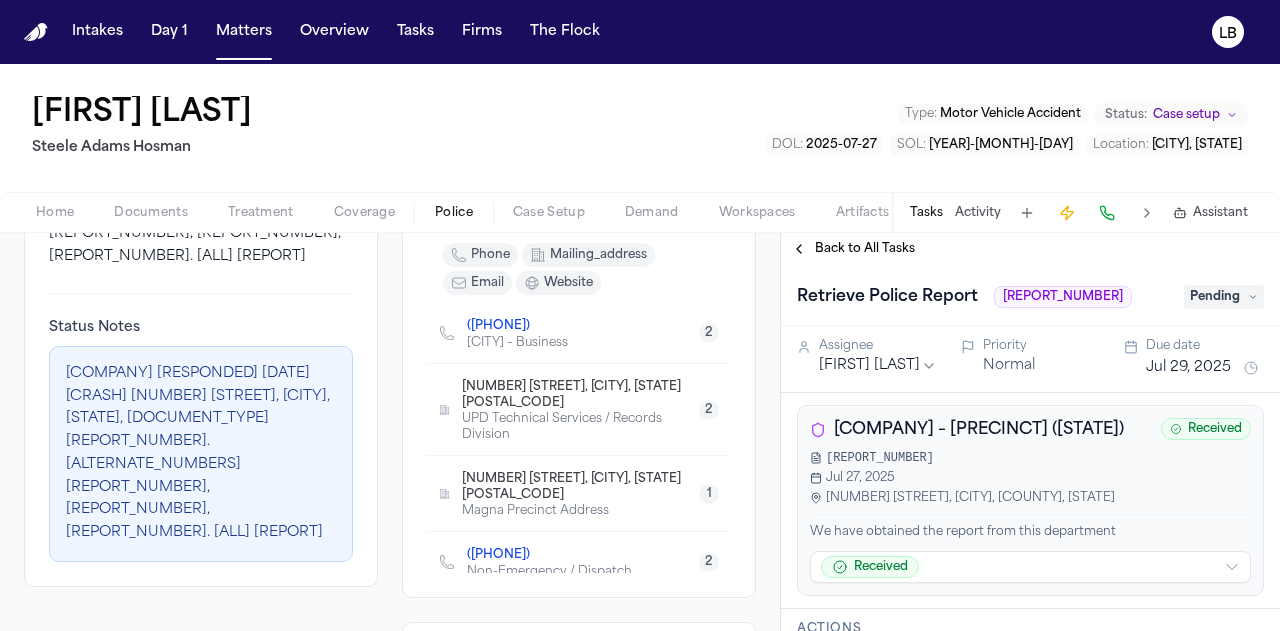 click on "[COMPANY] – [PRECINCT] ([STATE])" at bounding box center [979, 430] 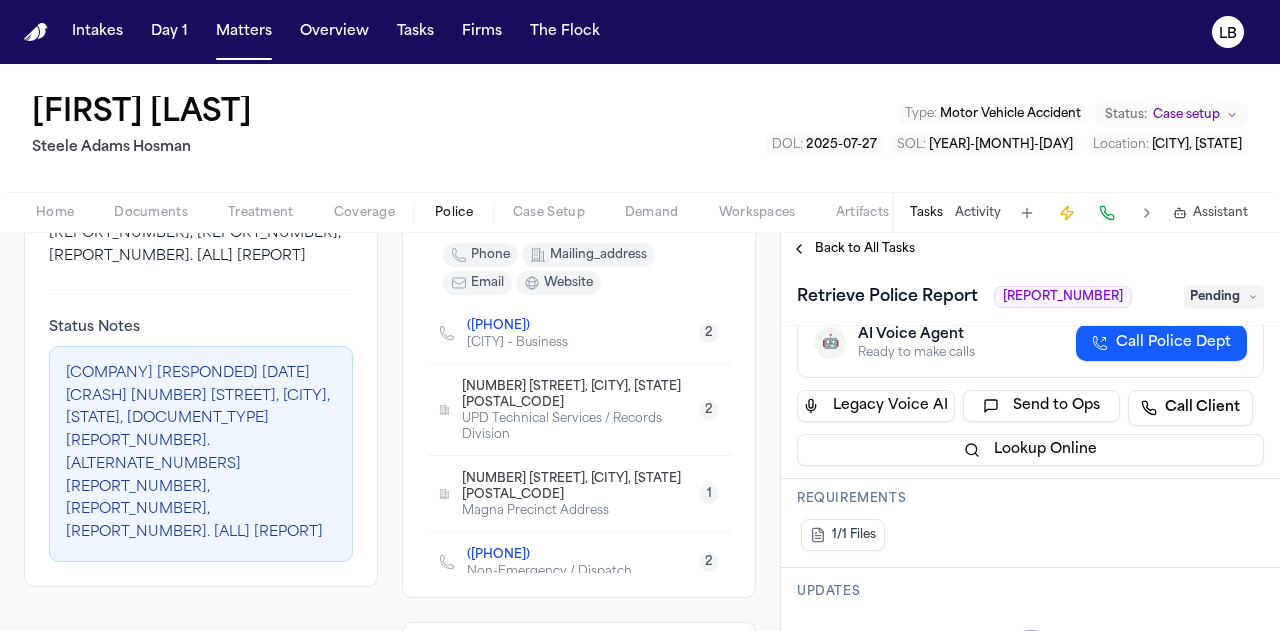 scroll, scrollTop: 336, scrollLeft: 0, axis: vertical 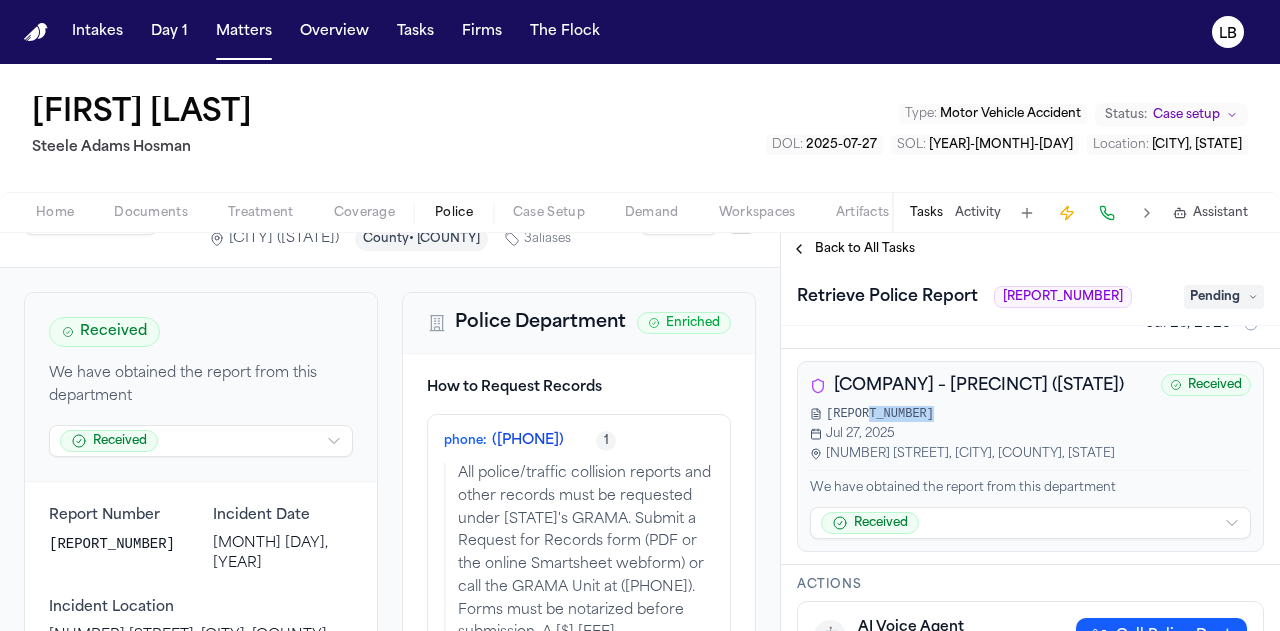 drag, startPoint x: 922, startPoint y: 413, endPoint x: 865, endPoint y: 421, distance: 57.558666 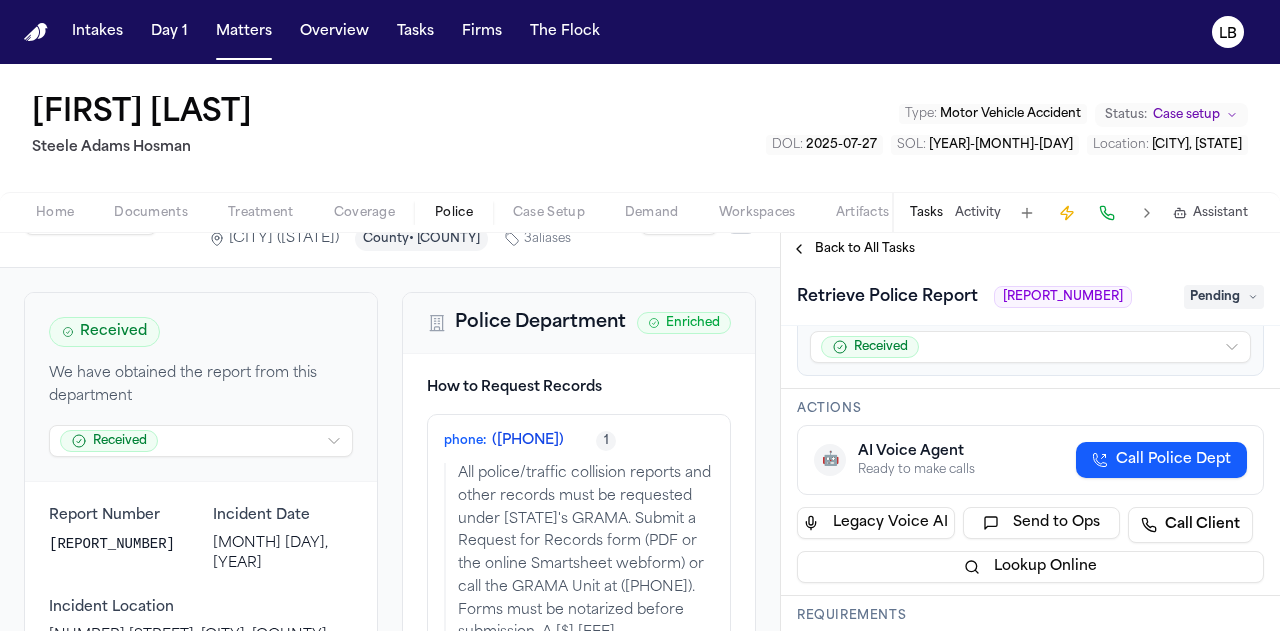 scroll, scrollTop: 222, scrollLeft: 0, axis: vertical 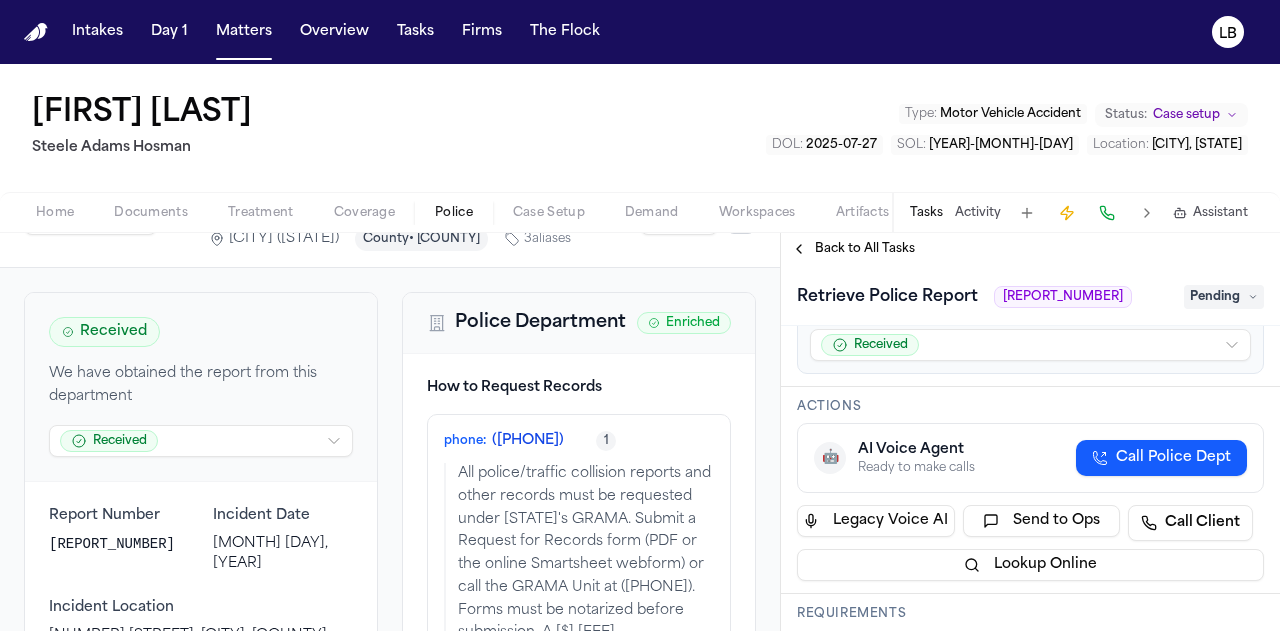 click on "Documents" at bounding box center [151, 213] 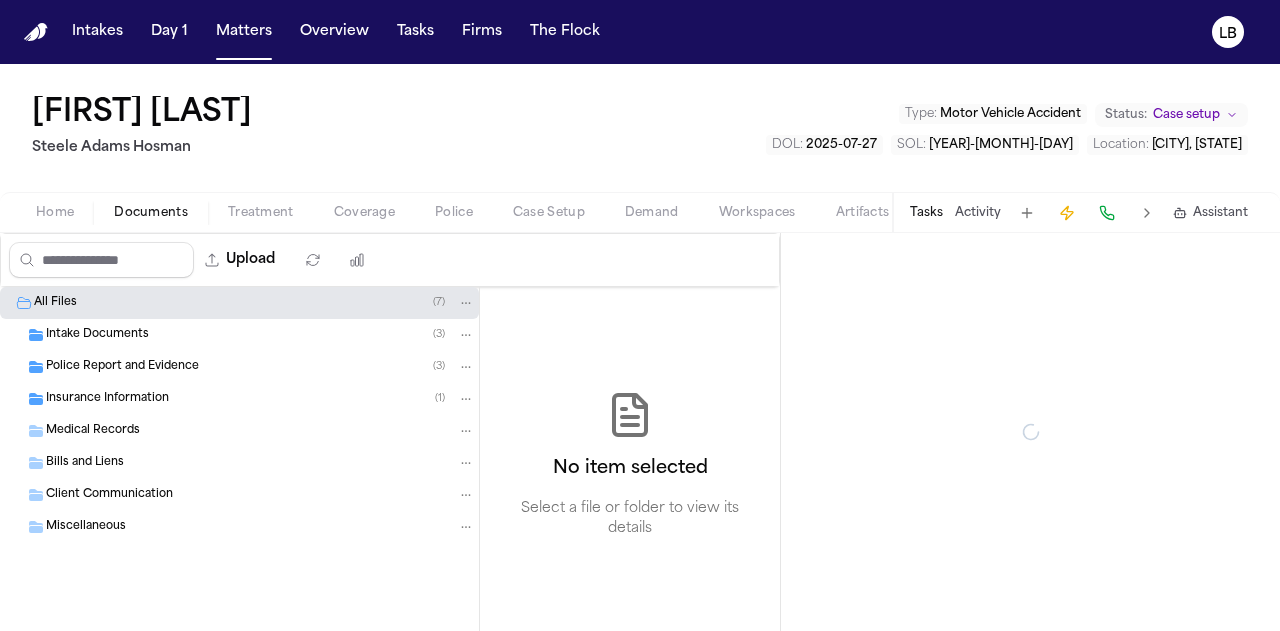 scroll, scrollTop: 0, scrollLeft: 0, axis: both 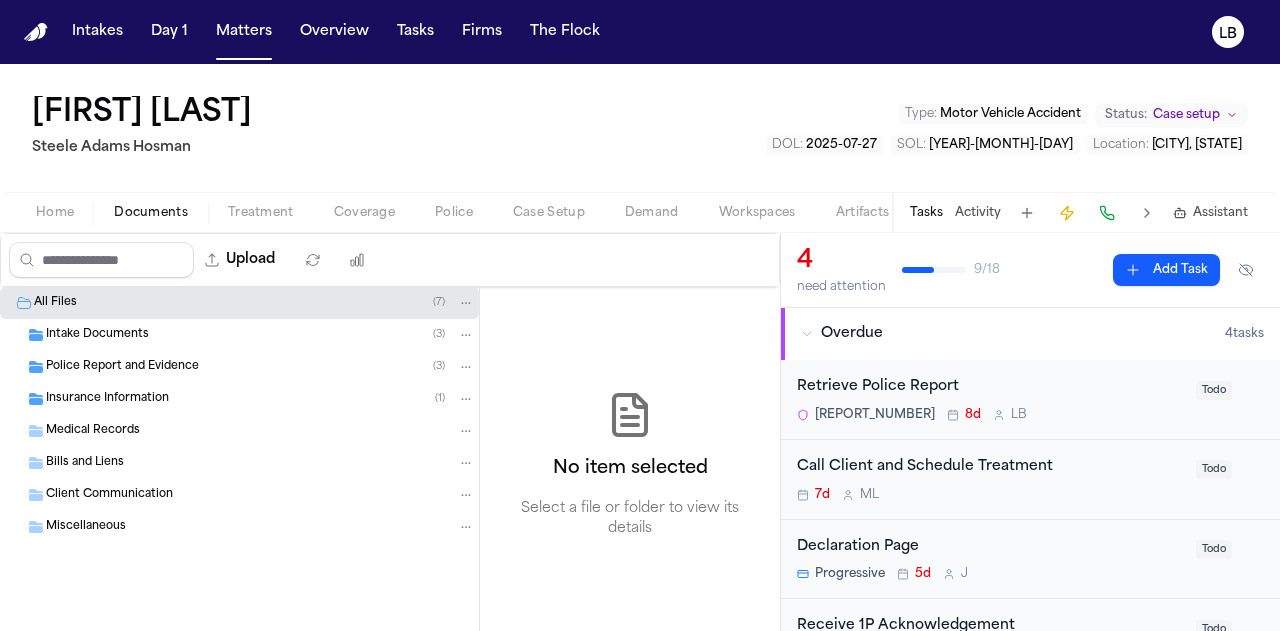 click on "Police Report and Evidence" at bounding box center (122, 367) 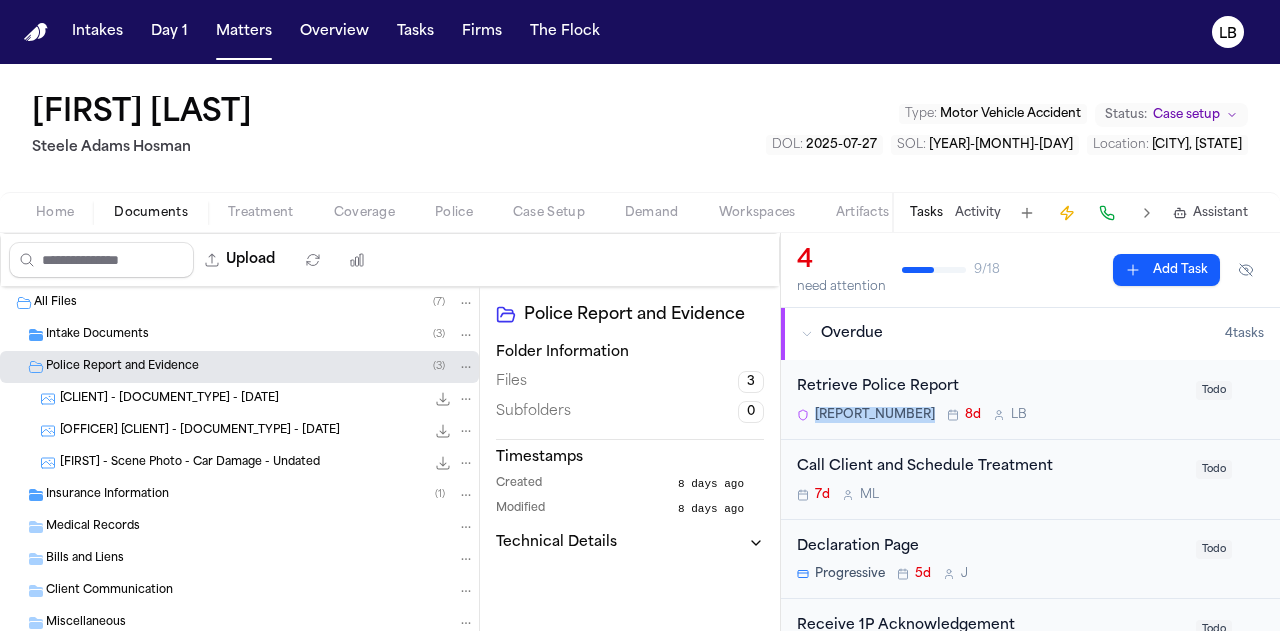drag, startPoint x: 816, startPoint y: 414, endPoint x: 930, endPoint y: 424, distance: 114.43776 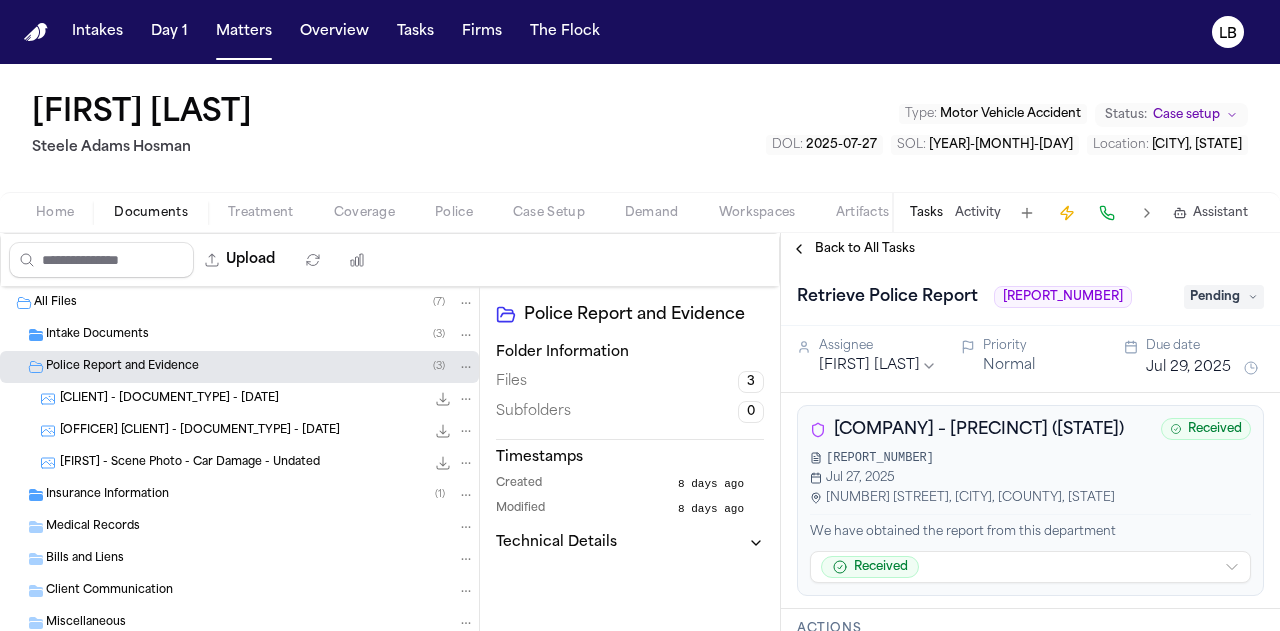 click on "[COMPANY] – [PRECINCT] ([STATE])" at bounding box center [979, 430] 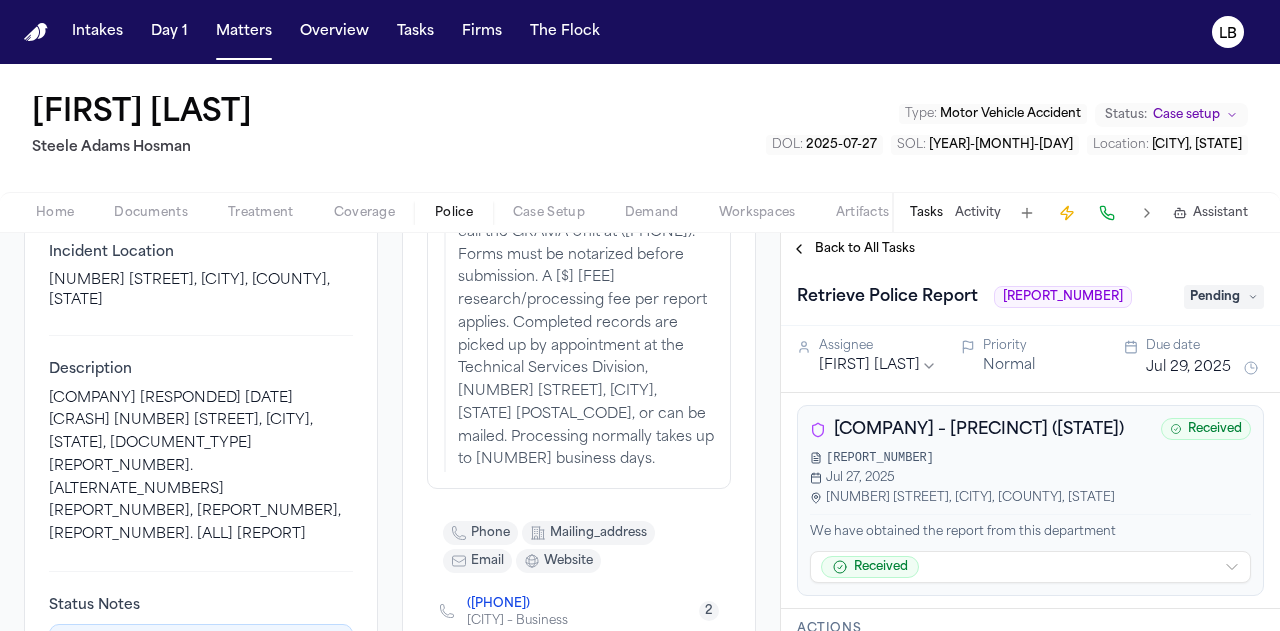 scroll, scrollTop: 416, scrollLeft: 0, axis: vertical 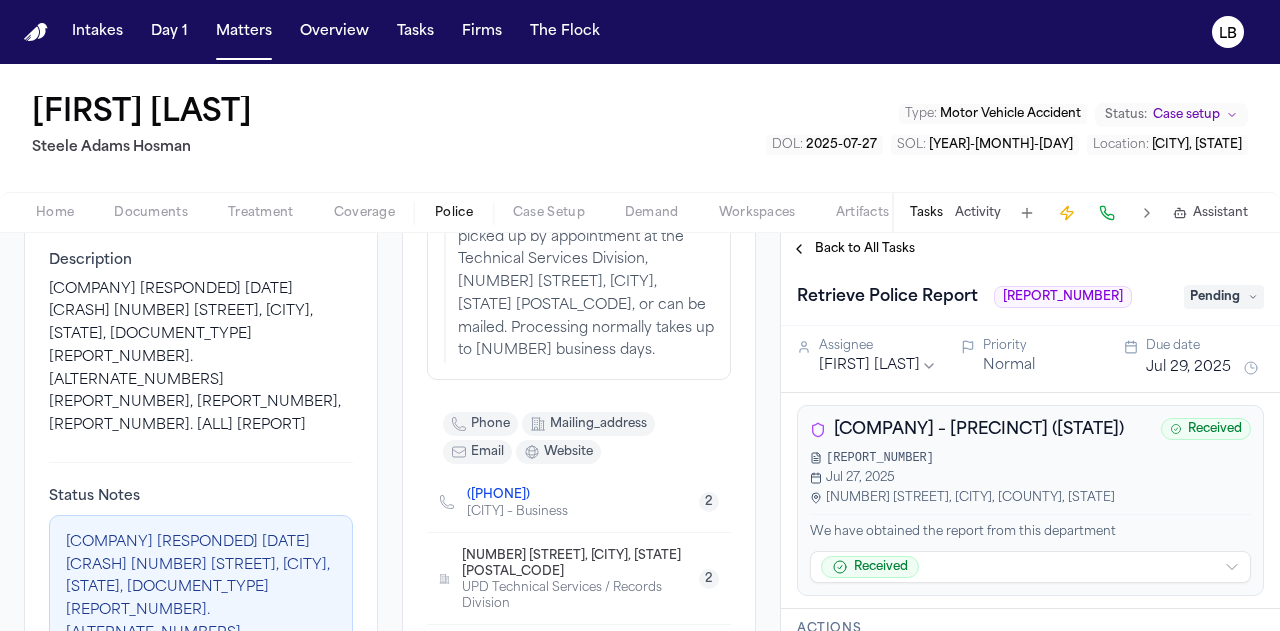 drag, startPoint x: 838, startPoint y: 433, endPoint x: 1112, endPoint y: 433, distance: 274 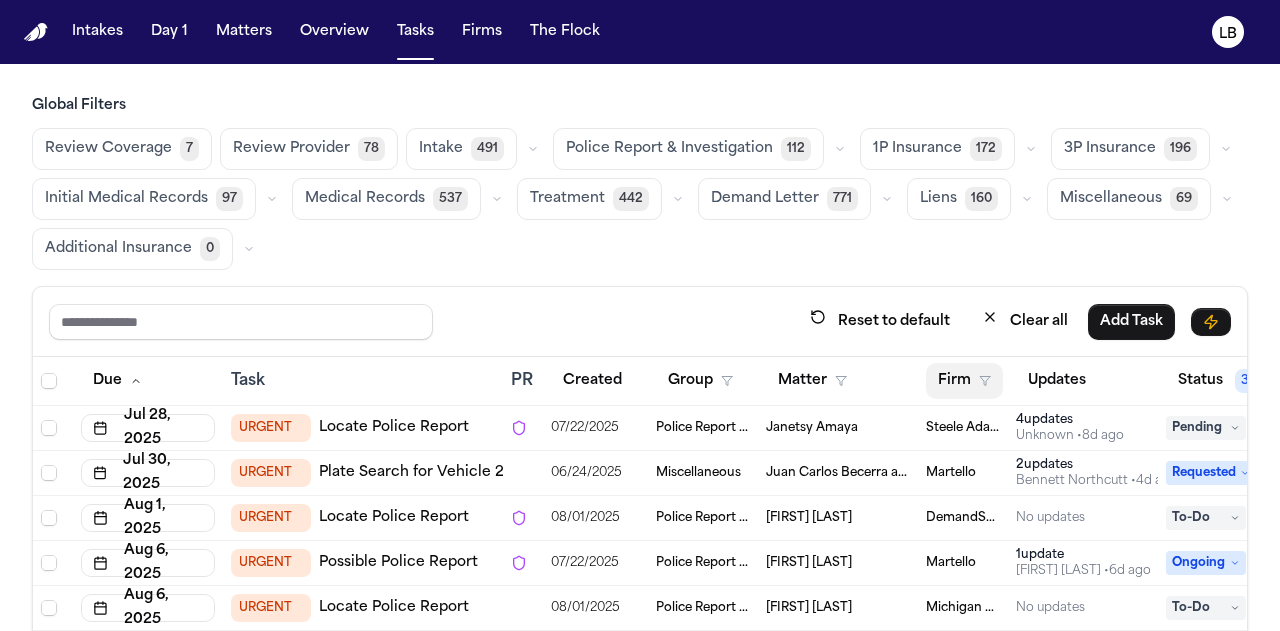 click on "Firm" at bounding box center (964, 381) 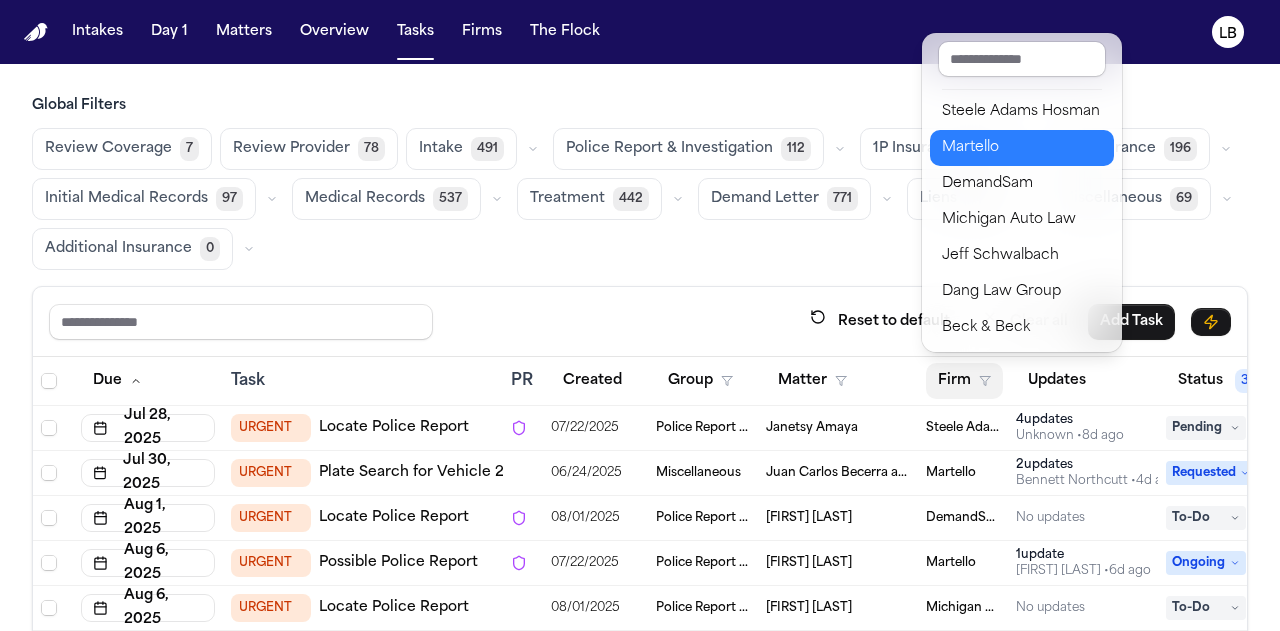 click on "Martello" at bounding box center (1022, 148) 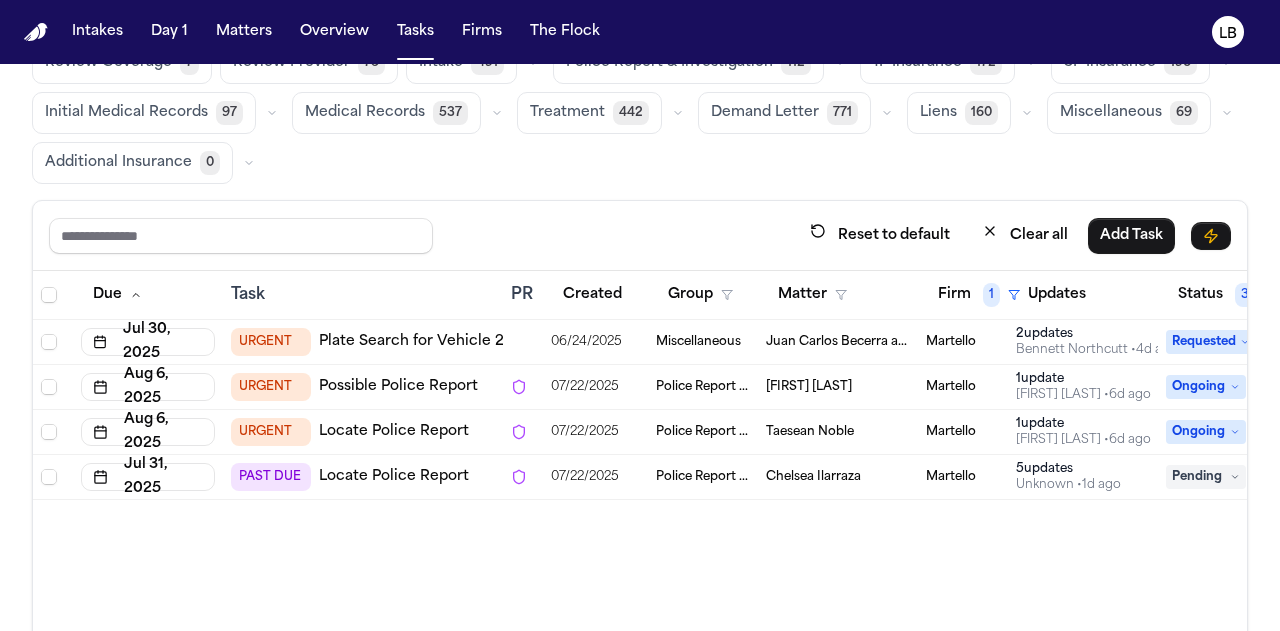 scroll, scrollTop: 102, scrollLeft: 0, axis: vertical 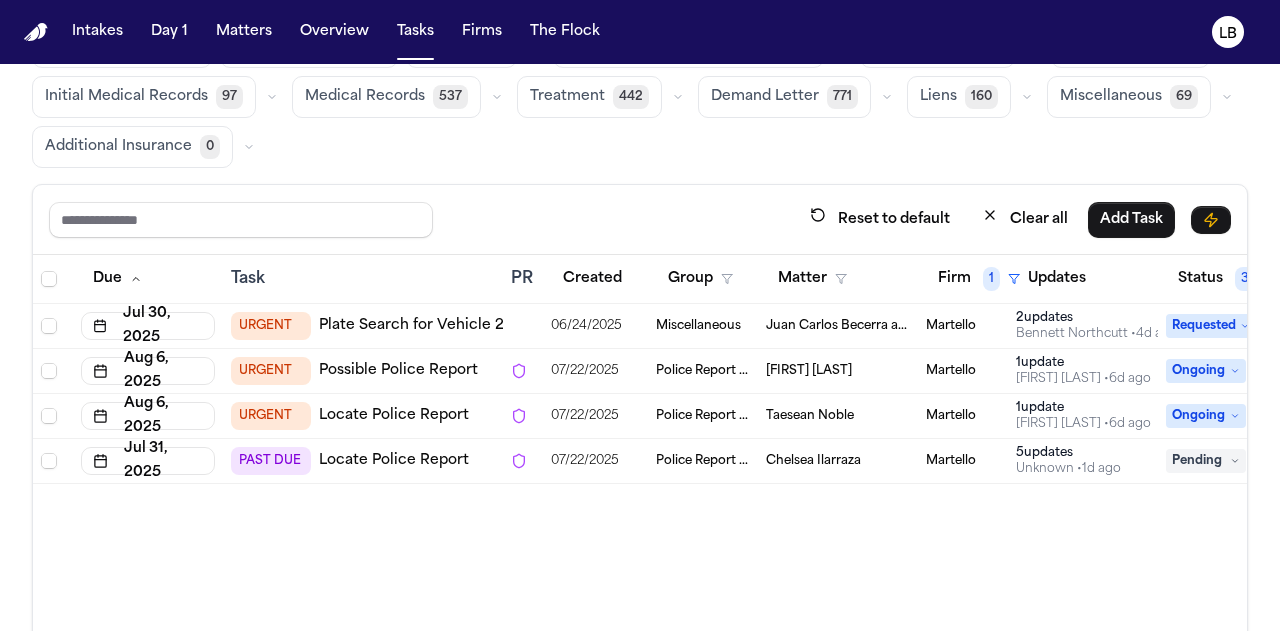 click on "Juan Carlos Becerra a/n/f Gabriella Becerra Perez" at bounding box center [838, 326] 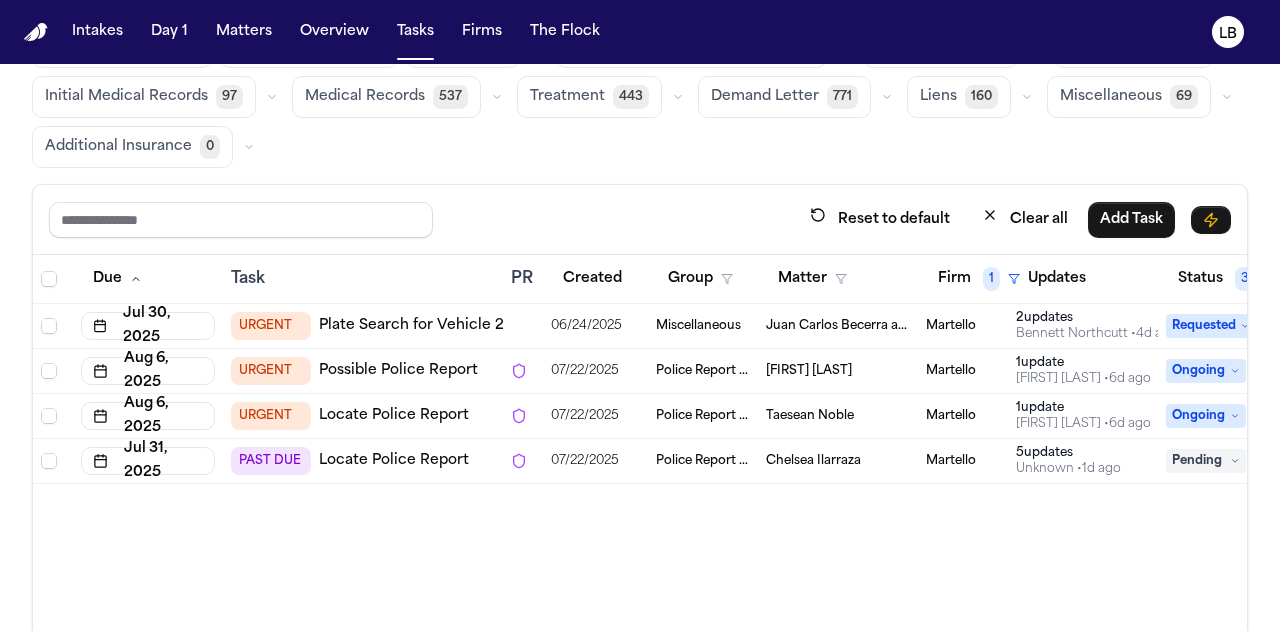 click on "URGENT Possible Police Report" at bounding box center [354, 371] 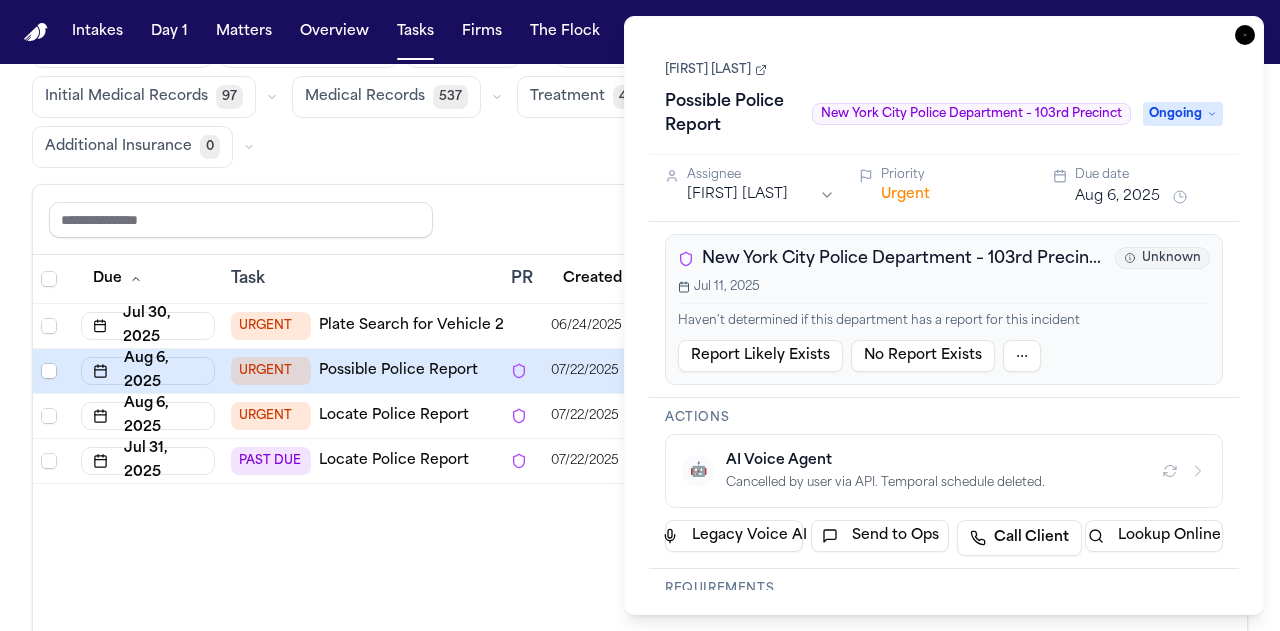 click on "[FIRST] [LAST]" at bounding box center [716, 70] 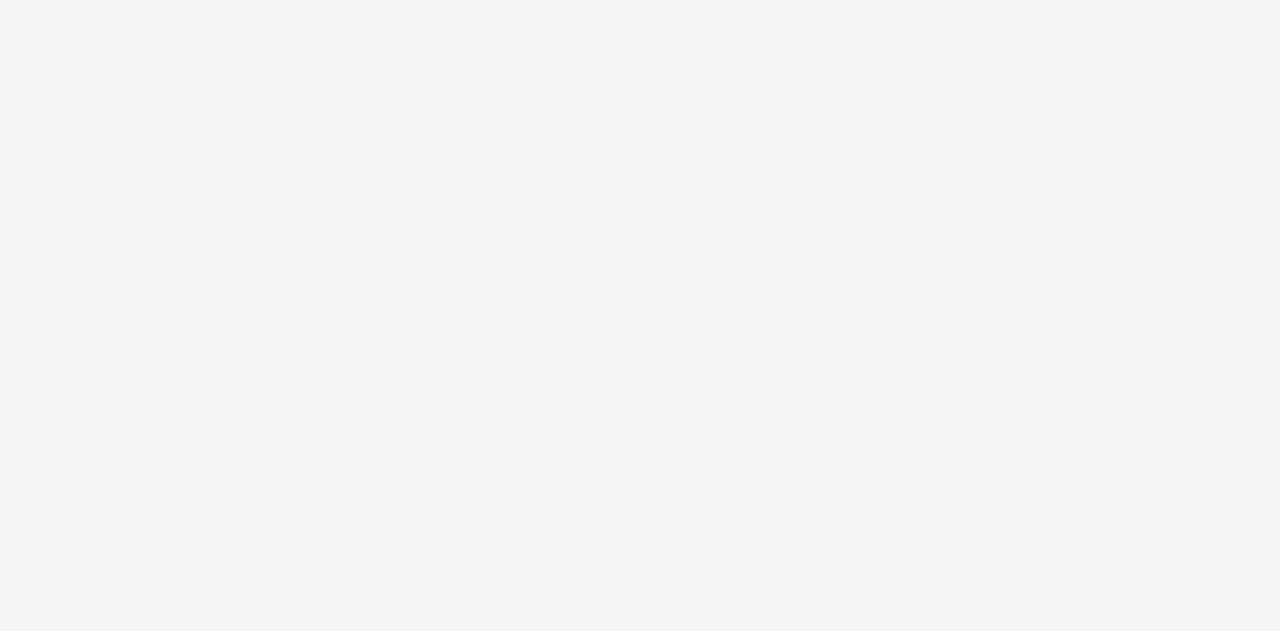scroll, scrollTop: 0, scrollLeft: 0, axis: both 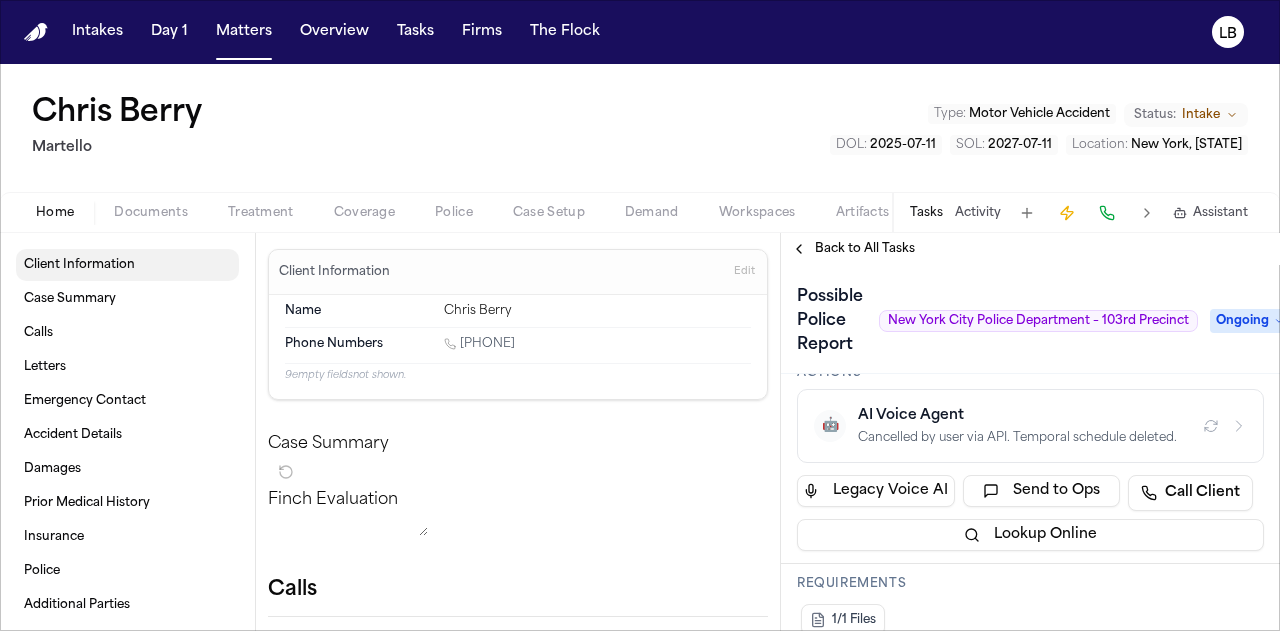 click on "Client Information" at bounding box center [79, 265] 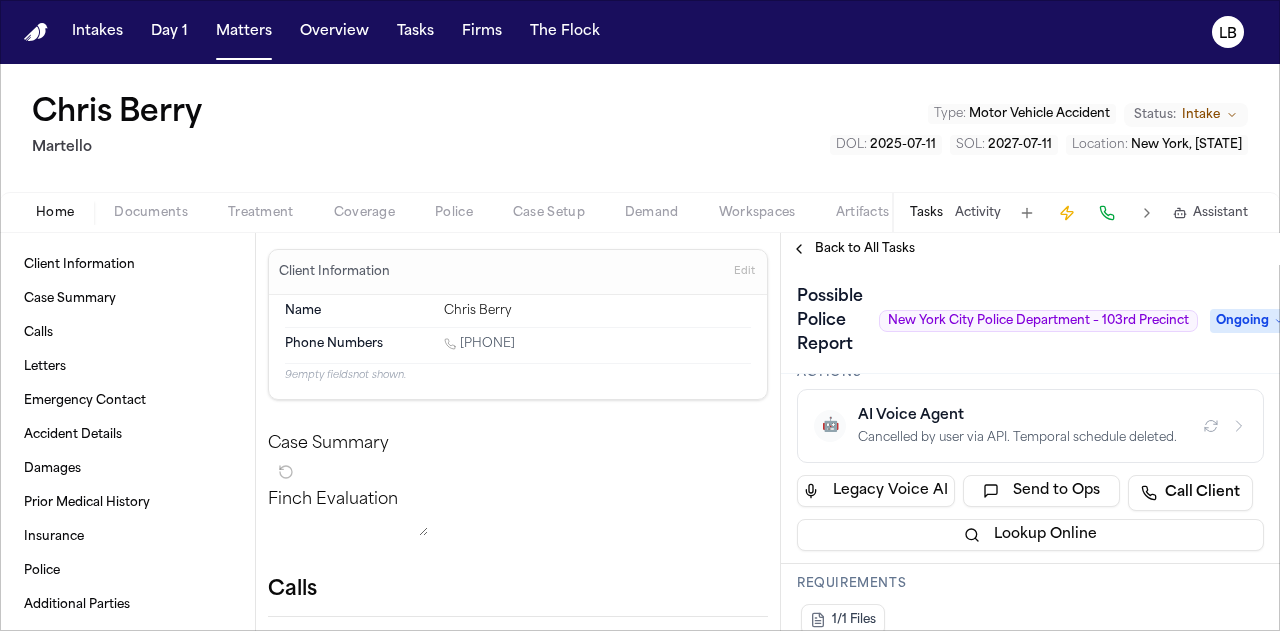 click on "Chris Berry Martello Type :   Motor Vehicle Accident Status: Intake DOL :   2025-07-11 SOL :   2027-07-11 Location :   New York, NY" at bounding box center [640, 128] 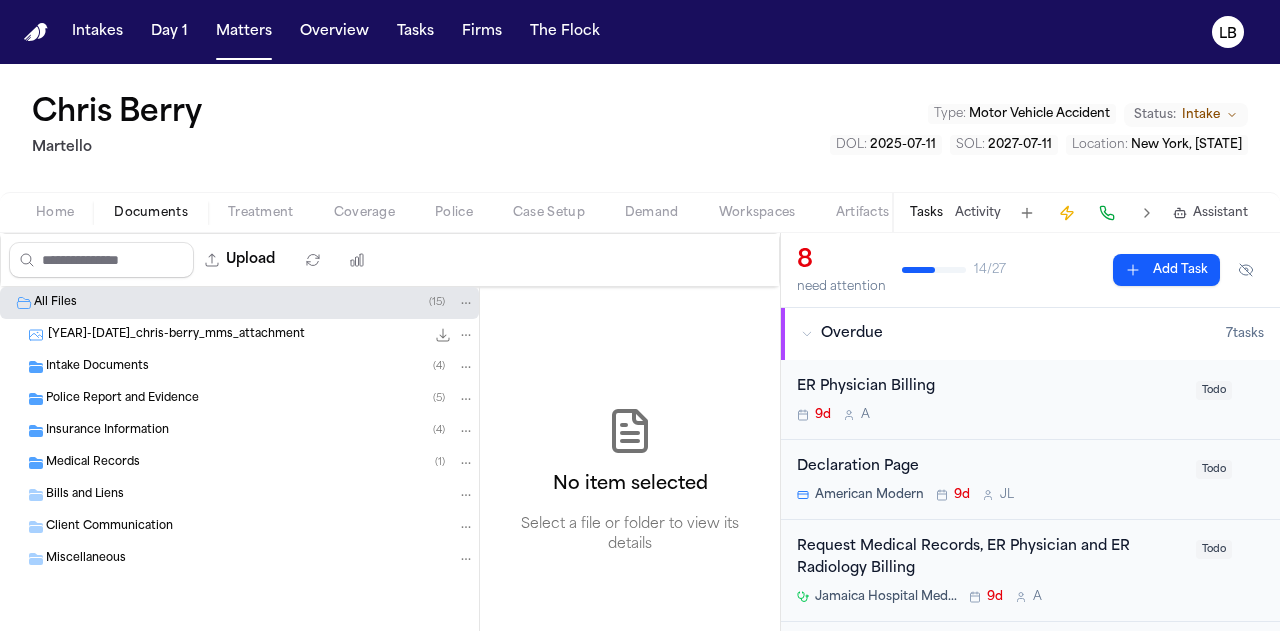 click on "Intake Documents" at bounding box center (97, 367) 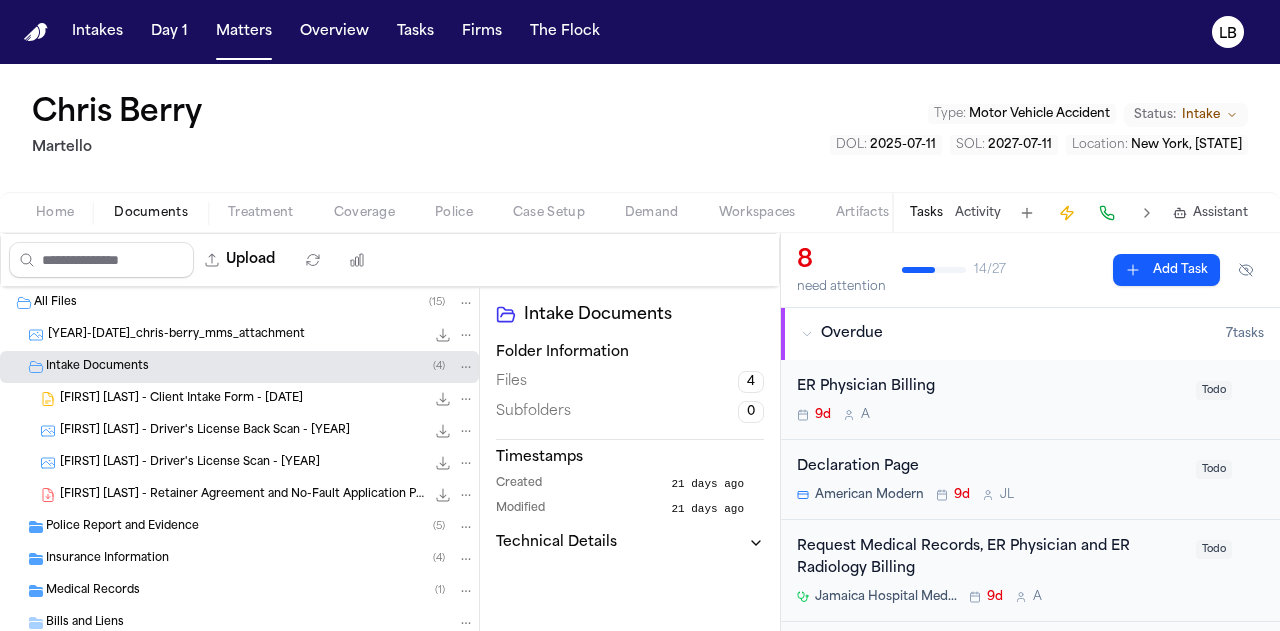 click on "C. Berry - Client Intake Form - 7.11.25 12.4 KB  • DOCX" at bounding box center (267, 399) 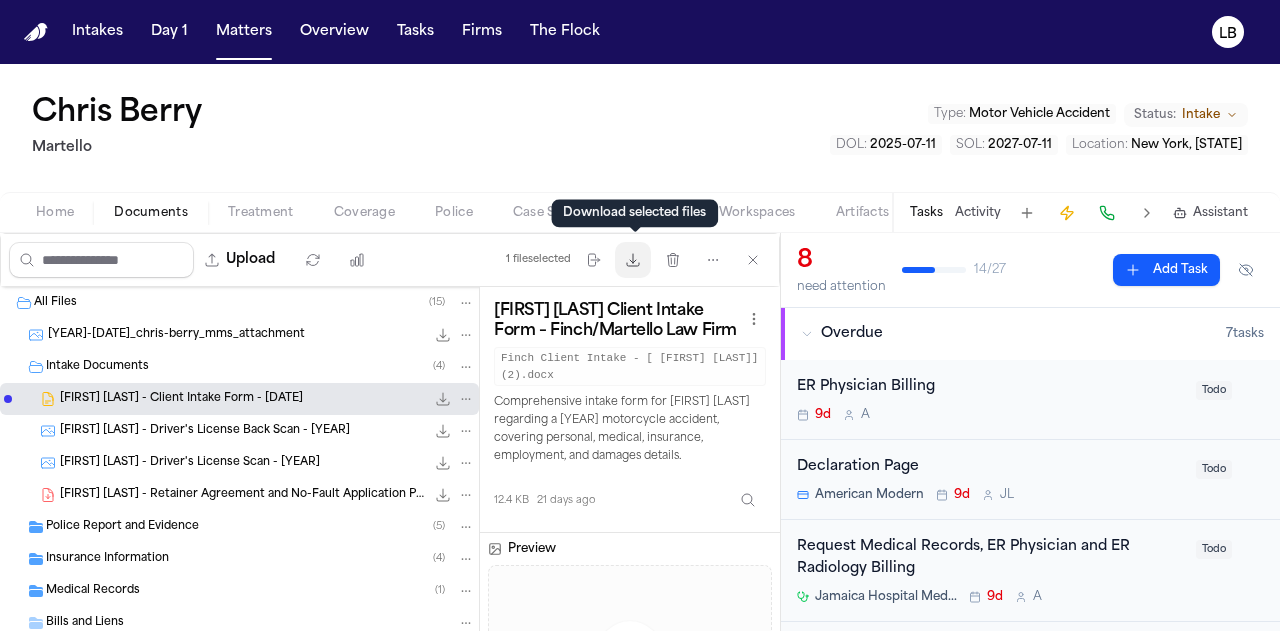 click 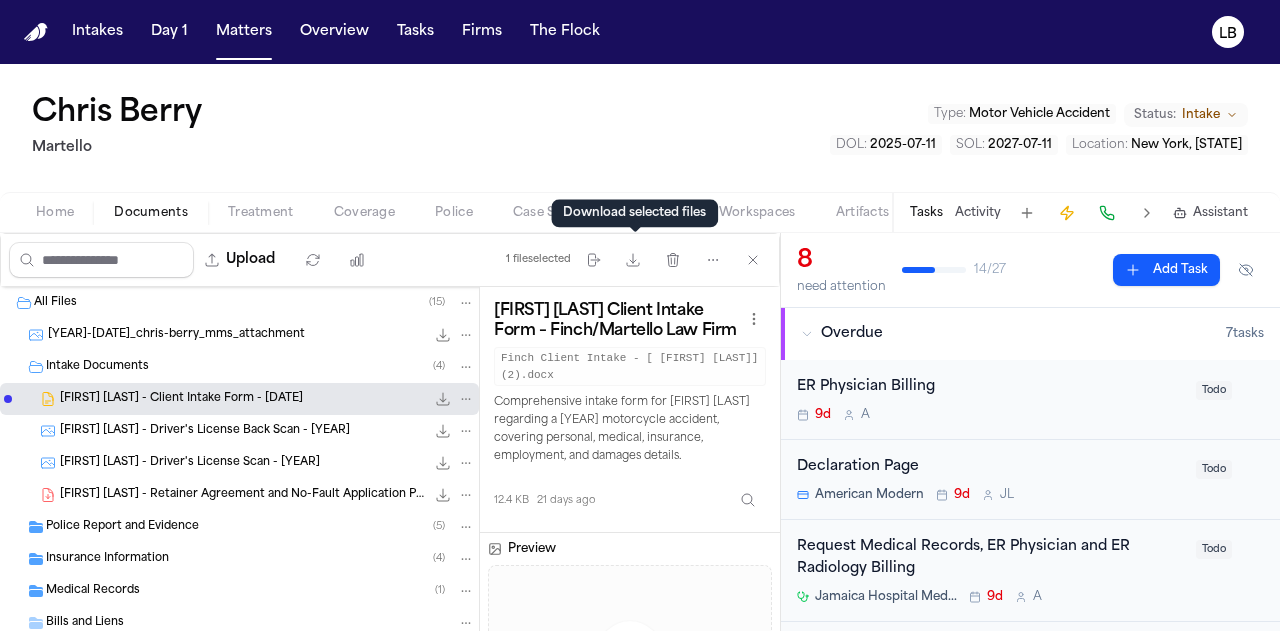 click on "Police Report and Evidence ( 5 )" at bounding box center [260, 527] 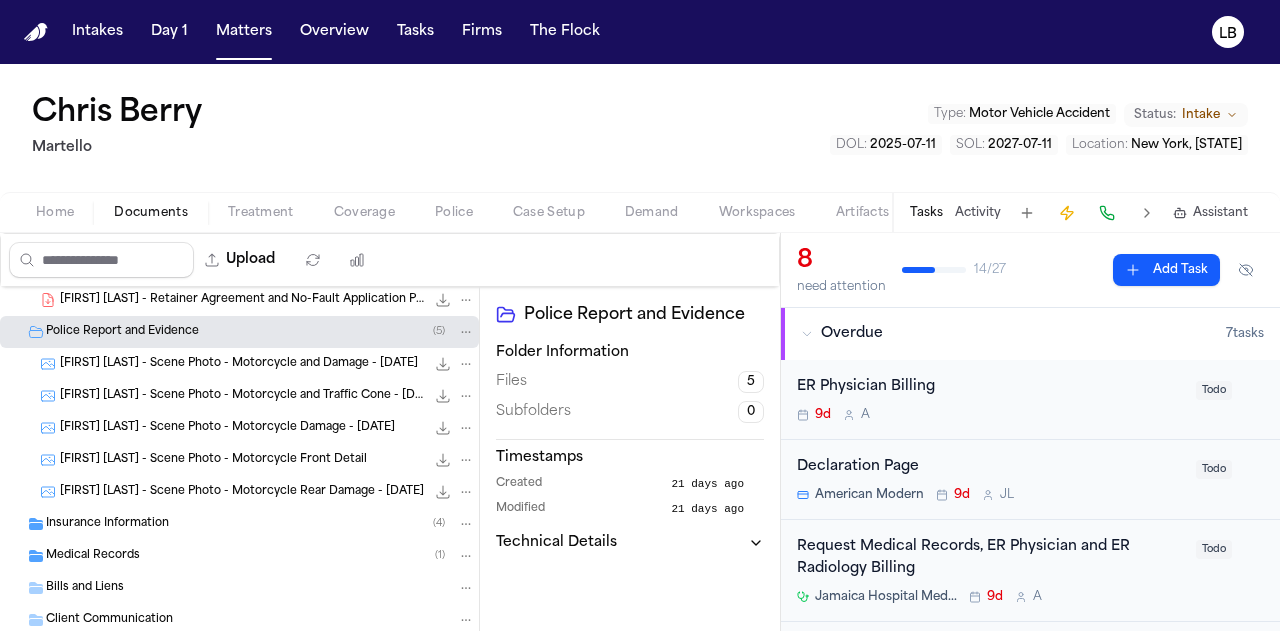 scroll, scrollTop: 196, scrollLeft: 0, axis: vertical 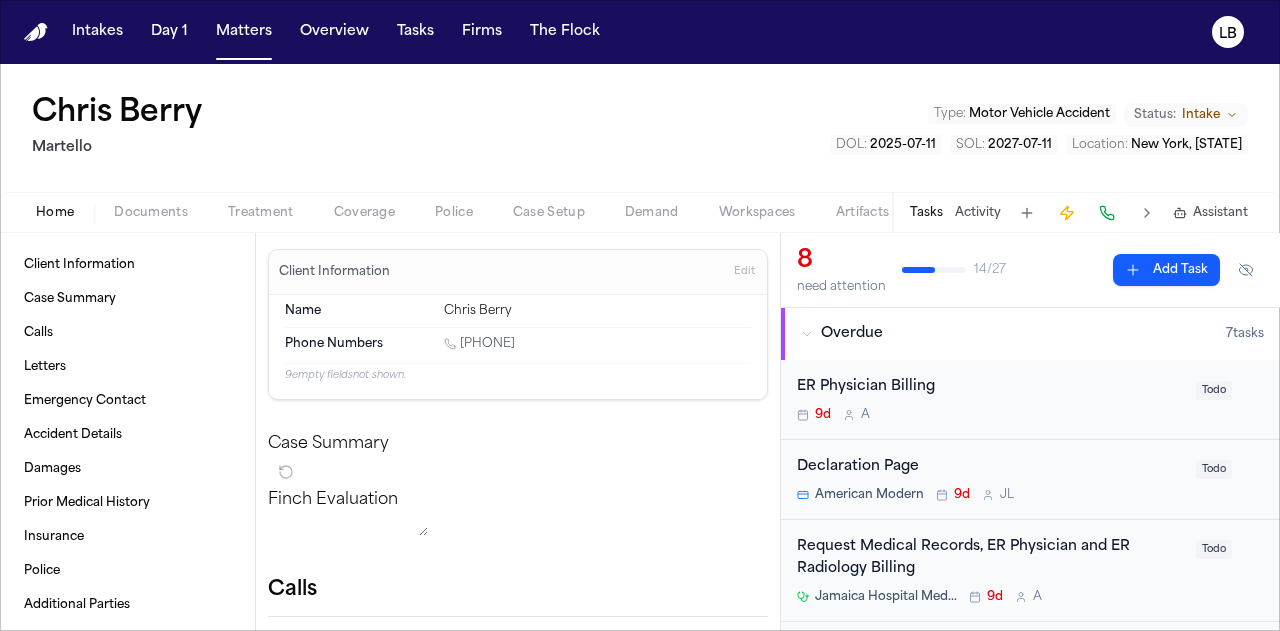 click on "Home" at bounding box center [55, 213] 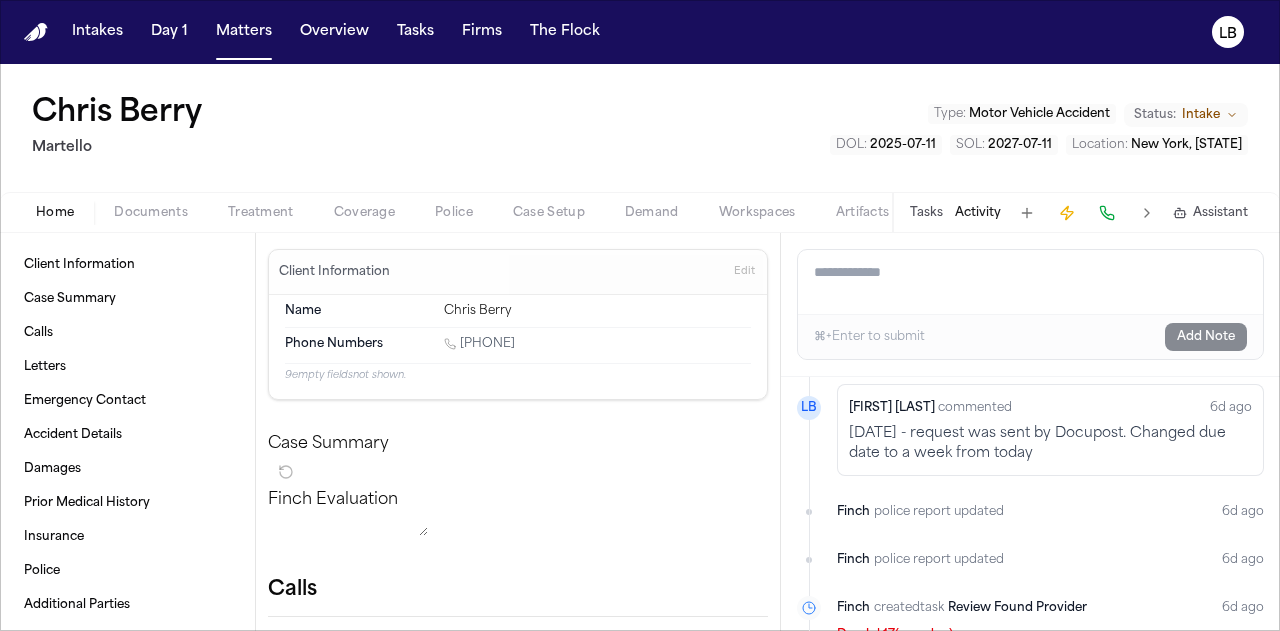scroll, scrollTop: 358, scrollLeft: 0, axis: vertical 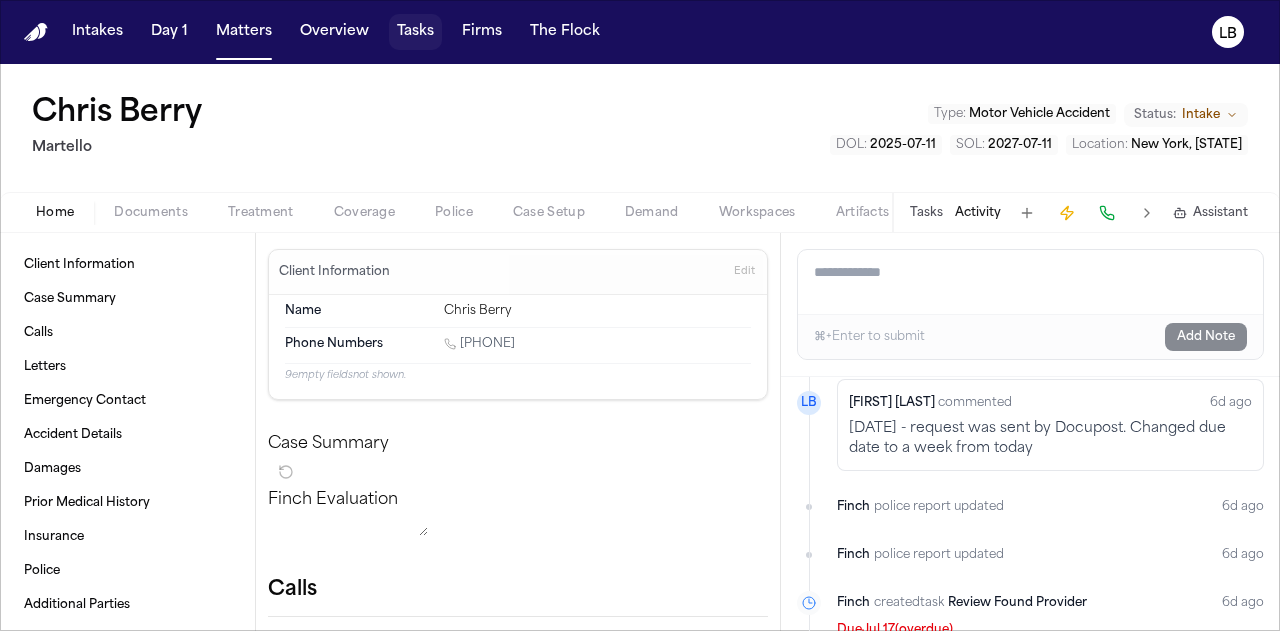 click on "Tasks" at bounding box center (415, 32) 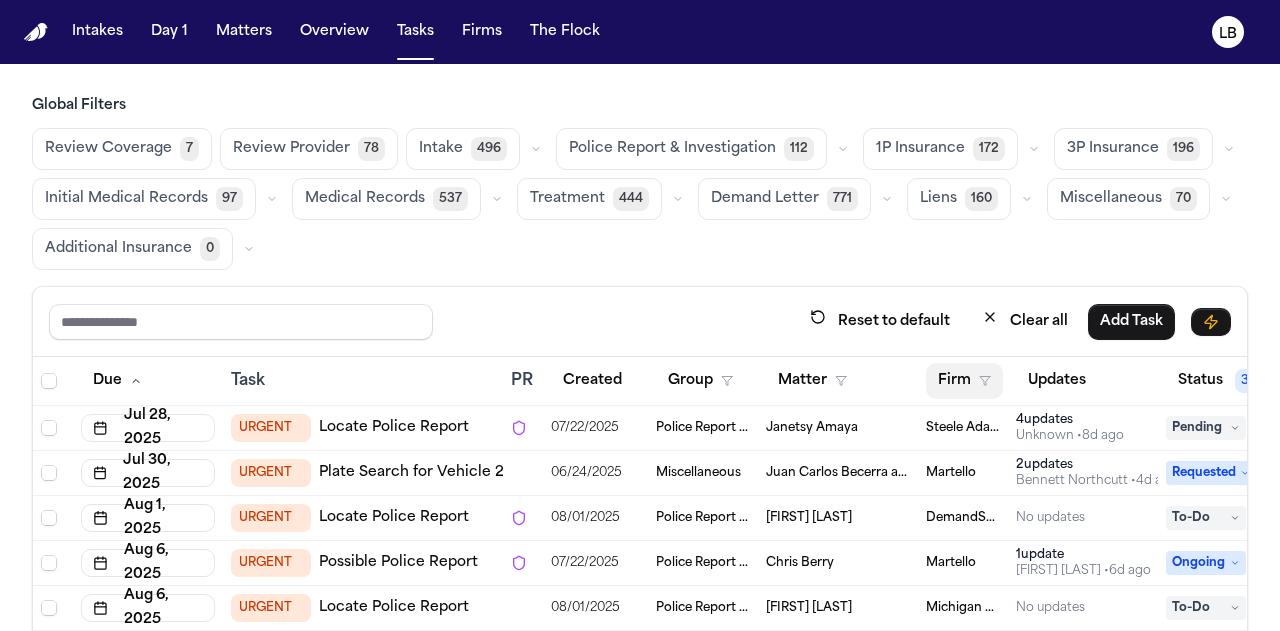click on "Firm" at bounding box center [964, 381] 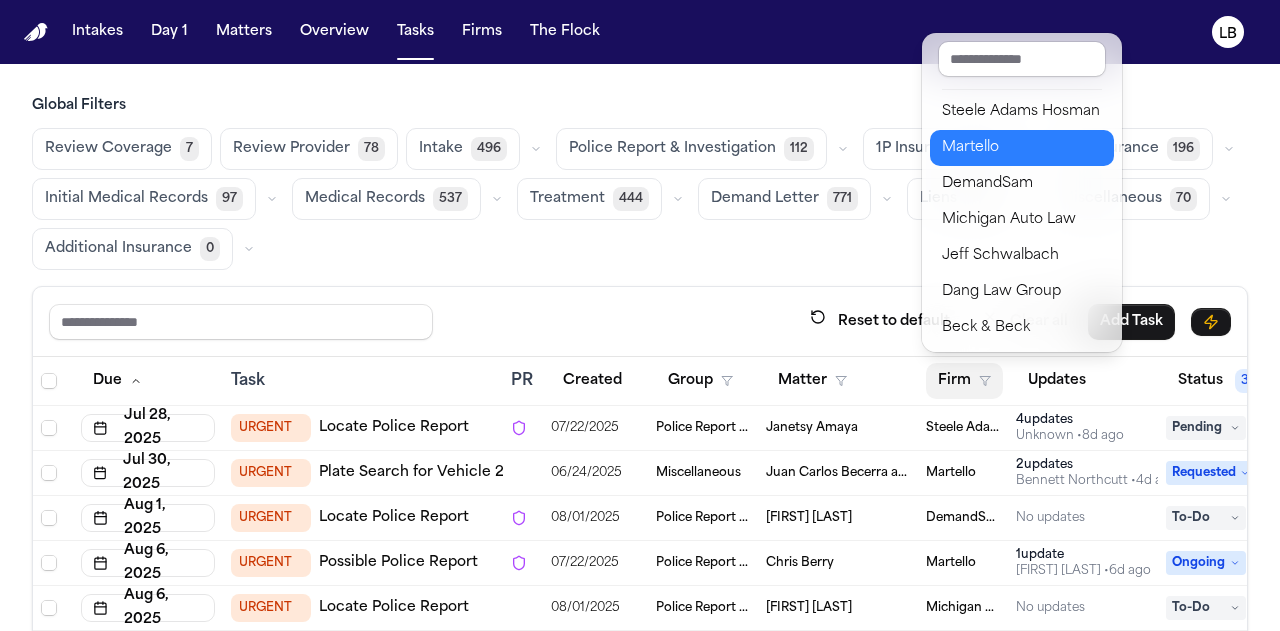 click on "Martello" at bounding box center [1022, 148] 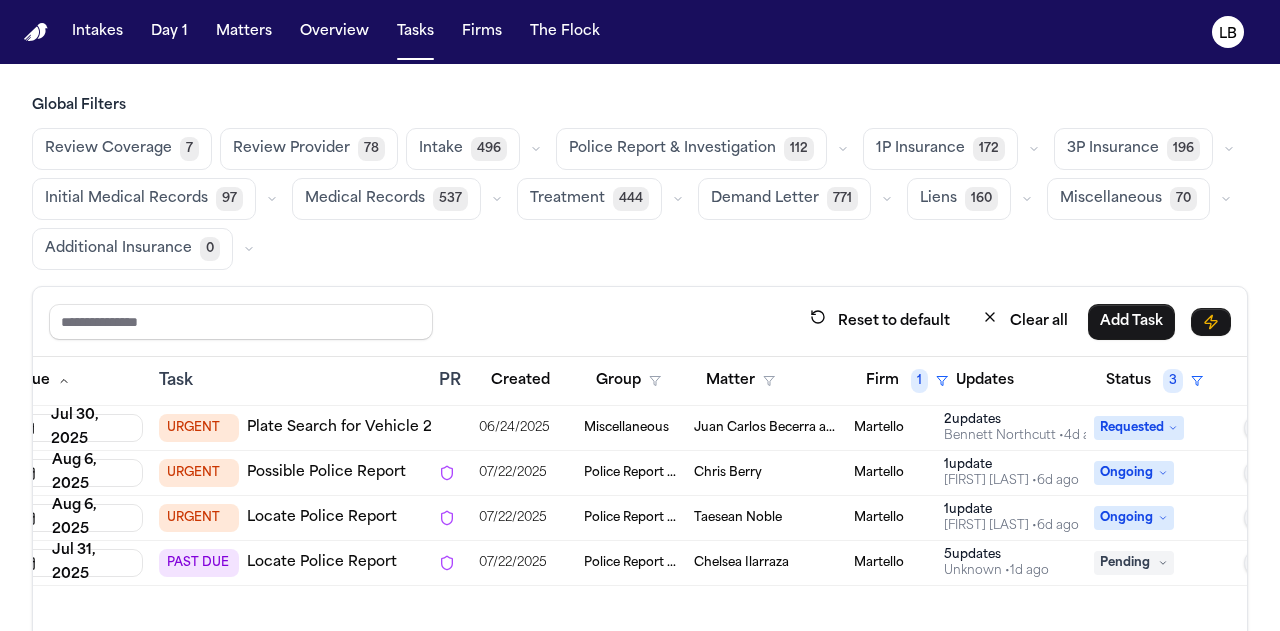 scroll, scrollTop: 0, scrollLeft: 94, axis: horizontal 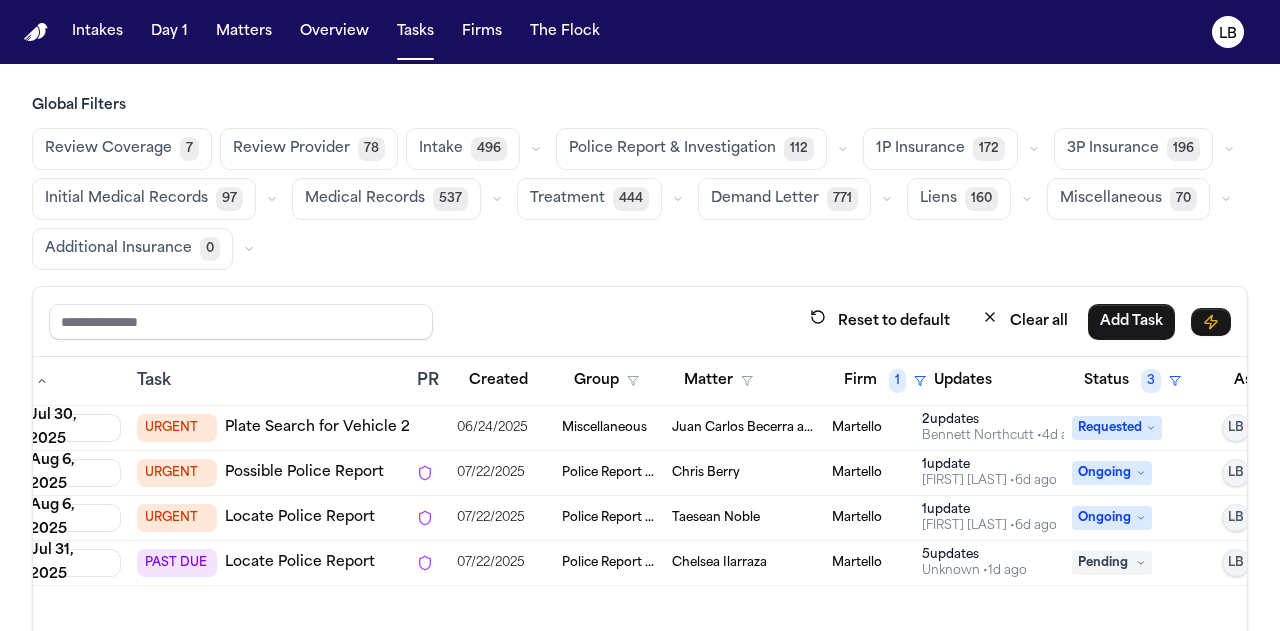 click on "Police Report & Investigation" at bounding box center (609, 563) 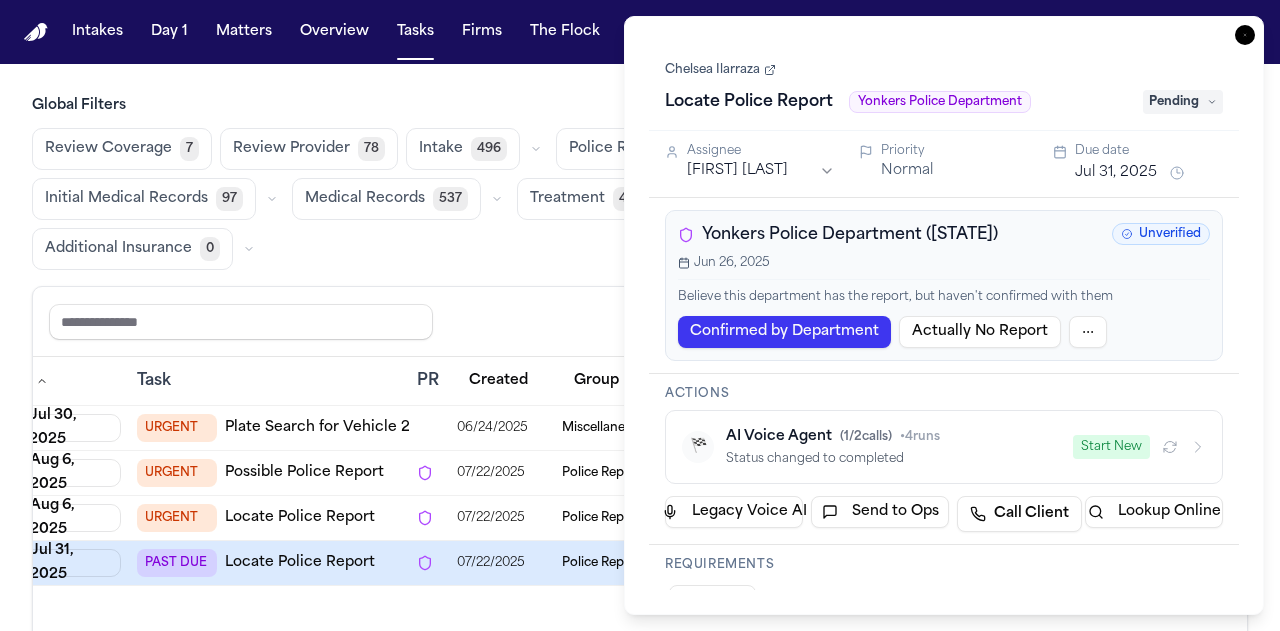 click on "Chelsea Ilarraza" at bounding box center [720, 70] 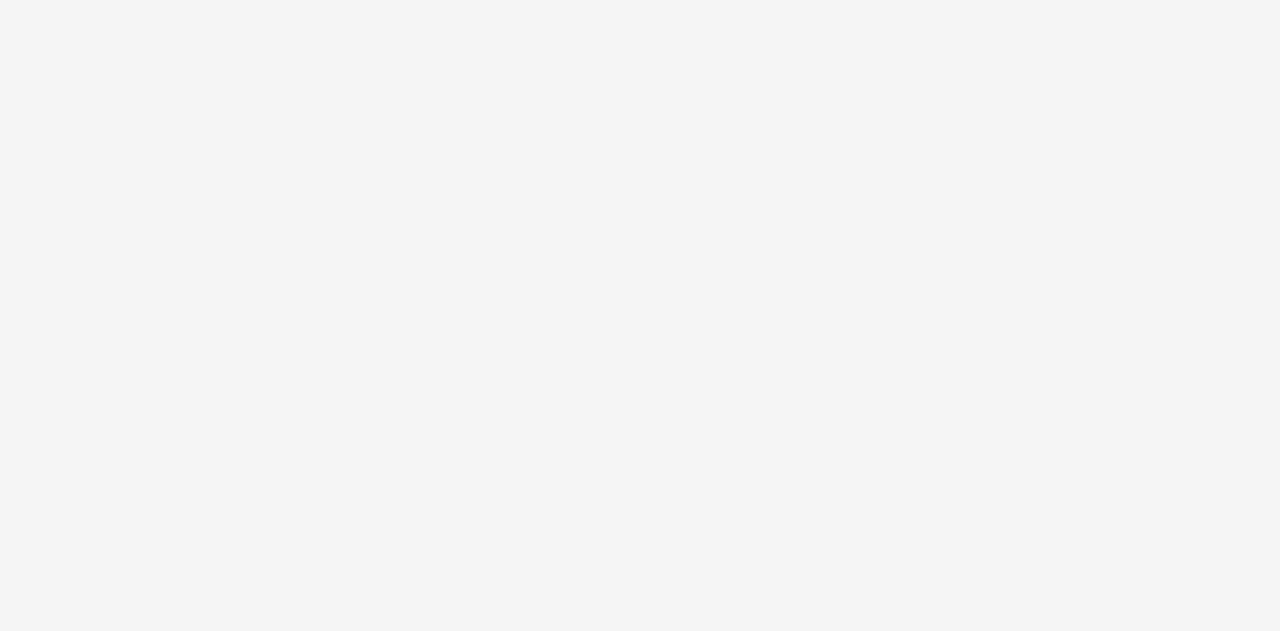 scroll, scrollTop: 0, scrollLeft: 0, axis: both 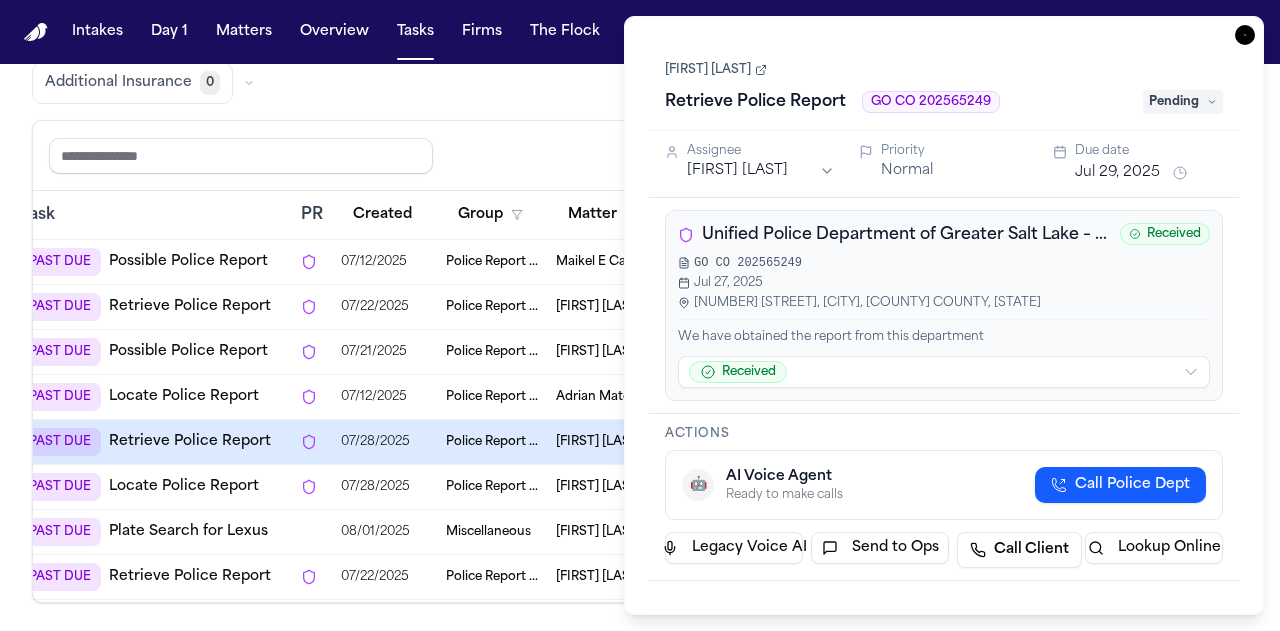 click on "Matters" at bounding box center (244, 32) 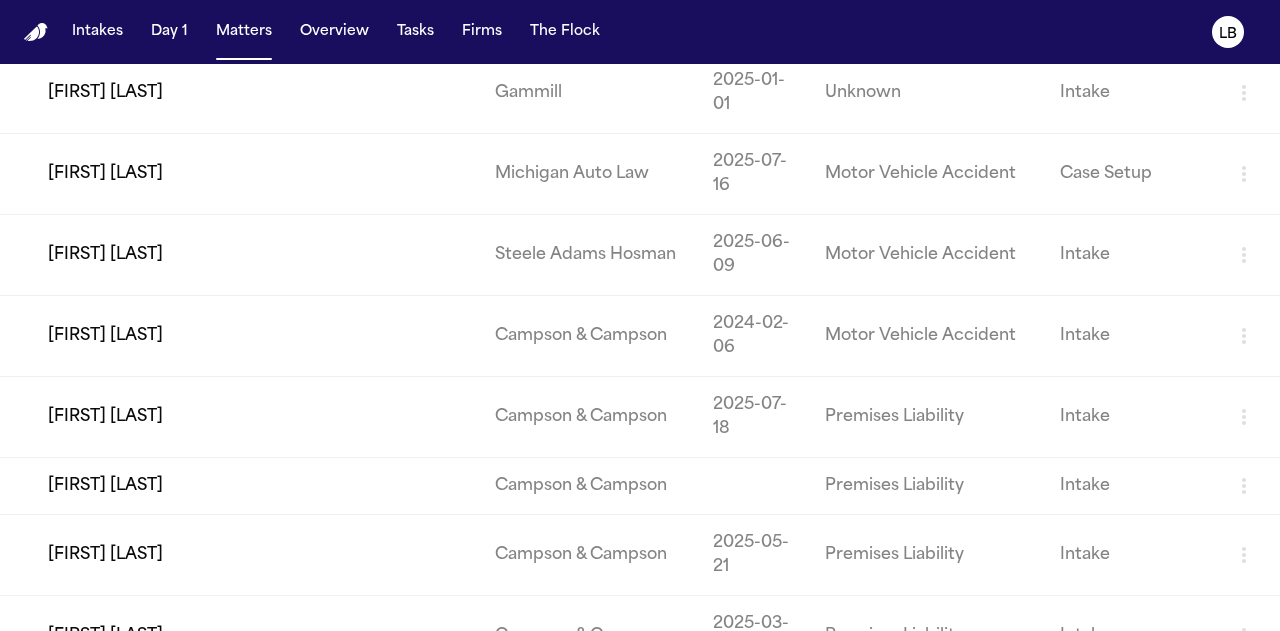 scroll, scrollTop: 0, scrollLeft: 0, axis: both 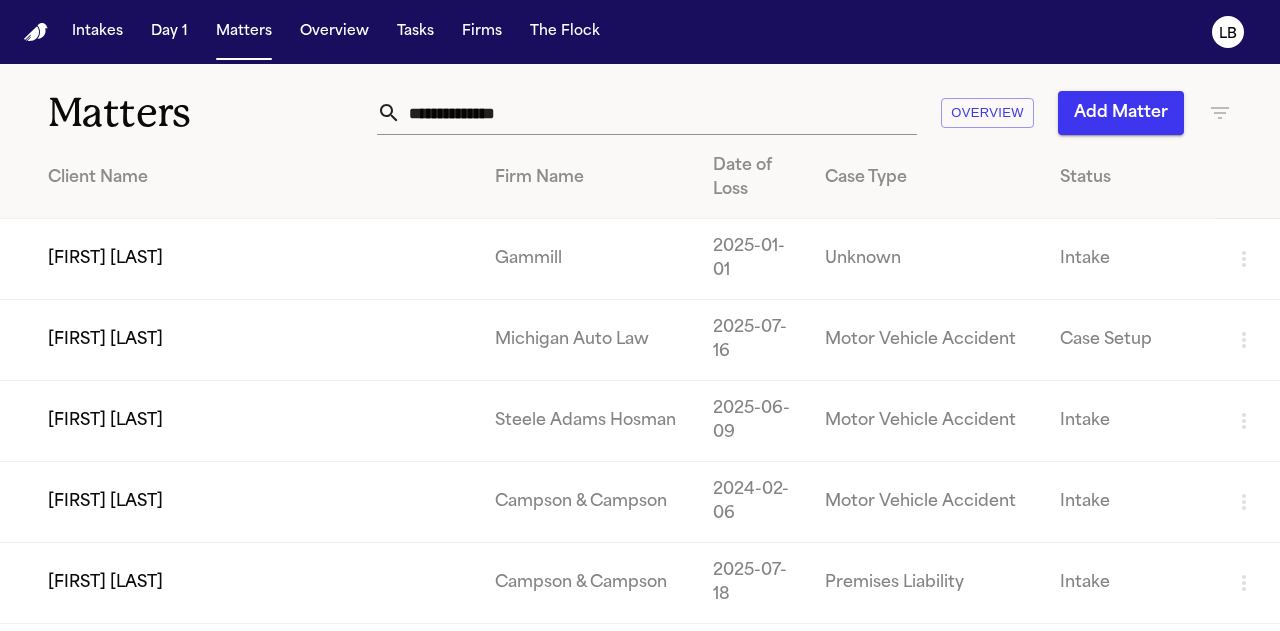 click at bounding box center [659, 113] 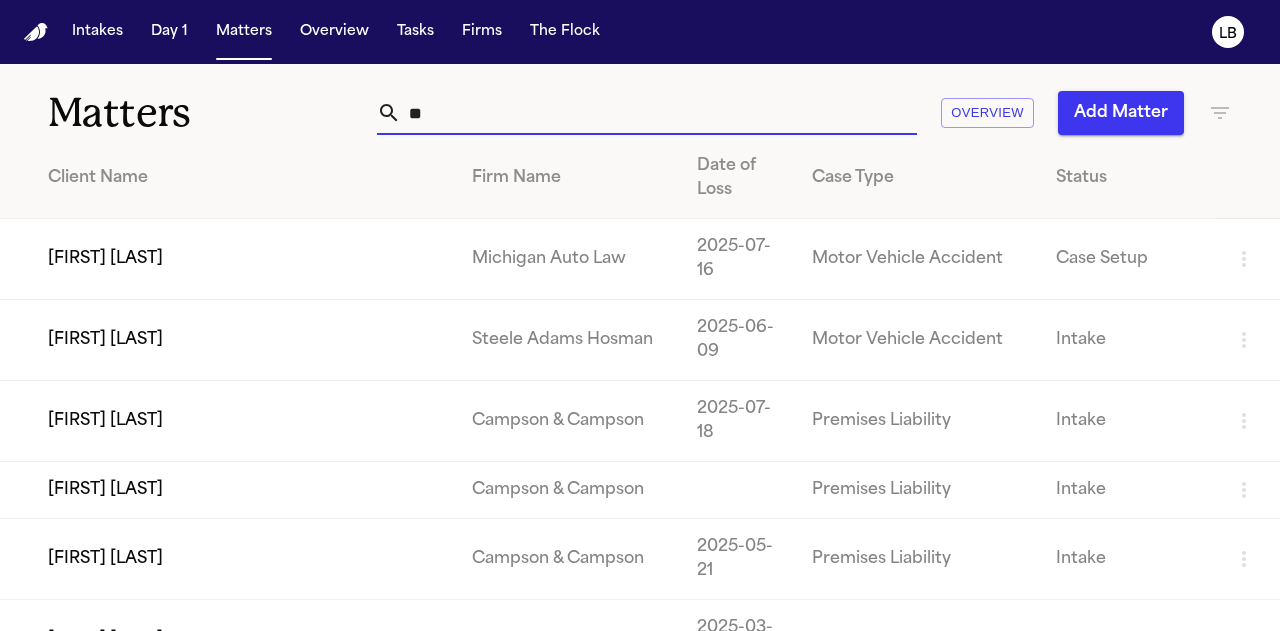 type on "*" 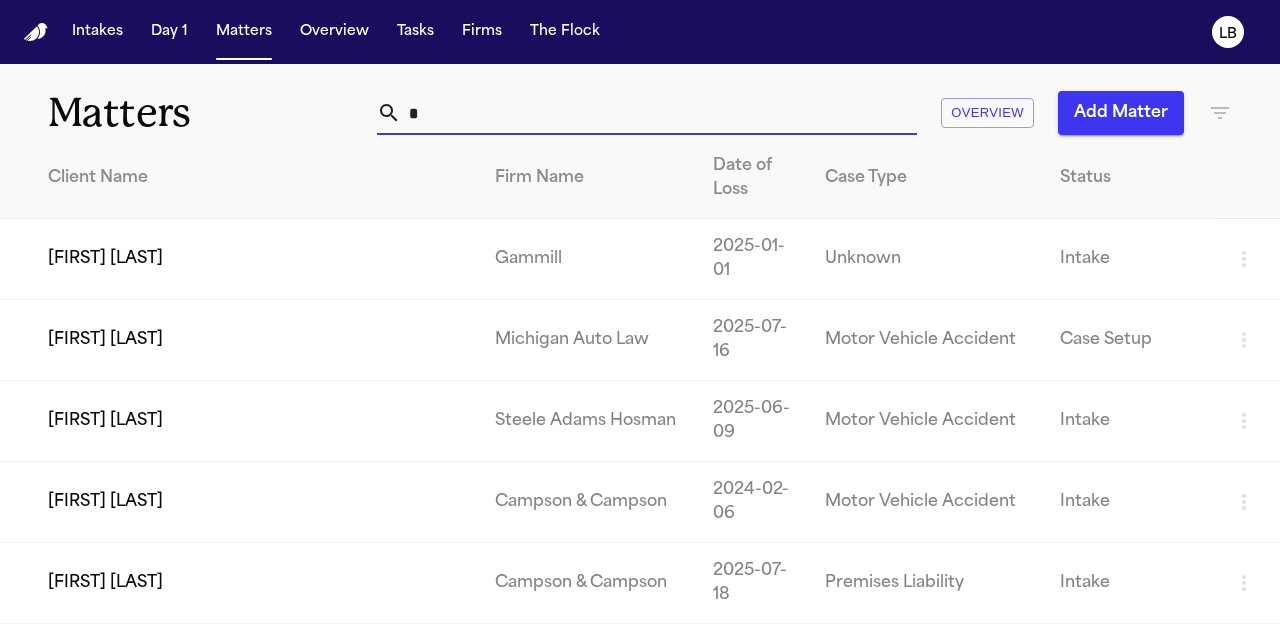 type 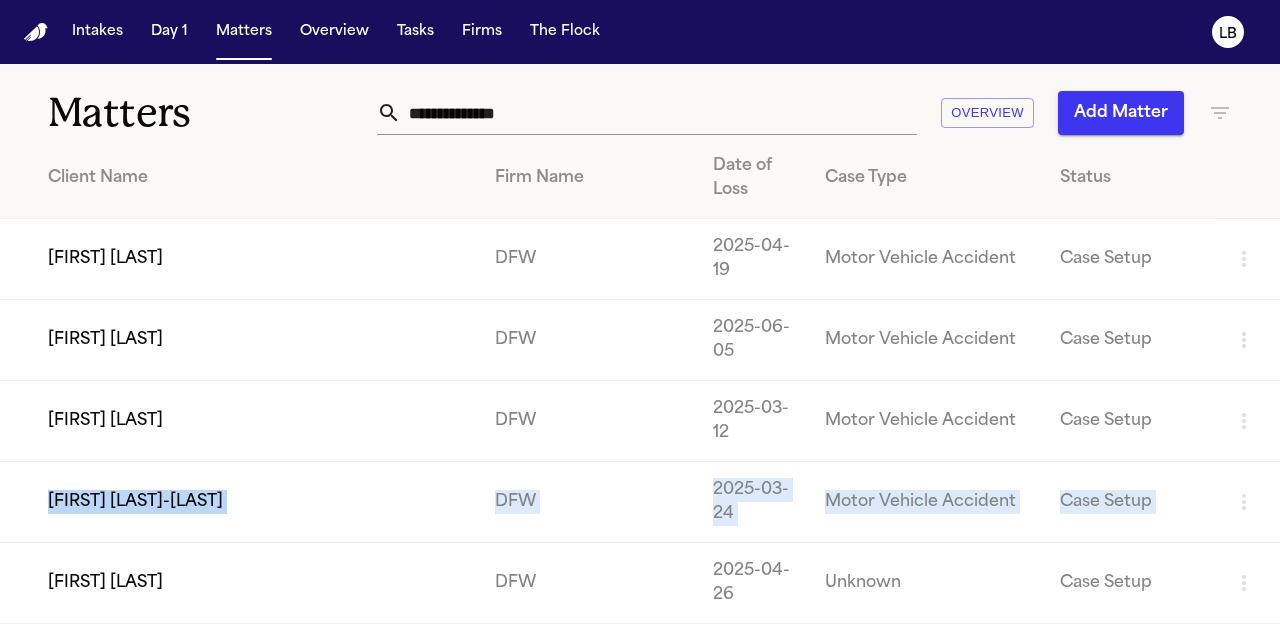 drag, startPoint x: 1260, startPoint y: 421, endPoint x: 1251, endPoint y: 464, distance: 43.931767 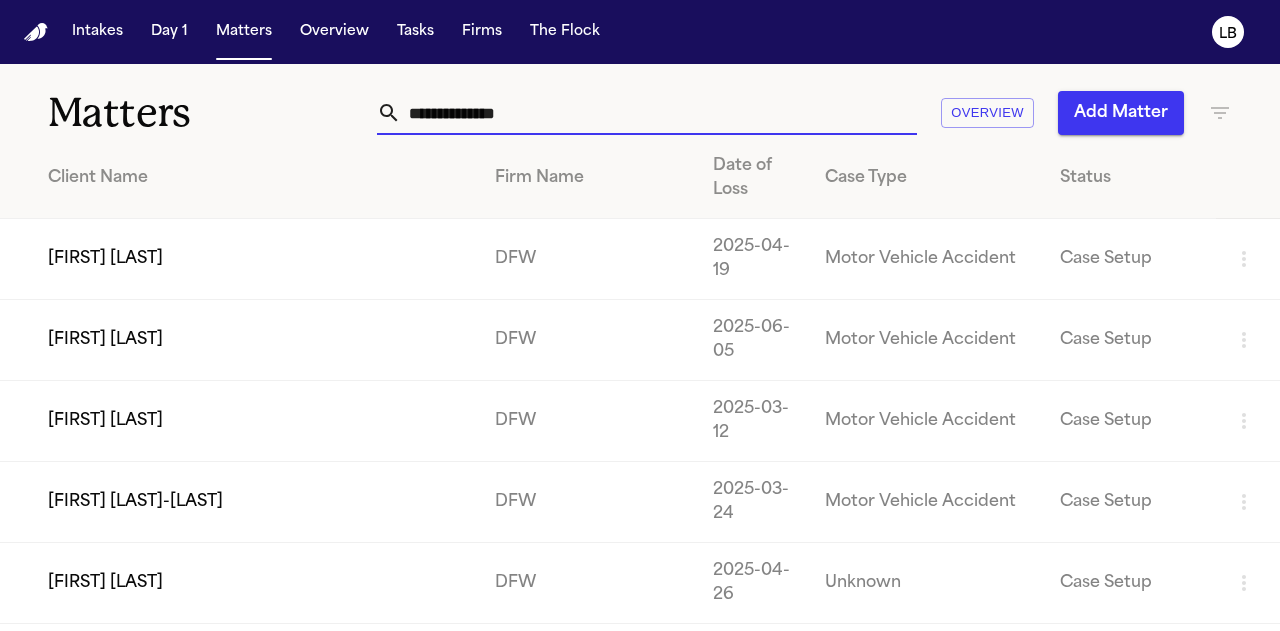 click at bounding box center [659, 113] 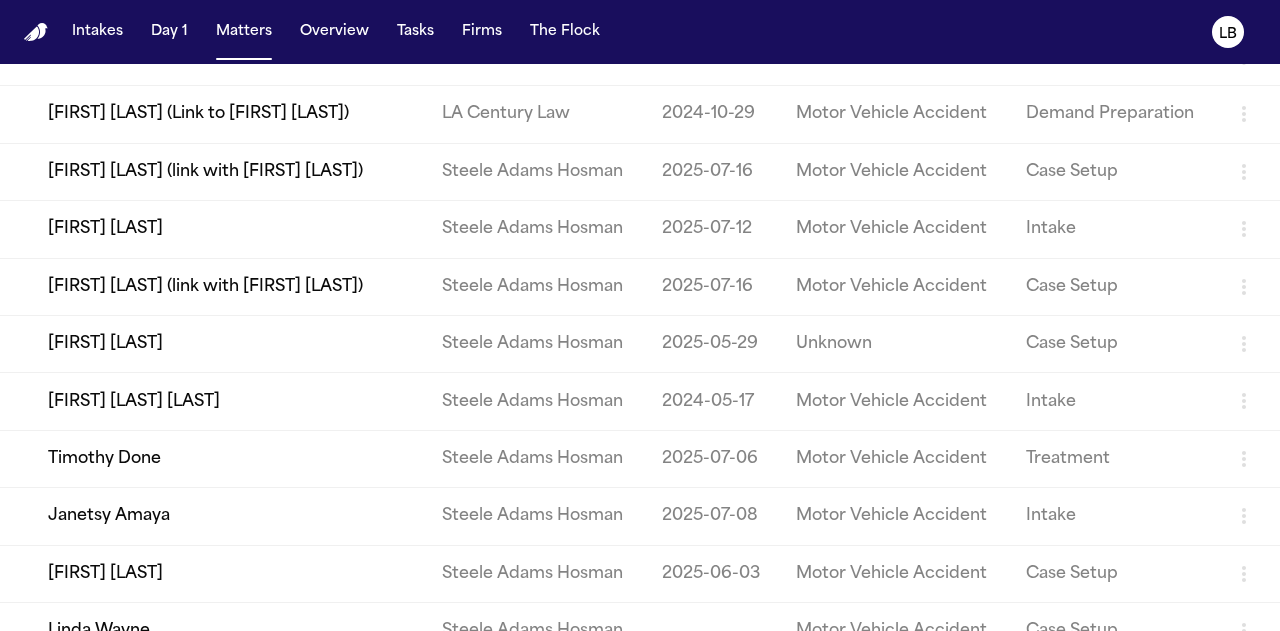 scroll, scrollTop: 0, scrollLeft: 0, axis: both 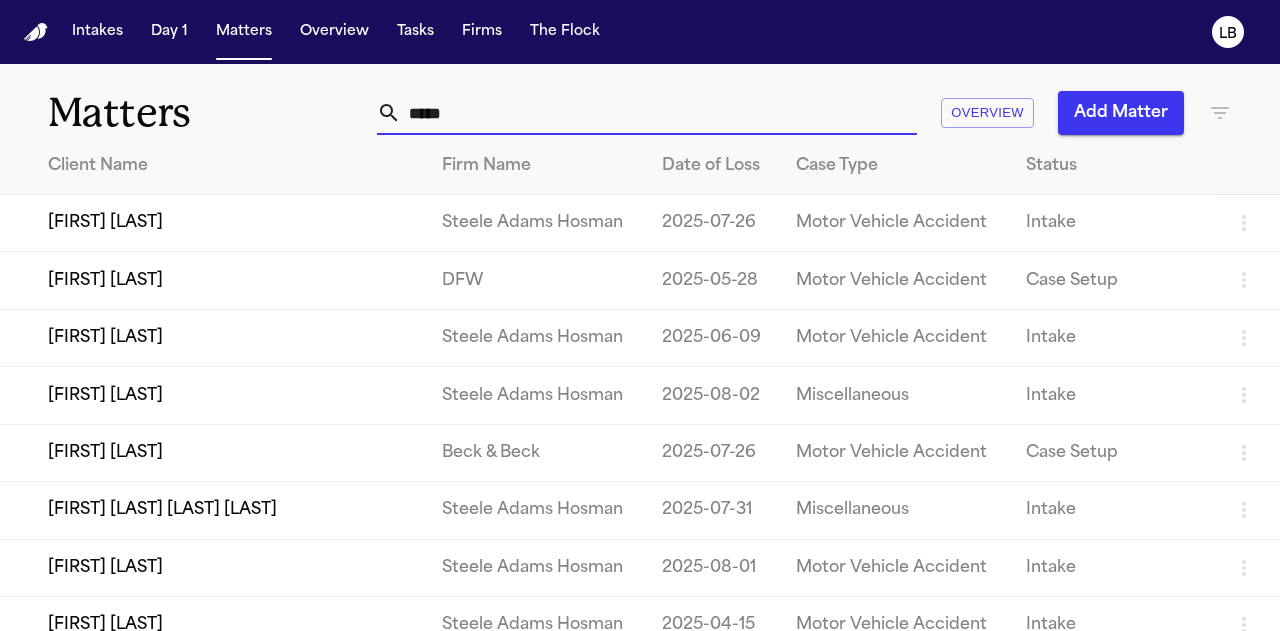 drag, startPoint x: 551, startPoint y: 120, endPoint x: 256, endPoint y: 131, distance: 295.20502 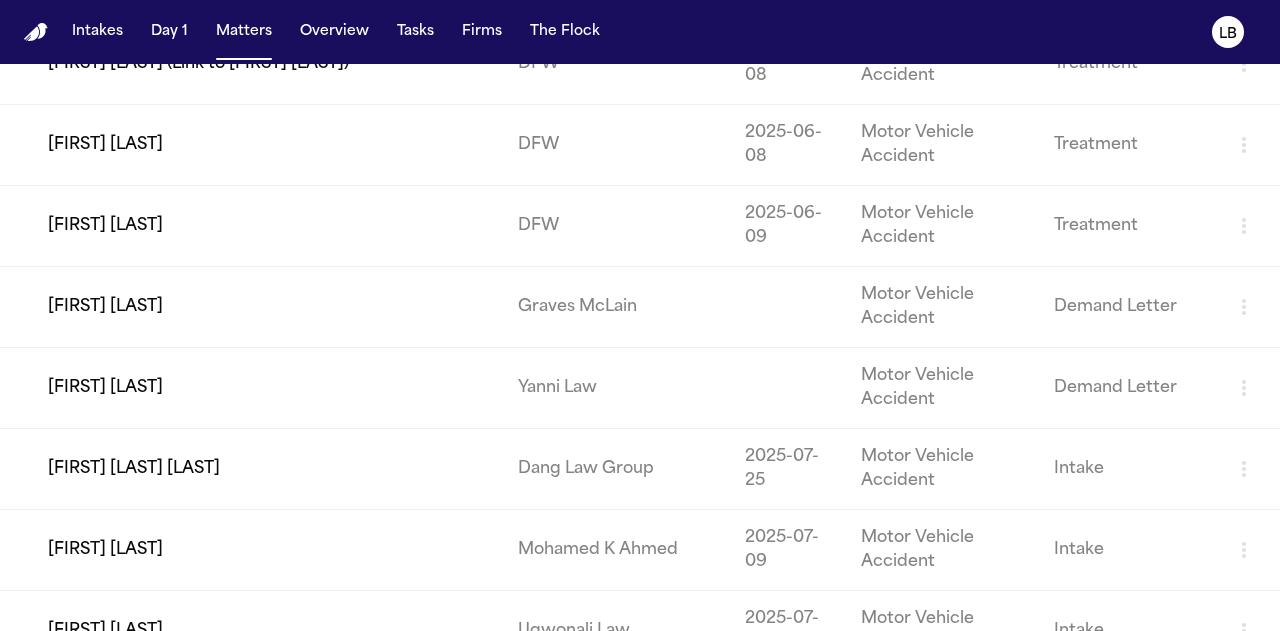 scroll, scrollTop: 3982, scrollLeft: 0, axis: vertical 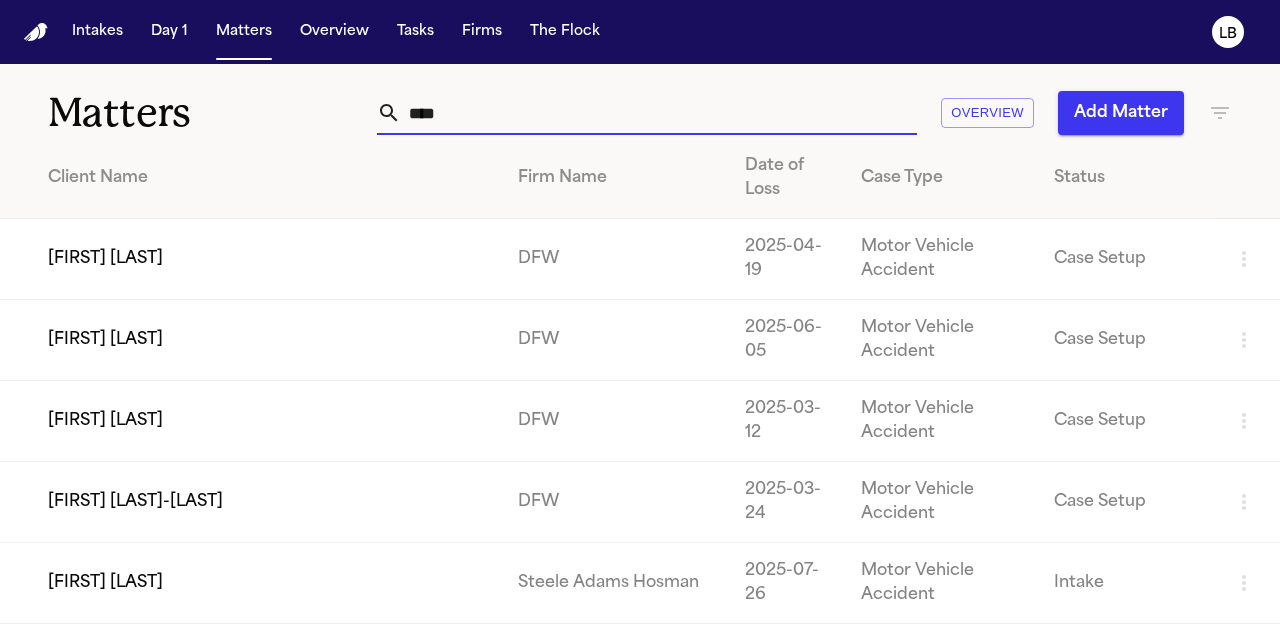 drag, startPoint x: 507, startPoint y: 116, endPoint x: 272, endPoint y: 52, distance: 243.55902 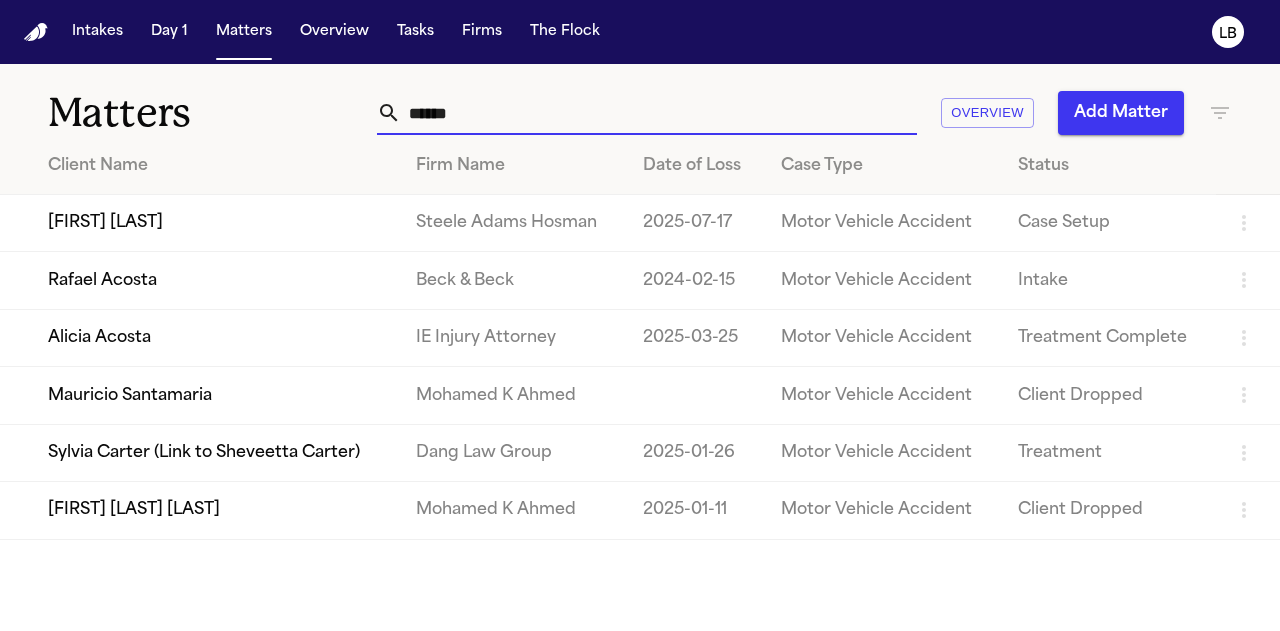 type on "******" 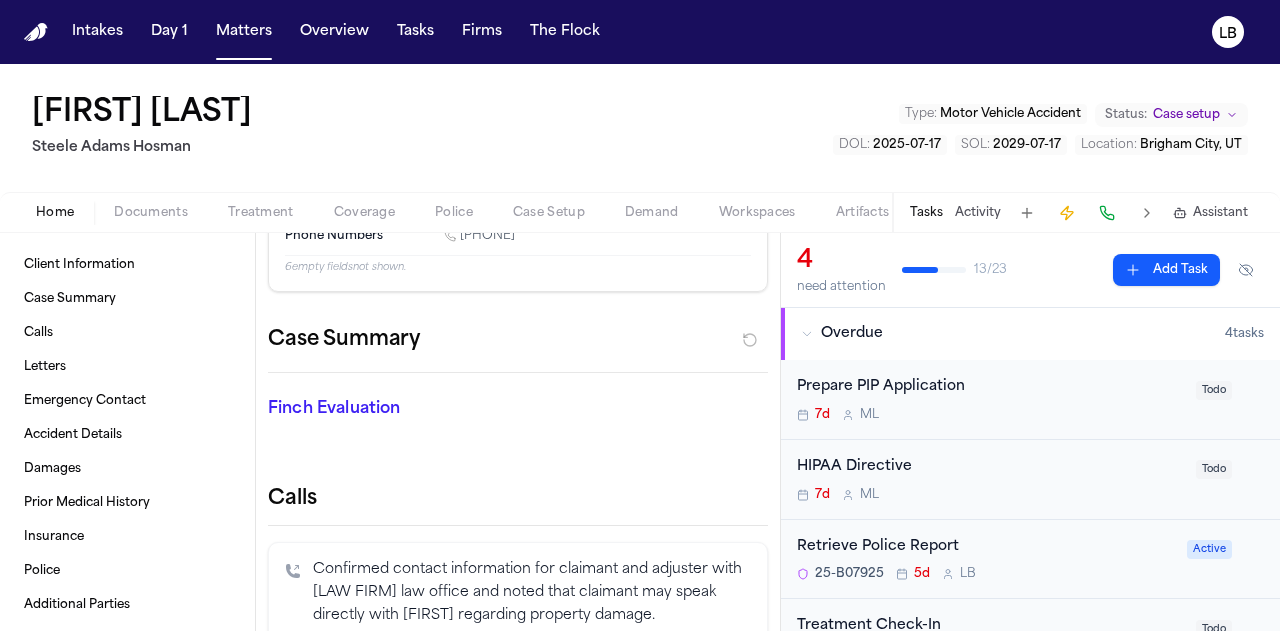 scroll, scrollTop: 222, scrollLeft: 0, axis: vertical 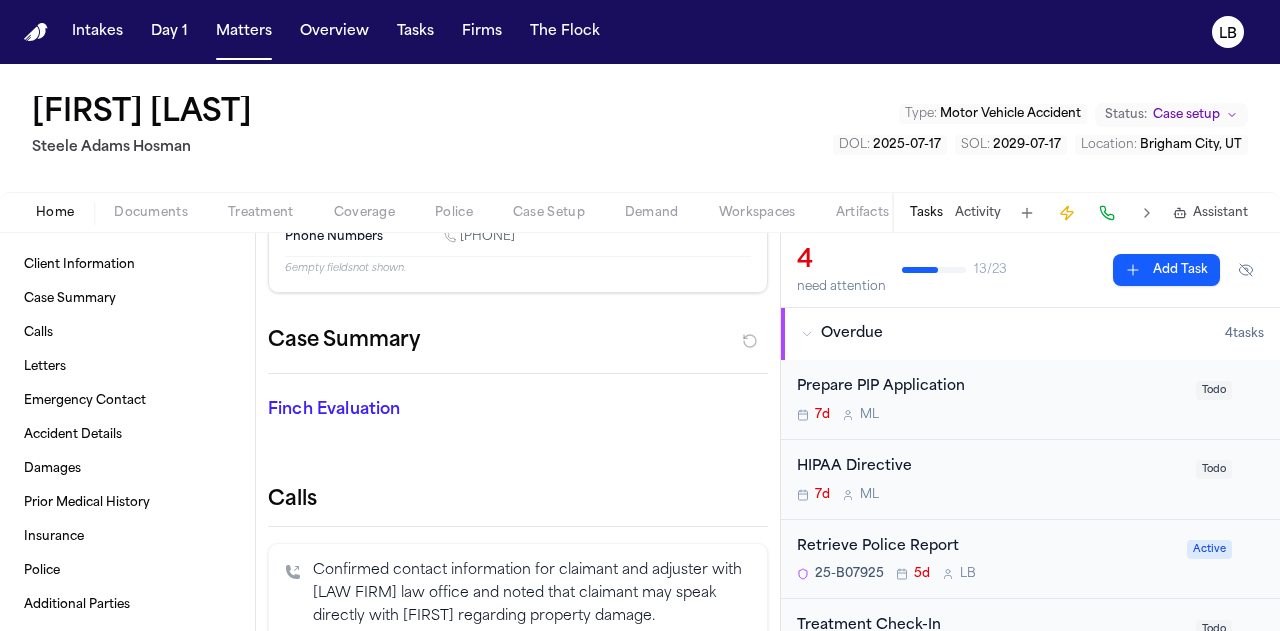 click on "Documents" at bounding box center [151, 213] 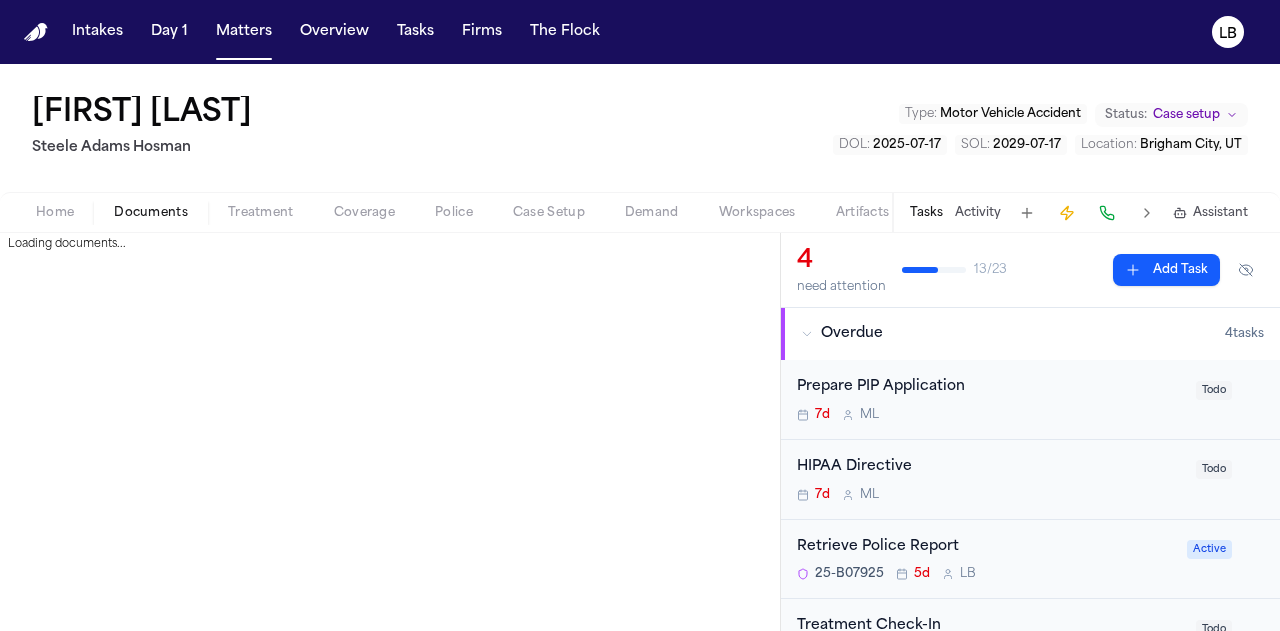 scroll, scrollTop: 0, scrollLeft: 0, axis: both 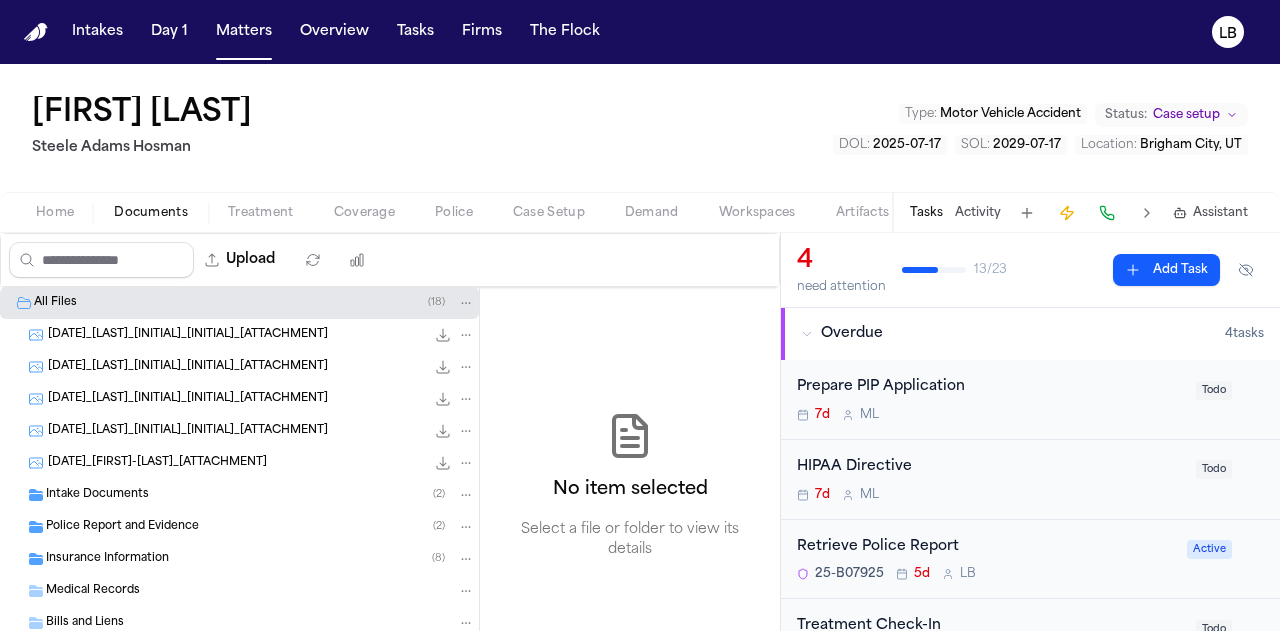 click on "Police Report and Evidence ( 2 )" at bounding box center (260, 527) 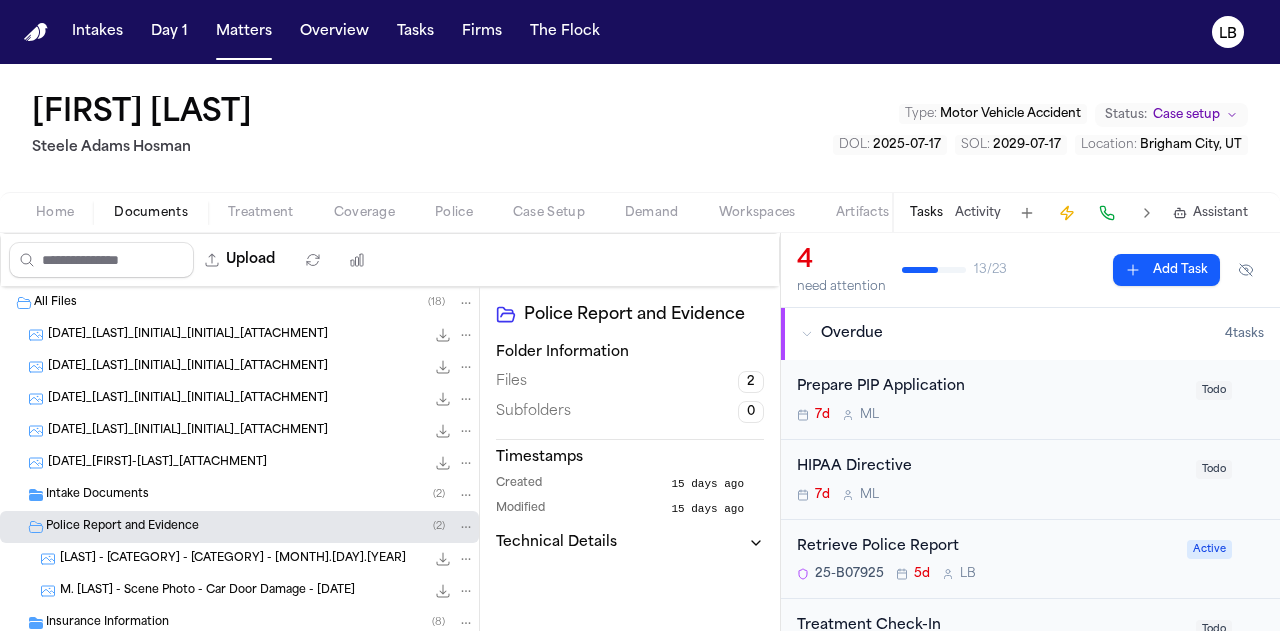 click on "Intake Documents ( 2 )" at bounding box center (239, 495) 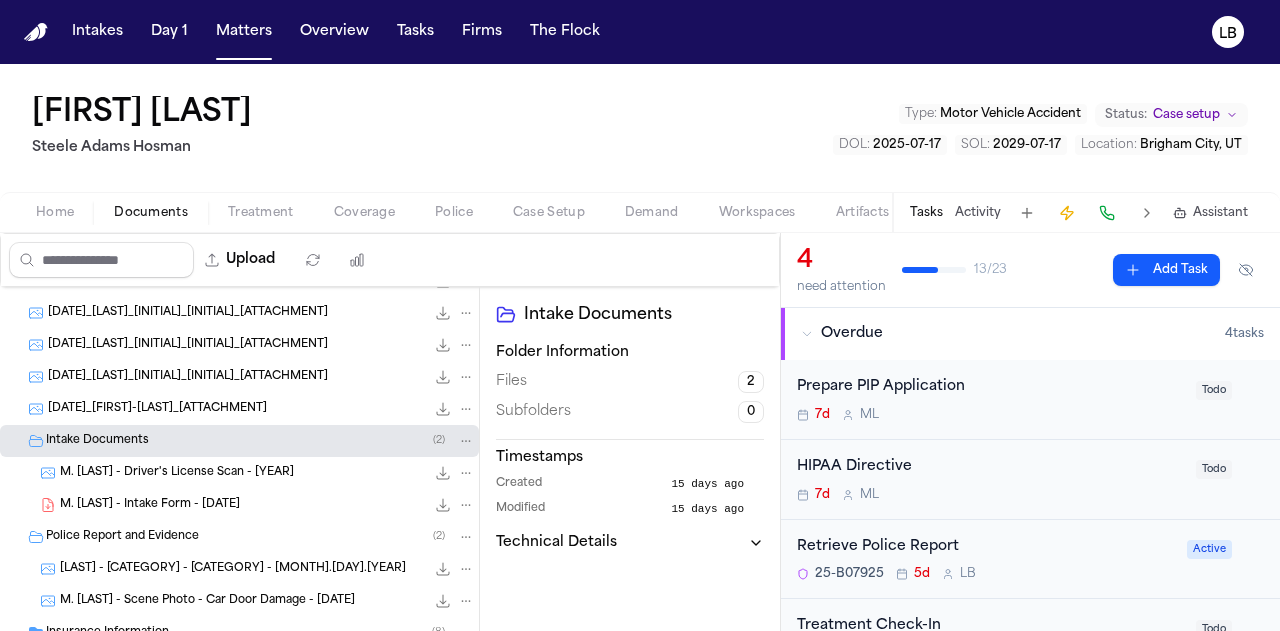 scroll, scrollTop: 55, scrollLeft: 0, axis: vertical 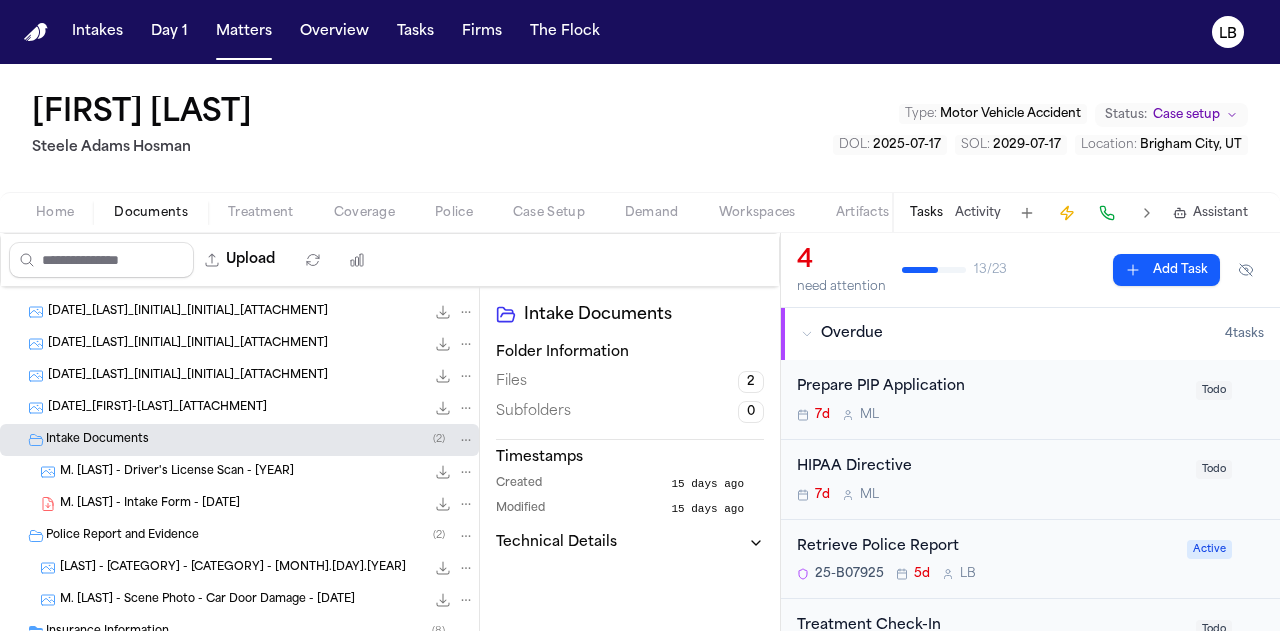 click on "M. Acosta - Intake Form - 7.18.25" at bounding box center [150, 504] 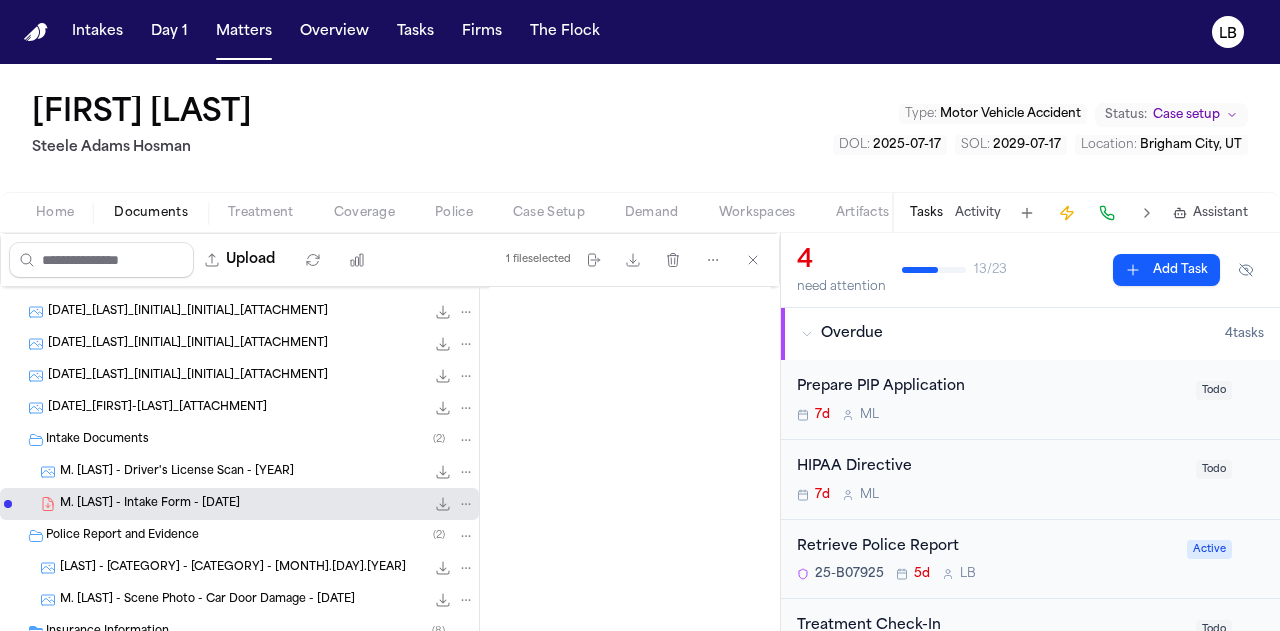 scroll, scrollTop: 296, scrollLeft: 0, axis: vertical 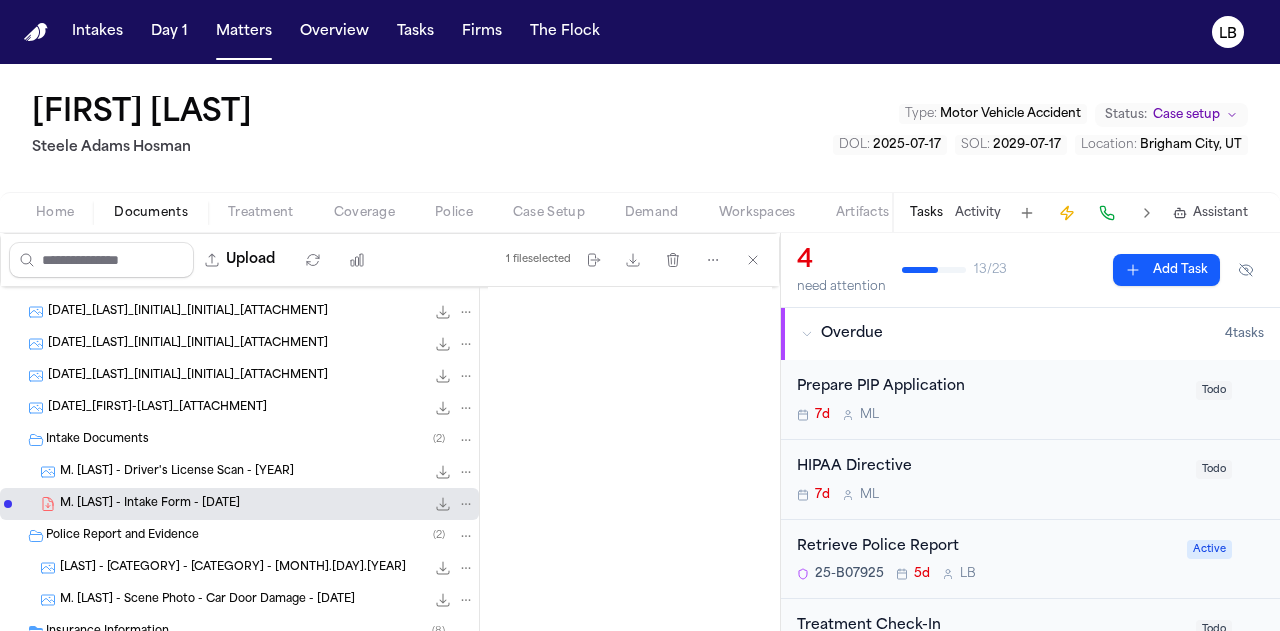 click on "Documents" at bounding box center [151, 213] 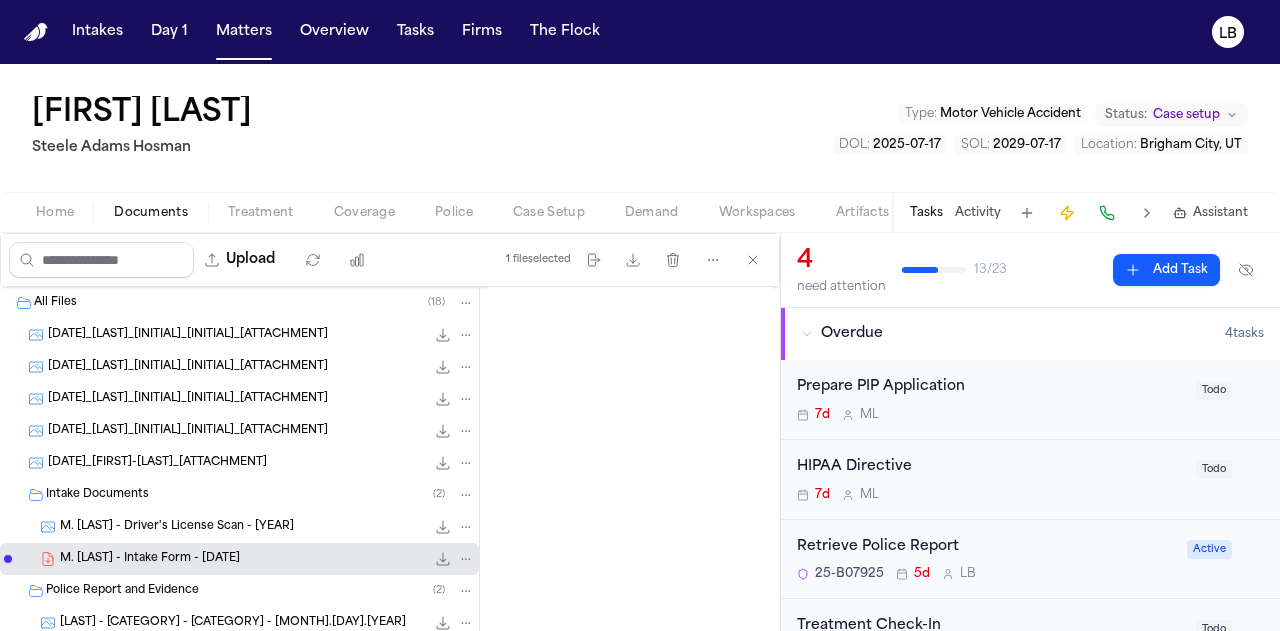 click on "Home" at bounding box center [55, 213] 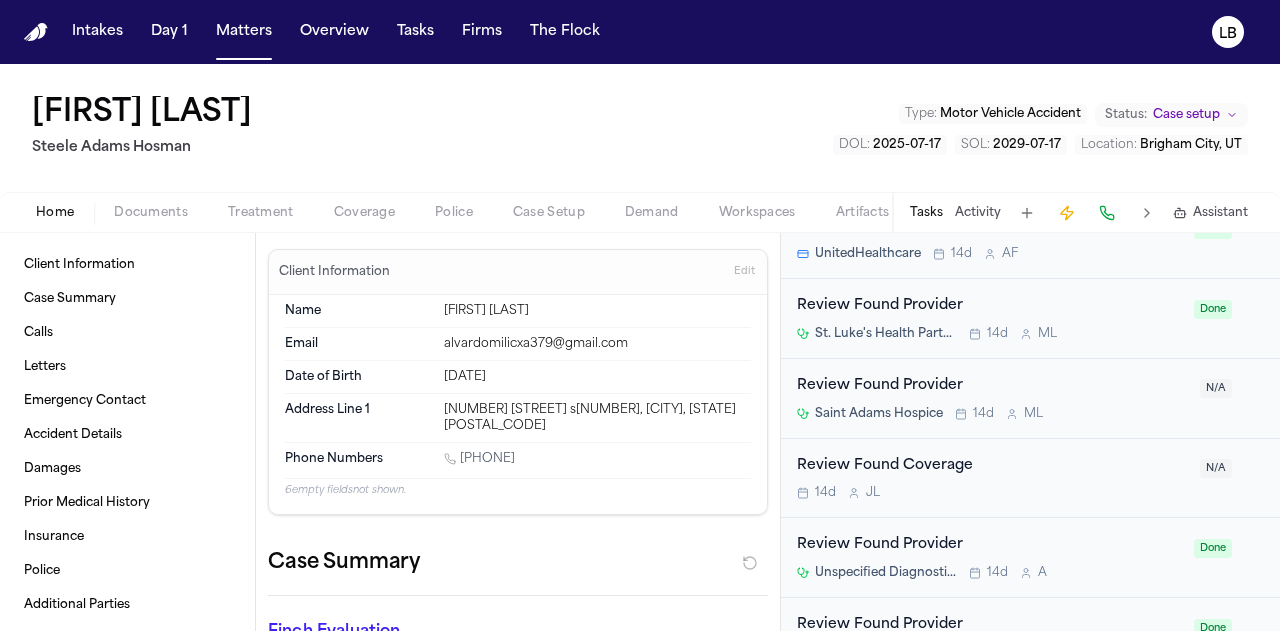 scroll, scrollTop: 1710, scrollLeft: 0, axis: vertical 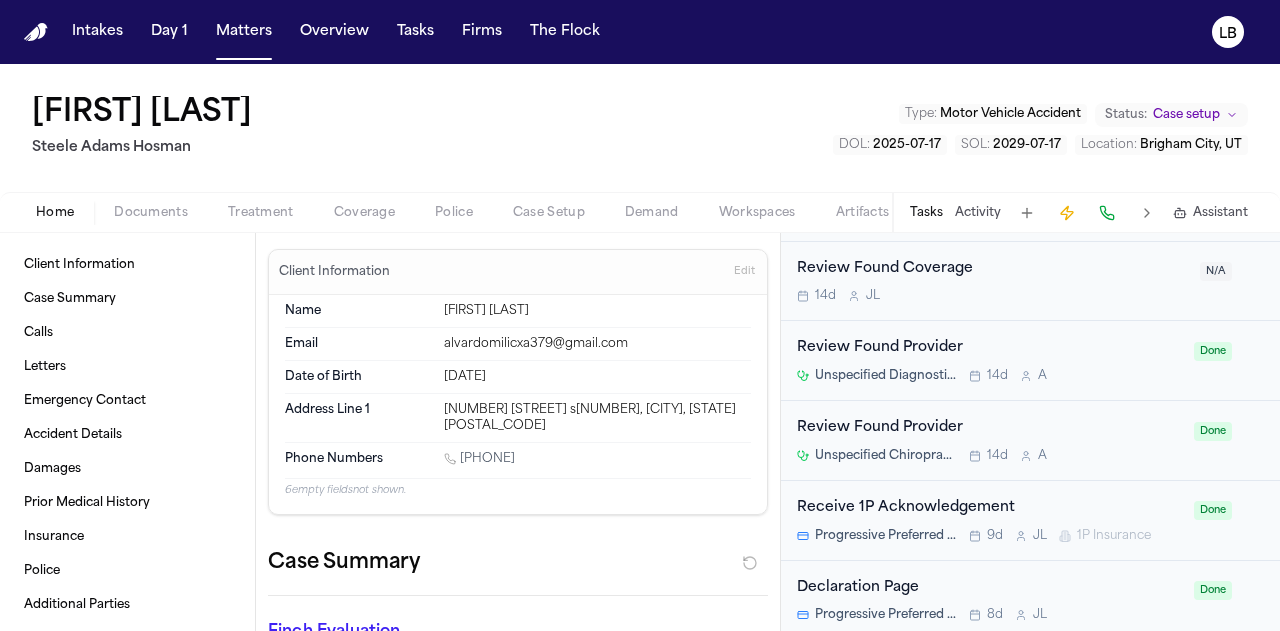 click on "Tasks" at bounding box center [926, 213] 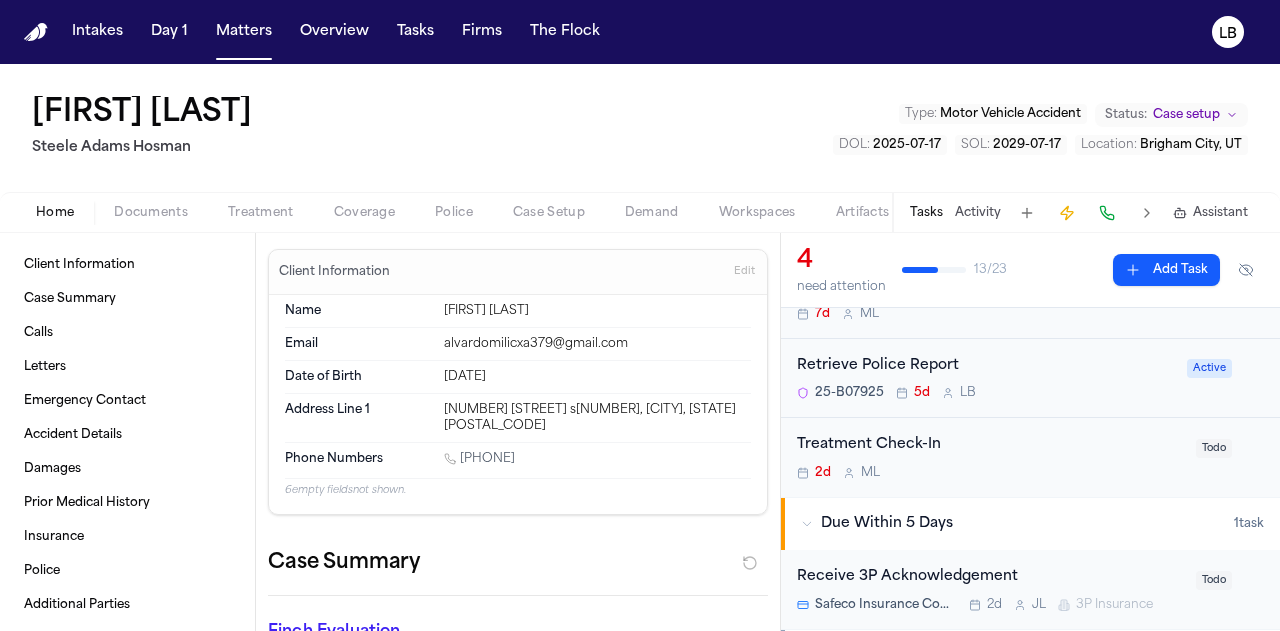 scroll, scrollTop: 182, scrollLeft: 0, axis: vertical 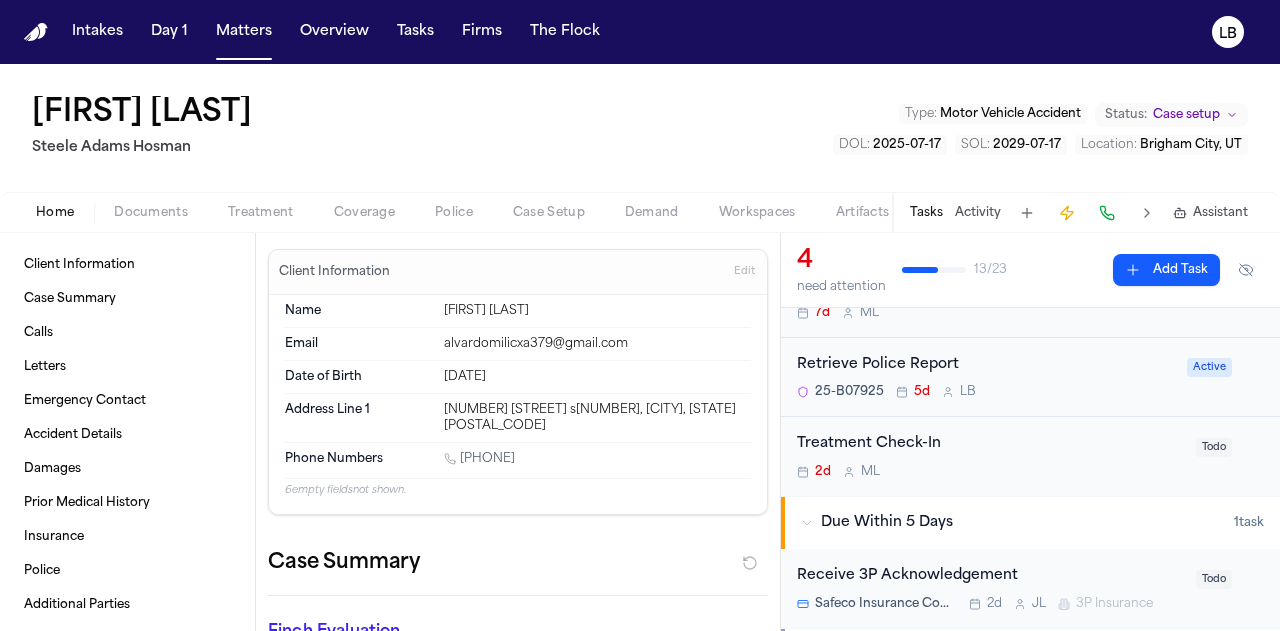 click on "Retrieve Police Report" at bounding box center (986, 365) 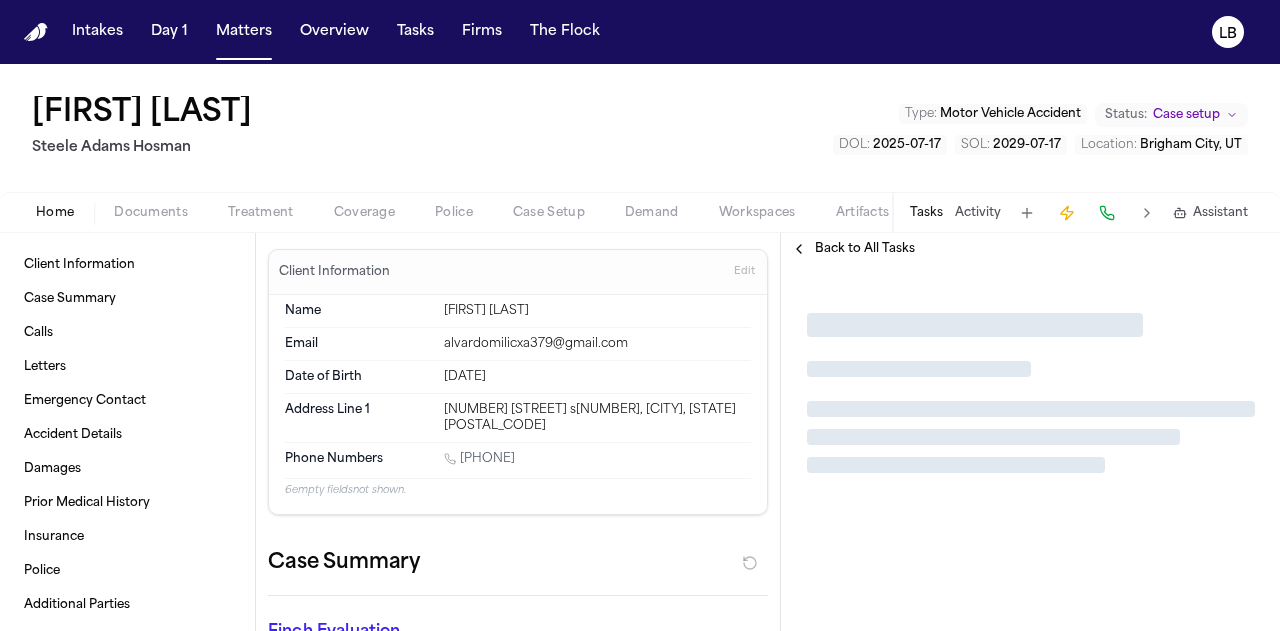 scroll, scrollTop: 0, scrollLeft: 0, axis: both 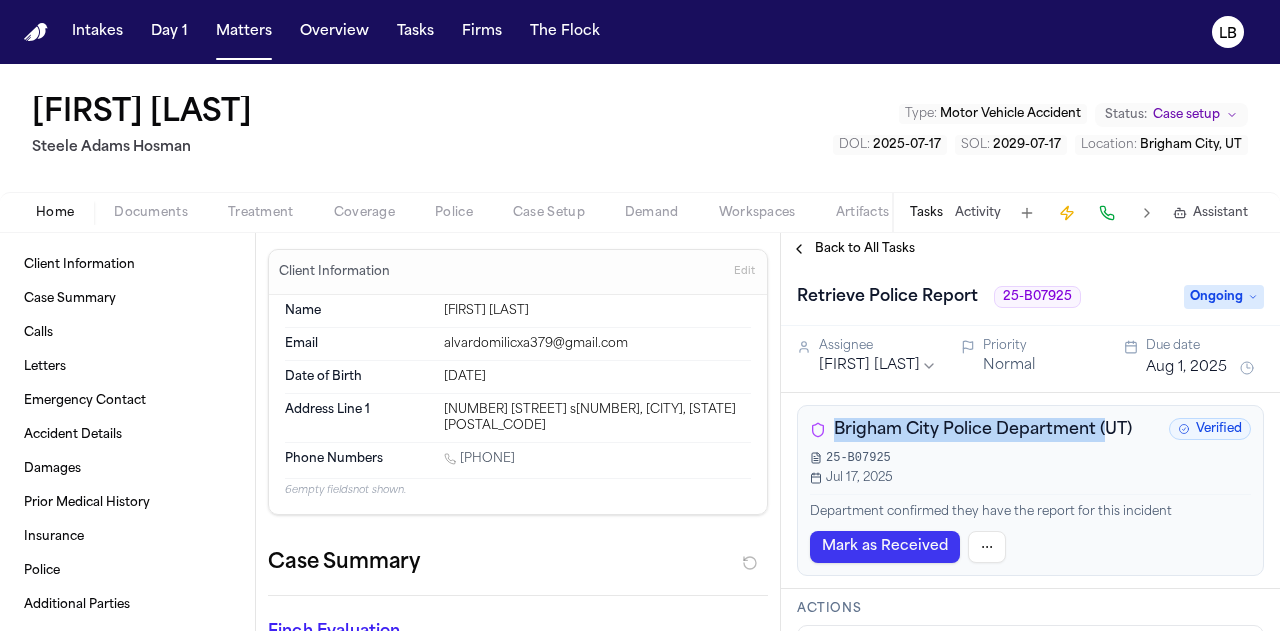 drag, startPoint x: 837, startPoint y: 432, endPoint x: 1105, endPoint y: 433, distance: 268.00186 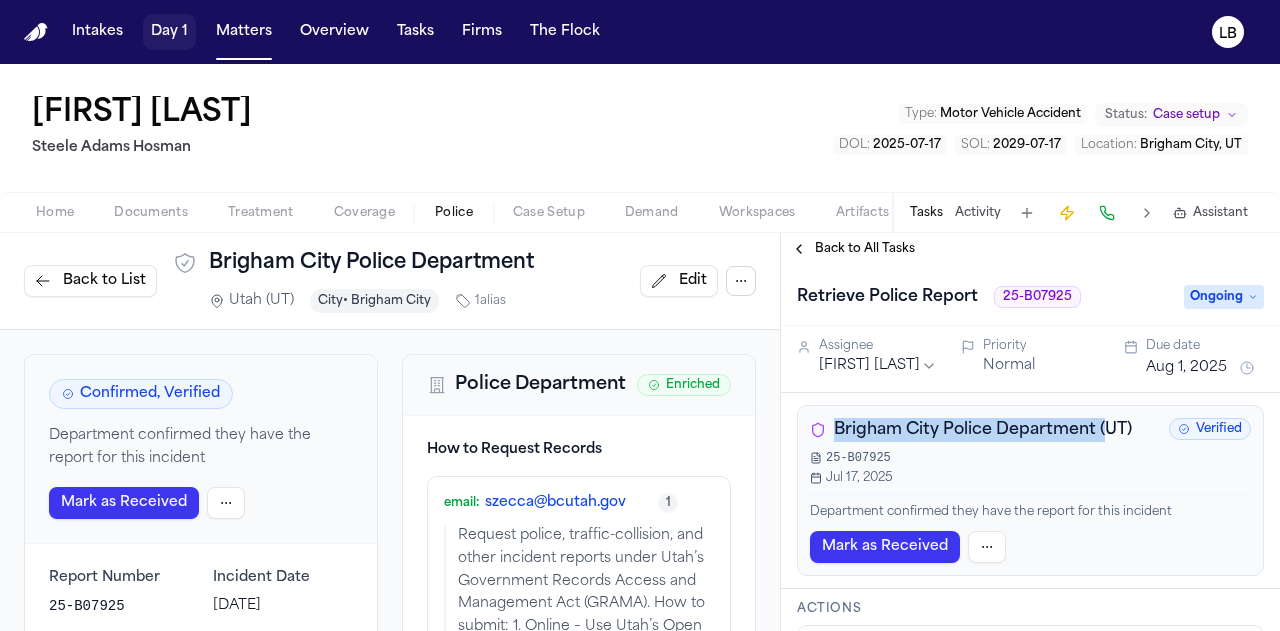 click on "Day 1" at bounding box center (169, 32) 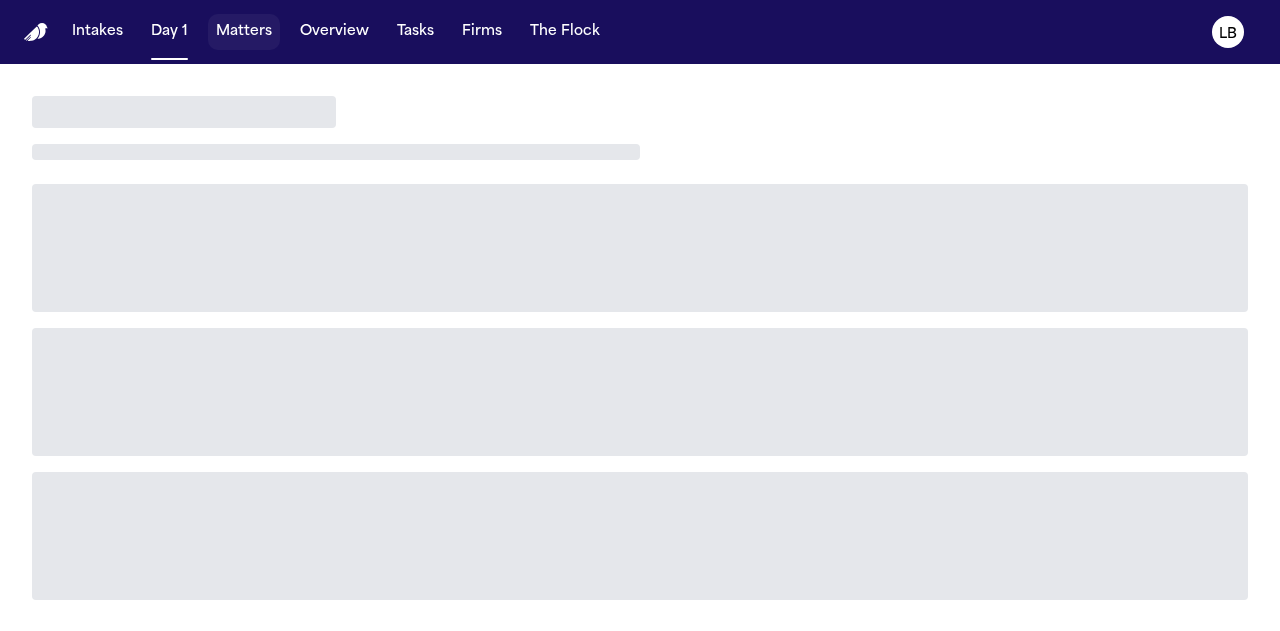 click on "Matters" at bounding box center [244, 32] 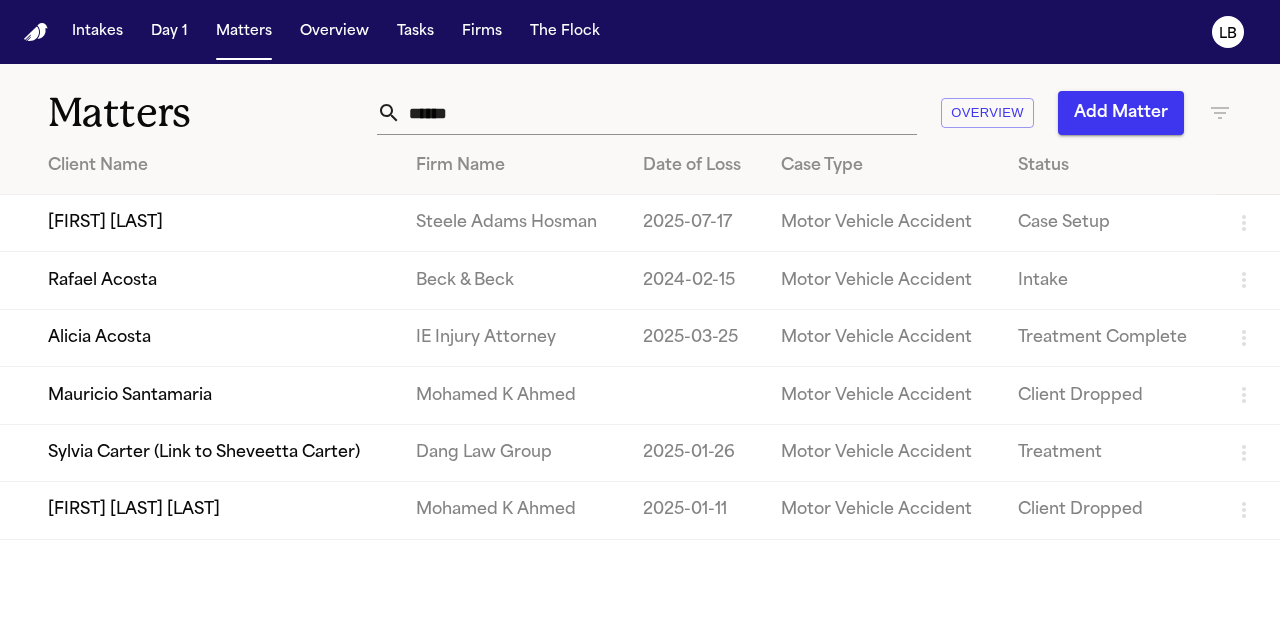 click on "******" at bounding box center (659, 113) 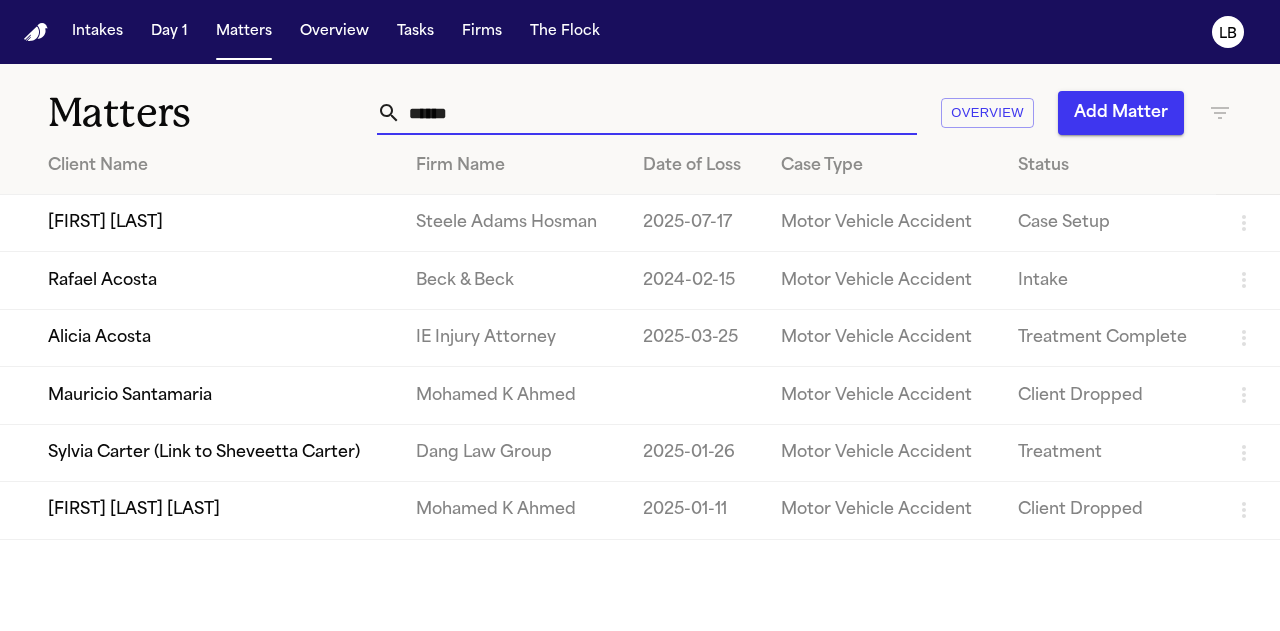 click on "******" at bounding box center [659, 113] 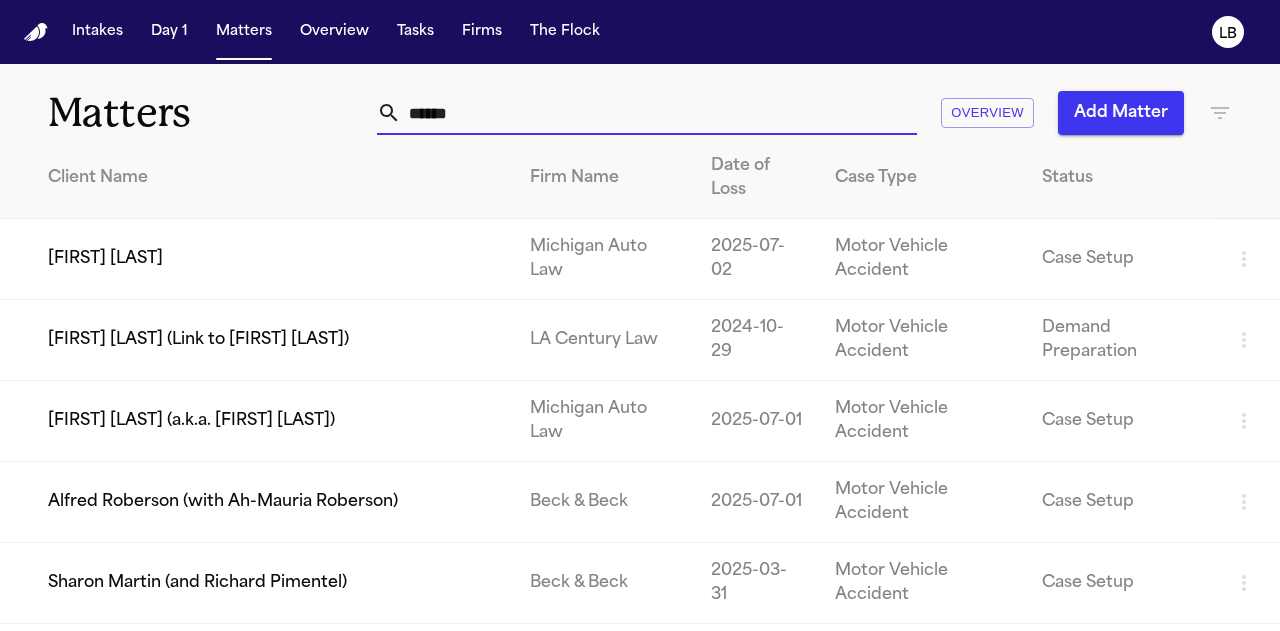 type on "******" 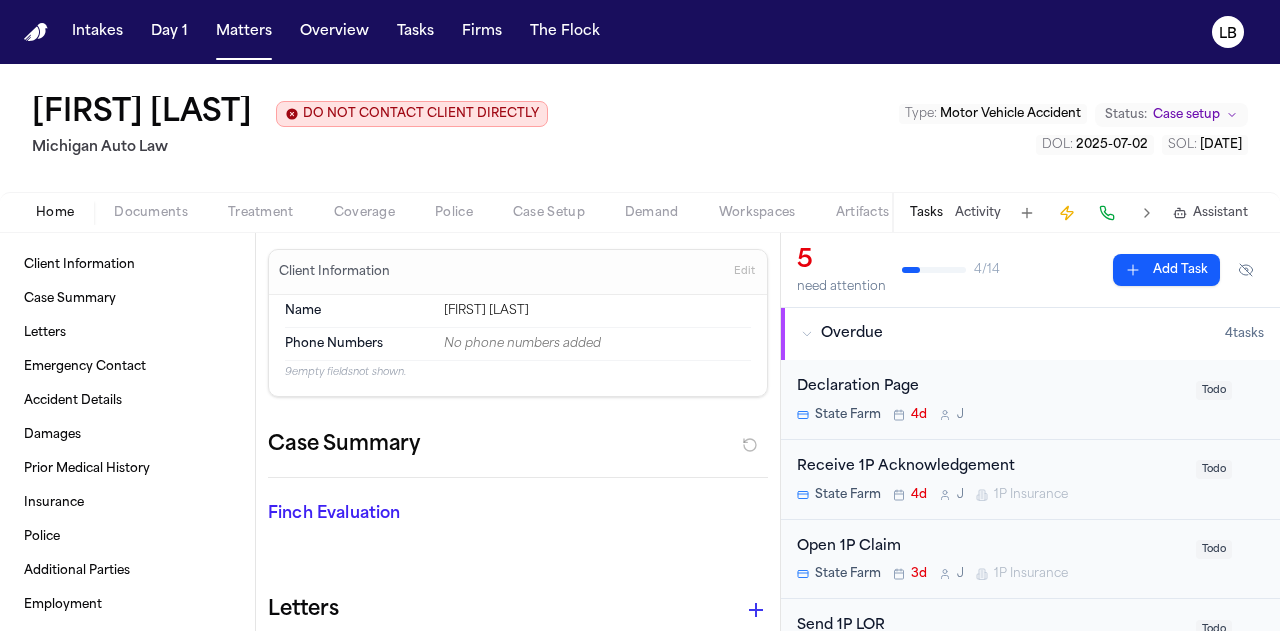 click on "Documents" at bounding box center (151, 213) 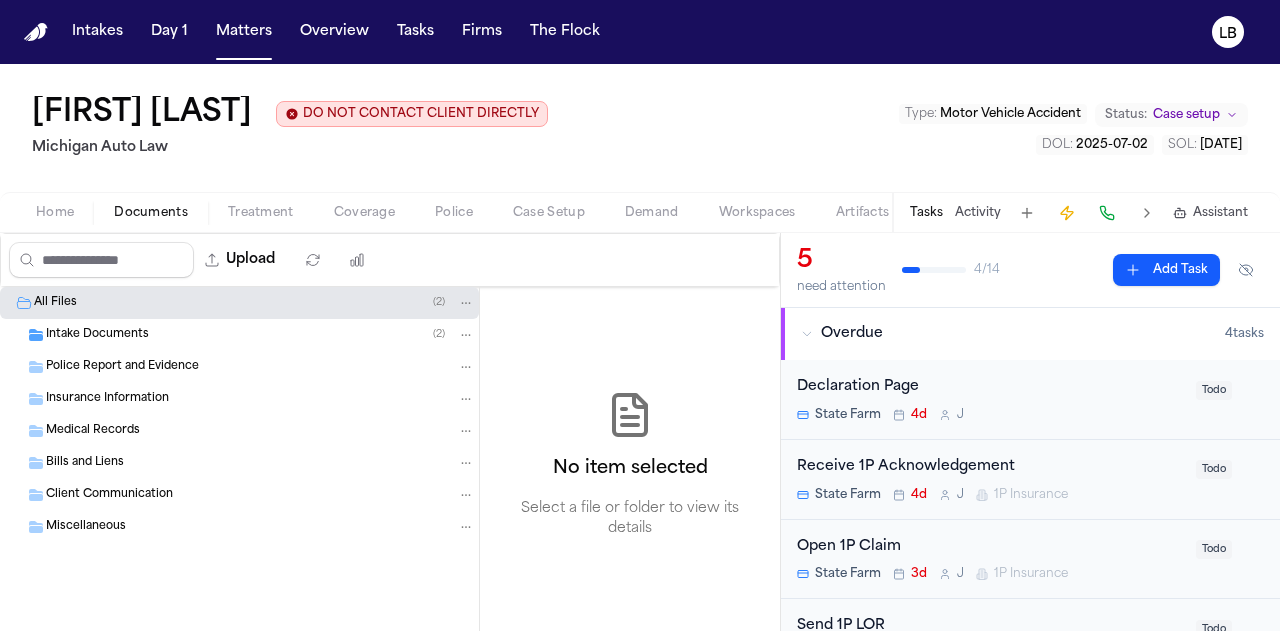 click on "Police Report and Evidence" at bounding box center [239, 367] 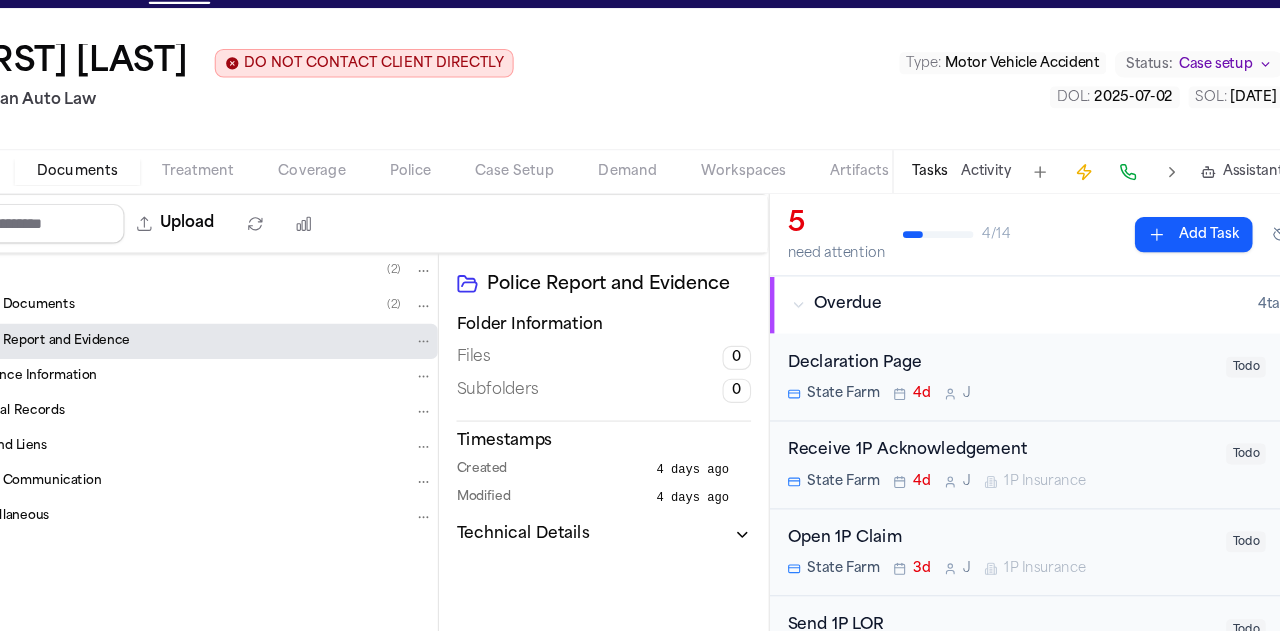 scroll, scrollTop: 0, scrollLeft: 0, axis: both 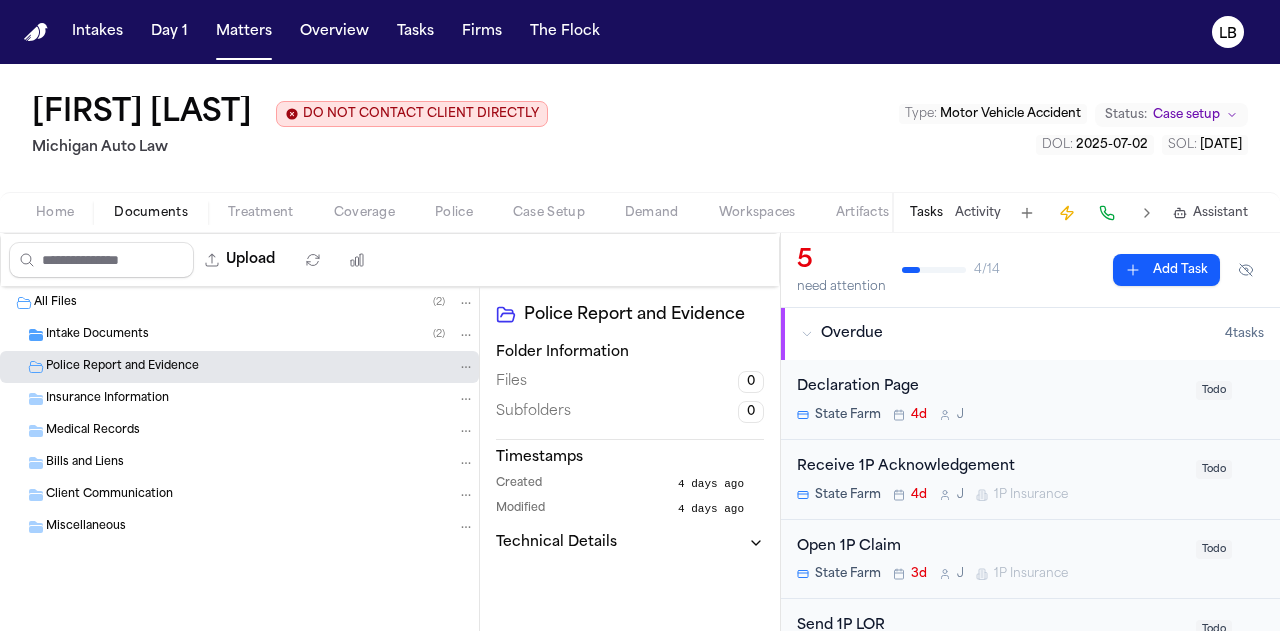 click on "Intake Documents ( 2 )" at bounding box center [260, 335] 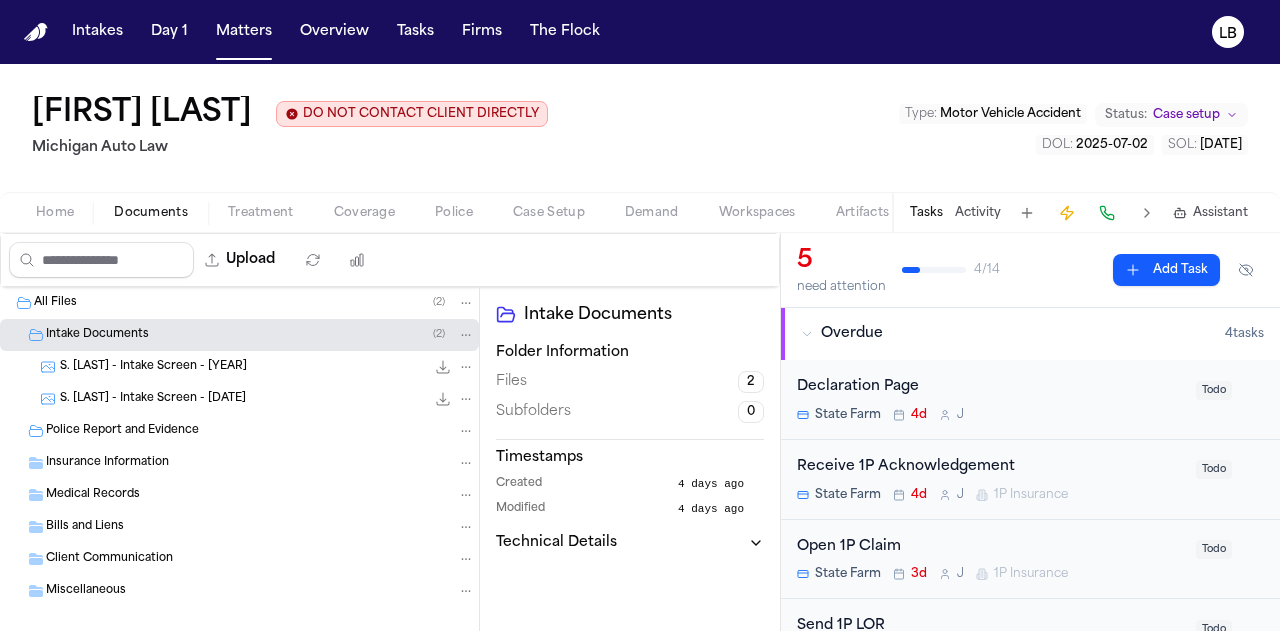click on "S. Brown - Intake Screen - 7.2.25 169.4 KB  • JPG" at bounding box center (239, 399) 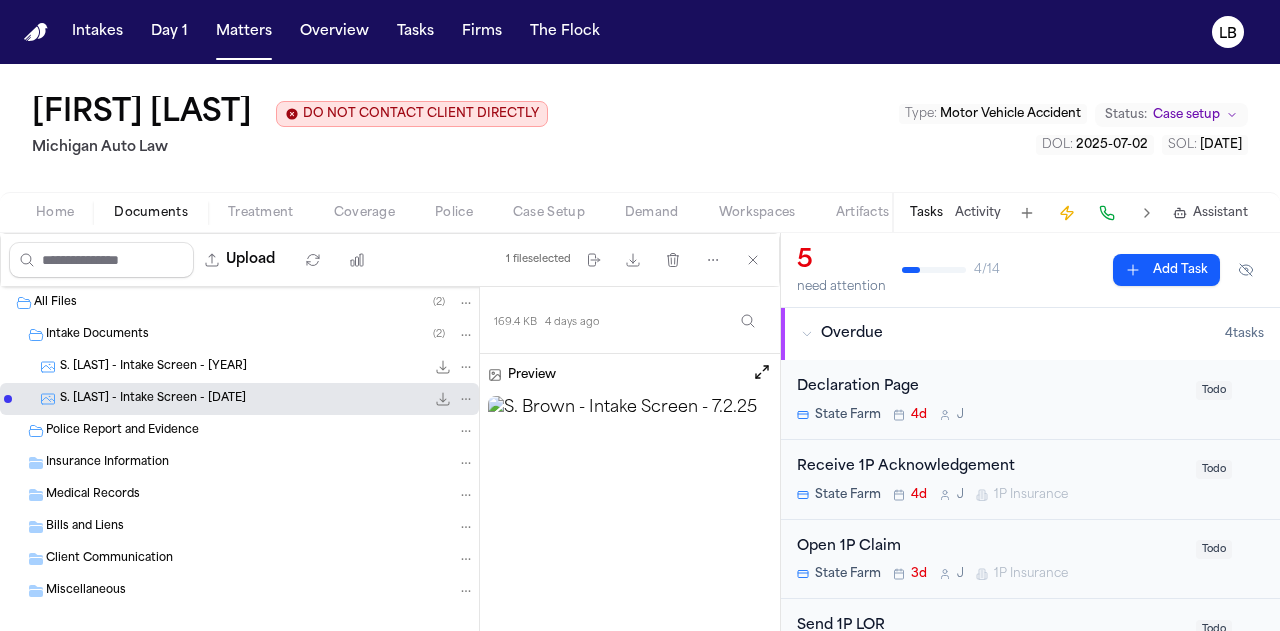 scroll, scrollTop: 165, scrollLeft: 0, axis: vertical 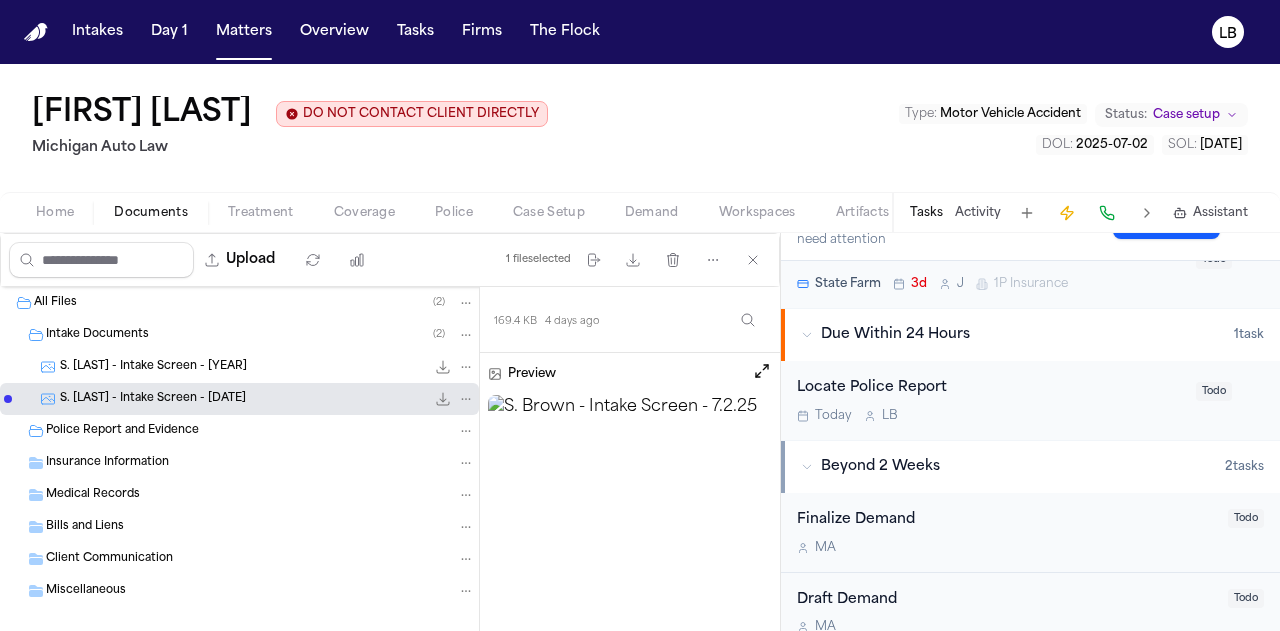 click on "Locate Police Report" at bounding box center [990, 388] 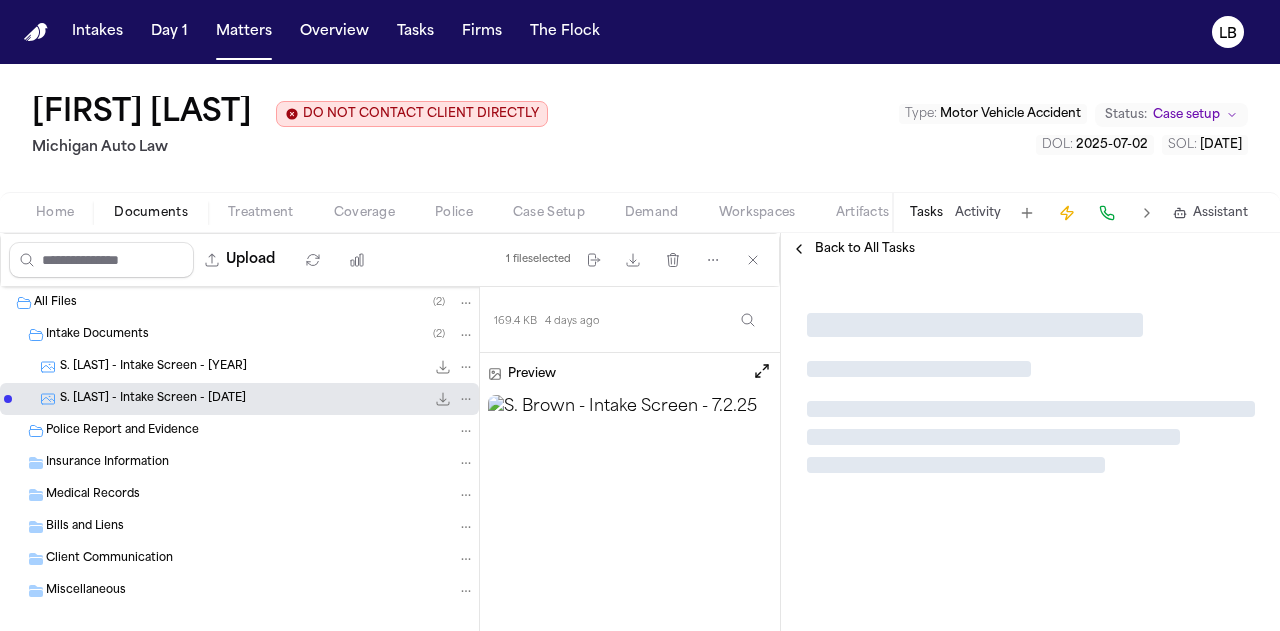 scroll, scrollTop: 0, scrollLeft: 0, axis: both 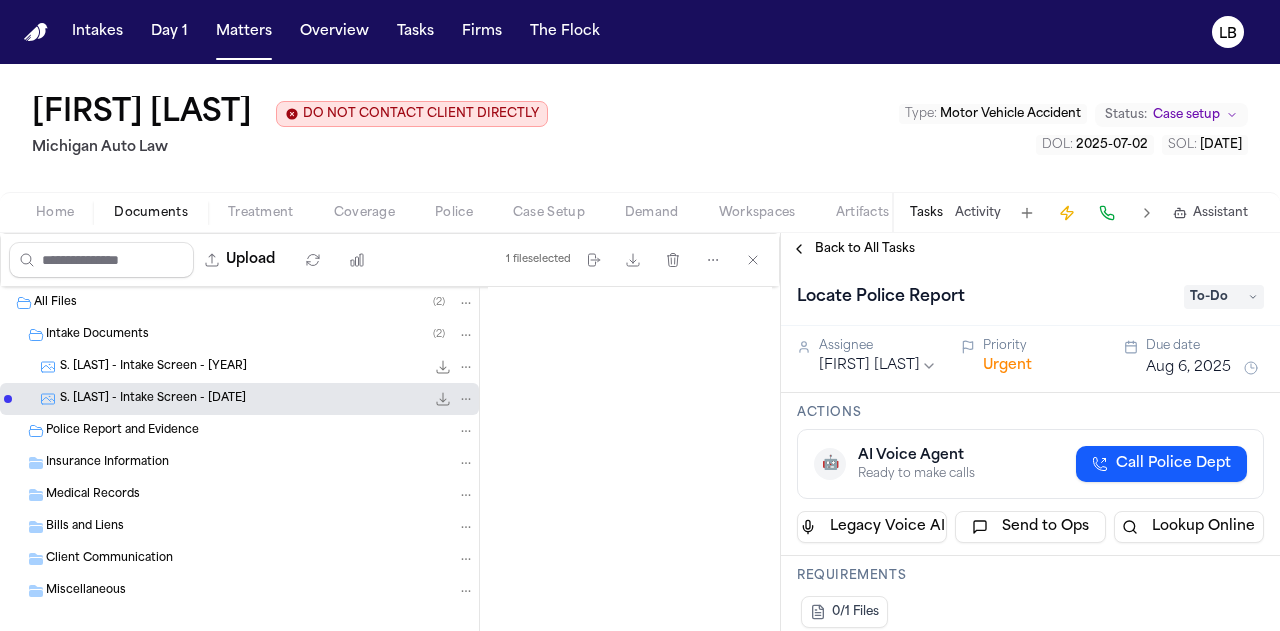 click at bounding box center [630, 513] 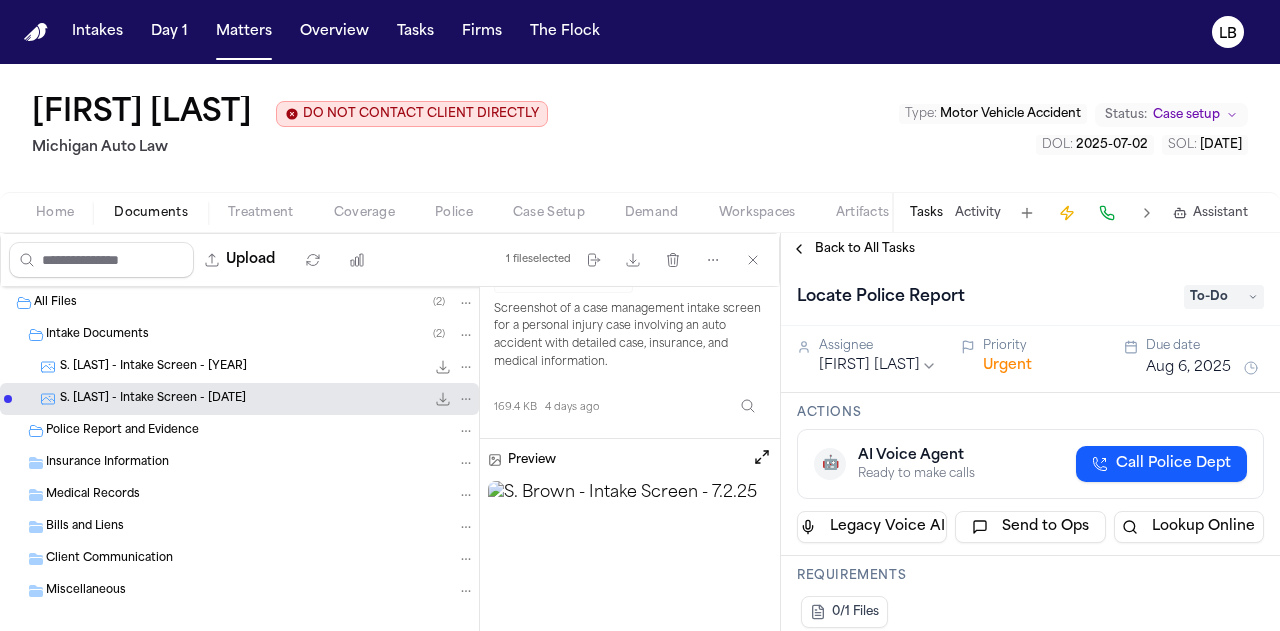 scroll, scrollTop: 70, scrollLeft: 0, axis: vertical 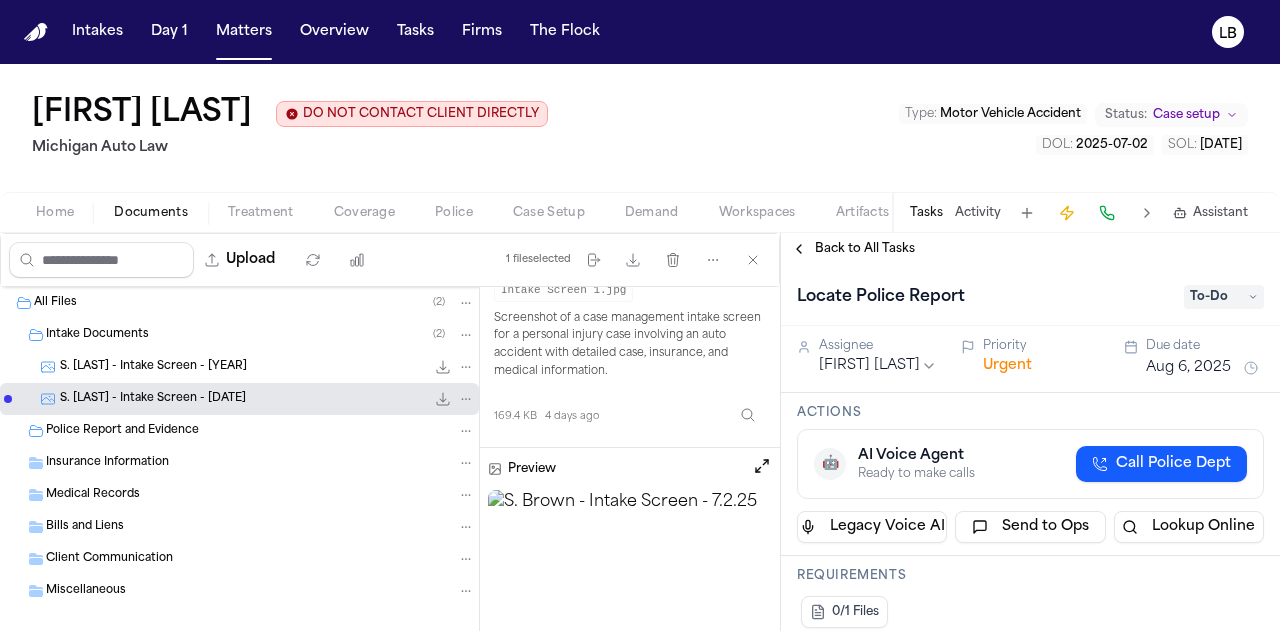 click 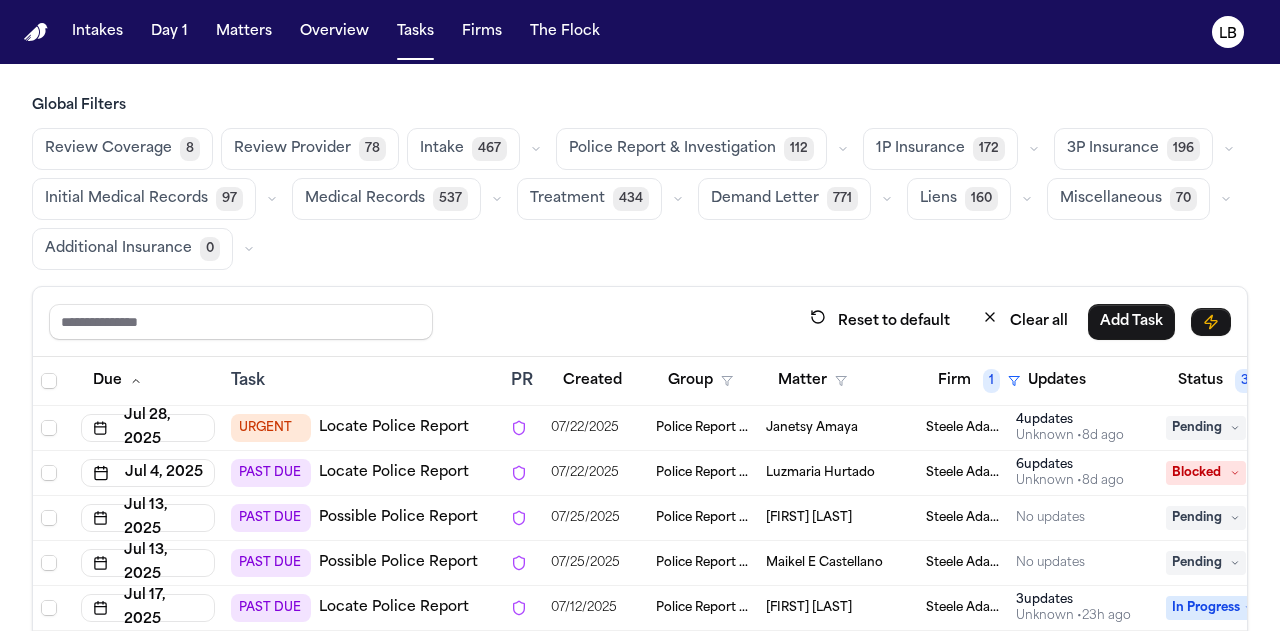 scroll, scrollTop: 0, scrollLeft: 0, axis: both 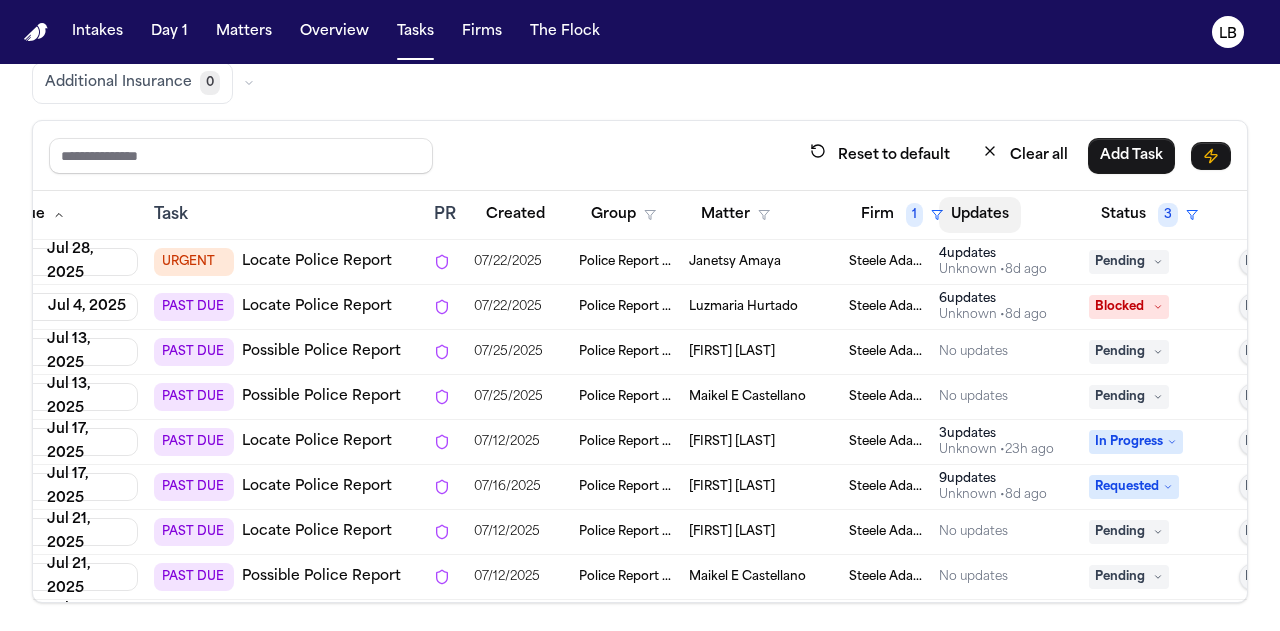click on "Updates" at bounding box center [980, 215] 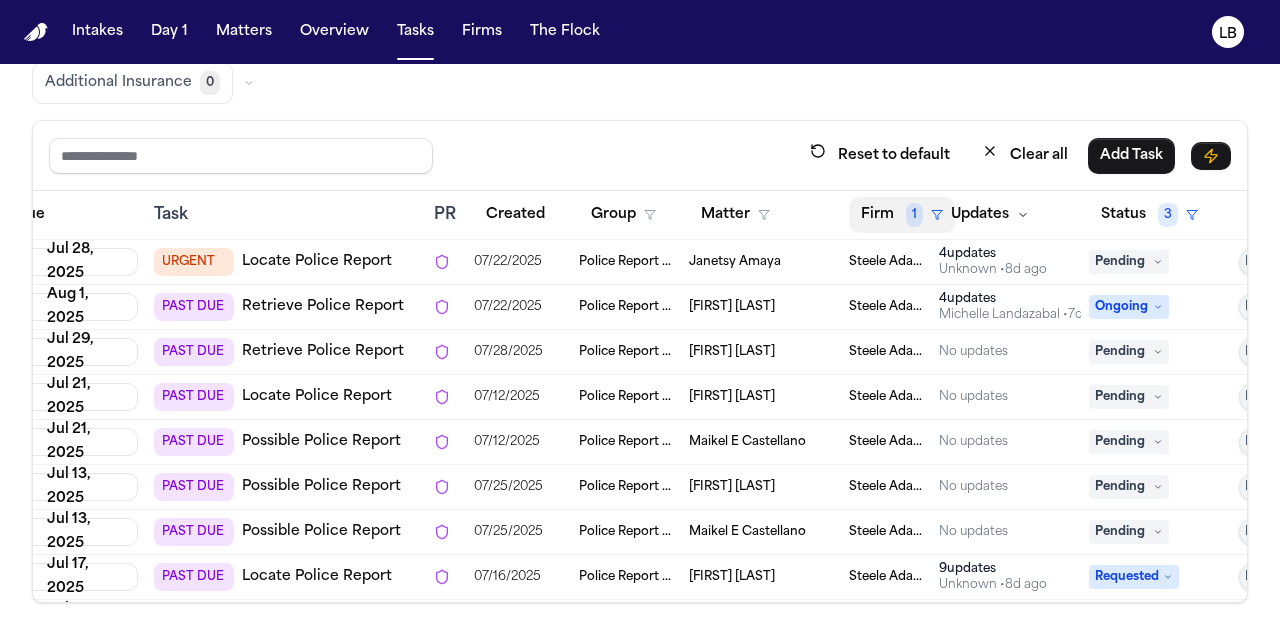 click on "Firm 1" at bounding box center (902, 215) 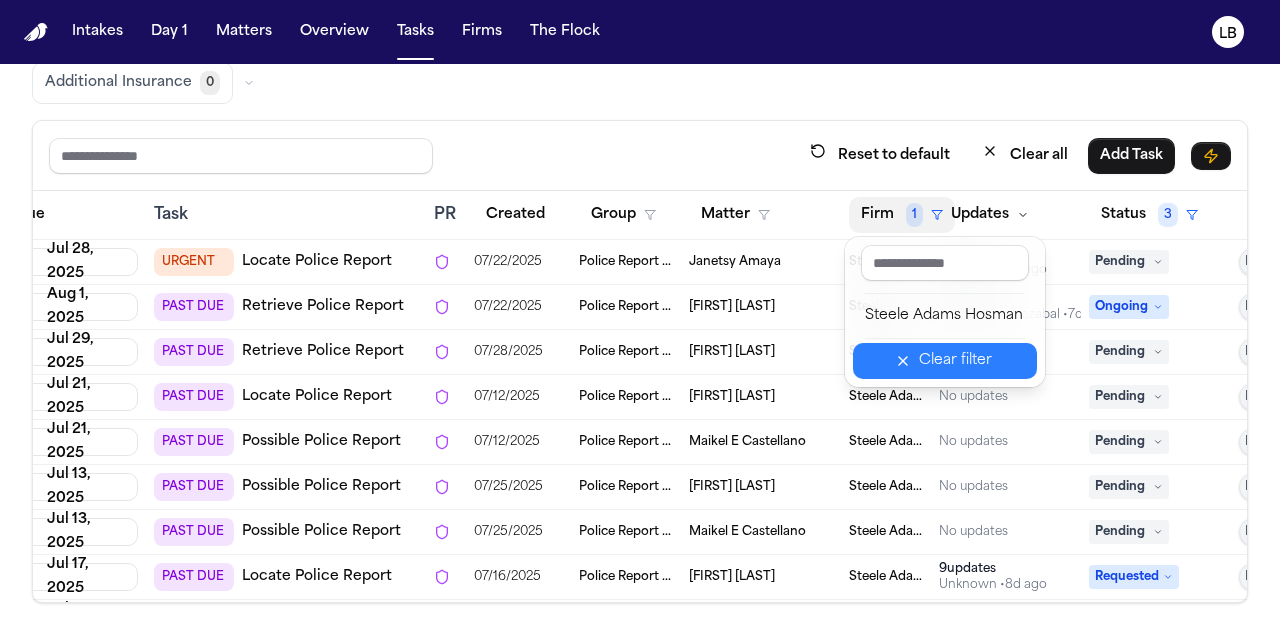 click on "Clear filter" at bounding box center [955, 361] 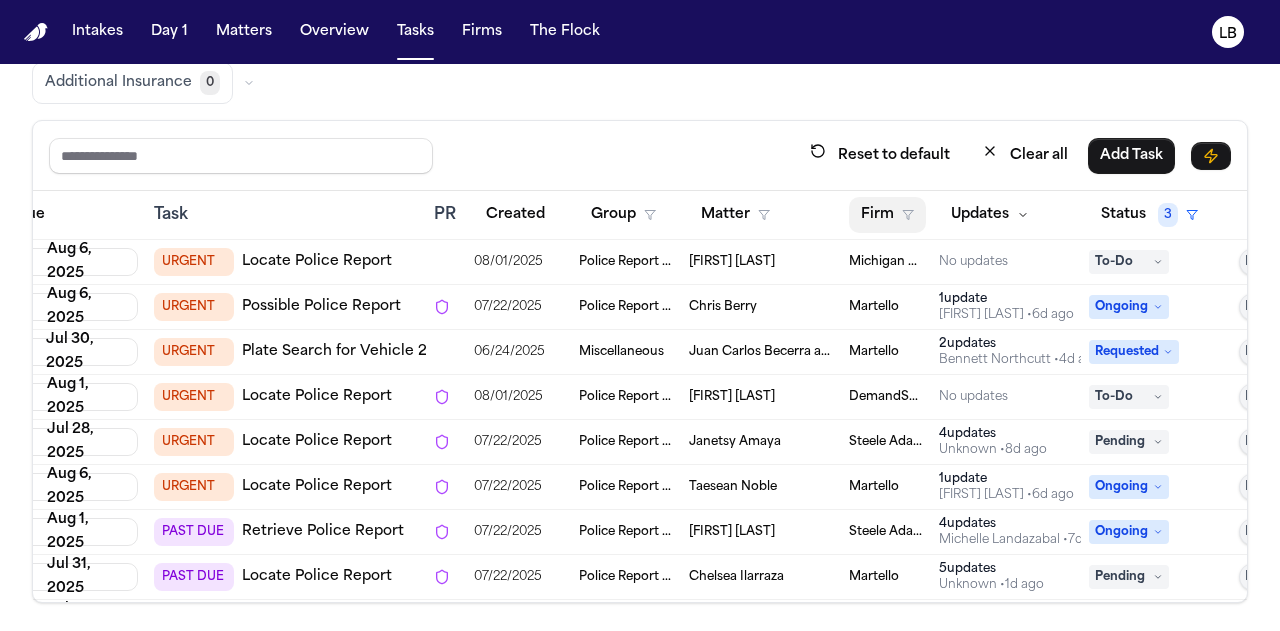 click on "Firm" at bounding box center [887, 215] 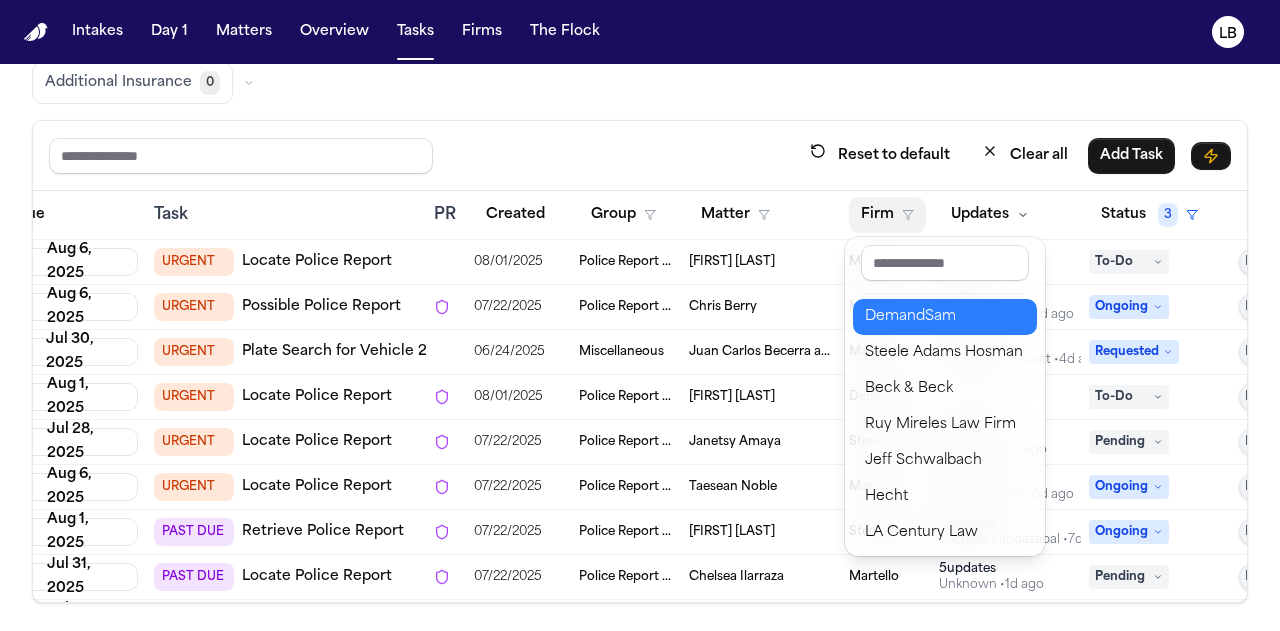 scroll, scrollTop: 72, scrollLeft: 0, axis: vertical 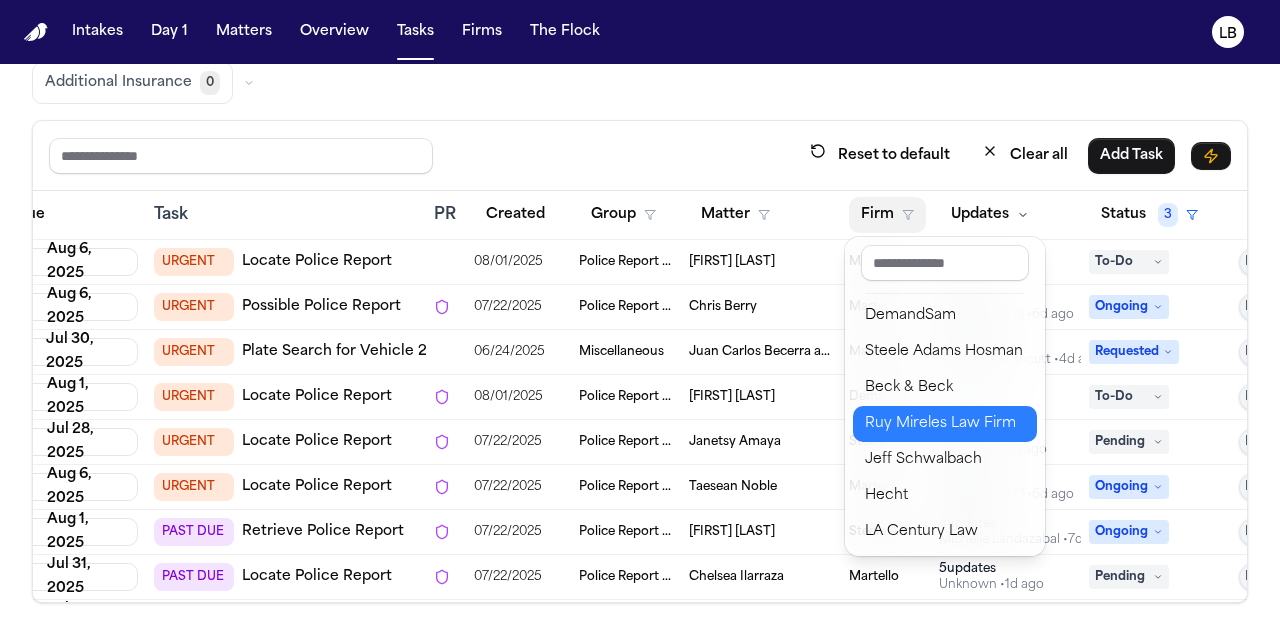 click on "Ruy Mireles Law Firm" at bounding box center [945, 424] 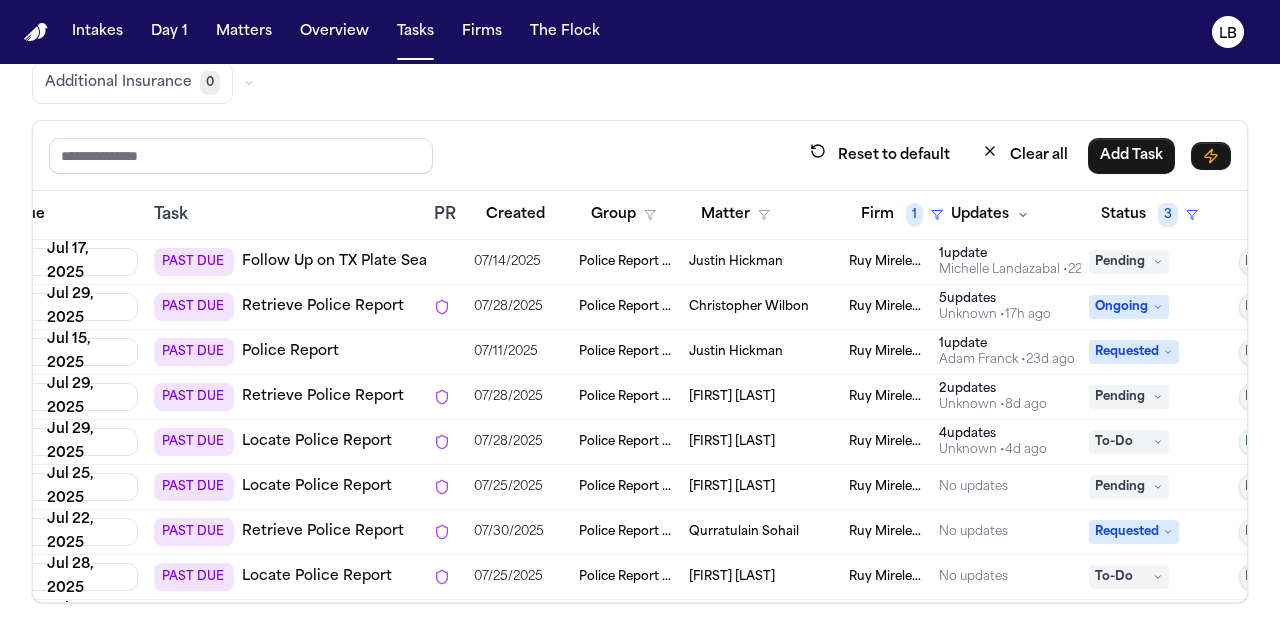 scroll, scrollTop: 149, scrollLeft: 0, axis: vertical 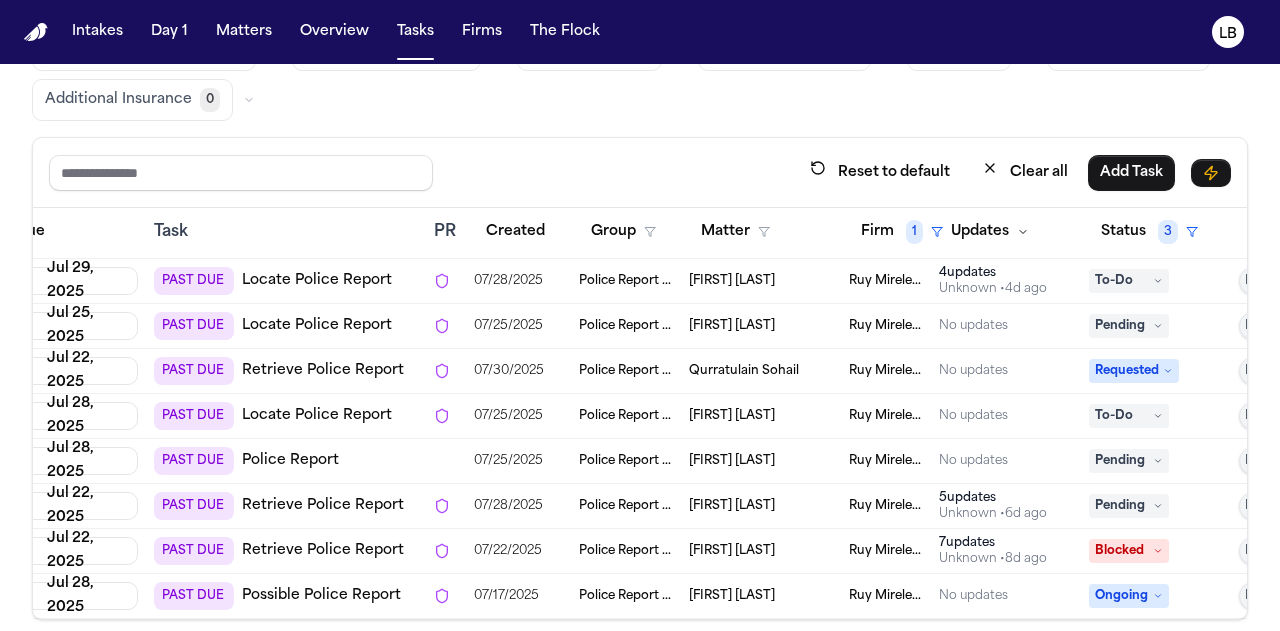 click on "[FIRST] [LAST]" at bounding box center [732, 596] 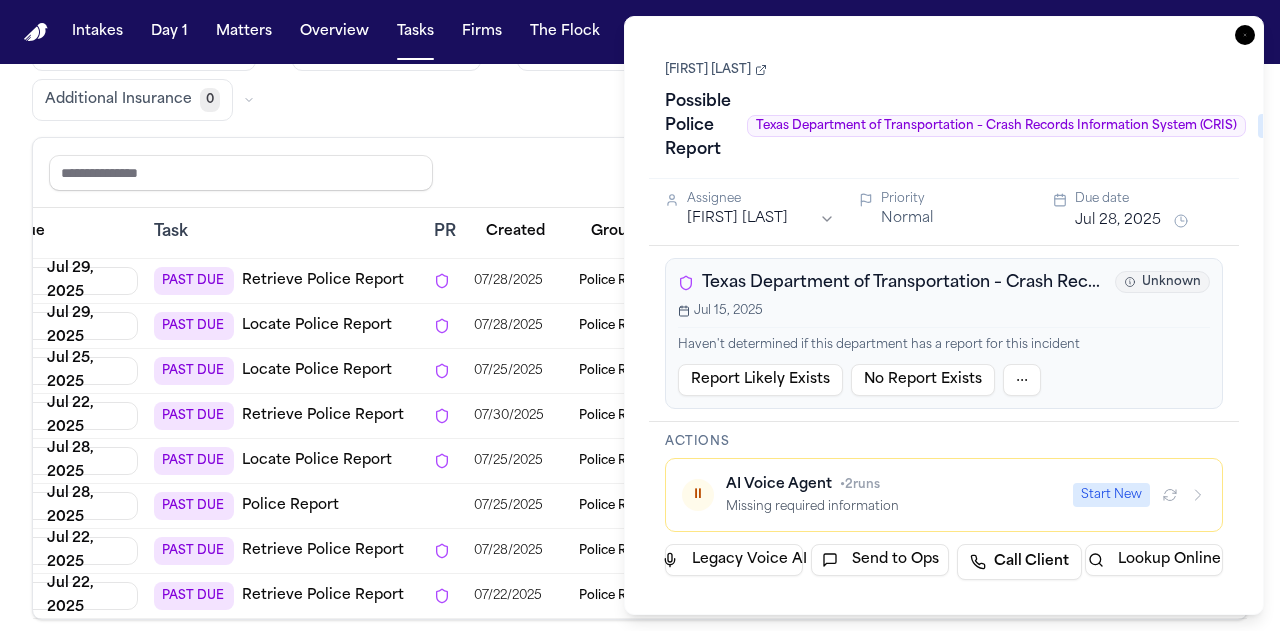 click on "[FIRST] [LAST]" at bounding box center (716, 70) 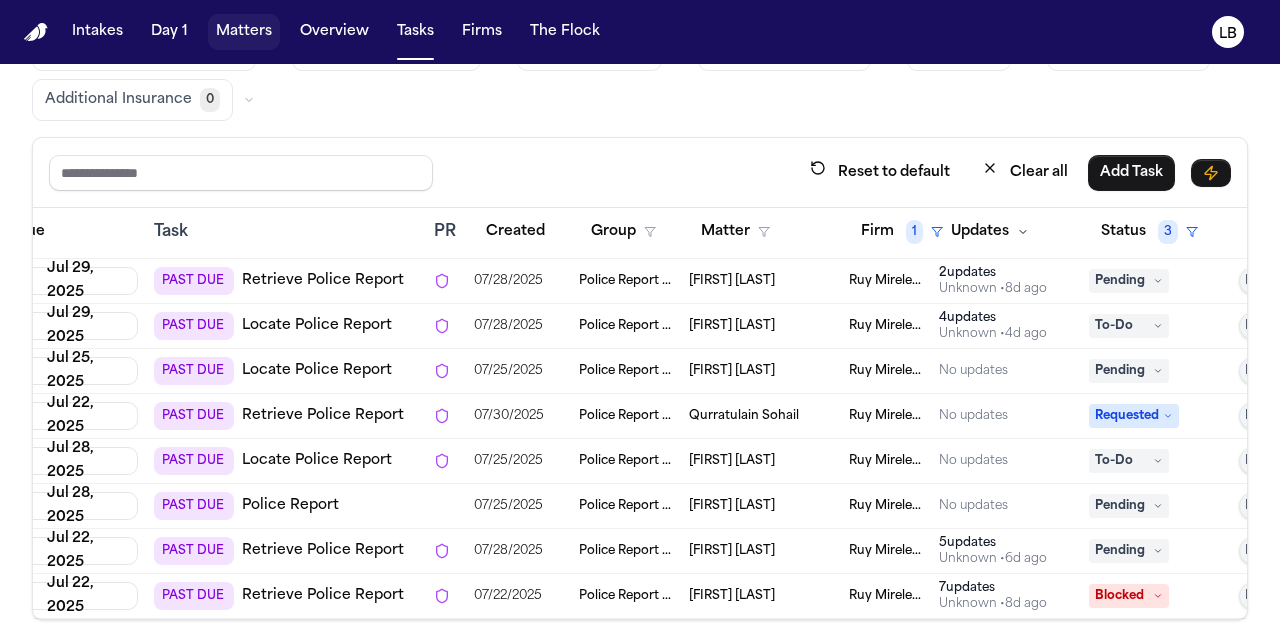 click on "Matters" at bounding box center [244, 32] 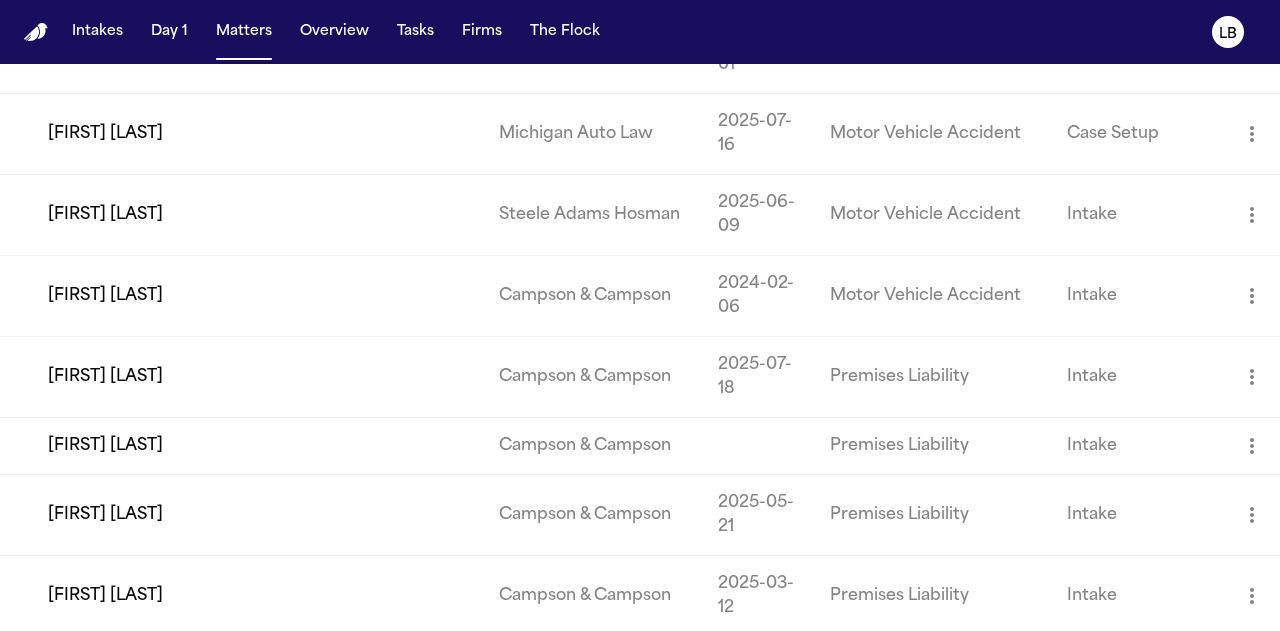 scroll, scrollTop: 0, scrollLeft: 0, axis: both 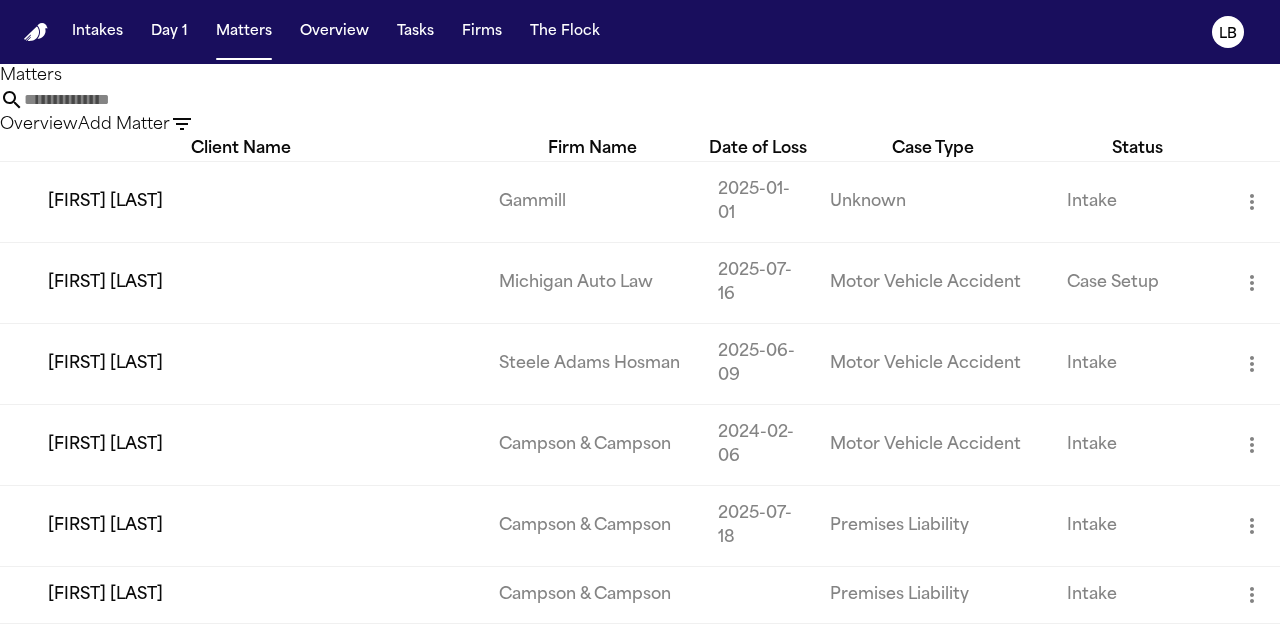 click at bounding box center (104, 100) 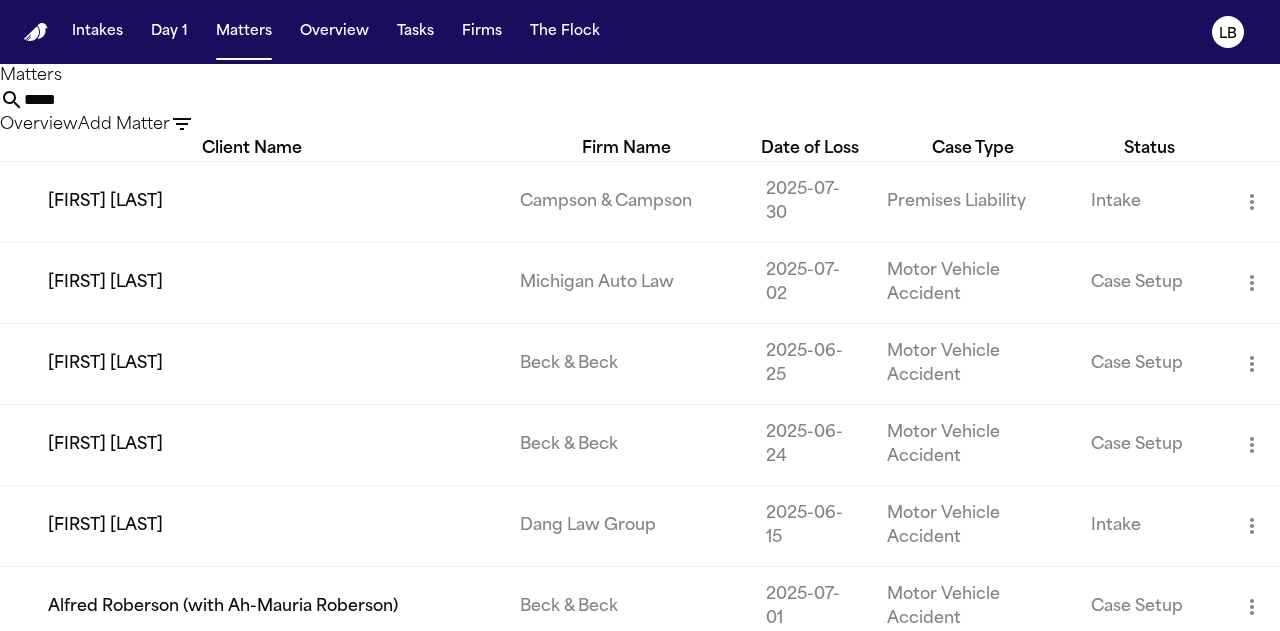 type on "*****" 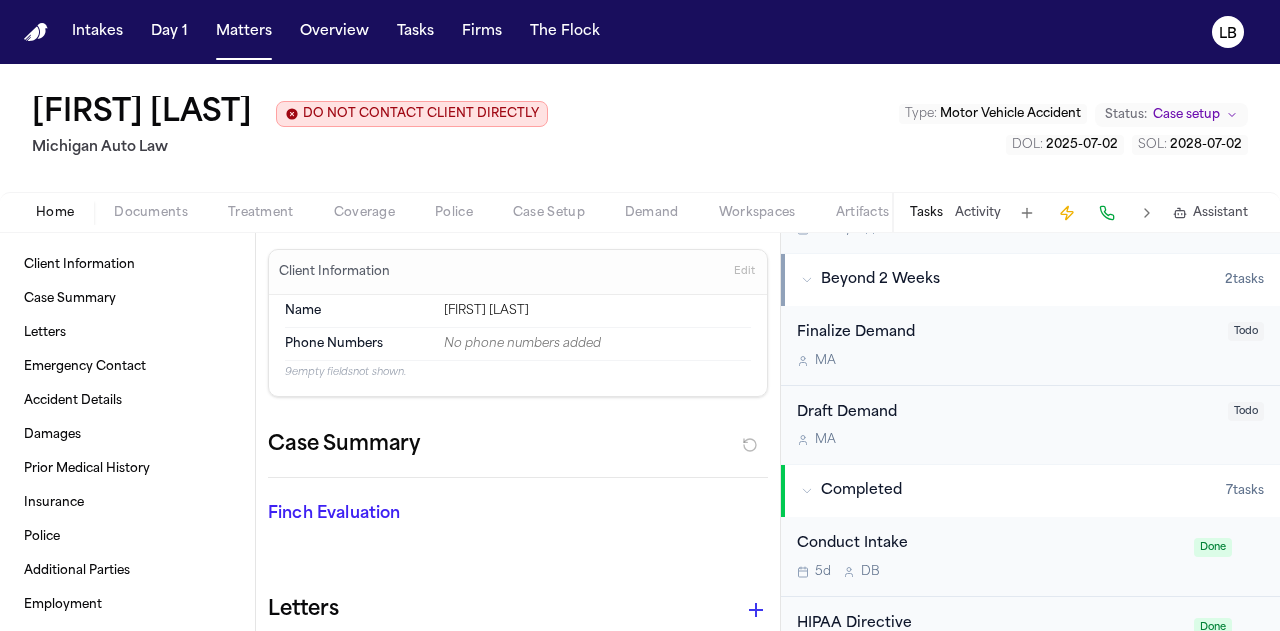 scroll, scrollTop: 0, scrollLeft: 0, axis: both 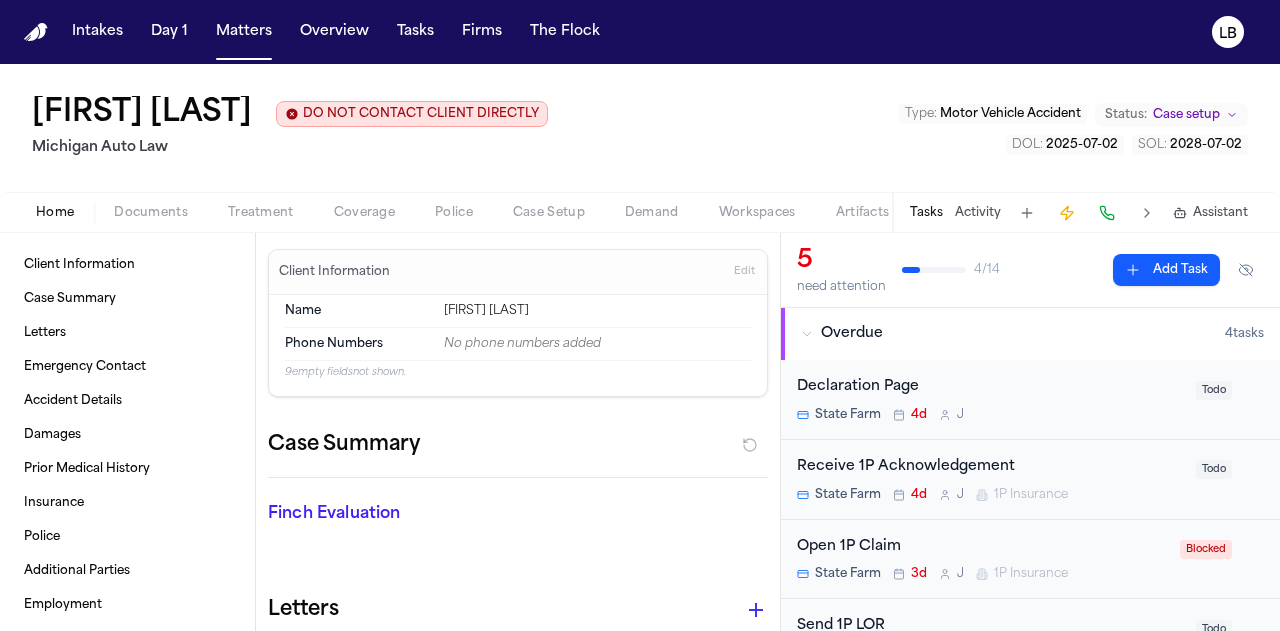 click on "Documents" at bounding box center [151, 213] 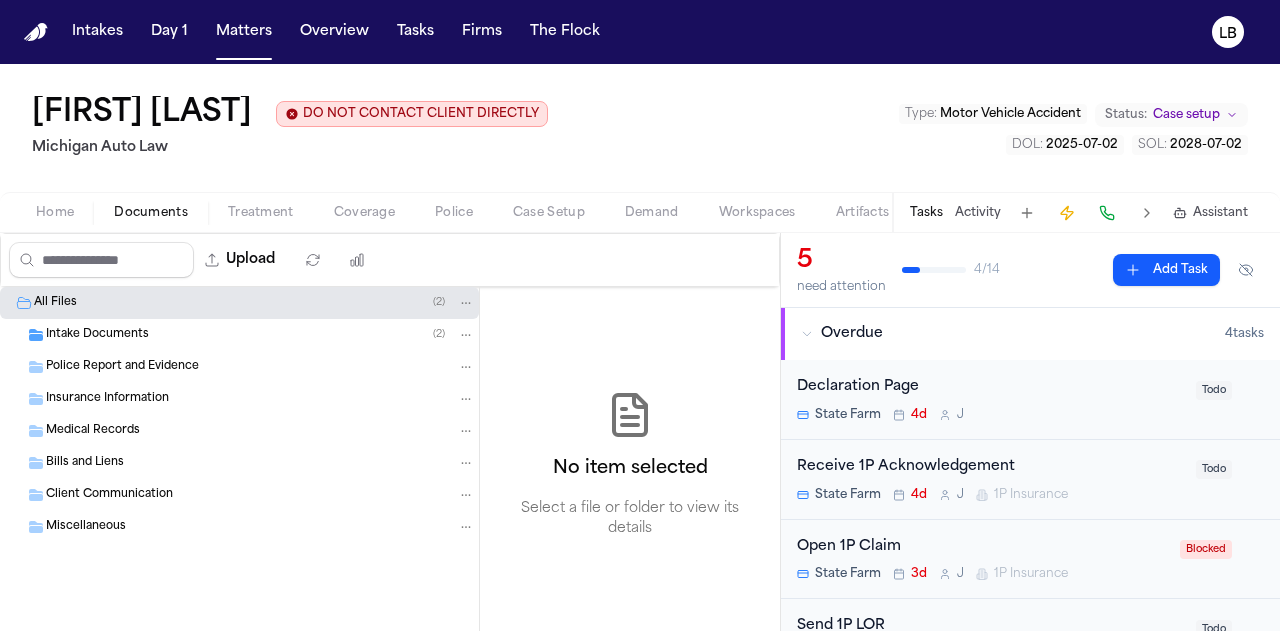 click on "Intake Documents ( 2 )" at bounding box center (239, 335) 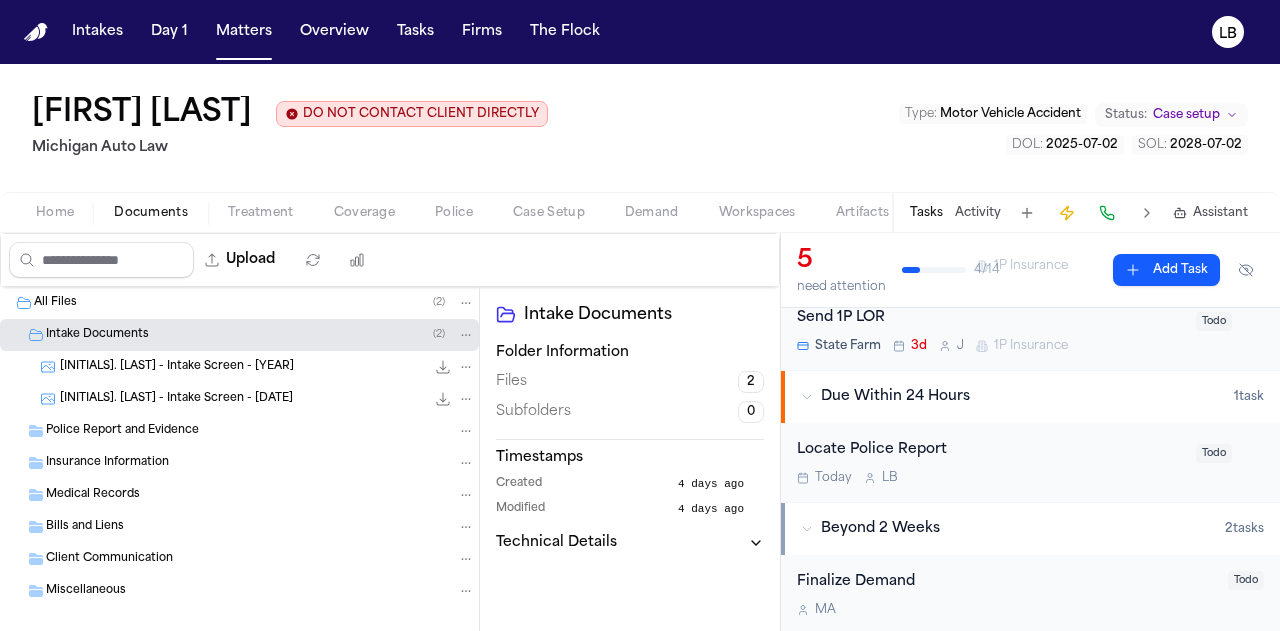 scroll, scrollTop: 382, scrollLeft: 0, axis: vertical 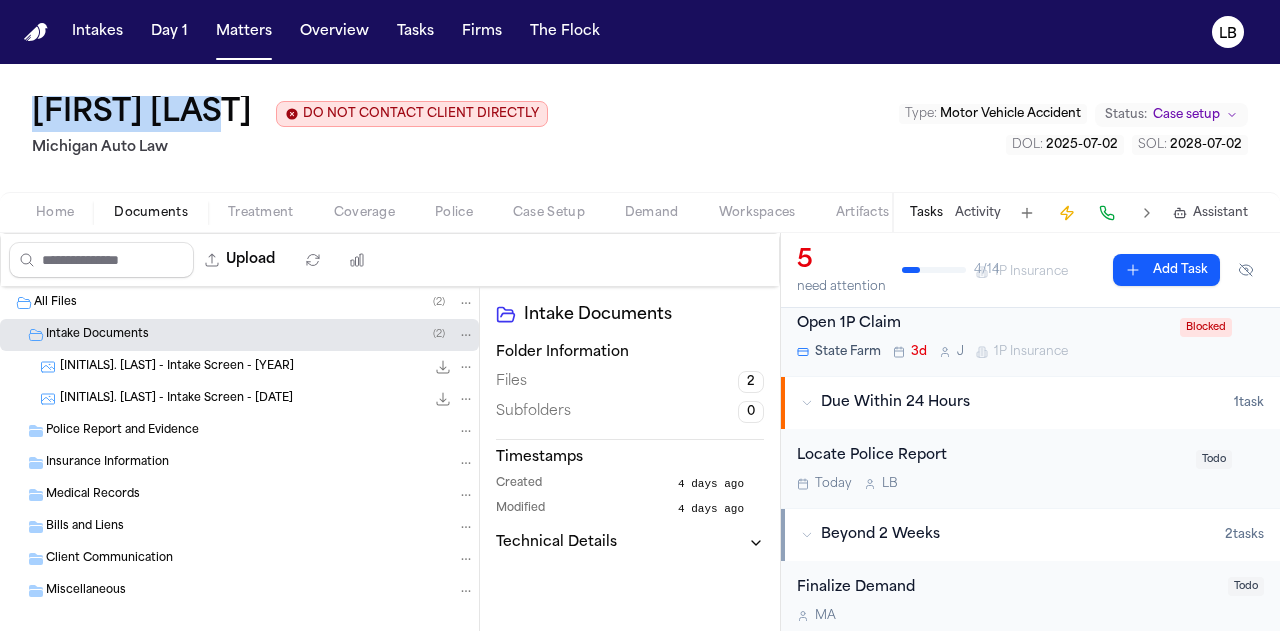 drag, startPoint x: 264, startPoint y: 106, endPoint x: 22, endPoint y: 99, distance: 242.10121 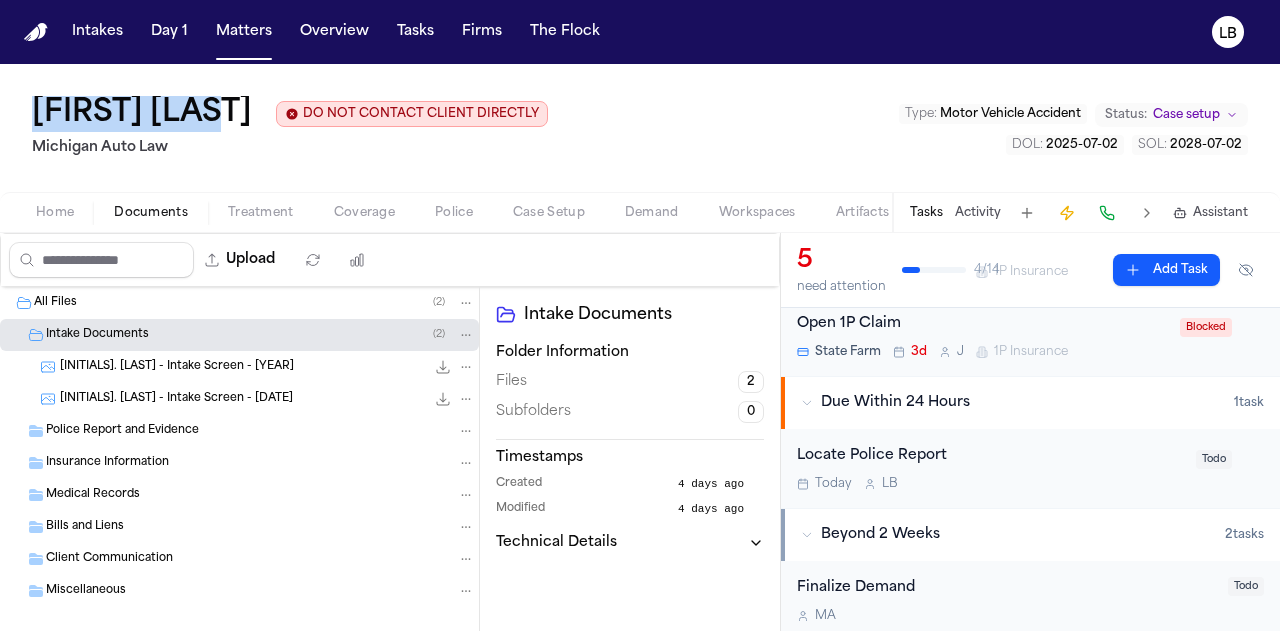 drag, startPoint x: 1120, startPoint y: 149, endPoint x: 1047, endPoint y: 142, distance: 73.33485 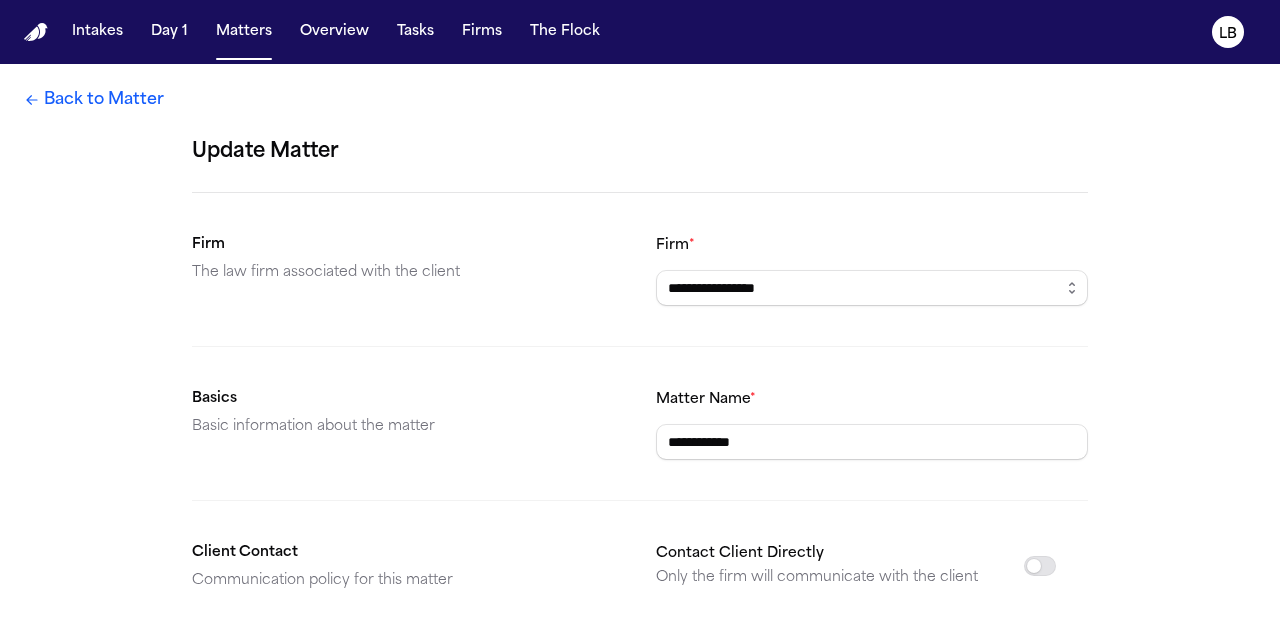 click on "Update Matter" at bounding box center (640, 152) 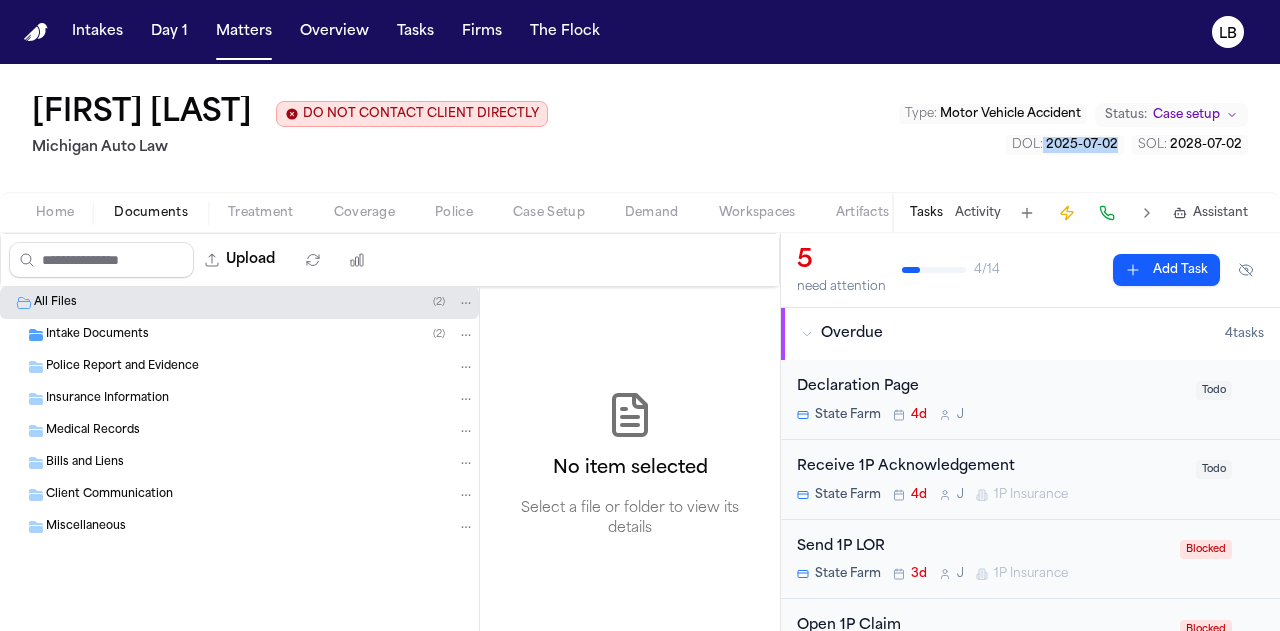 drag, startPoint x: 1130, startPoint y: 143, endPoint x: 1044, endPoint y: 141, distance: 86.023254 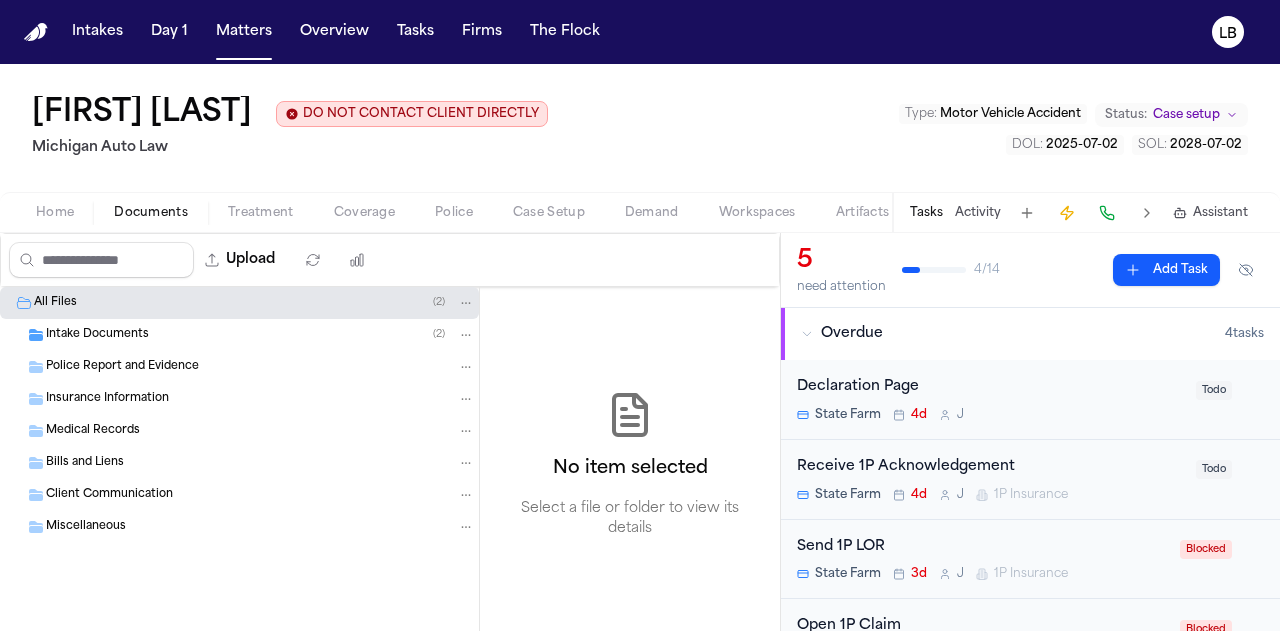 click on "Tasks Activity Assistant" at bounding box center [1078, 212] 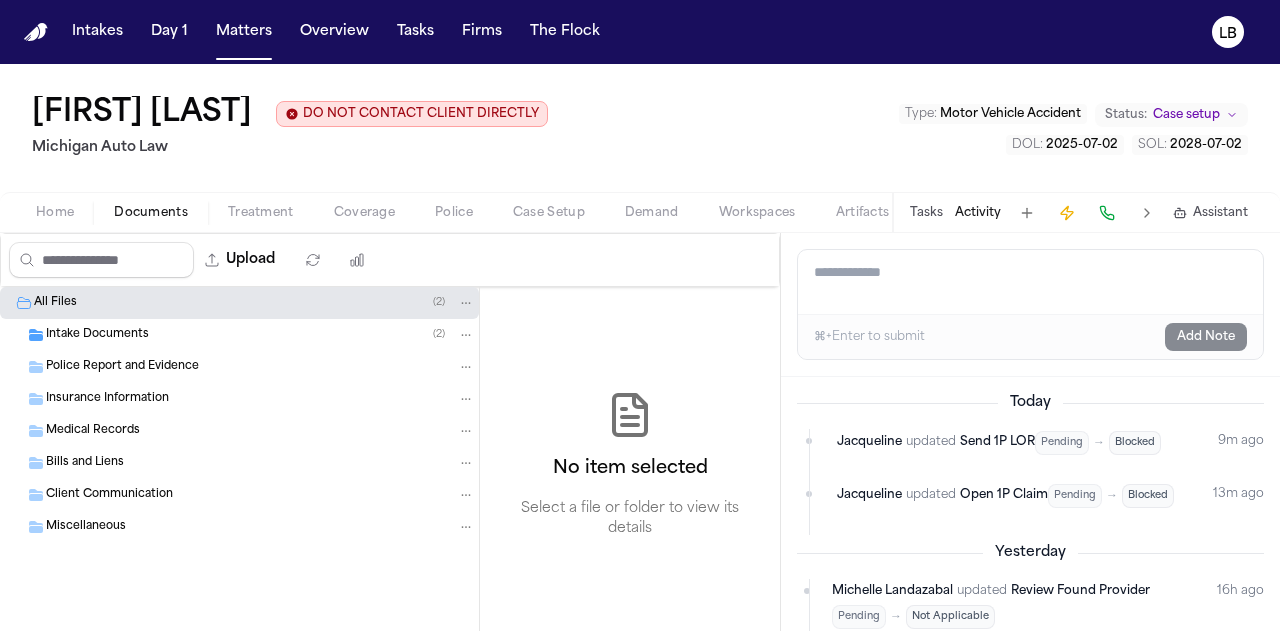 click on "Add a note to this matter" at bounding box center [1030, 282] 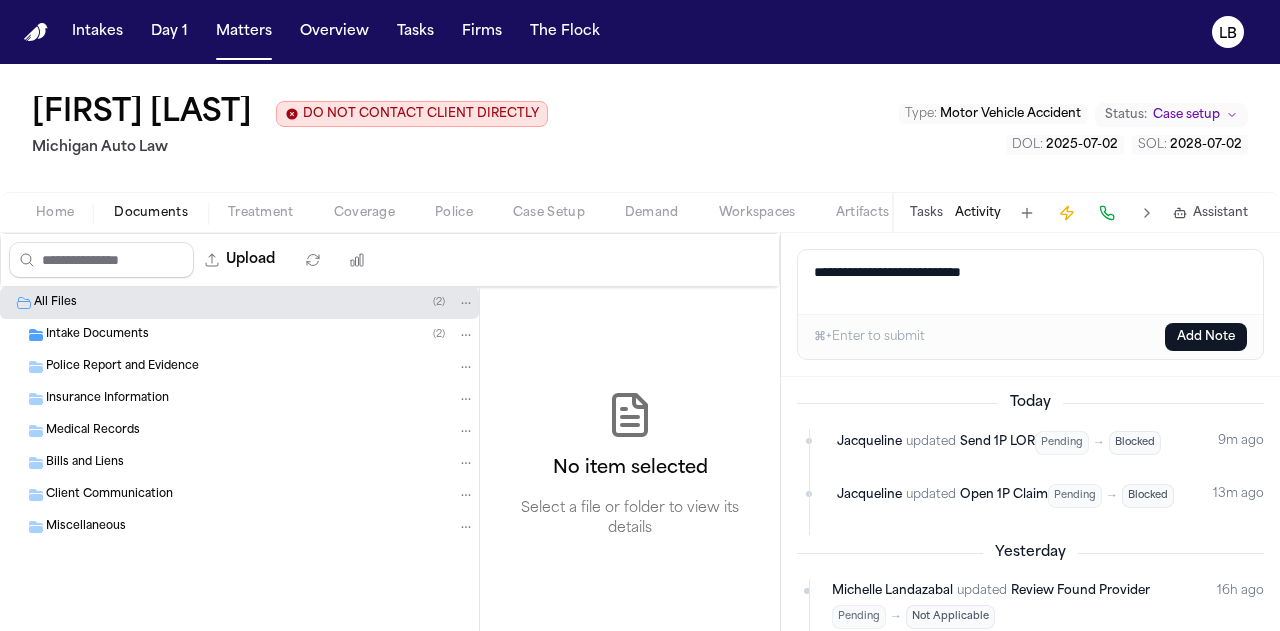 paste on "**********" 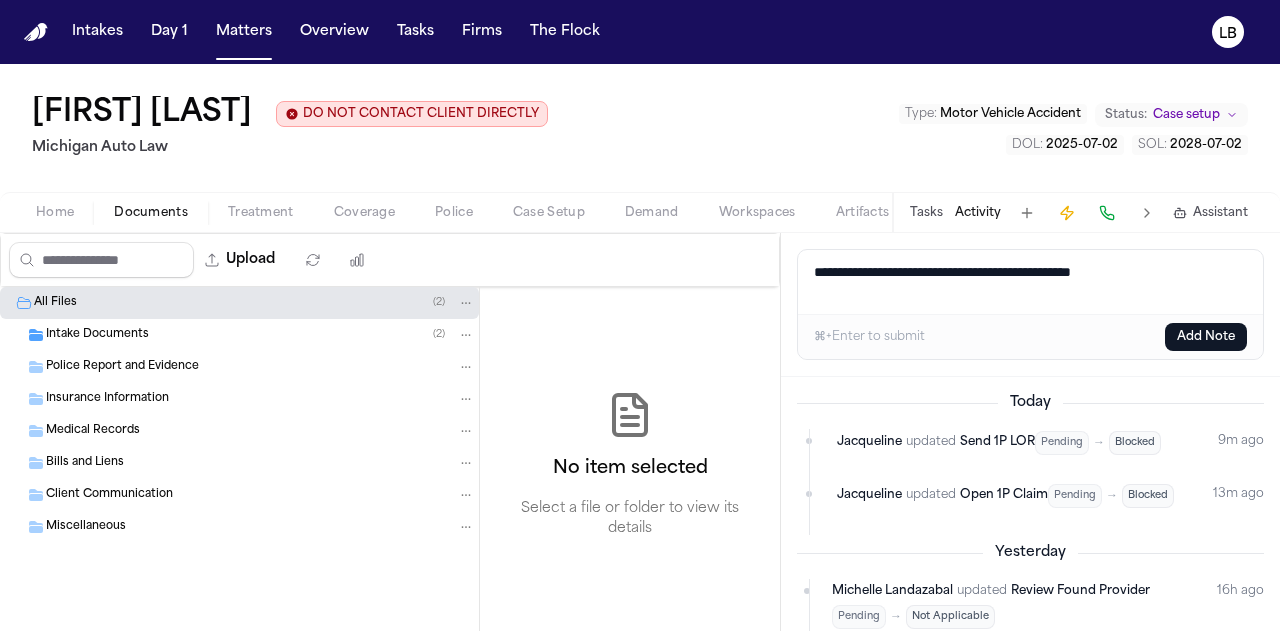 type on "**********" 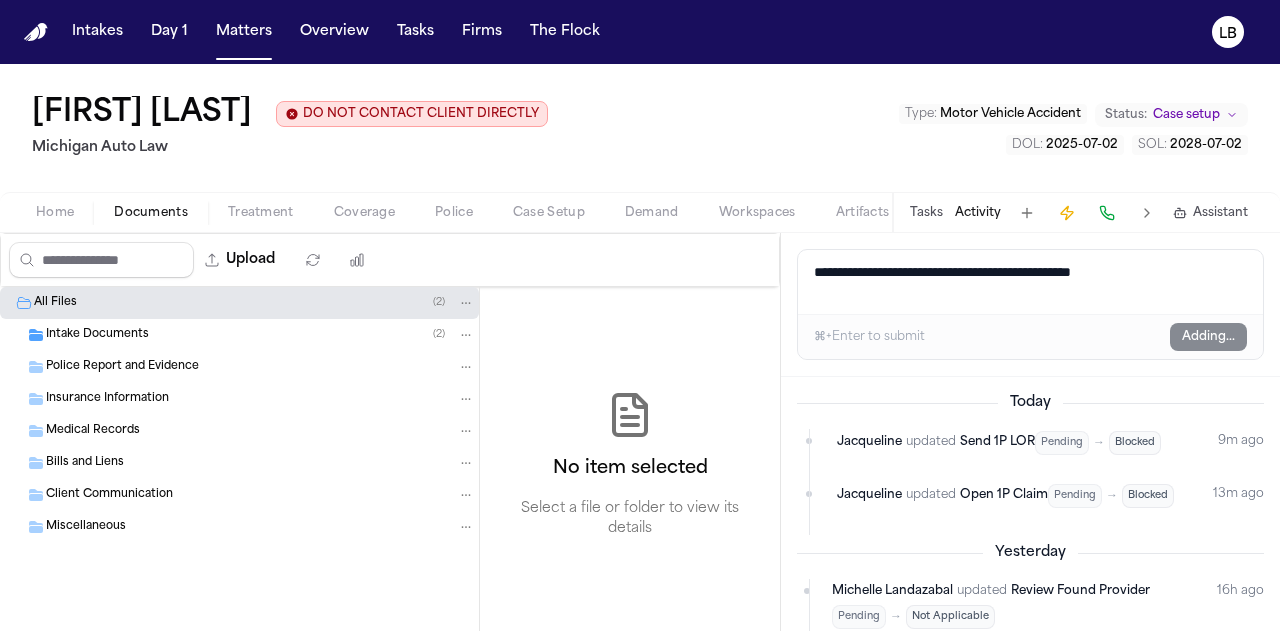 type 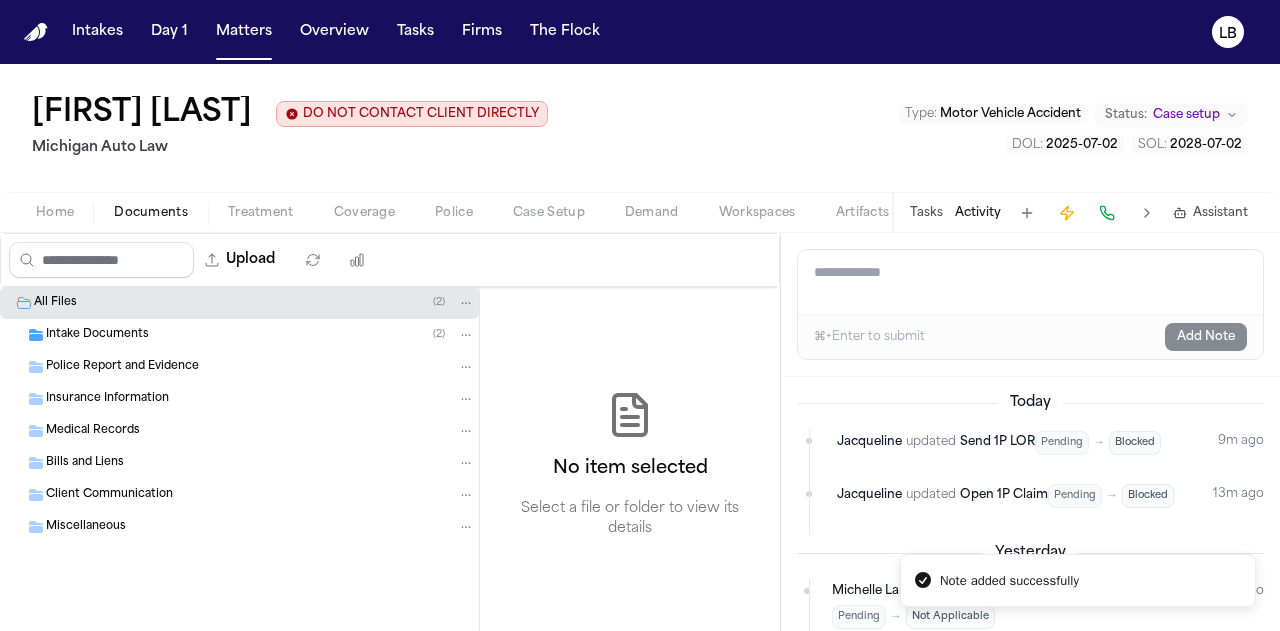 click on "Tasks" at bounding box center (926, 213) 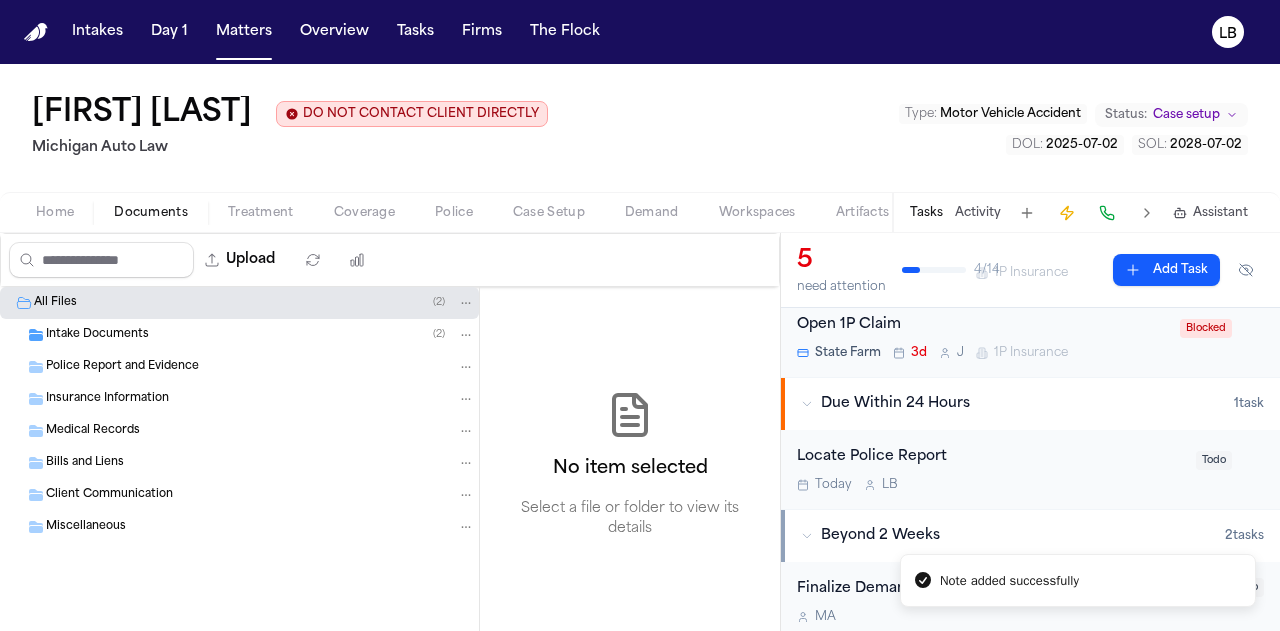 scroll, scrollTop: 316, scrollLeft: 0, axis: vertical 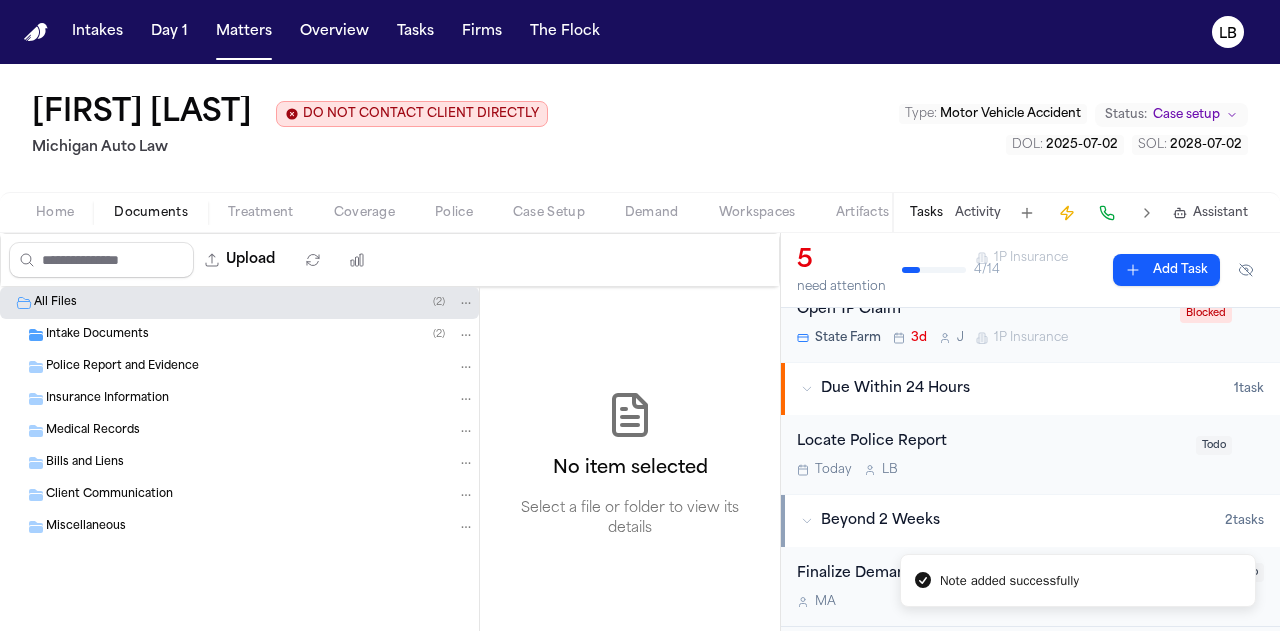 click on "Today L B" at bounding box center [990, 470] 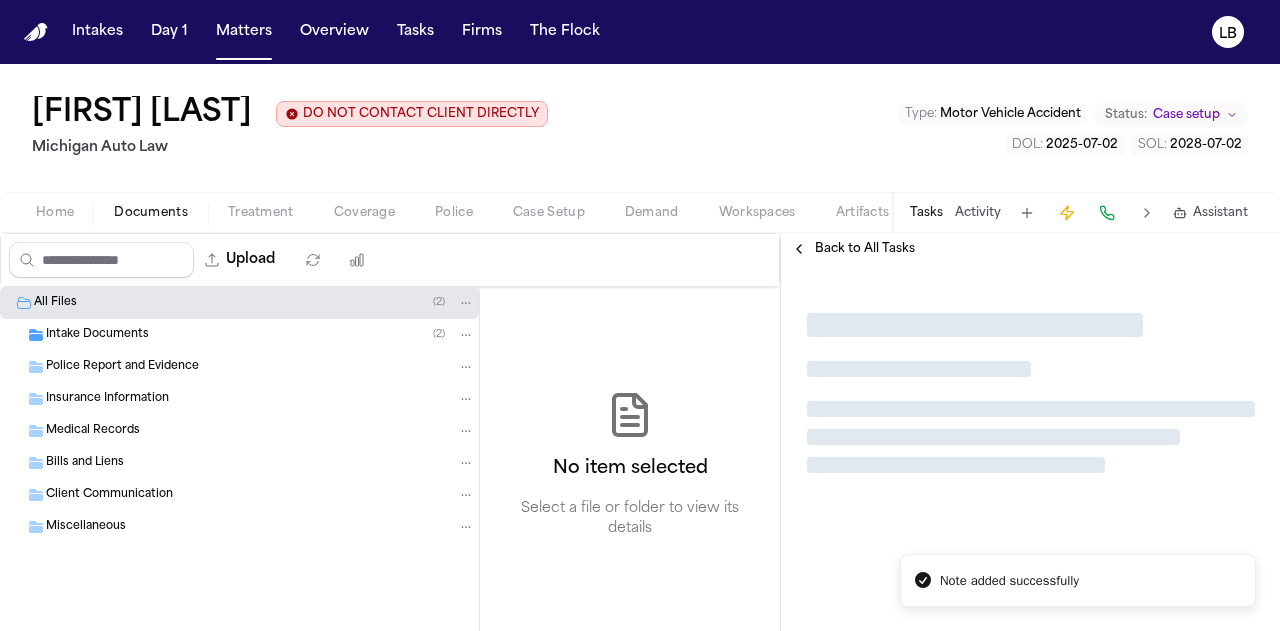 scroll, scrollTop: 0, scrollLeft: 0, axis: both 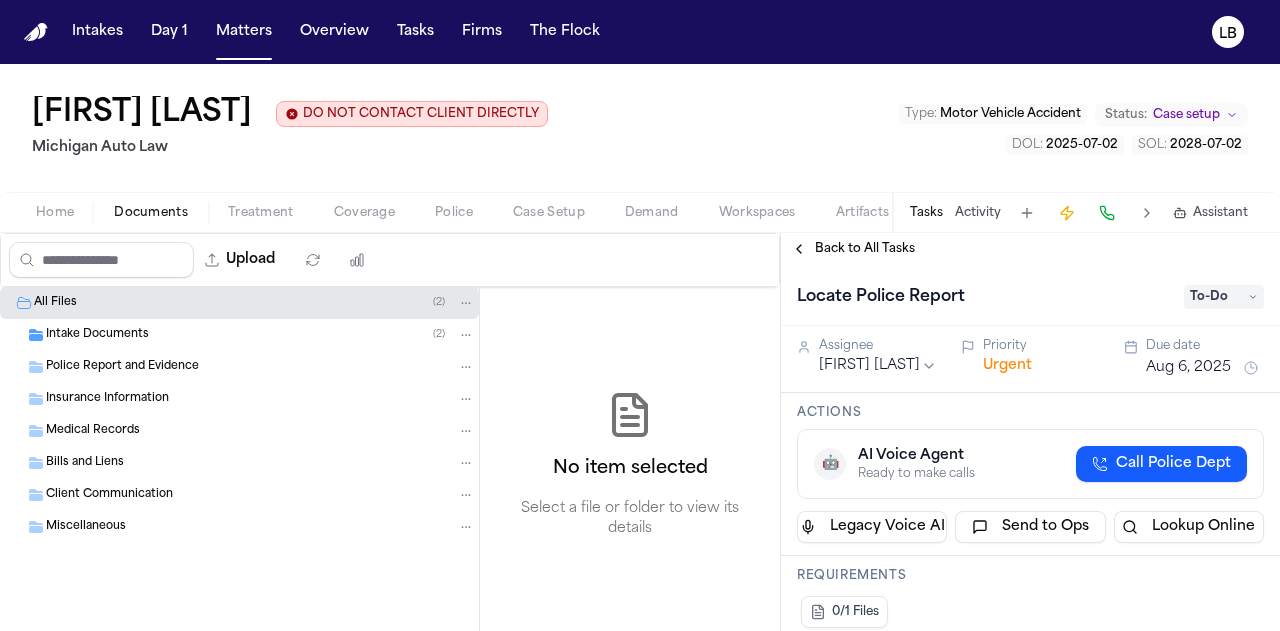 click on "To-Do" at bounding box center [1224, 297] 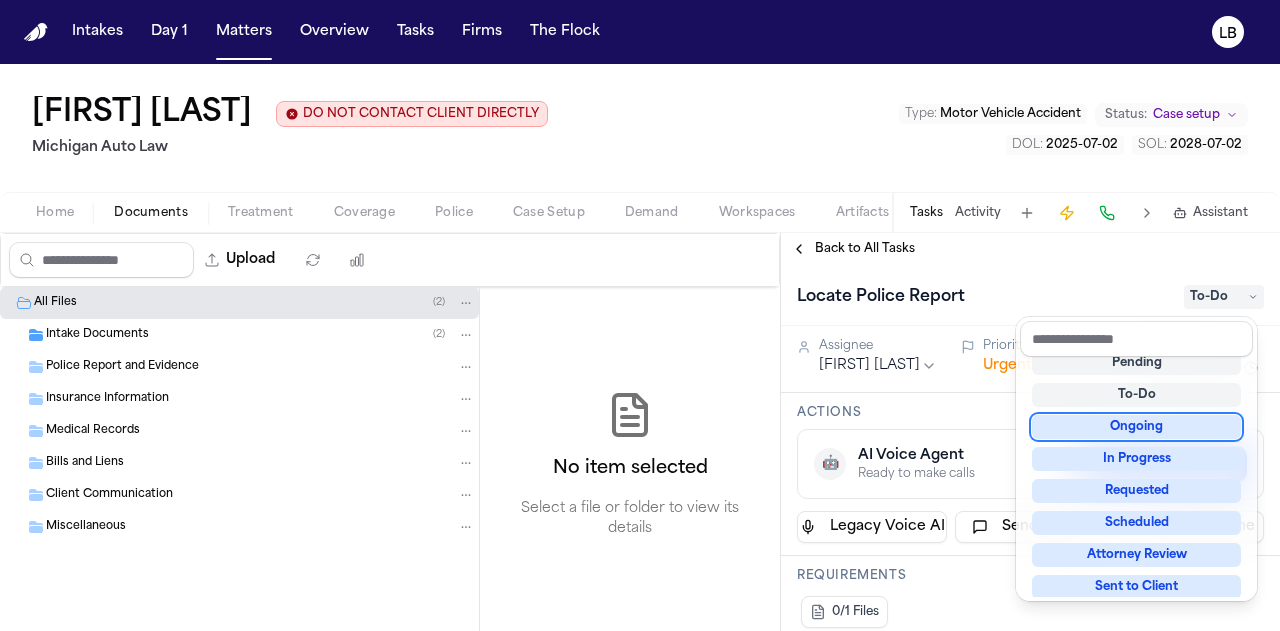 click on "Ongoing" at bounding box center (1136, 427) 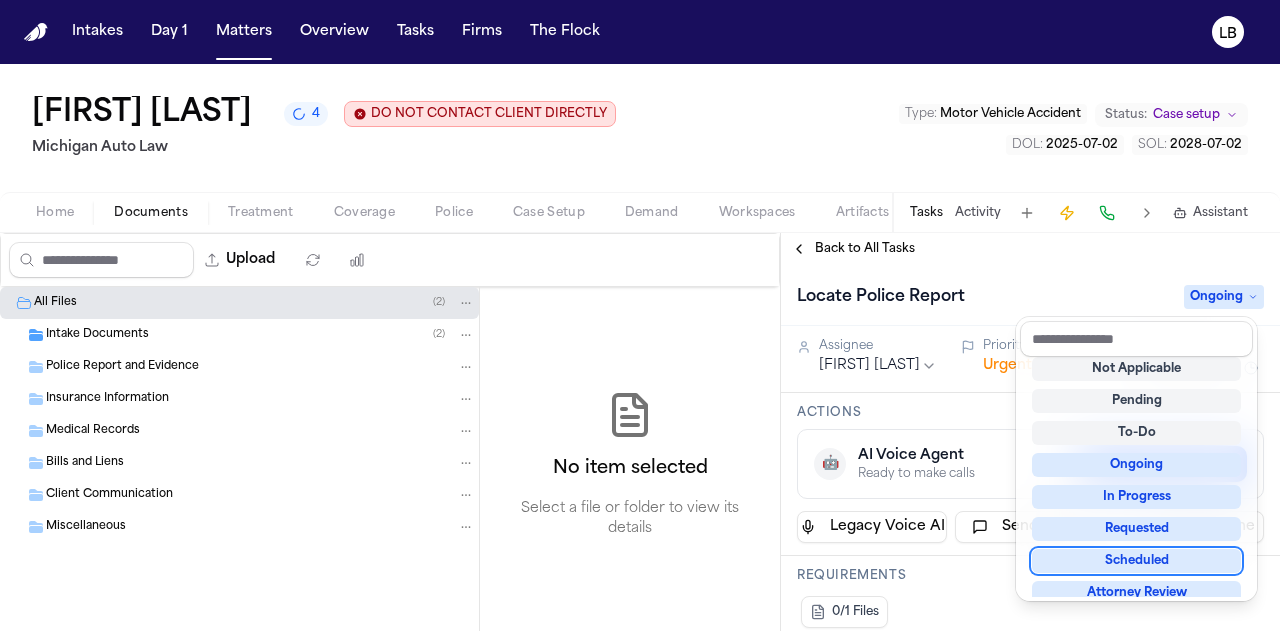 click on "Upload 0   files  selected Move files Download files Delete files More actions Clear selection All Files ( 2 ) Intake Documents ( 2 ) Police Report and Evidence Insurance Information Medical Records Bills and Liens Client Communication Miscellaneous No item selected Select a file or folder to view its details Back to All Tasks Locate Police Report Ongoing Assignee Lina Becerra Priority Urgent Due date Aug 6, 2025 Actions 🤖 AI Voice Agent Ready to make calls Call Police Dept Legacy Voice AI Send to Ops Lookup Online Requirements 0/1 Files Updates No updates Add update Attachments No attachments yet Add Attachment Notes These notes are only visible to your team and will not be shared with attorneys. Schedules Schedule Voice AI Call No Scheduled Calls You haven't set up any scheduled calls for this task yet. Create a schedule to automatically run this task at specific times. Delete Task" at bounding box center [640, 432] 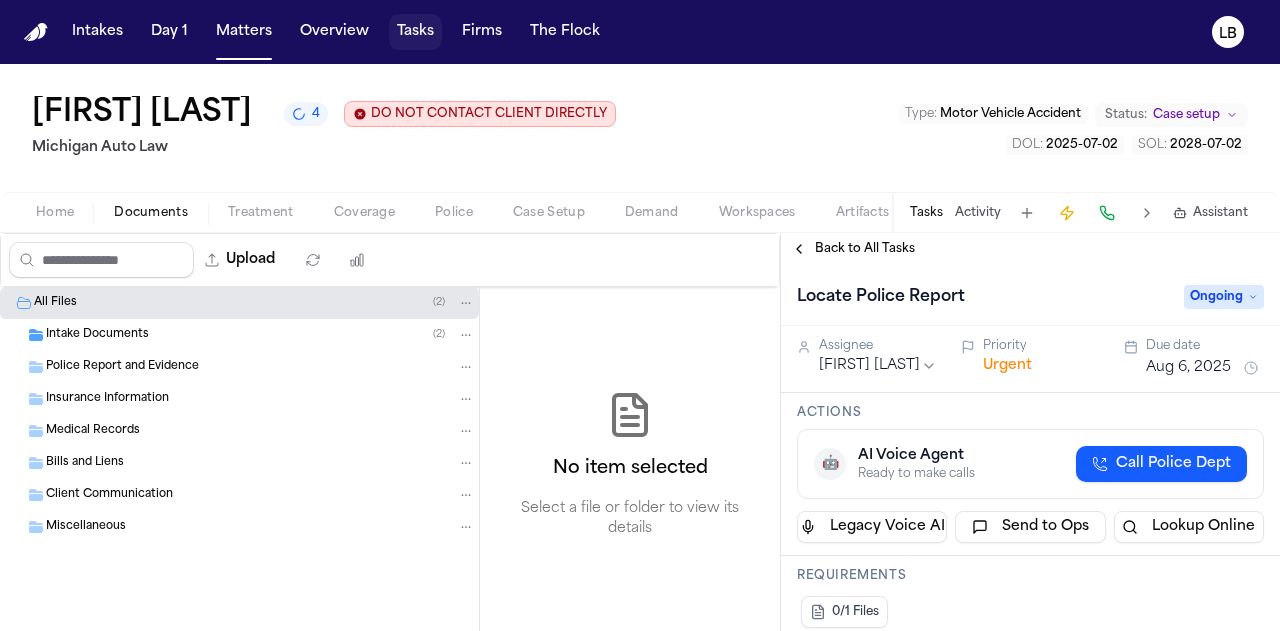 click on "Tasks" at bounding box center (415, 32) 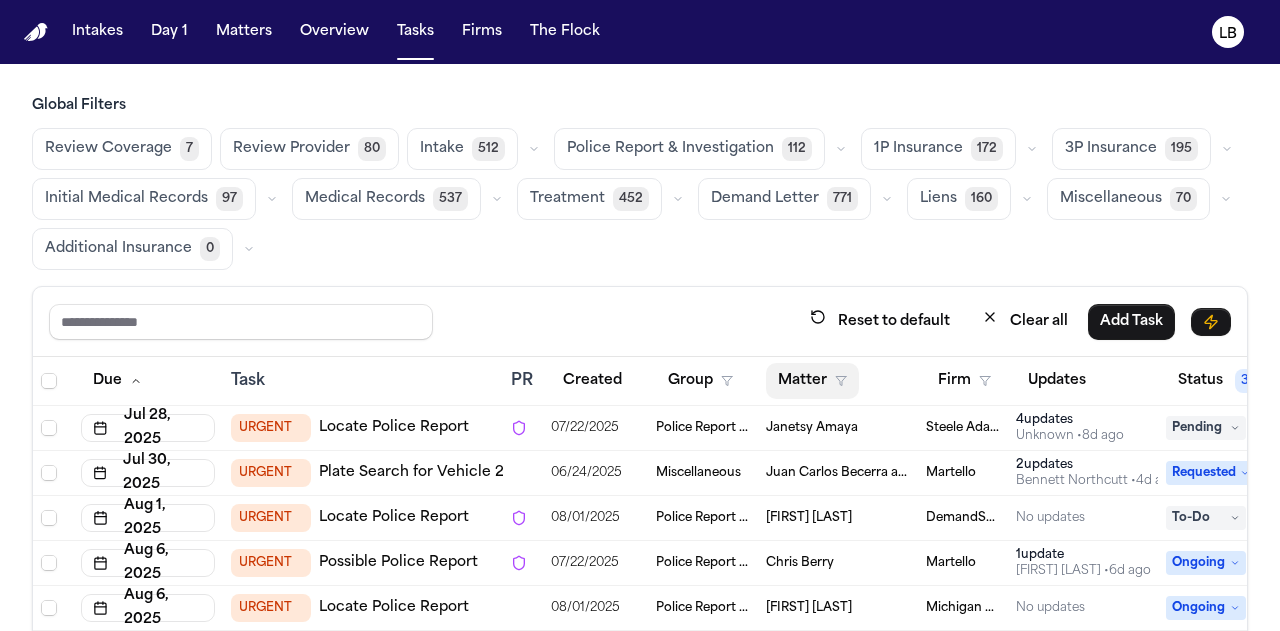 click on "Matter" at bounding box center (812, 381) 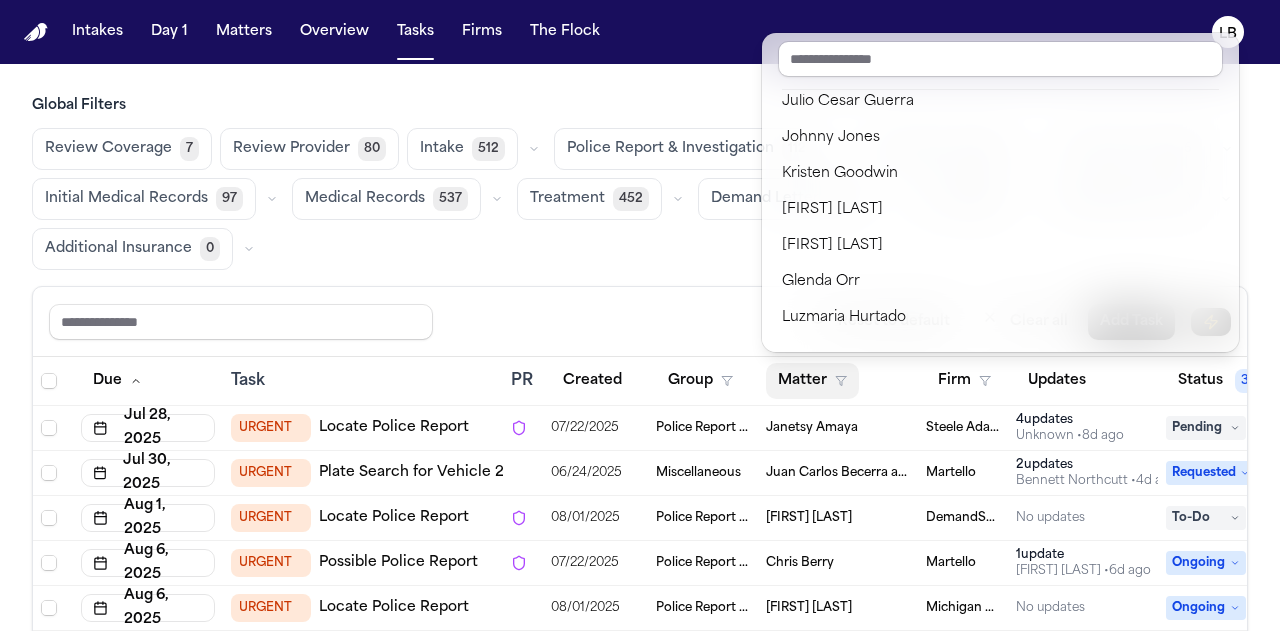 scroll, scrollTop: 261, scrollLeft: 0, axis: vertical 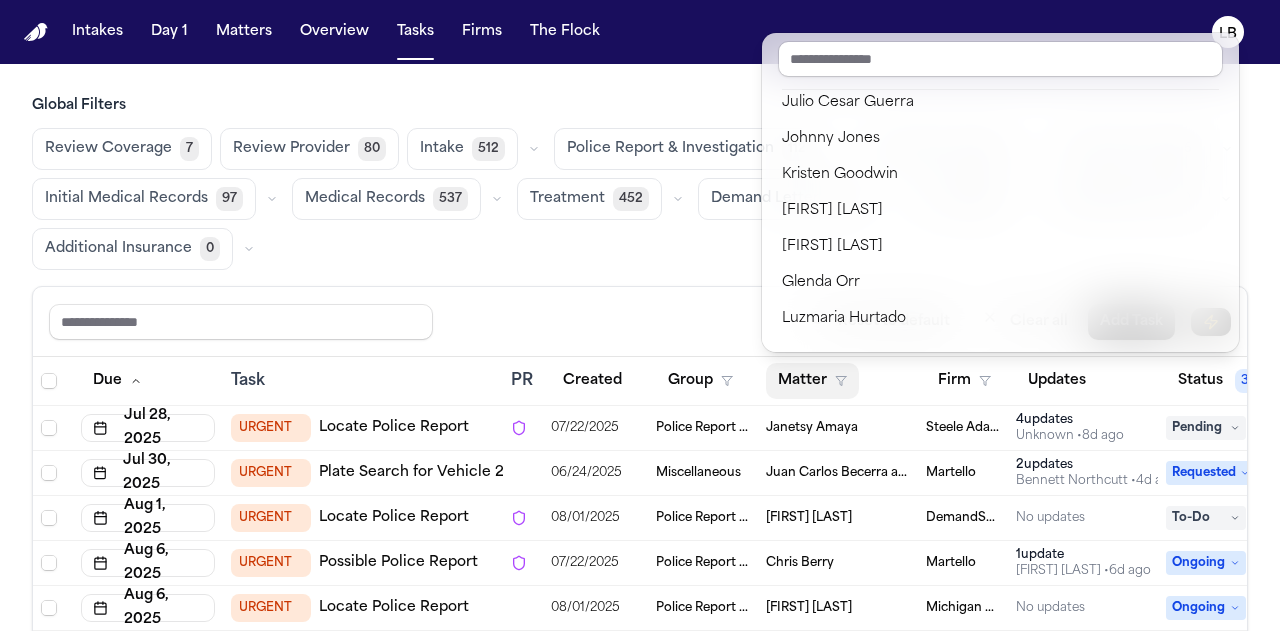 click on "Due Task PR Created Group Matter Firm Updates Status 3 Assignee 2 Jul 28, 2025 URGENT Locate Police Report 07/22/2025 Police Report & Investigation Janetsy Amaya Steele Adams Hosman 4  update s Unknown   •  8d ago Pending LB Jul 30, 2025 URGENT Plate Search for Vehicle 2 06/24/2025 Miscellaneous Juan Carlos Becerra a/n/f Gabriella Becerra Perez Martello 2  update s Bennett Northcutt   •  4d ago Requested LB Aug 1, 2025 URGENT Locate Police Report 08/01/2025 Police Report & Investigation Brandon Chun DemandSam No updates To-Do LB Aug 6, 2025 URGENT Possible Police Report 07/22/2025 Police Report & Investigation Chris Berry Martello 1  update Lina Becerra   •  6d ago Ongoing LB Aug 6, 2025 URGENT Locate Police Report 08/01/2025 Police Report & Investigation Shamar Brown Michigan Auto Law No updates Ongoing LB Aug 6, 2025 URGENT Locate Police Report 07/22/2025 Police Report & Investigation Taesean Noble Martello 1  update Lina Becerra   •  6d ago Ongoing LB Jun 9, 2025 PAST DUE Police Report 05/14/2025 2" at bounding box center (740, 2969) 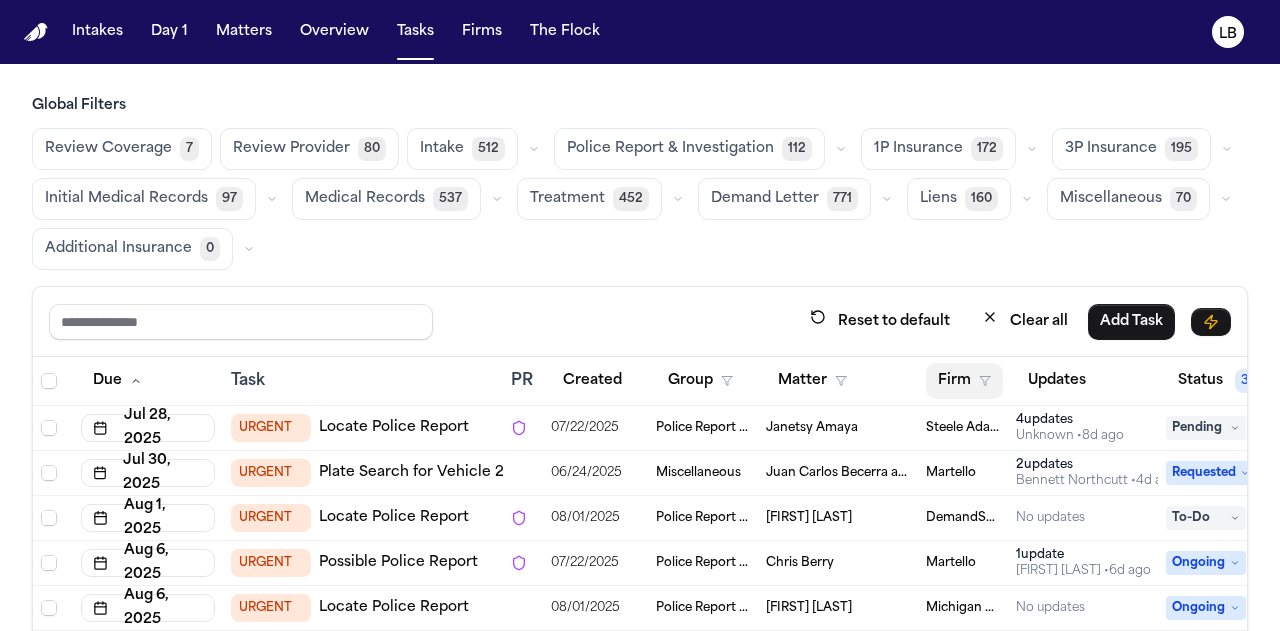 click on "Firm" at bounding box center [964, 381] 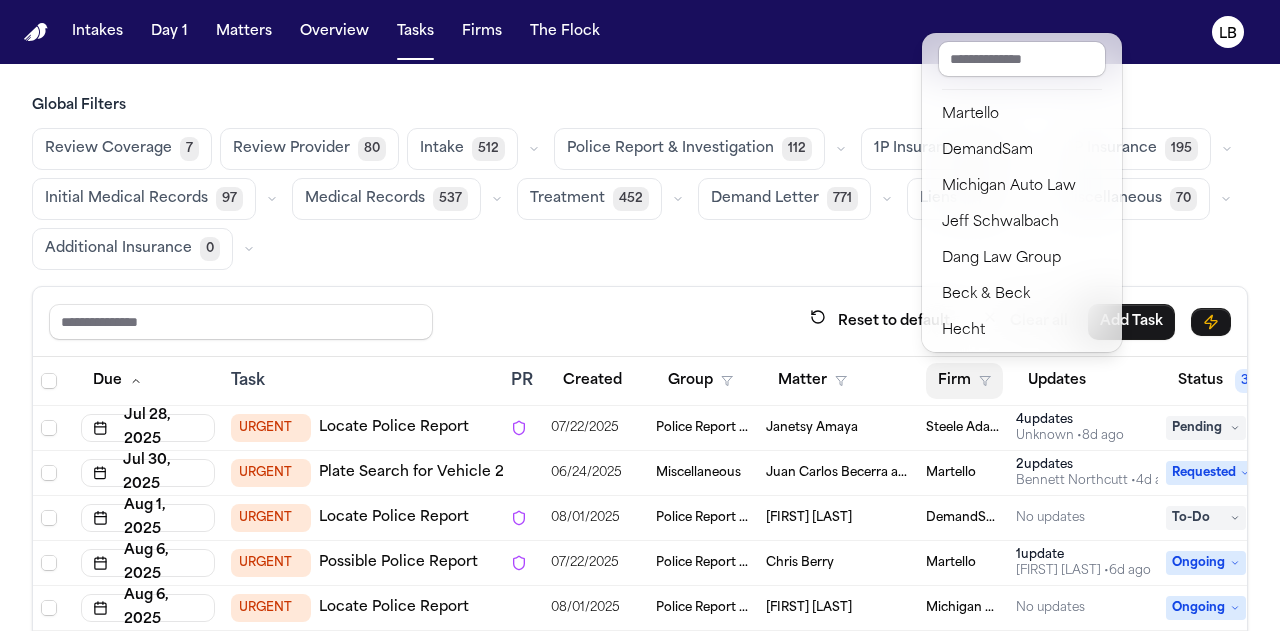scroll, scrollTop: 32, scrollLeft: 0, axis: vertical 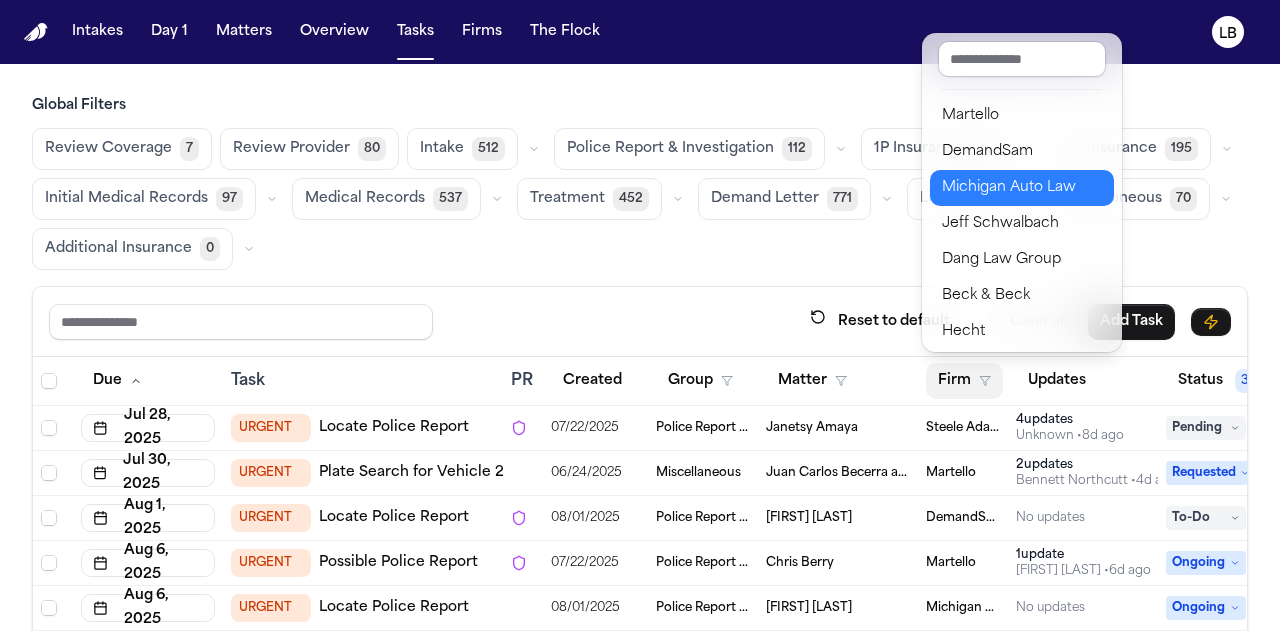 click on "Michigan Auto Law" at bounding box center (1022, 188) 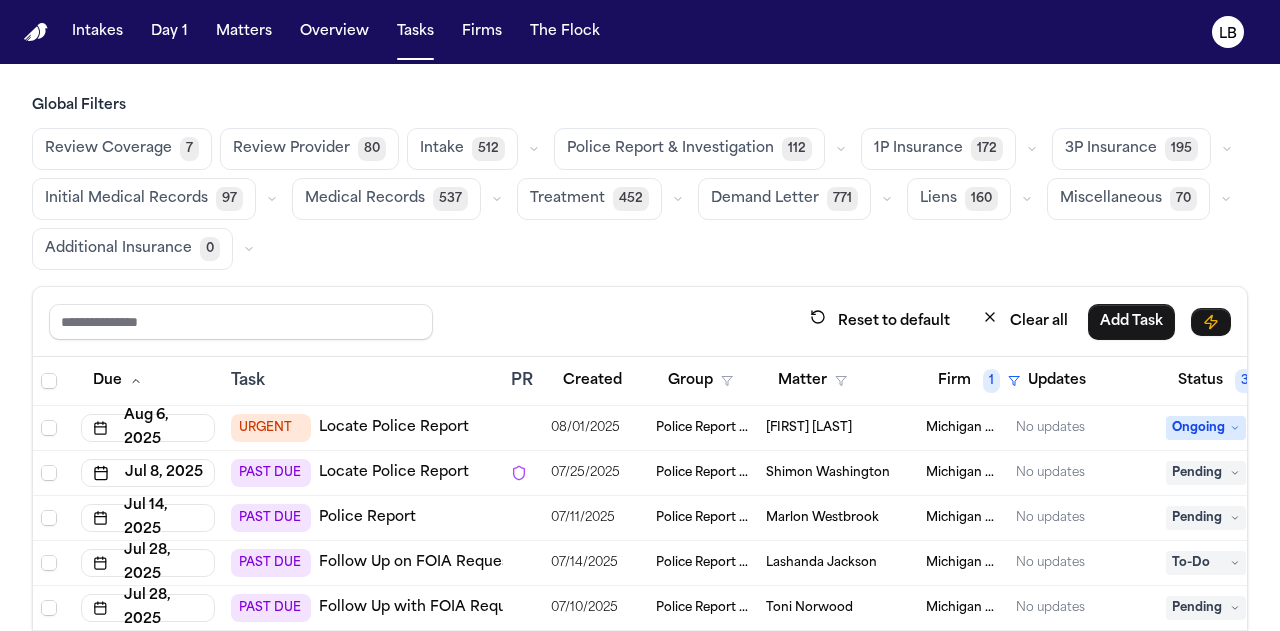scroll, scrollTop: 166, scrollLeft: 0, axis: vertical 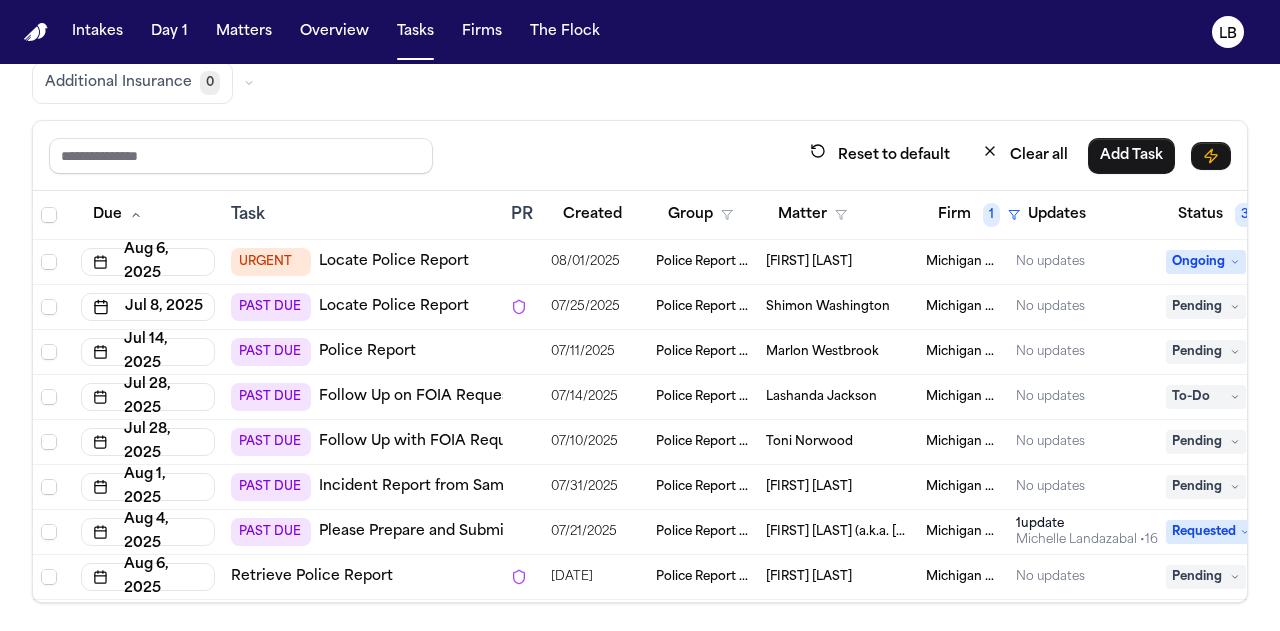 click on "Rosalyn Cushingberry" at bounding box center [809, 577] 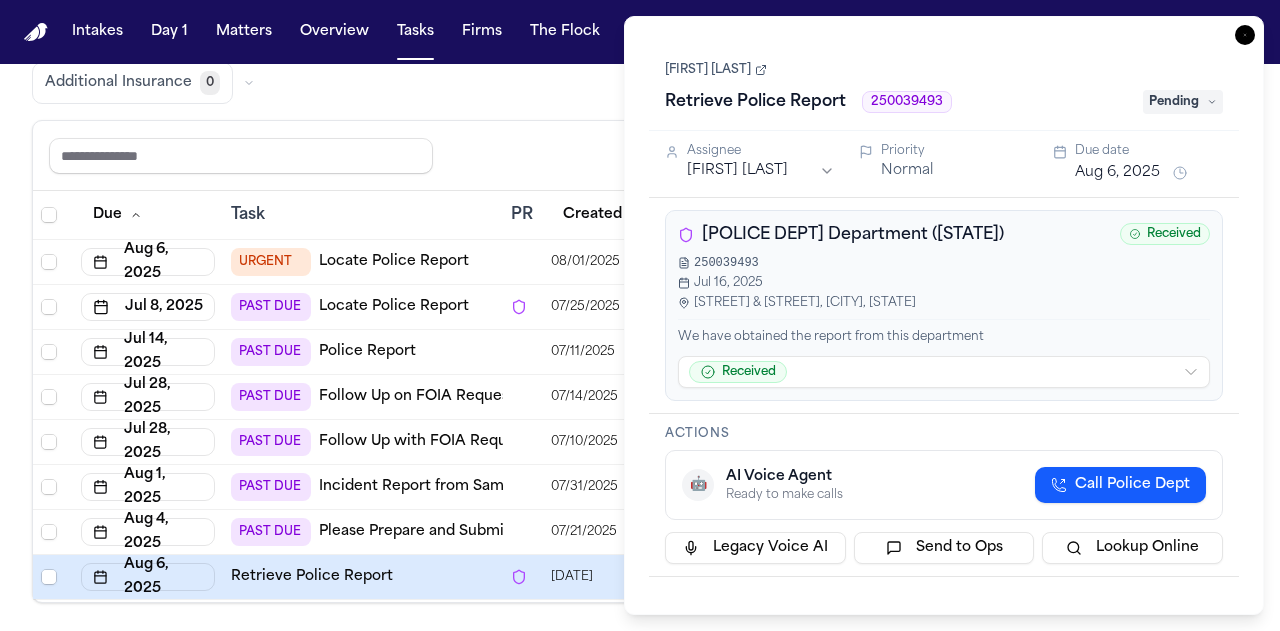 type 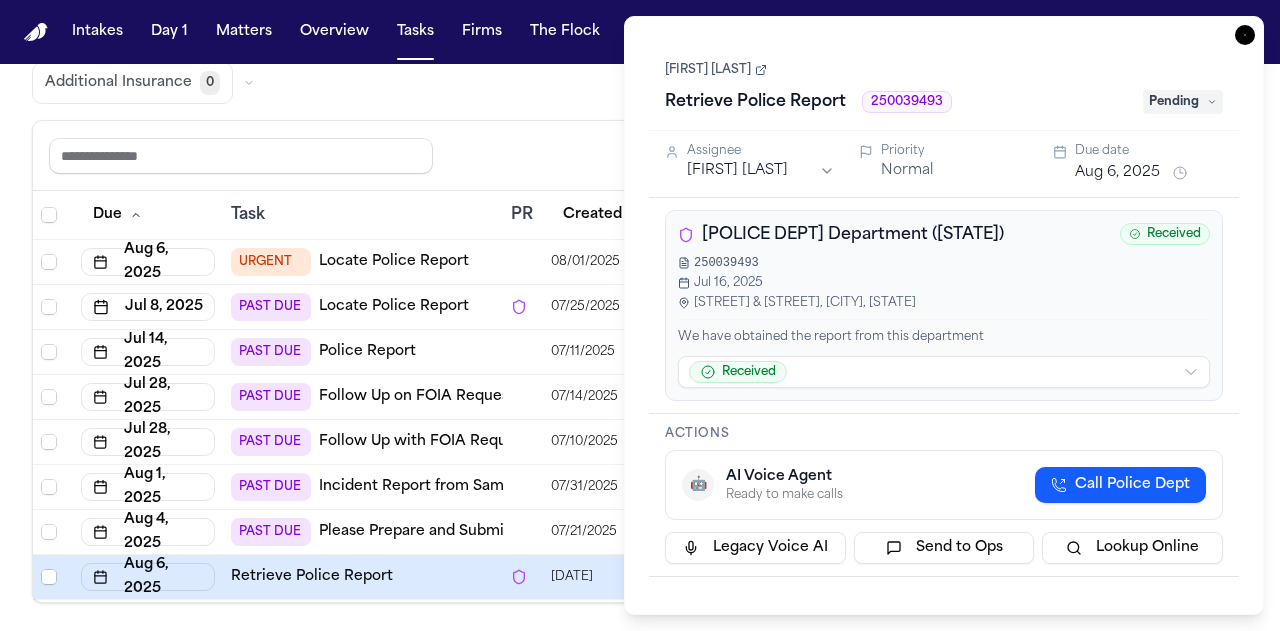 click on "Rosalyn Cushingberry" at bounding box center (716, 70) 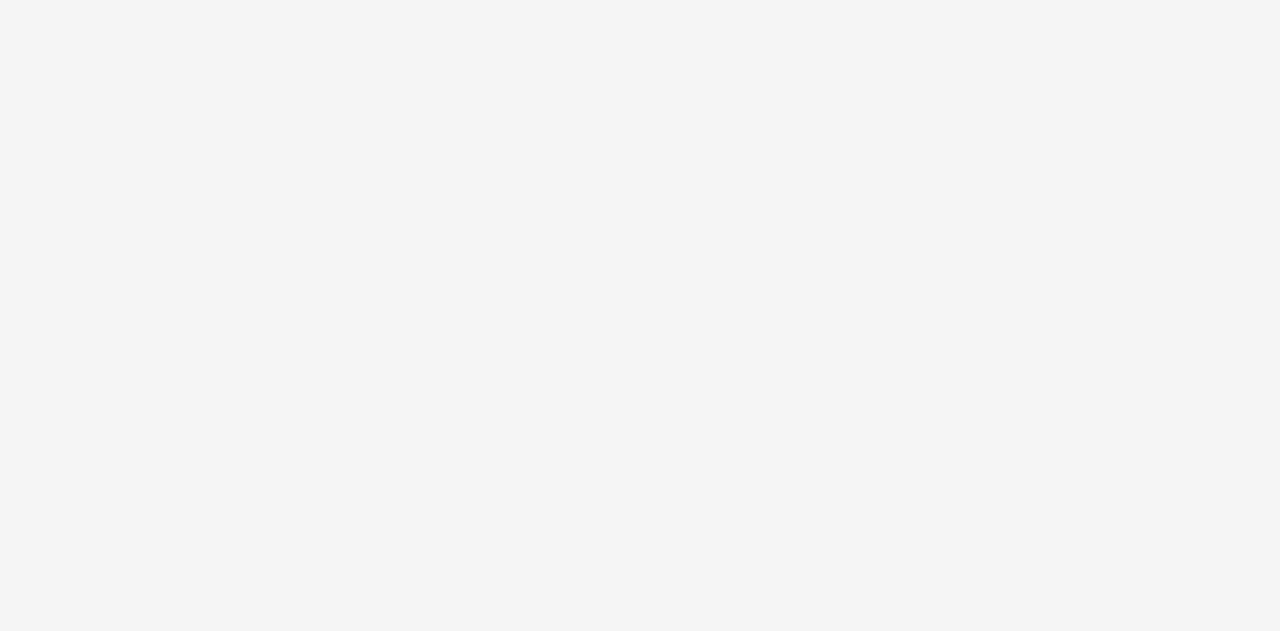 scroll, scrollTop: 0, scrollLeft: 0, axis: both 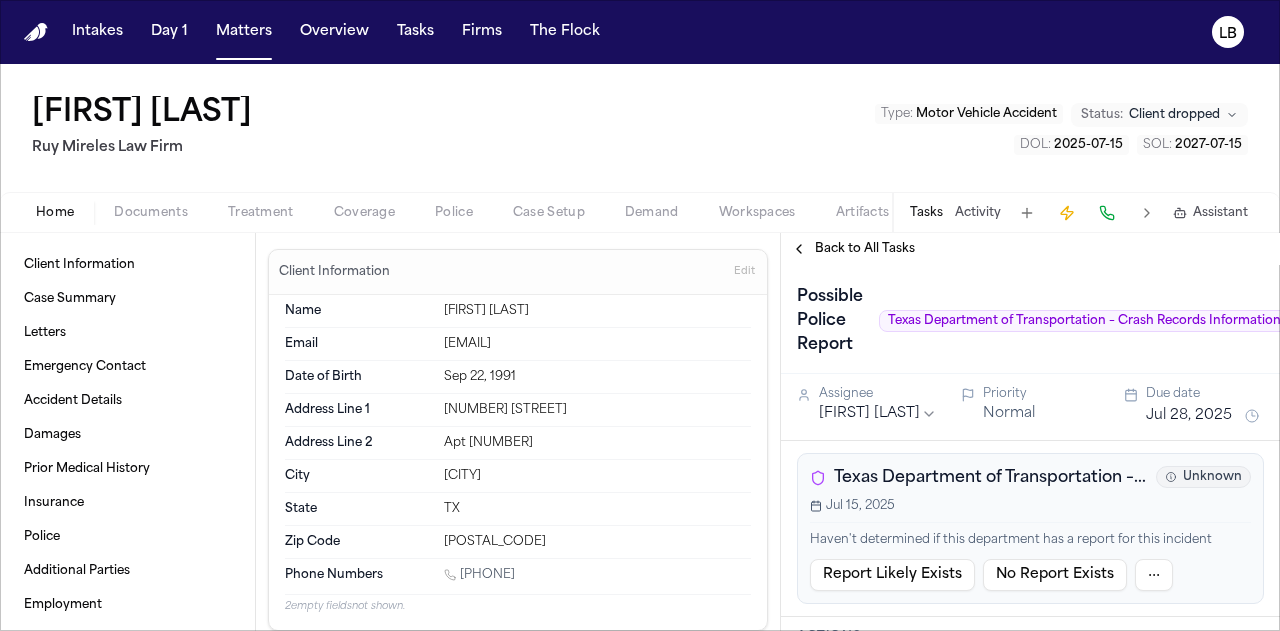 click on "Documents" at bounding box center [151, 213] 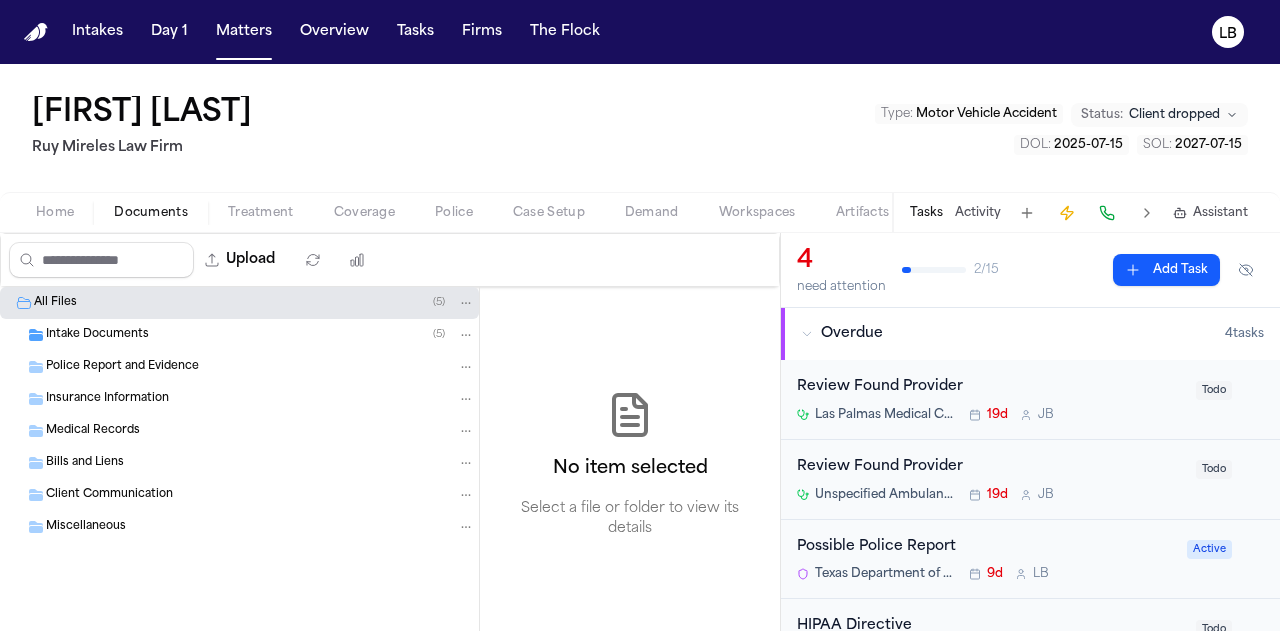 click on "Intake Documents" at bounding box center (97, 335) 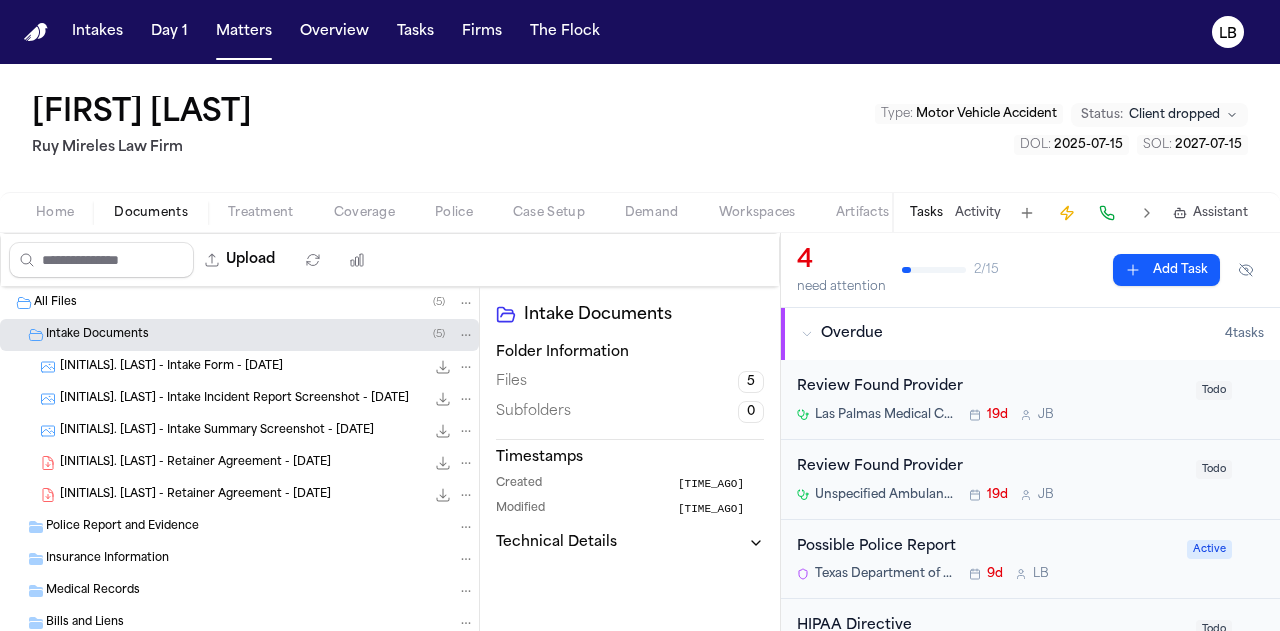 click on "[INITIALS]. [LAST] - Intake Form - [DATE] 60.0 KB • PNG" at bounding box center (267, 367) 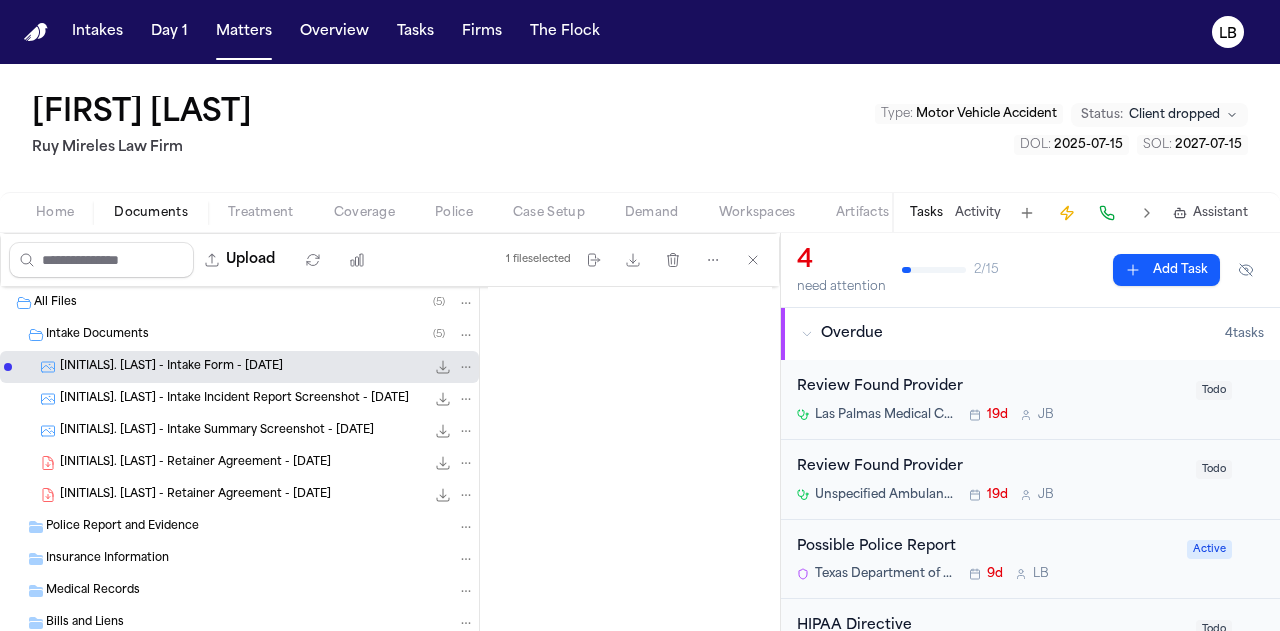 scroll, scrollTop: 403, scrollLeft: 0, axis: vertical 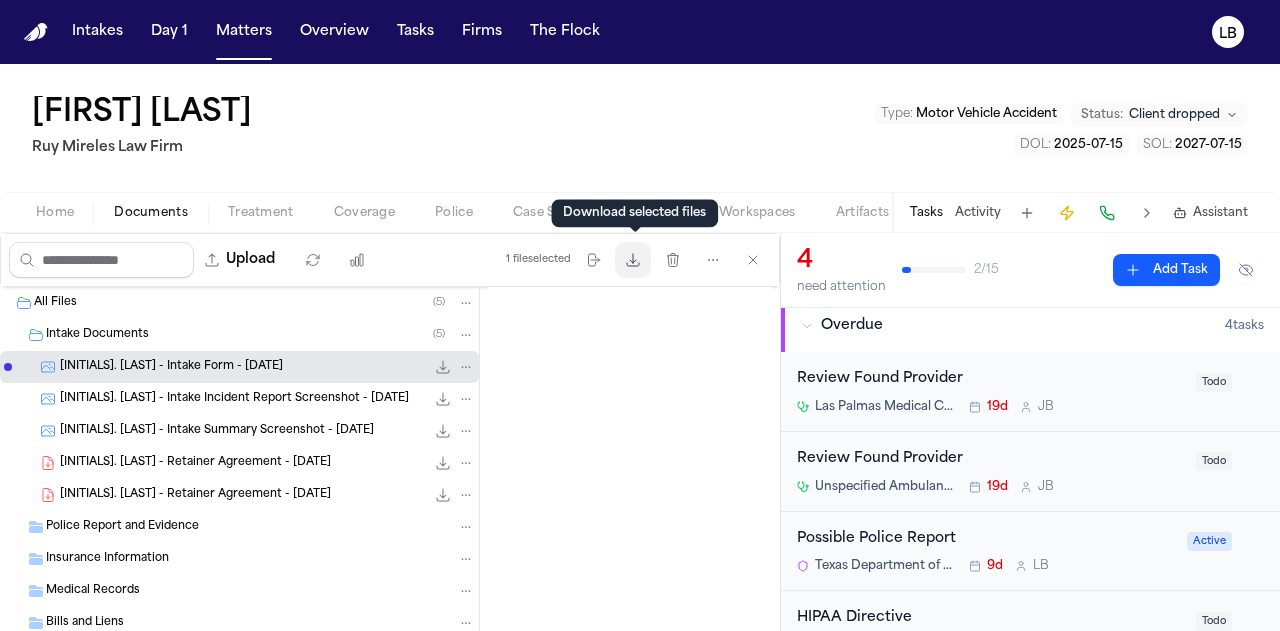 click 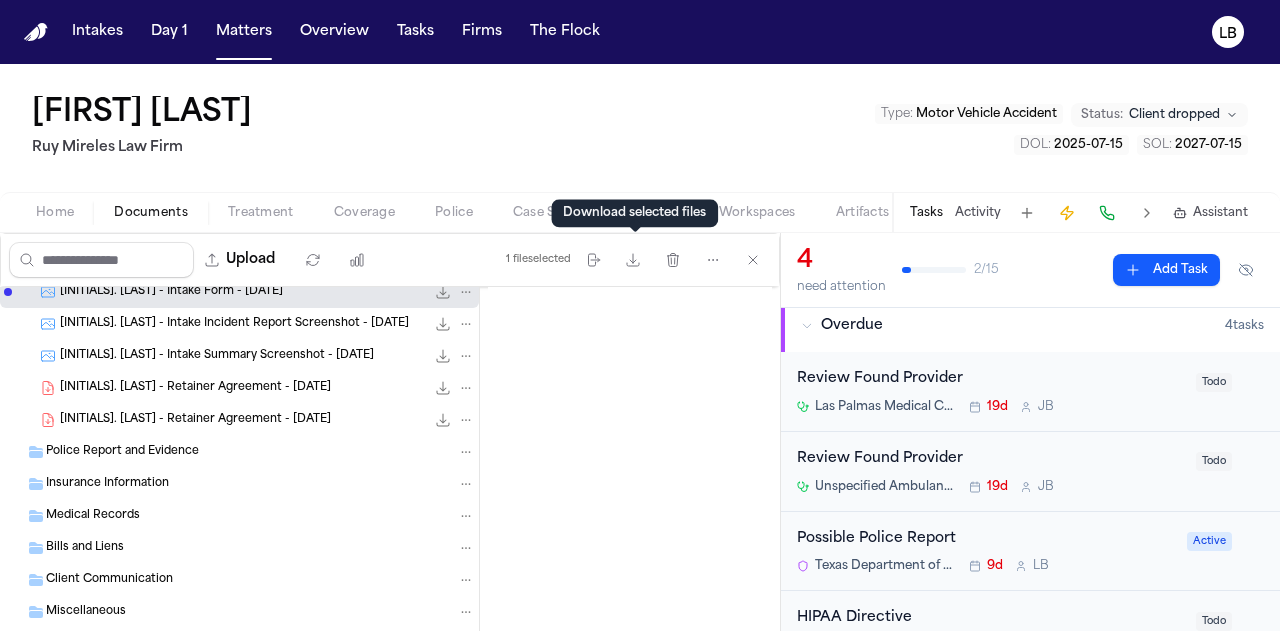 scroll, scrollTop: 79, scrollLeft: 0, axis: vertical 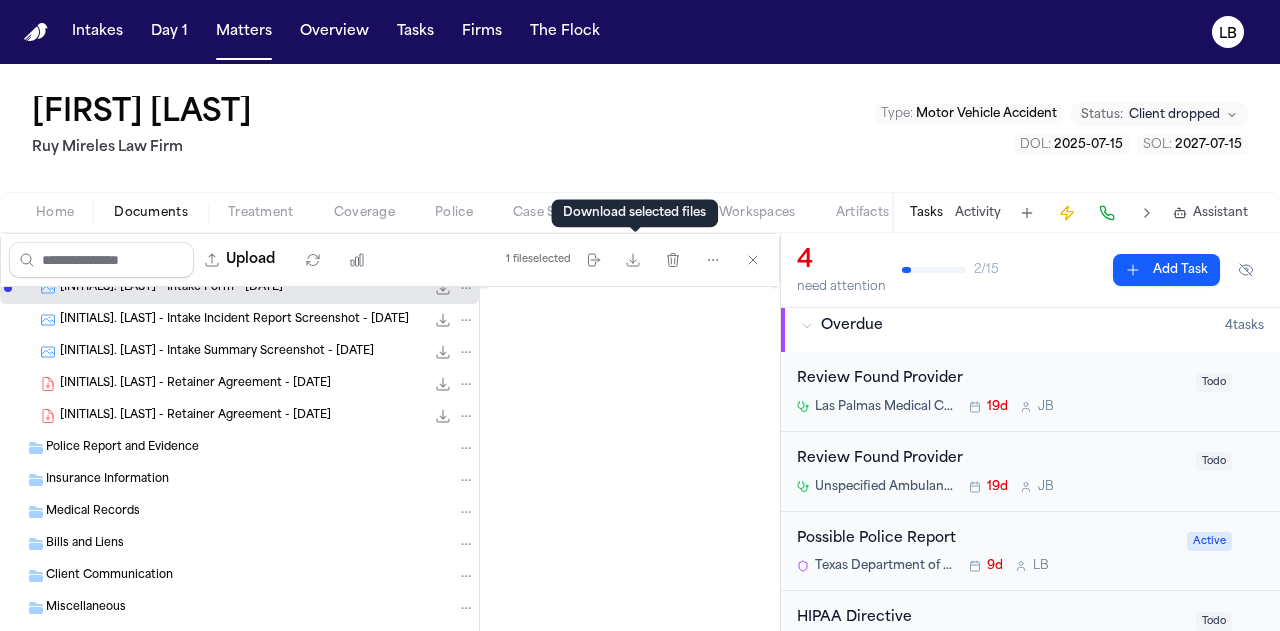click on "Police Report and Evidence" at bounding box center (122, 448) 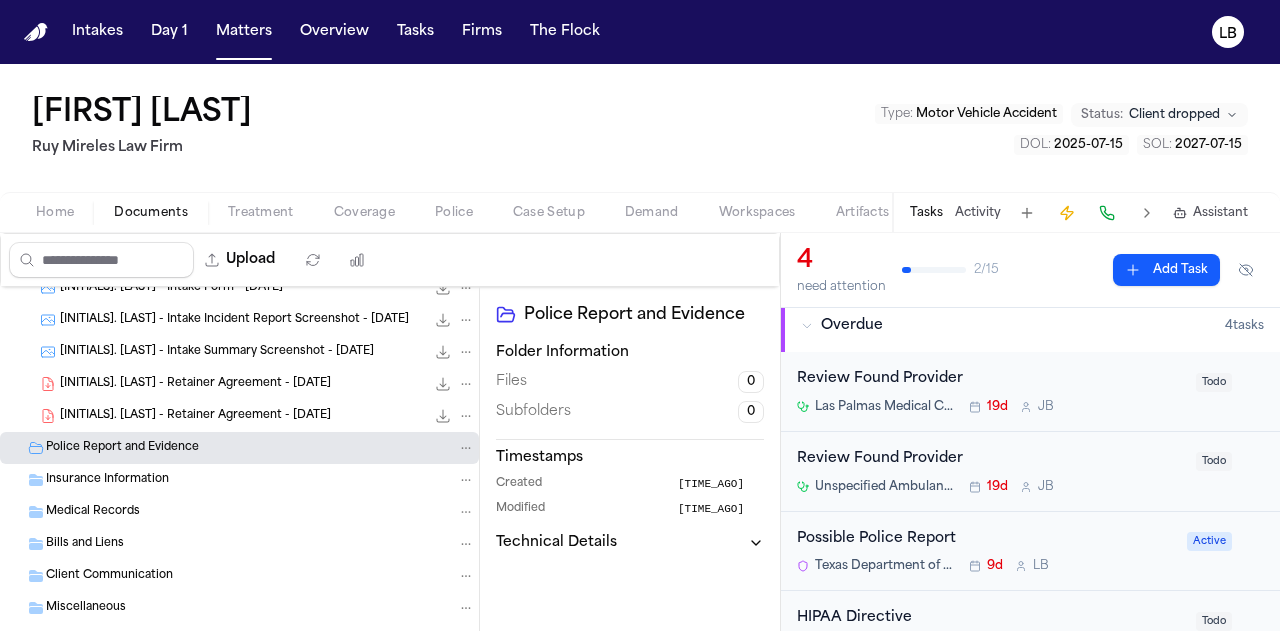 scroll, scrollTop: 0, scrollLeft: 0, axis: both 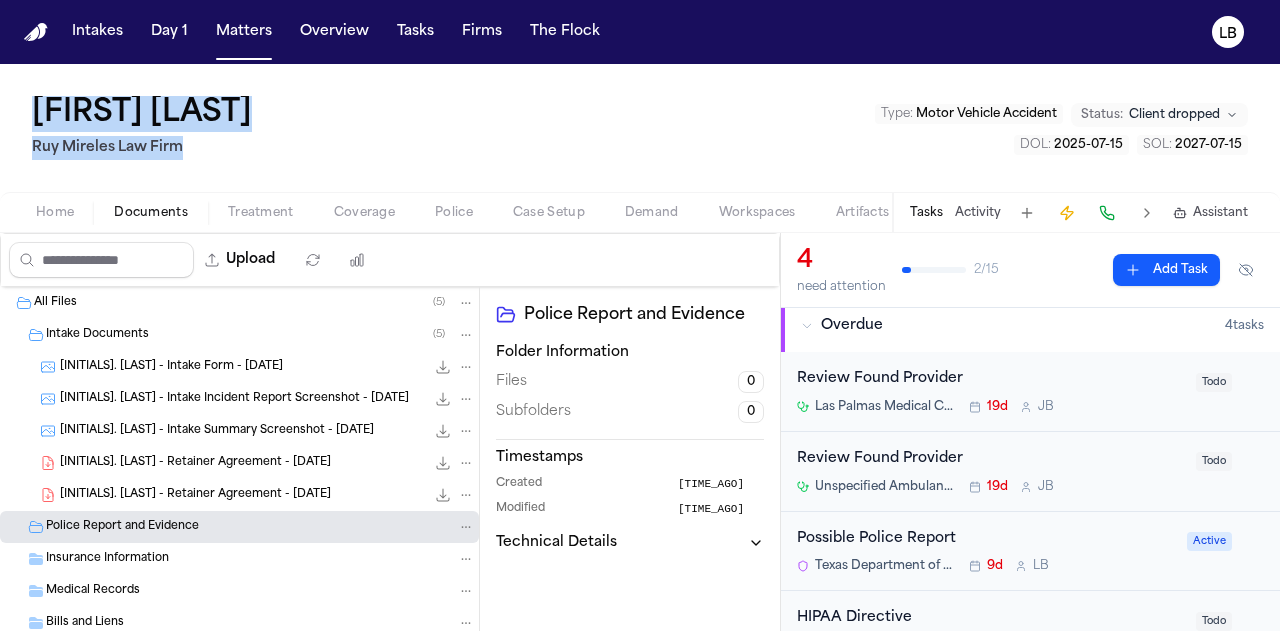 drag, startPoint x: 205, startPoint y: 151, endPoint x: 23, endPoint y: 117, distance: 185.14859 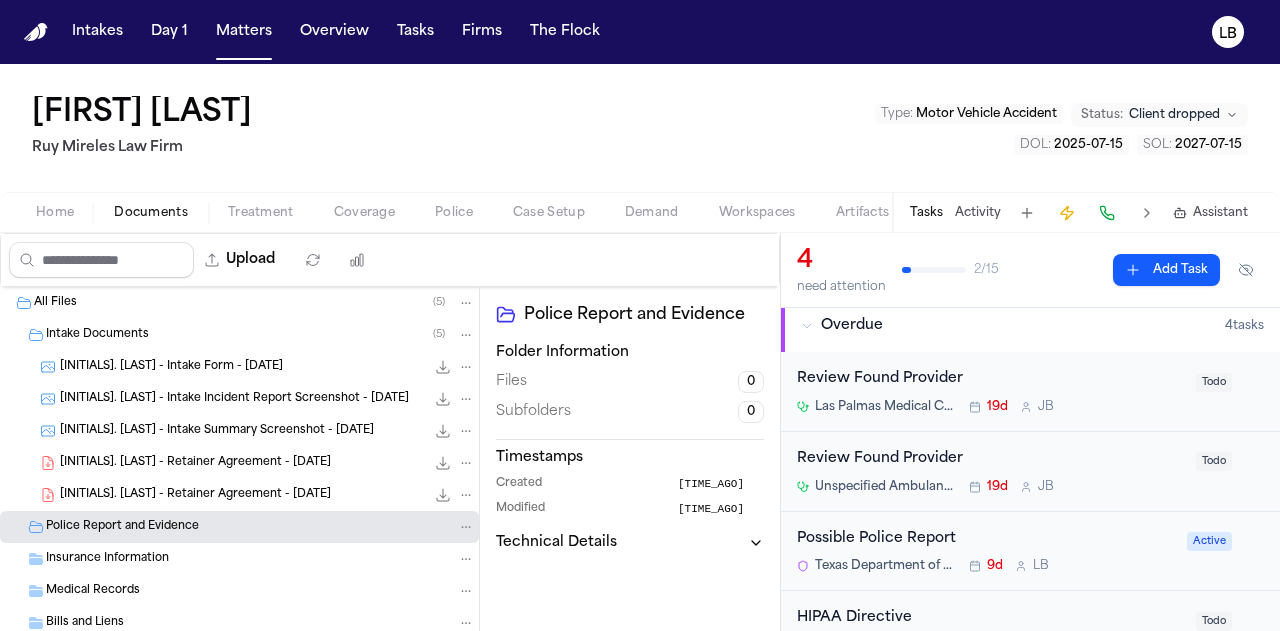 click on "Intakes Day 1 Matters Overview Tasks Firms The Flock LB" at bounding box center [640, 32] 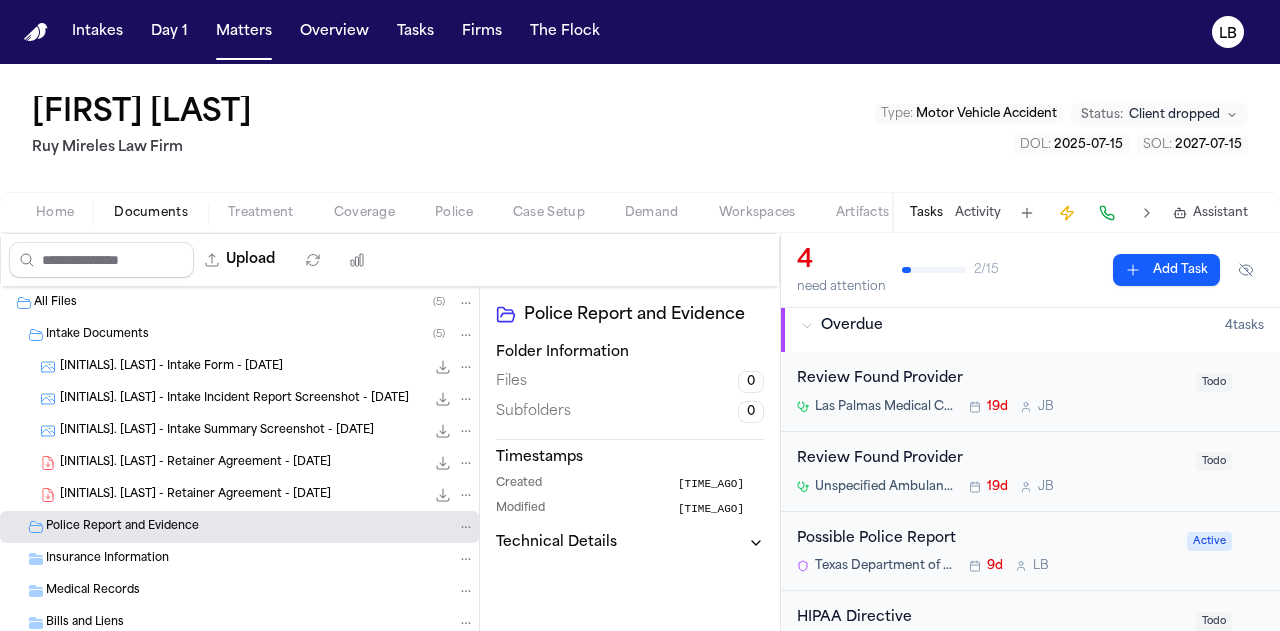 click on "[FIRST] [LAST] Ruy Mireles Law Firm Type : Motor Vehicle Accident Status: Client dropped DOL : 2025-07-15 SOL : 2027-07-15" at bounding box center (640, 128) 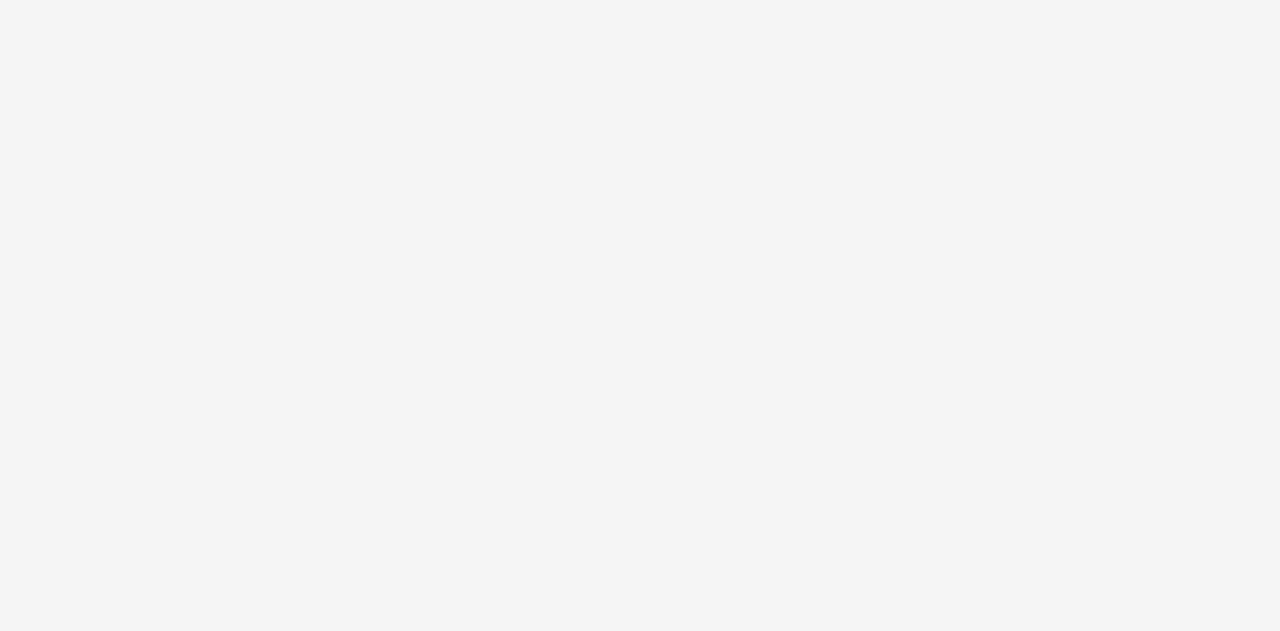 scroll, scrollTop: 0, scrollLeft: 0, axis: both 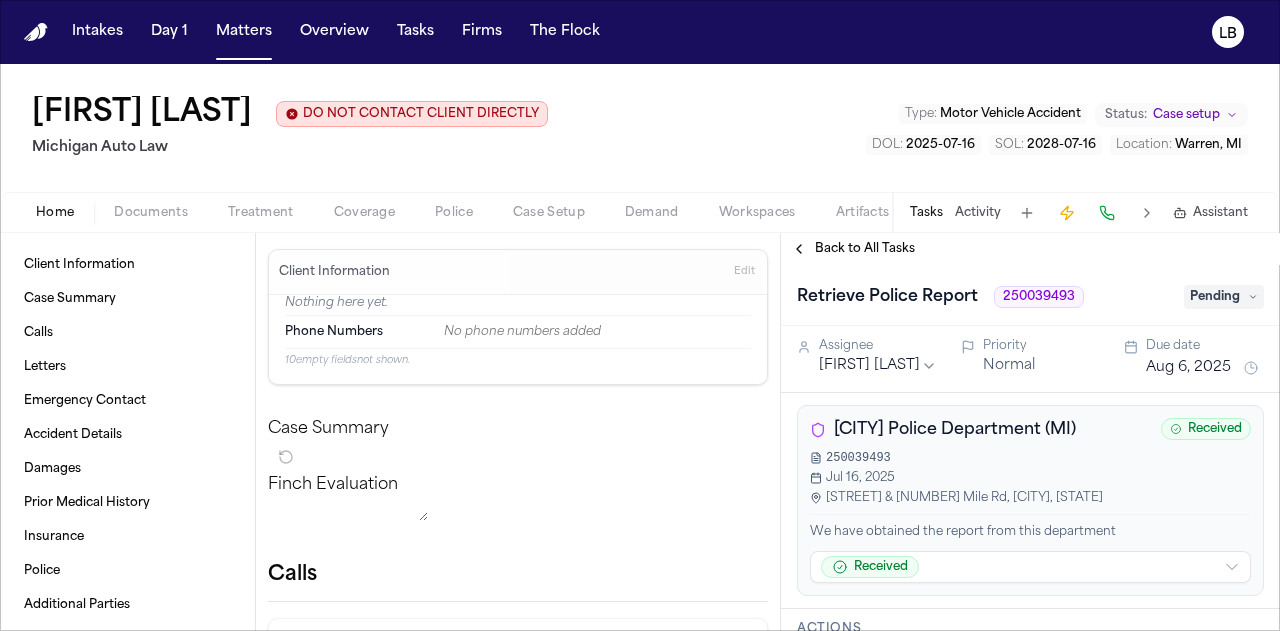 click on "250039493" at bounding box center (1039, 297) 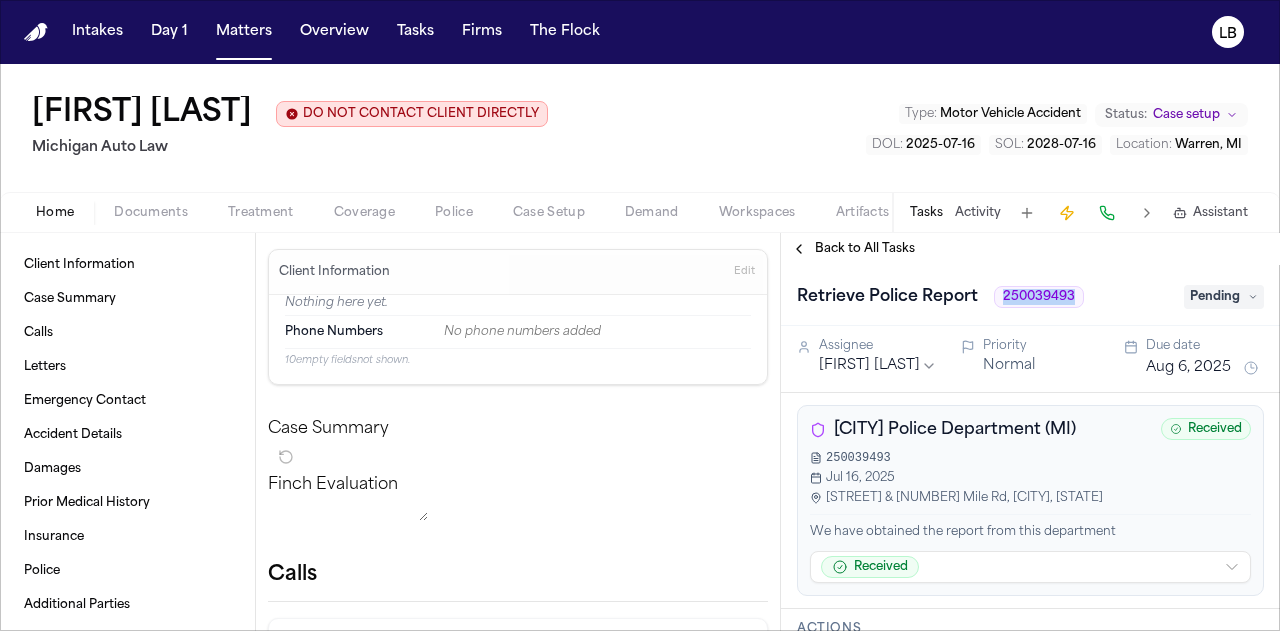 click on "250039493" at bounding box center [1039, 297] 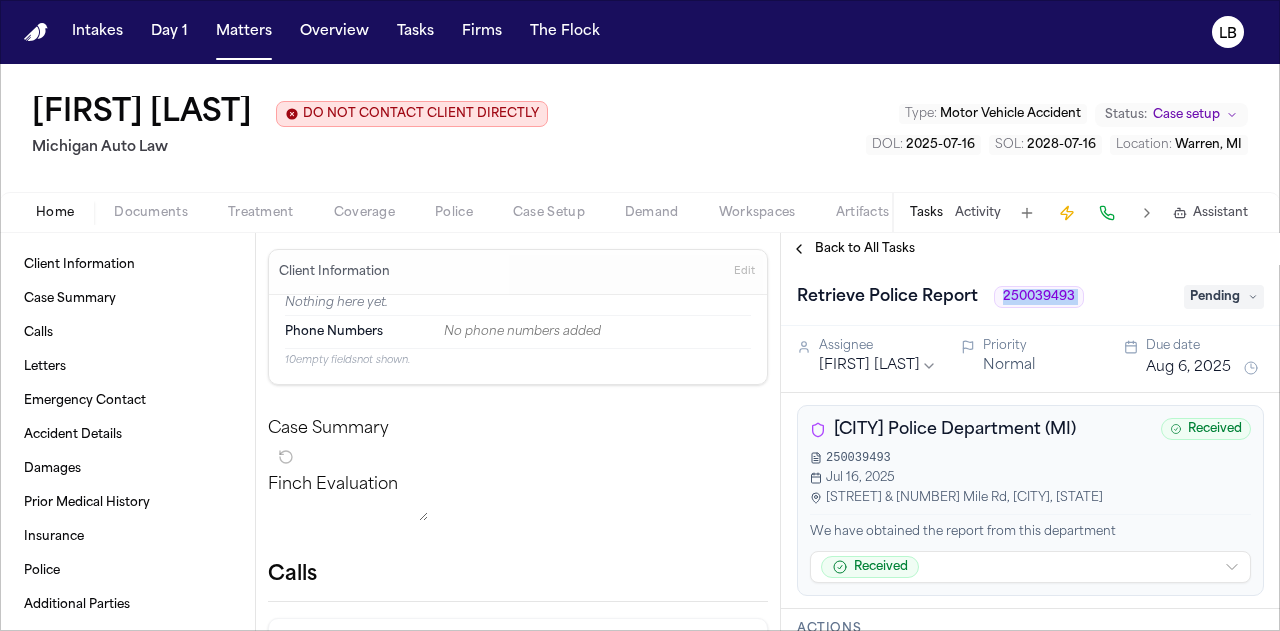 click on "250039493" at bounding box center (1039, 297) 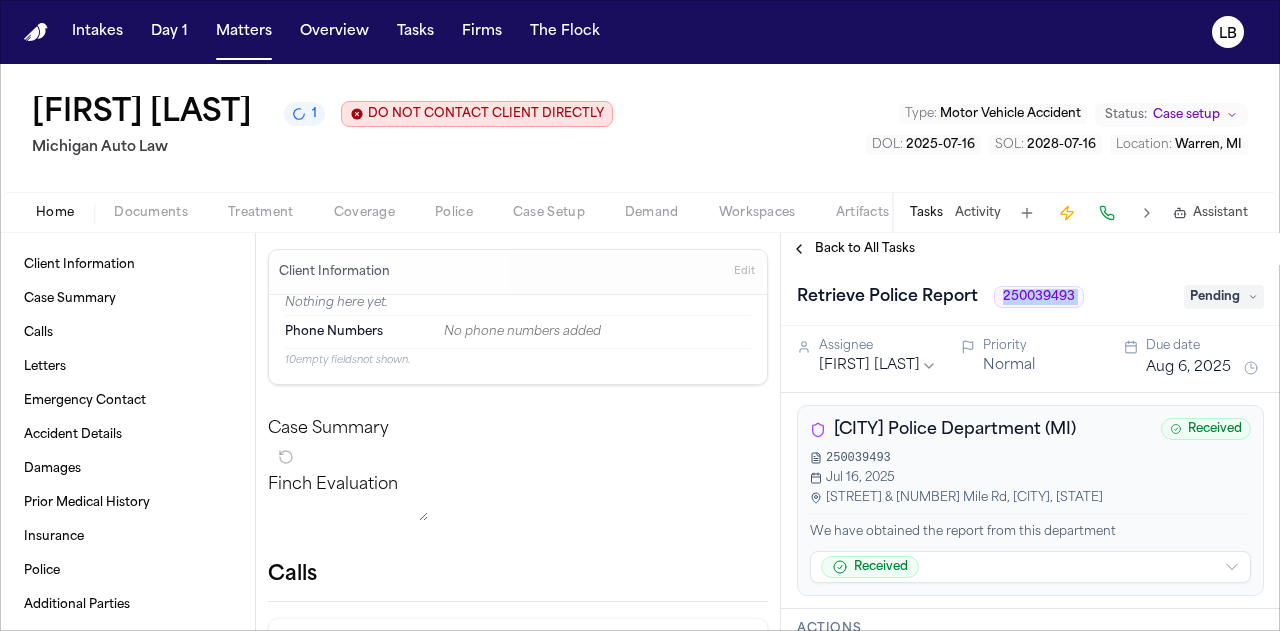 drag, startPoint x: 370, startPoint y: 123, endPoint x: 162, endPoint y: 126, distance: 208.02164 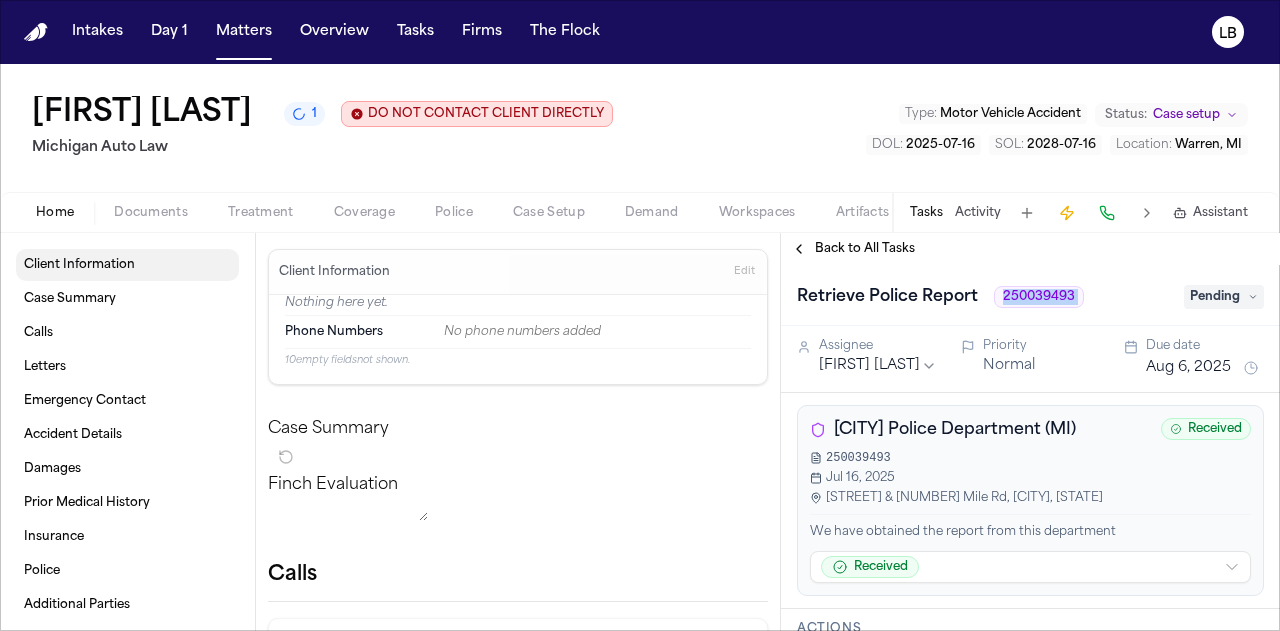 click on "Client Information" at bounding box center (79, 265) 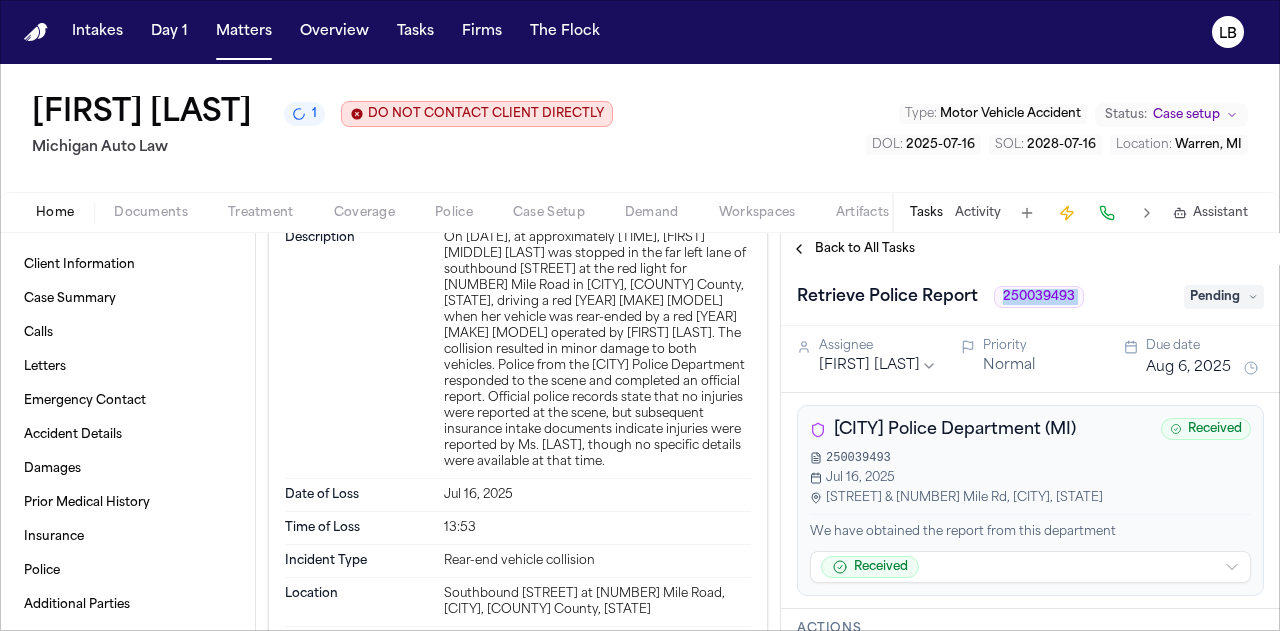 scroll, scrollTop: 960, scrollLeft: 0, axis: vertical 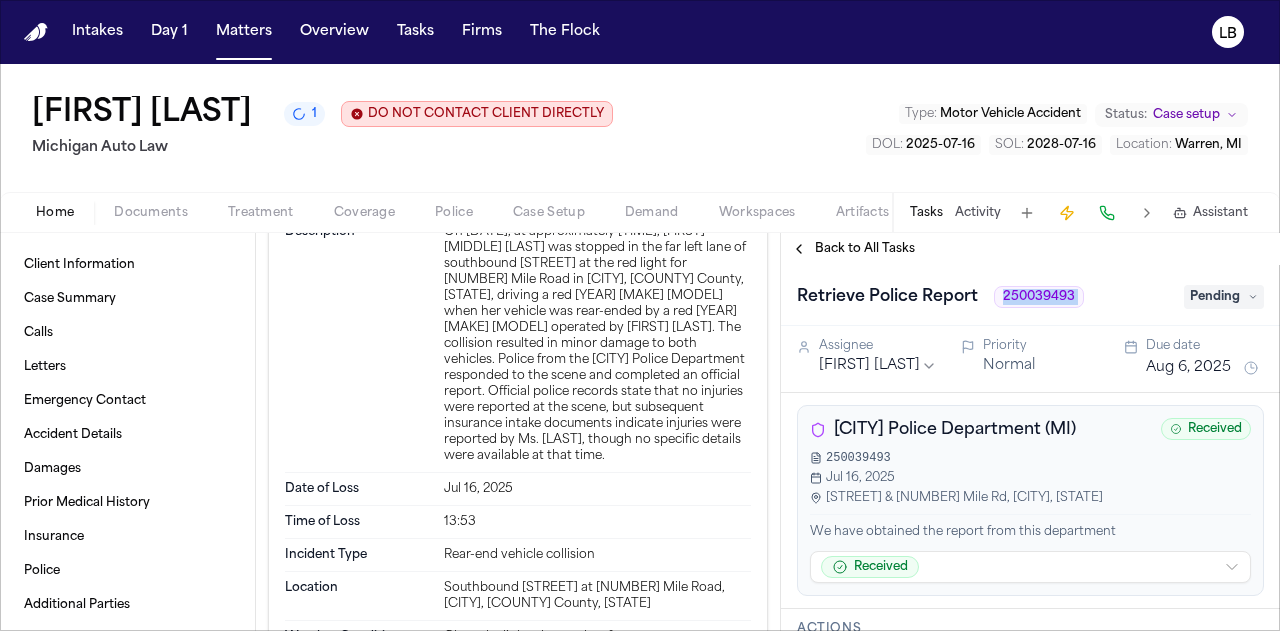 click on "Documents" at bounding box center [151, 213] 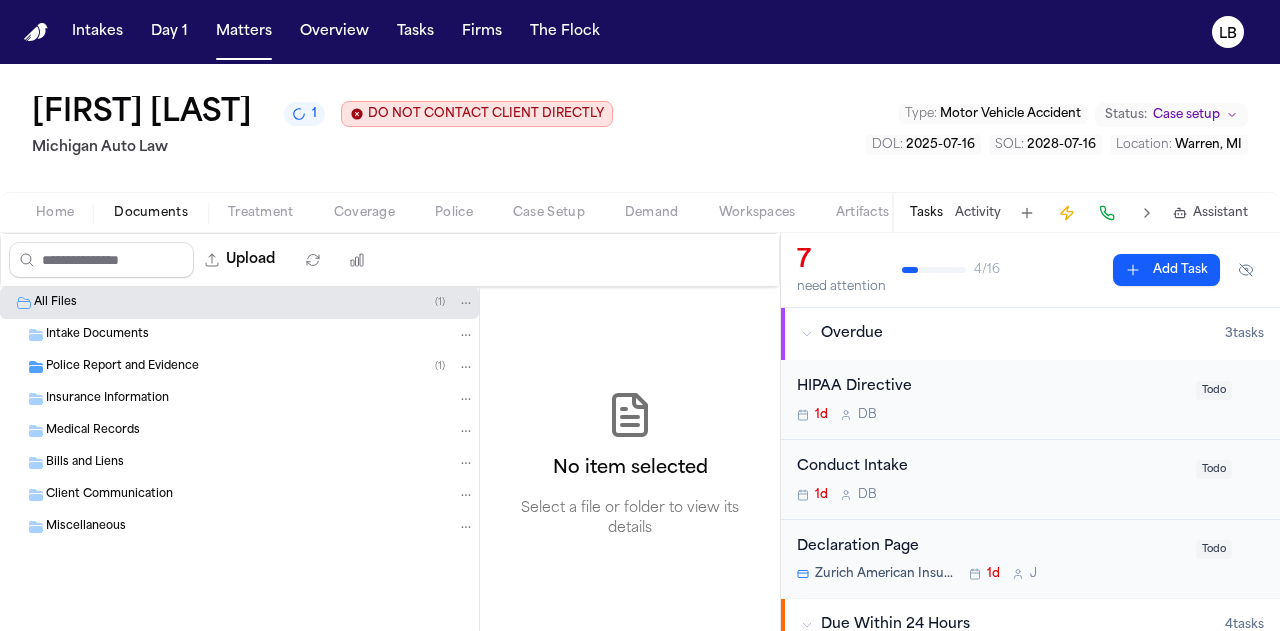 click on "Police Report and Evidence ( 1 )" at bounding box center [260, 367] 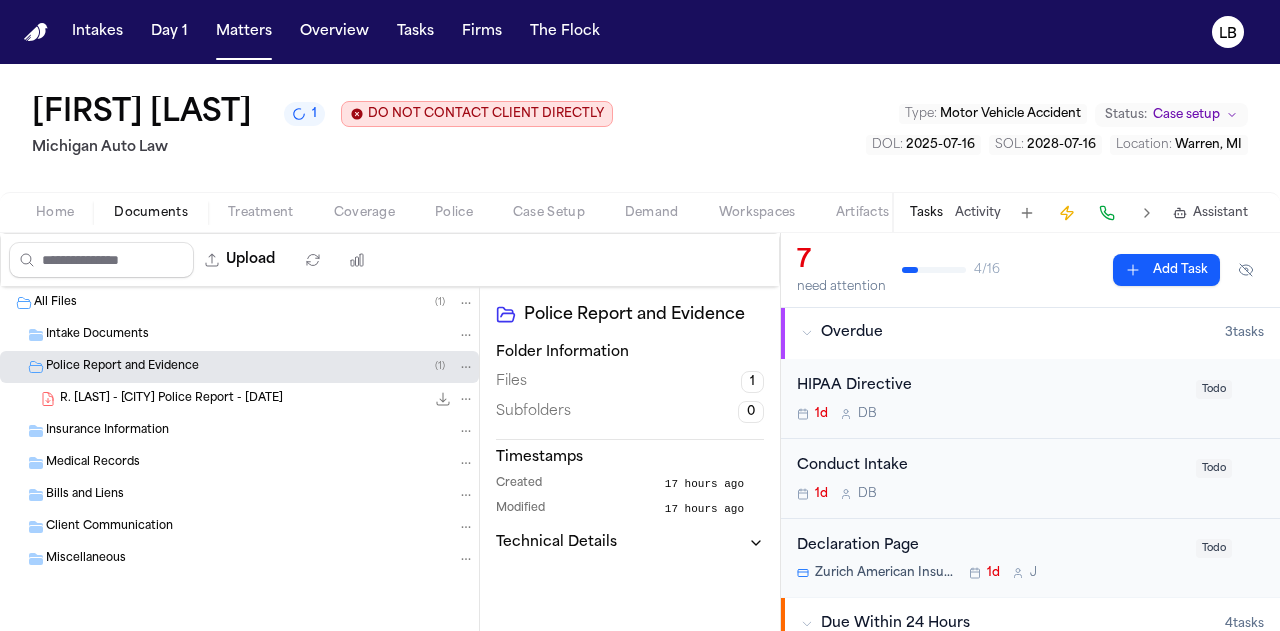 scroll, scrollTop: 0, scrollLeft: 0, axis: both 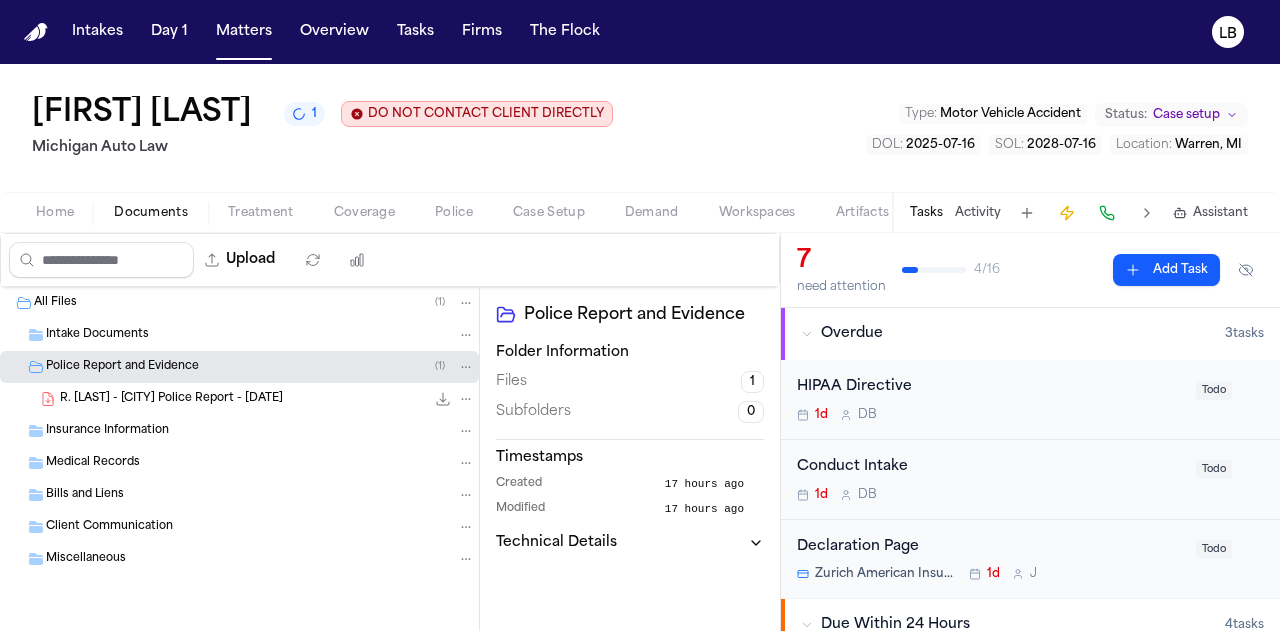 click on "Tasks" at bounding box center [926, 213] 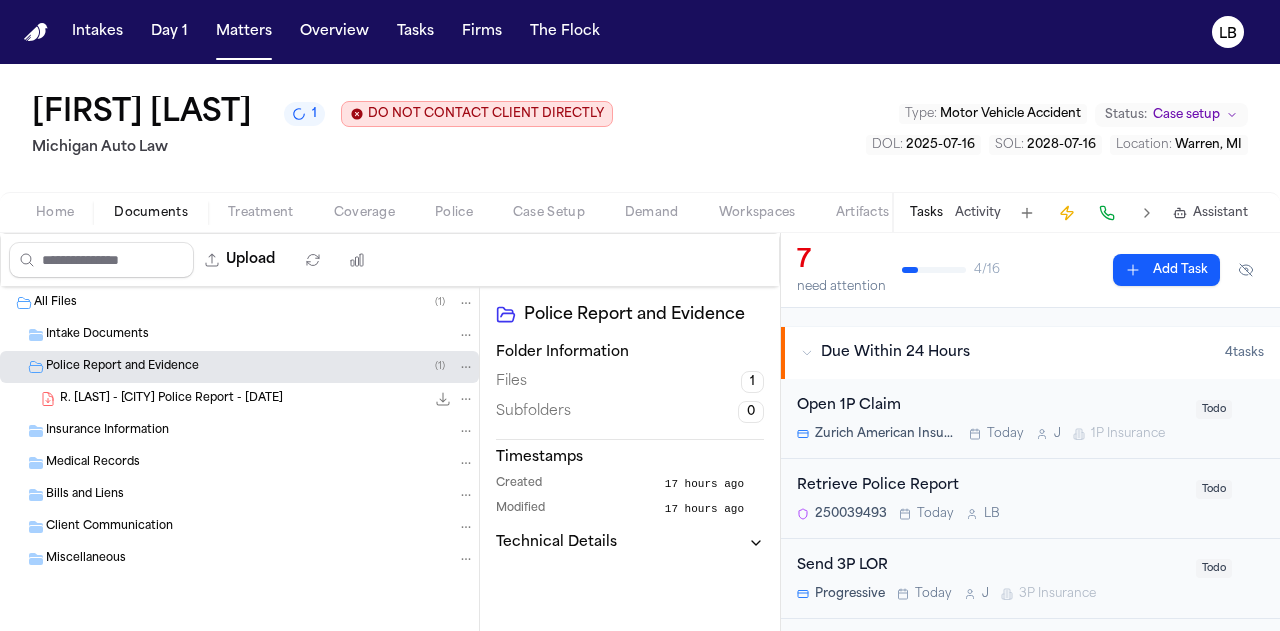 scroll, scrollTop: 342, scrollLeft: 0, axis: vertical 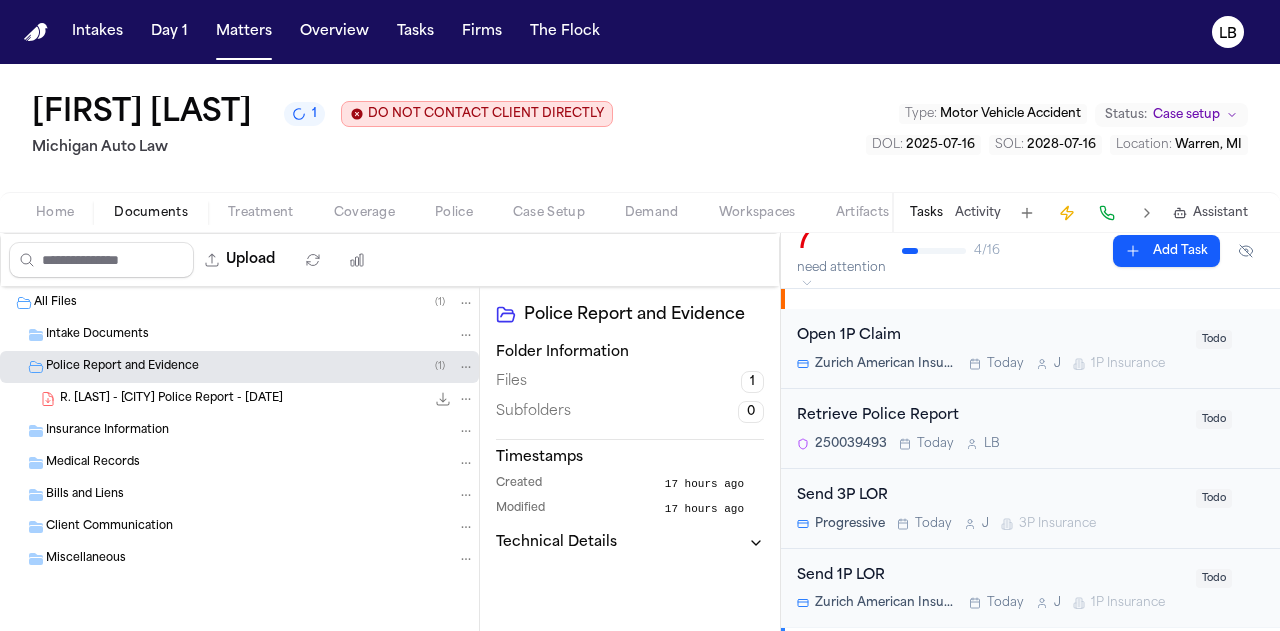 click on "Retrieve Police Report 250039493 Today L B" at bounding box center [990, 428] 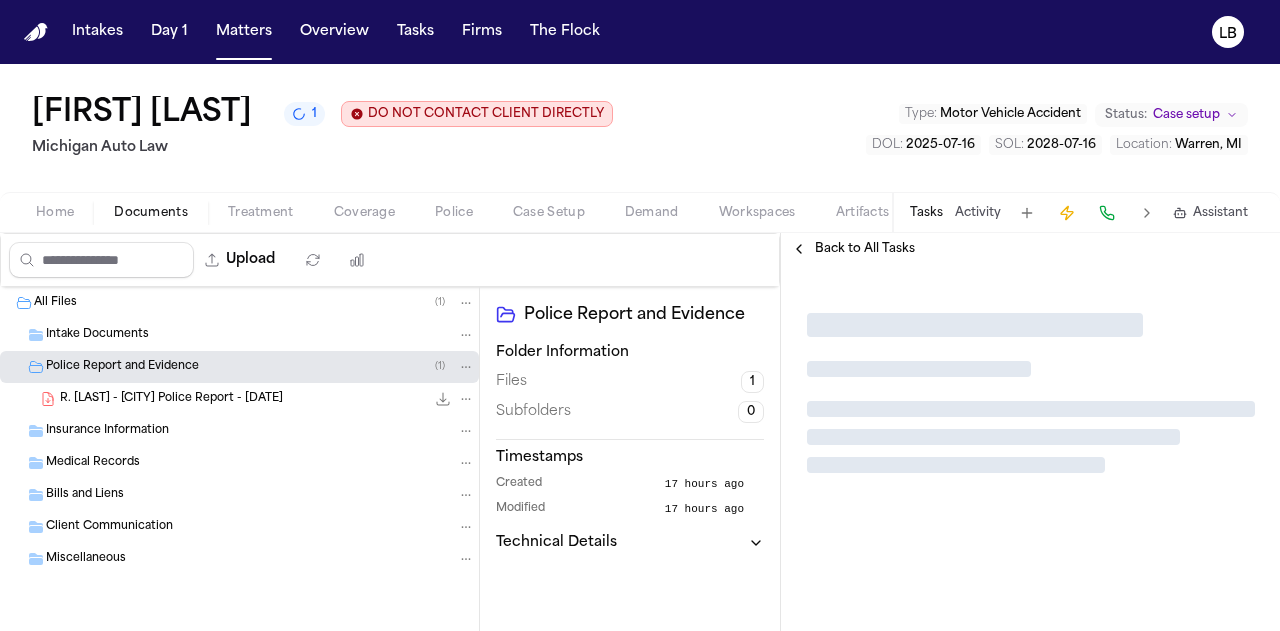 scroll, scrollTop: 0, scrollLeft: 0, axis: both 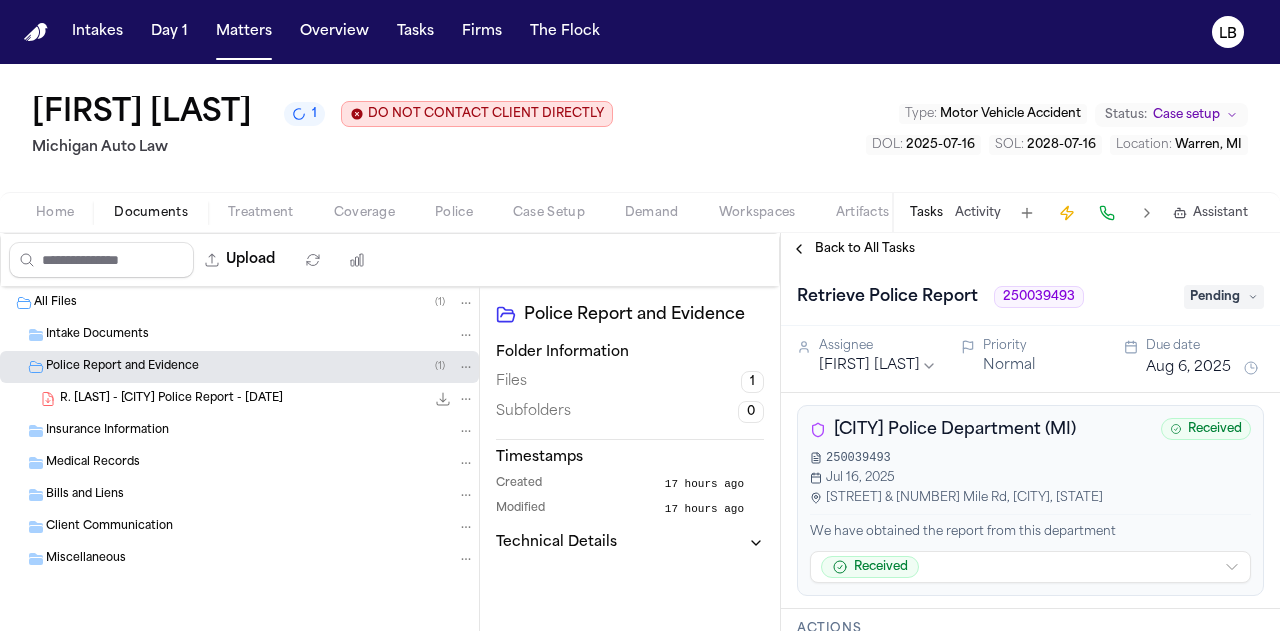 click on "Pending" at bounding box center (1224, 297) 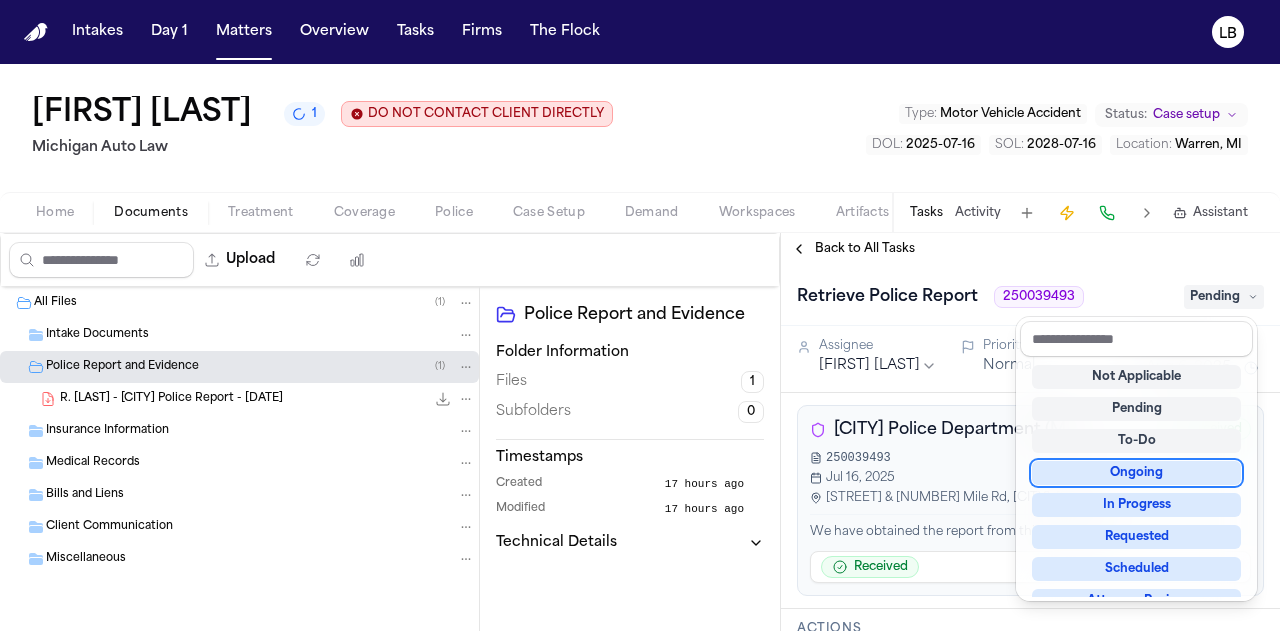 scroll, scrollTop: 296, scrollLeft: 0, axis: vertical 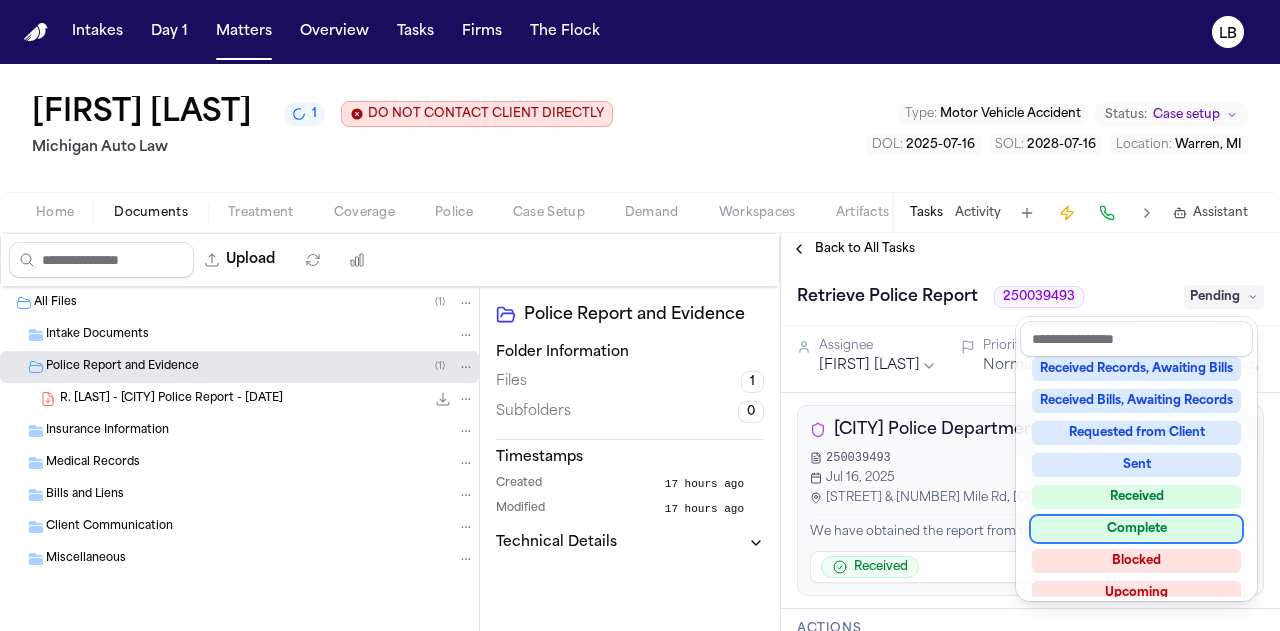 click on "Complete" at bounding box center [1136, 529] 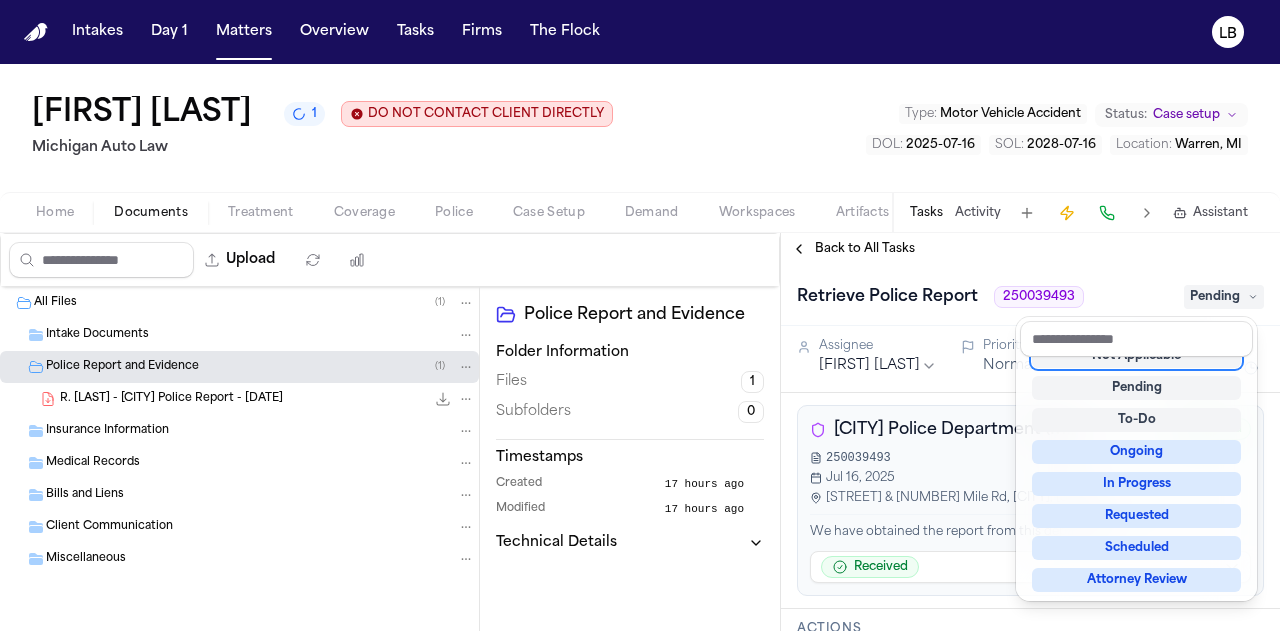 scroll, scrollTop: 8, scrollLeft: 0, axis: vertical 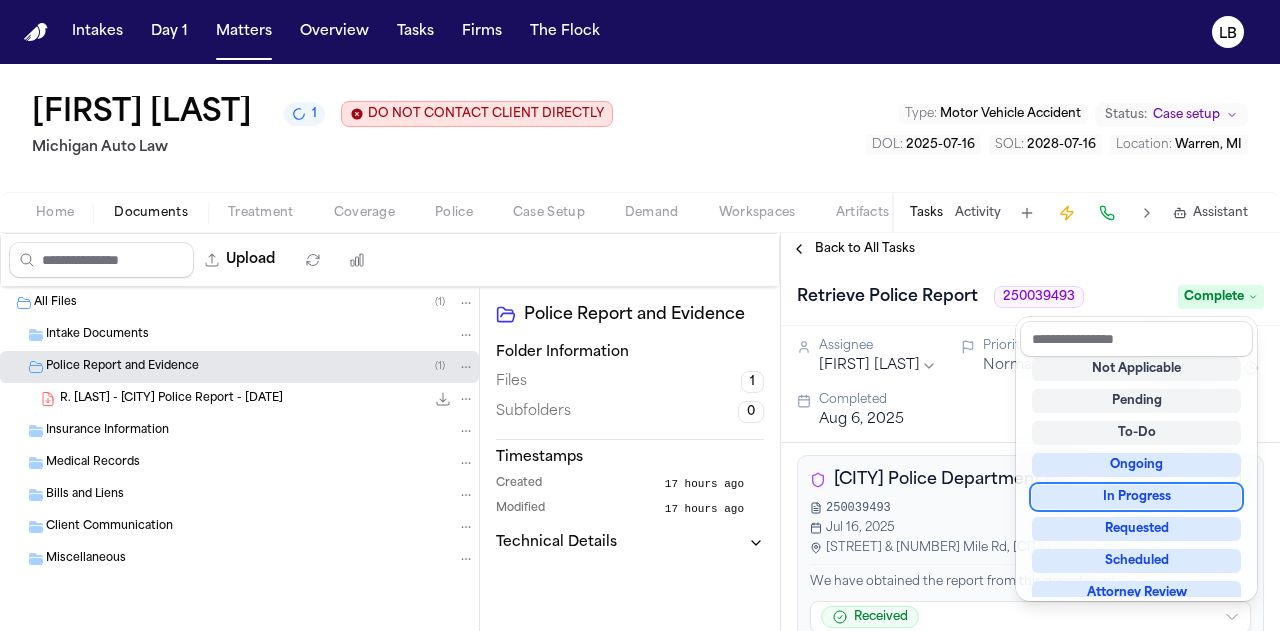 click on "Intakes Day 1 Matters Overview Tasks Firms The Flock LB Rosalyn Cushingberry 1 DO NOT CONTACT CLIENT DIRECTLY DO NOT CONTACT Michigan Auto Law Type :   Motor Vehicle Accident Status: Case setup DOL :   2025-07-16 SOL :   2028-07-16 Location :   Warren, MI Home Documents Treatment Coverage Police Case Setup Demand Workspaces Artifacts Tasks Activity Assistant Upload 0   files  selected Move files Download files Delete files More actions Clear selection All Files ( 1 ) Intake Documents Police Report and Evidence ( 1 ) R. Cushingberry - Warren Police Report - 7.16.25 299.0 KB  • PDF Insurance Information Medical Records Bills and Liens Client Communication Miscellaneous Police Report and Evidence Folder Information Files 1 Subfolders 0 Timestamps Created 17 hours ago Modified 17 hours ago Technical Details Back to All Tasks Retrieve Police Report 250039493 Complete Assignee Lina Becerra Priority Normal Due date Aug 6, 2025 Completed Aug 6, 2025 Warren Police Department (MI) Received 250039493 Jul 16, 2025 🤖" at bounding box center [640, 315] 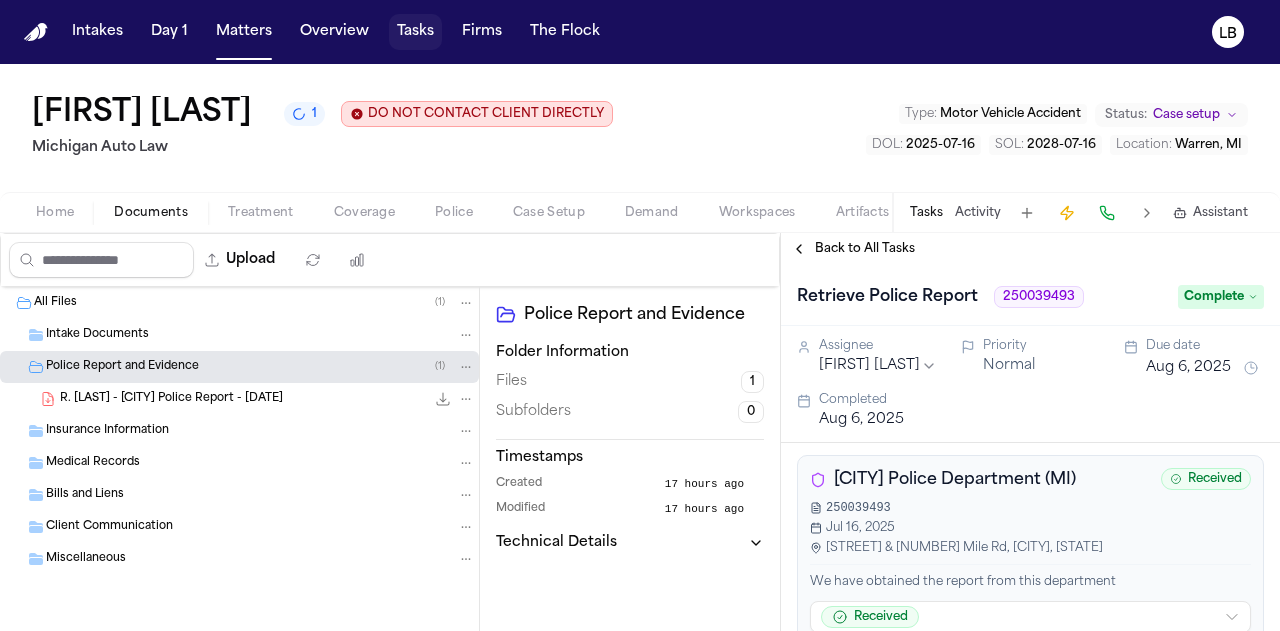 click on "Tasks" at bounding box center [415, 32] 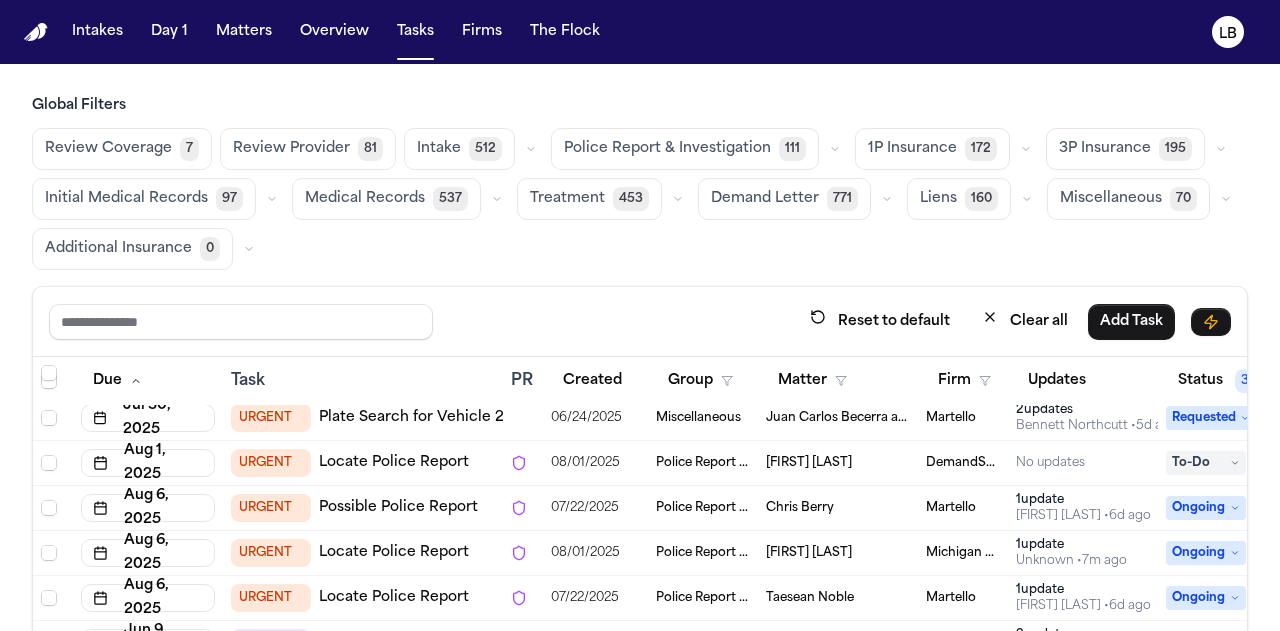 scroll, scrollTop: 56, scrollLeft: 0, axis: vertical 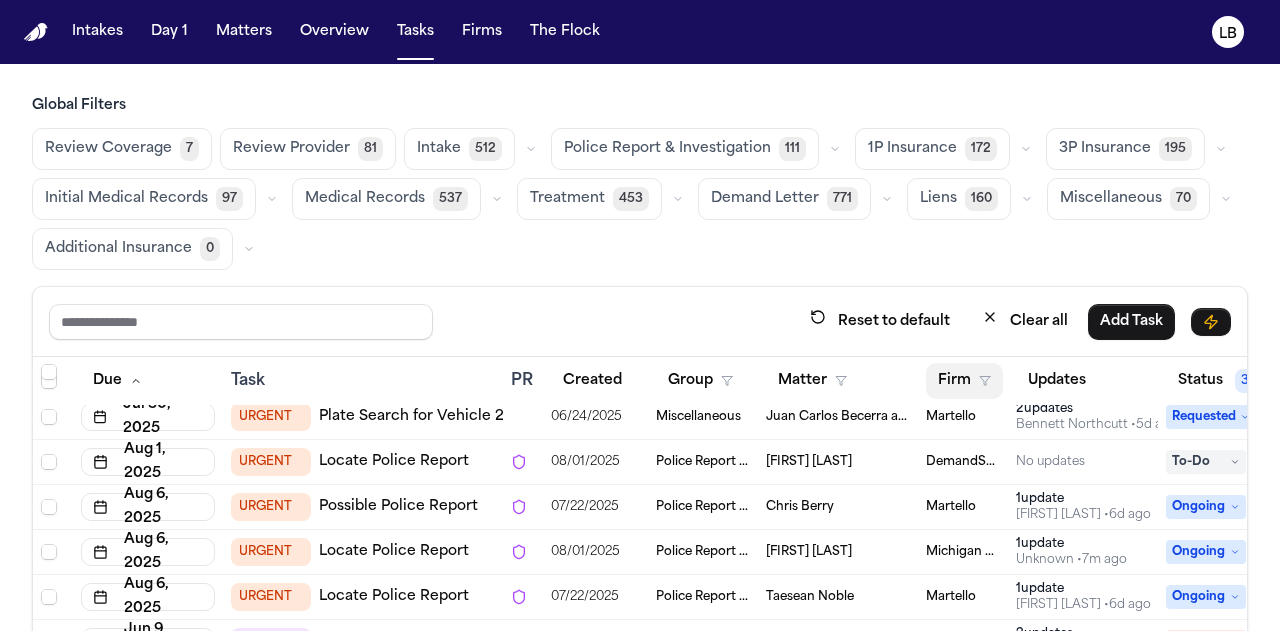 click on "Firm" at bounding box center (964, 381) 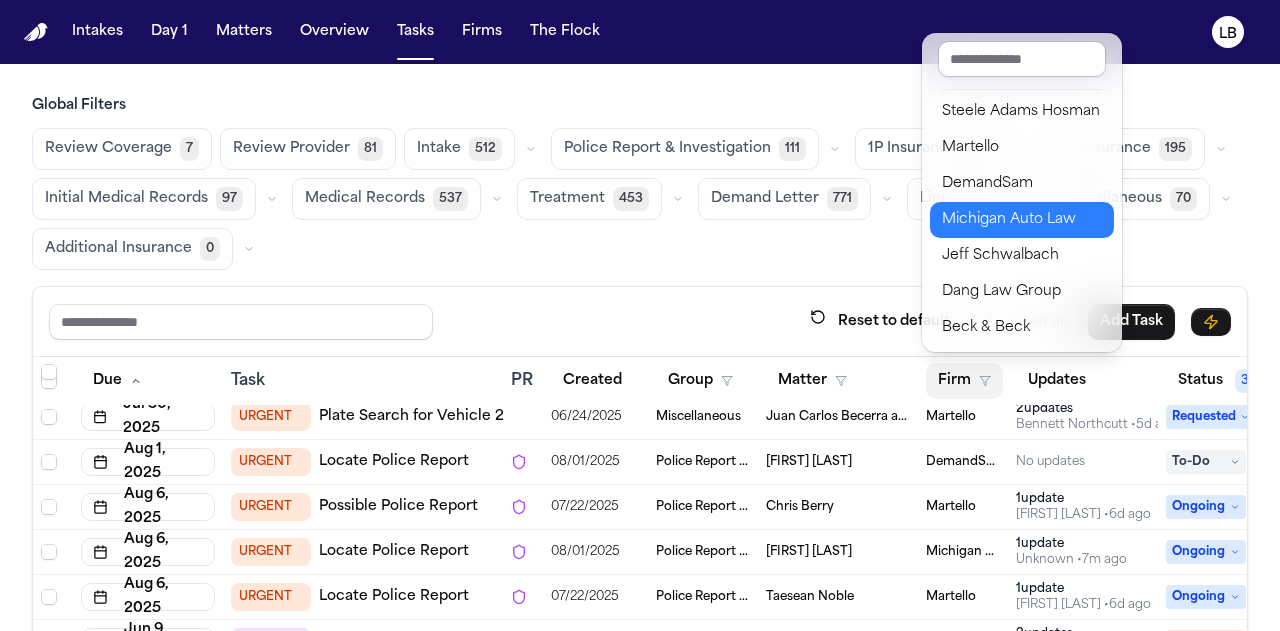click on "Michigan Auto Law" at bounding box center [1022, 220] 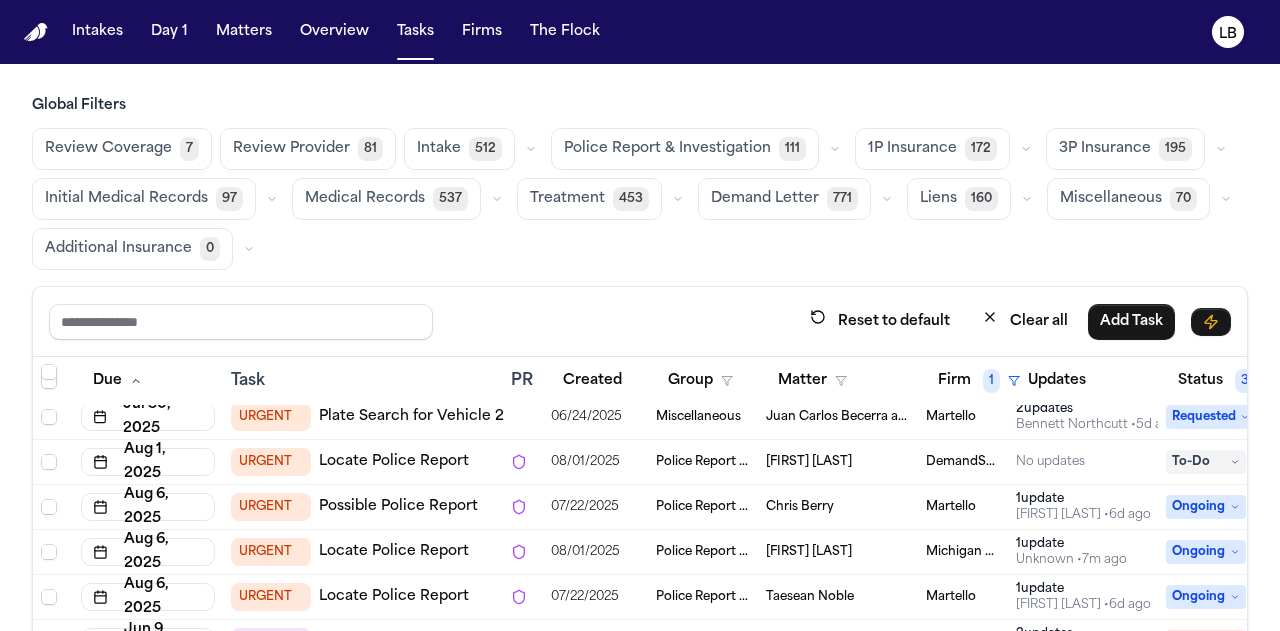 scroll, scrollTop: 0, scrollLeft: 0, axis: both 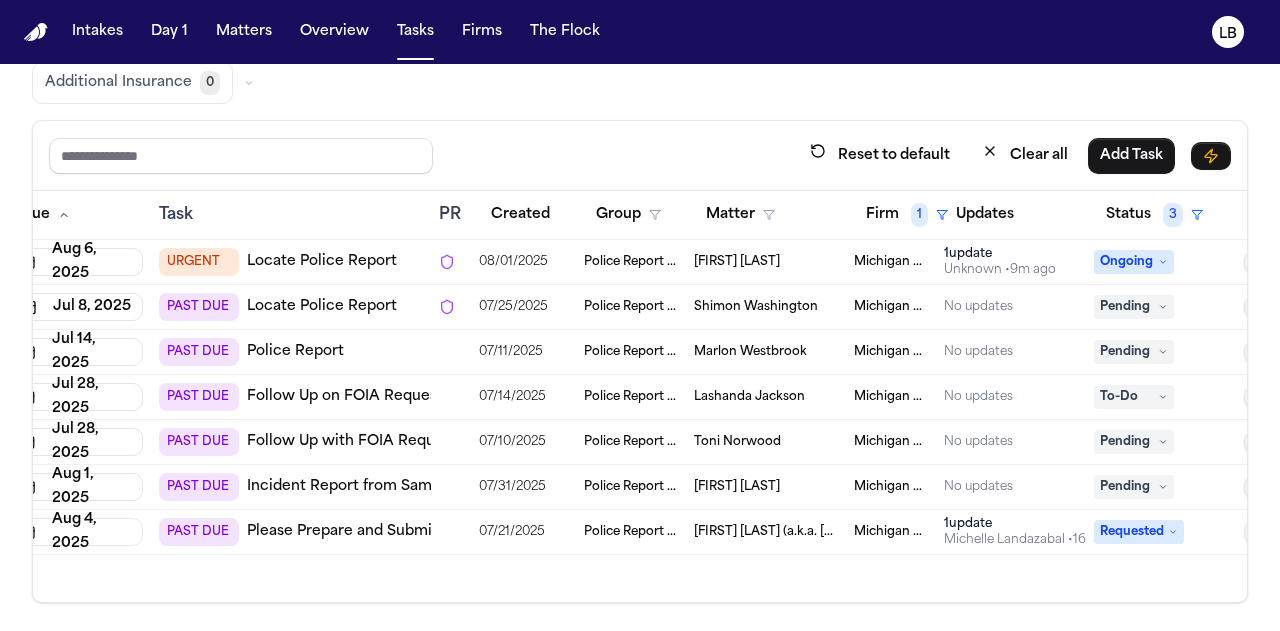 click on "Marlon Westbrook" at bounding box center (750, 352) 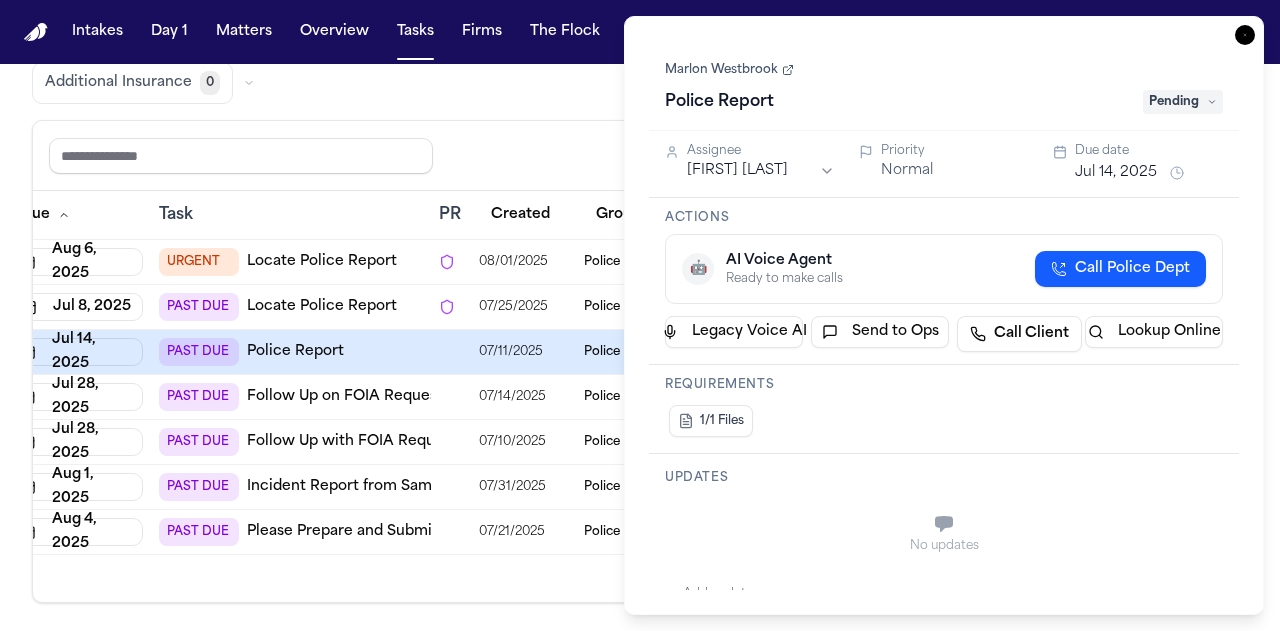 click on "Marlon Westbrook" at bounding box center (729, 70) 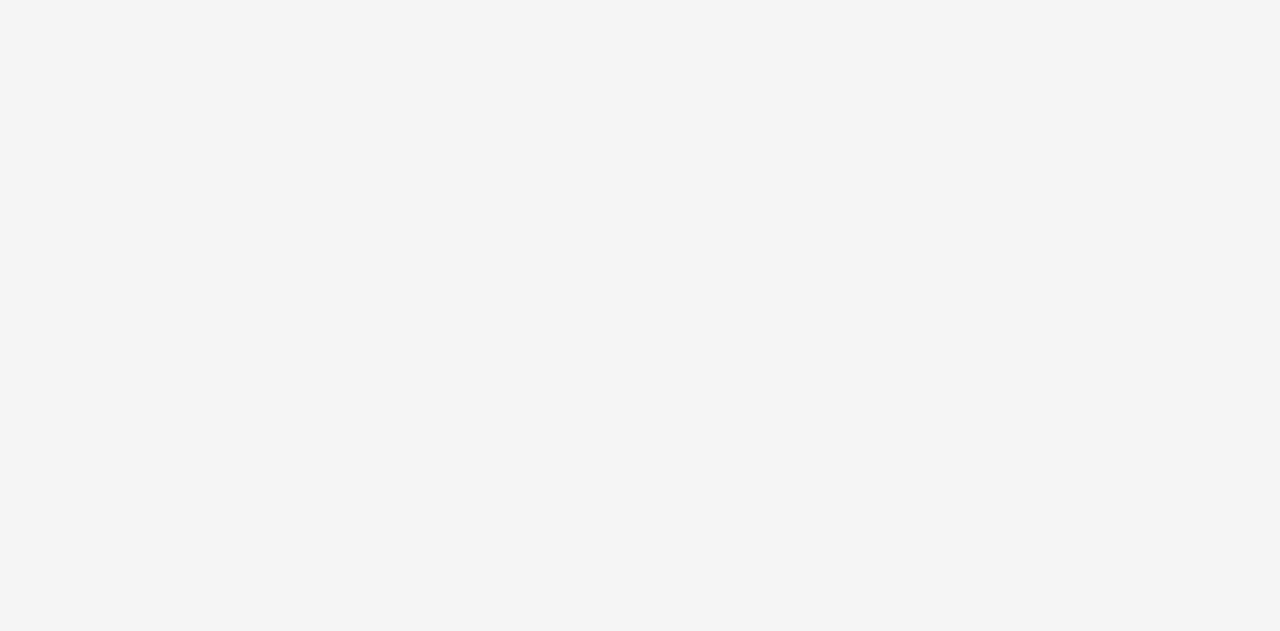 scroll, scrollTop: 0, scrollLeft: 0, axis: both 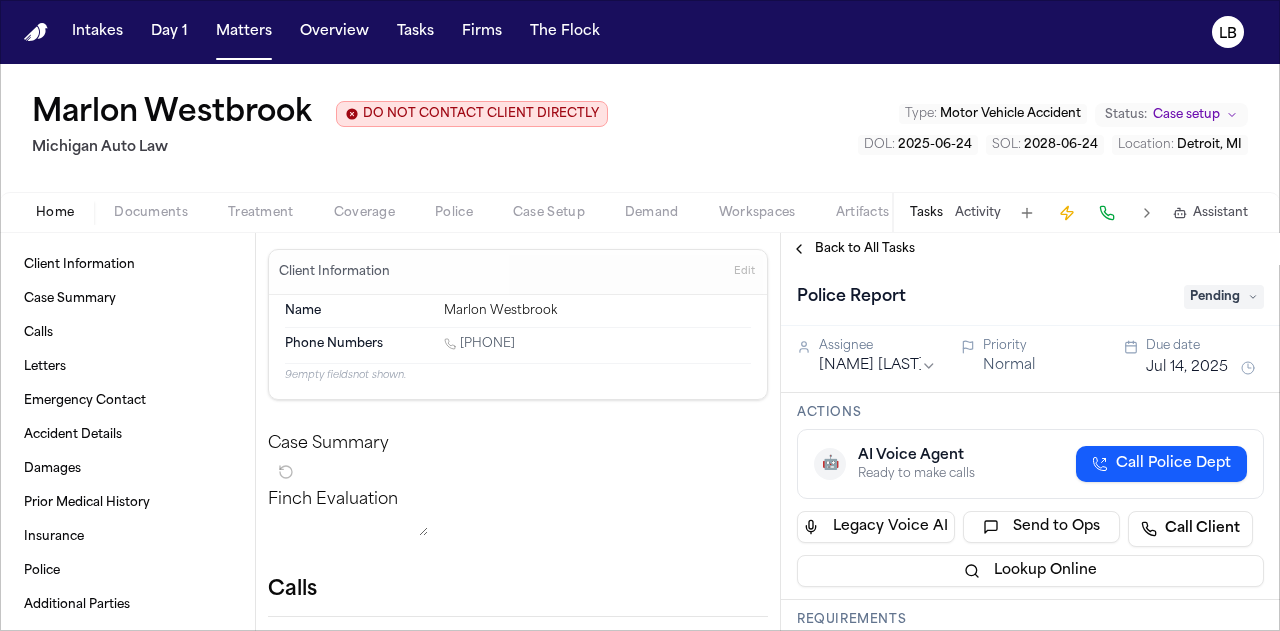 click on "Documents" at bounding box center (151, 213) 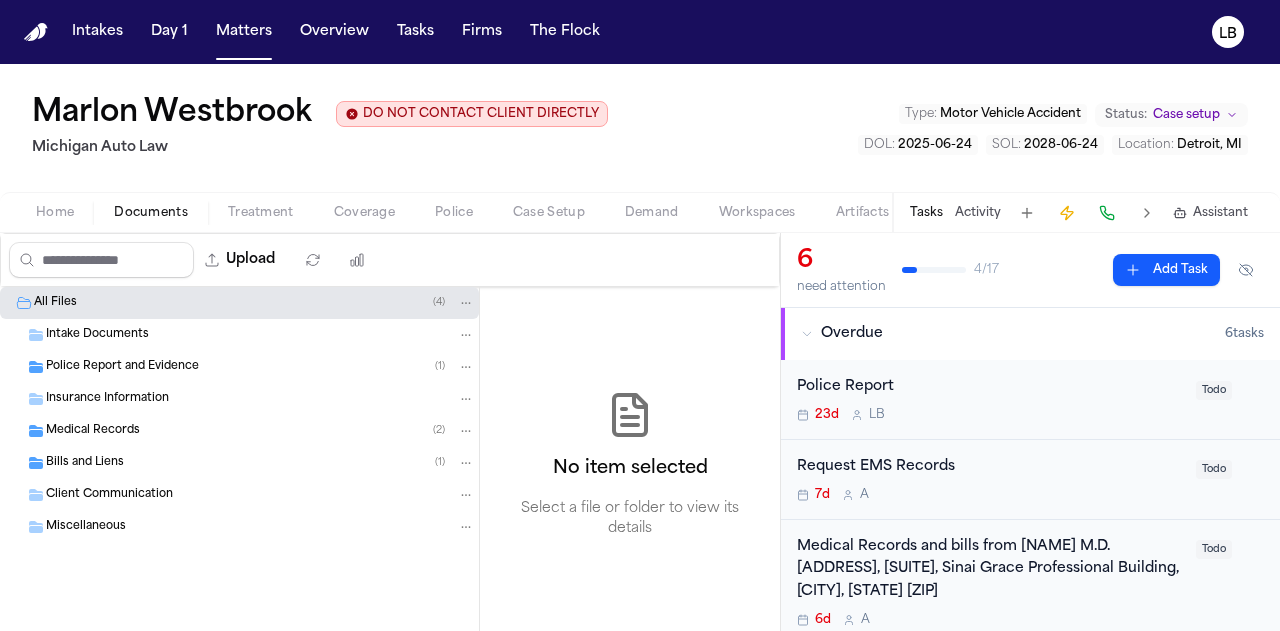 click on "Police Report and Evidence" at bounding box center [122, 367] 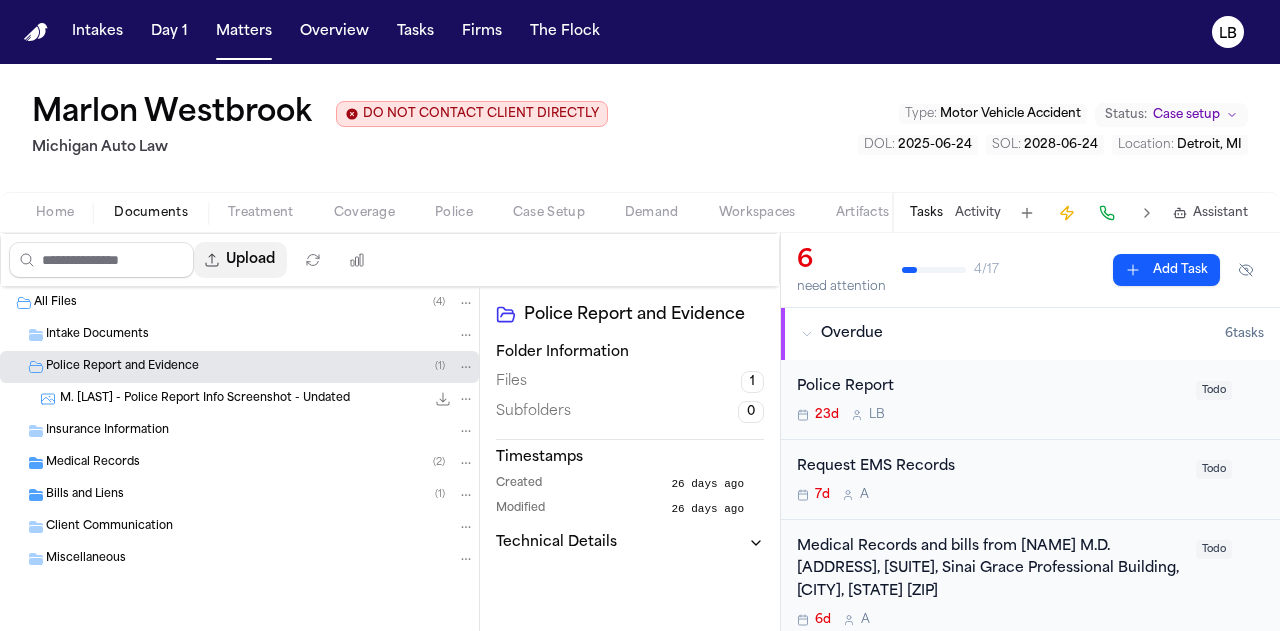 click on "Upload" at bounding box center [240, 260] 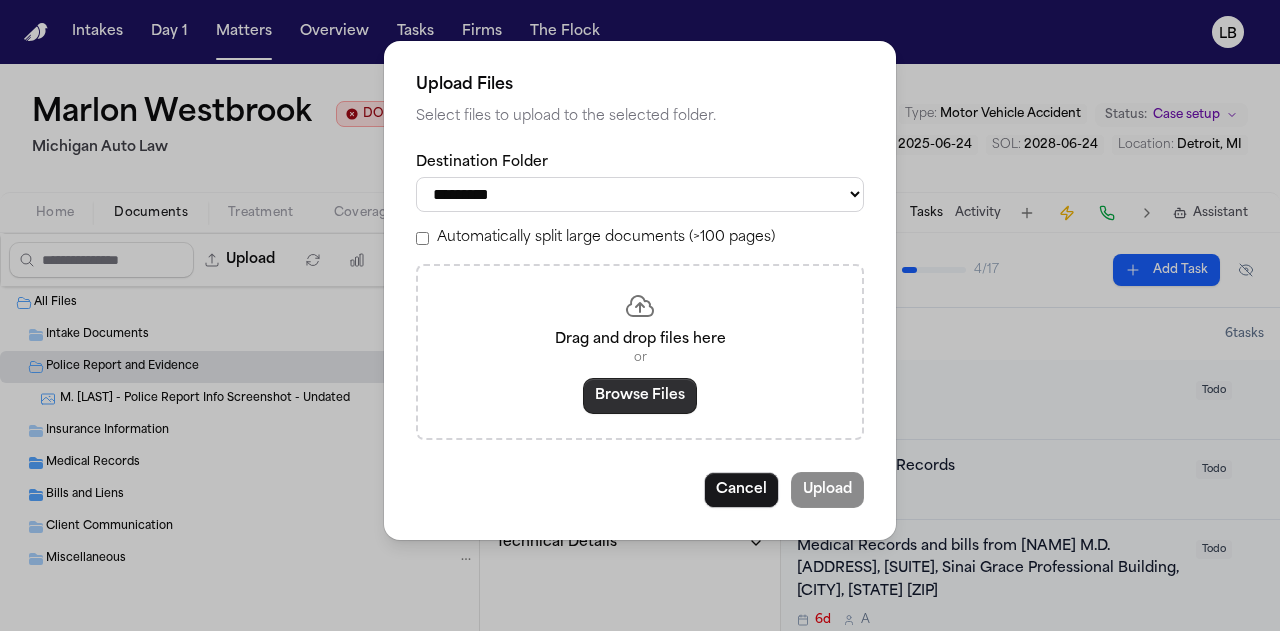 click on "Browse Files" at bounding box center [640, 396] 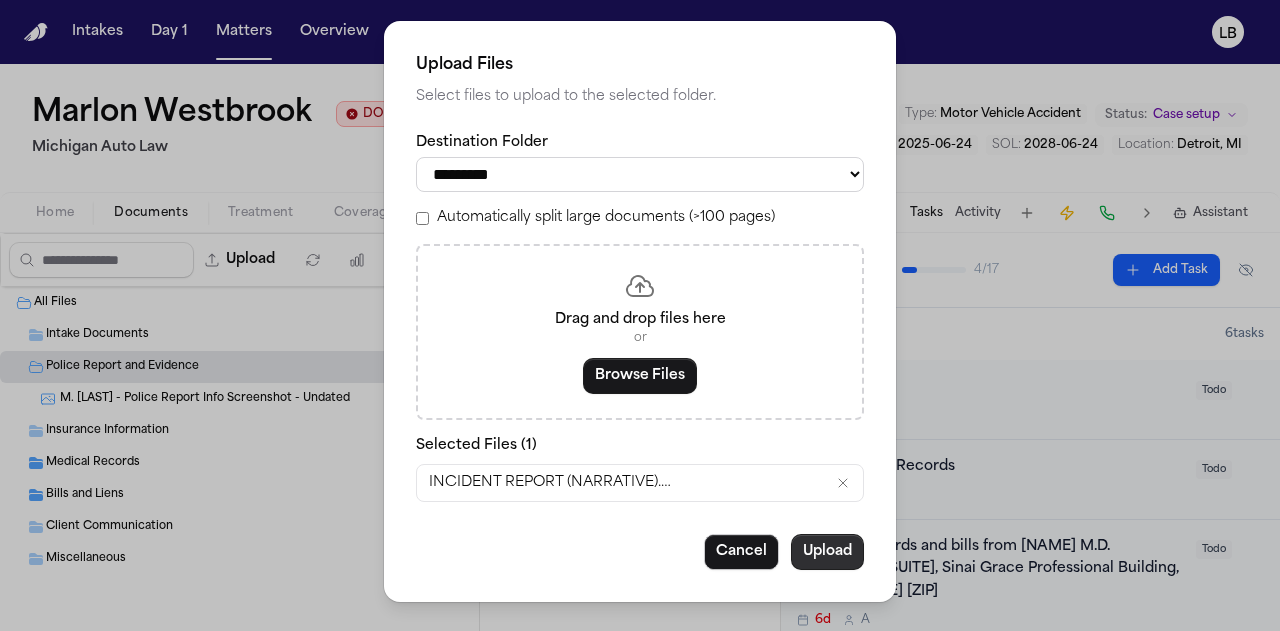click on "Upload" at bounding box center [827, 552] 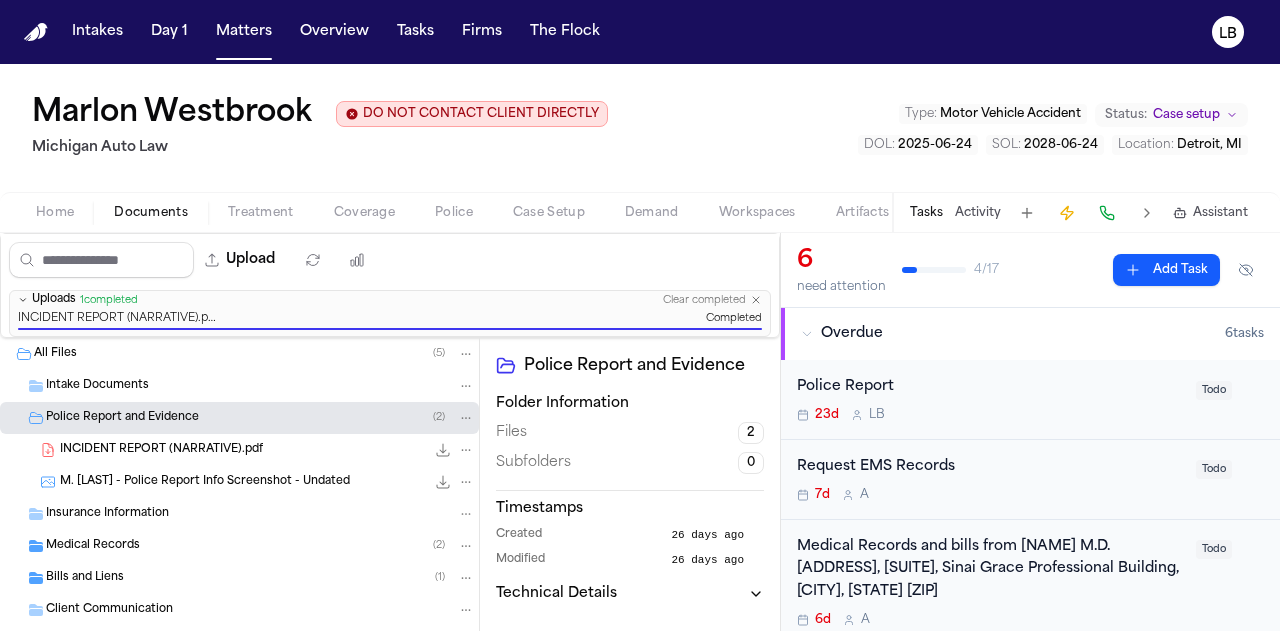 click on "Police Report 23d L B Todo" at bounding box center [1030, 400] 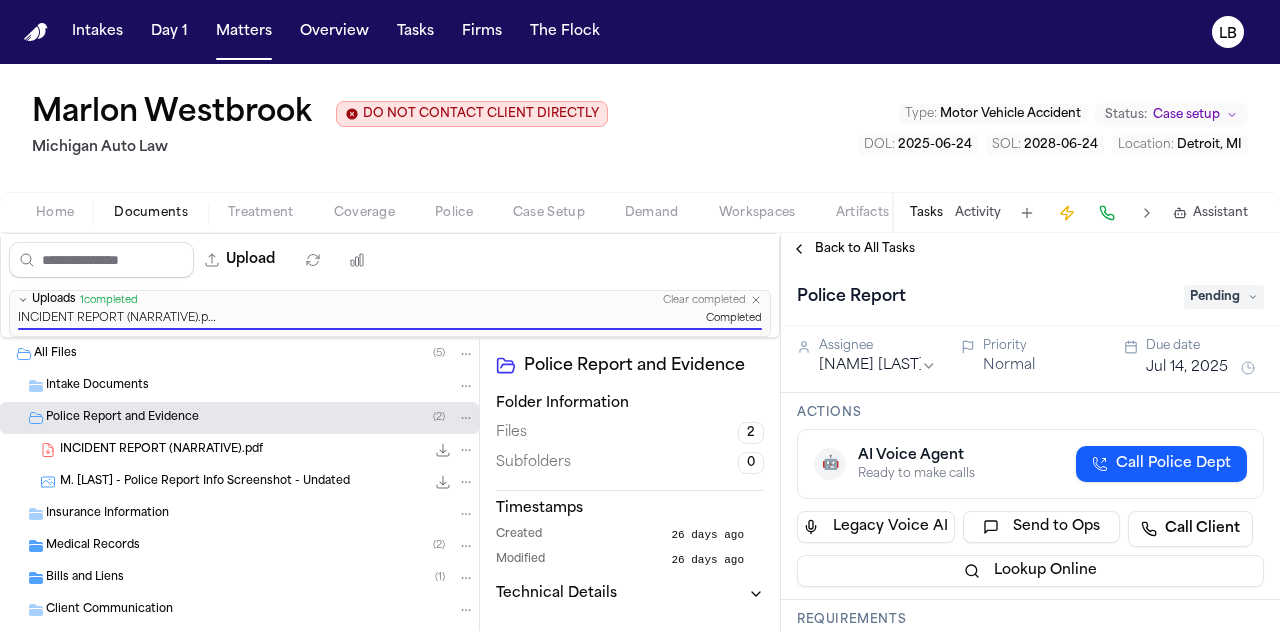 click on "Pending" at bounding box center (1224, 297) 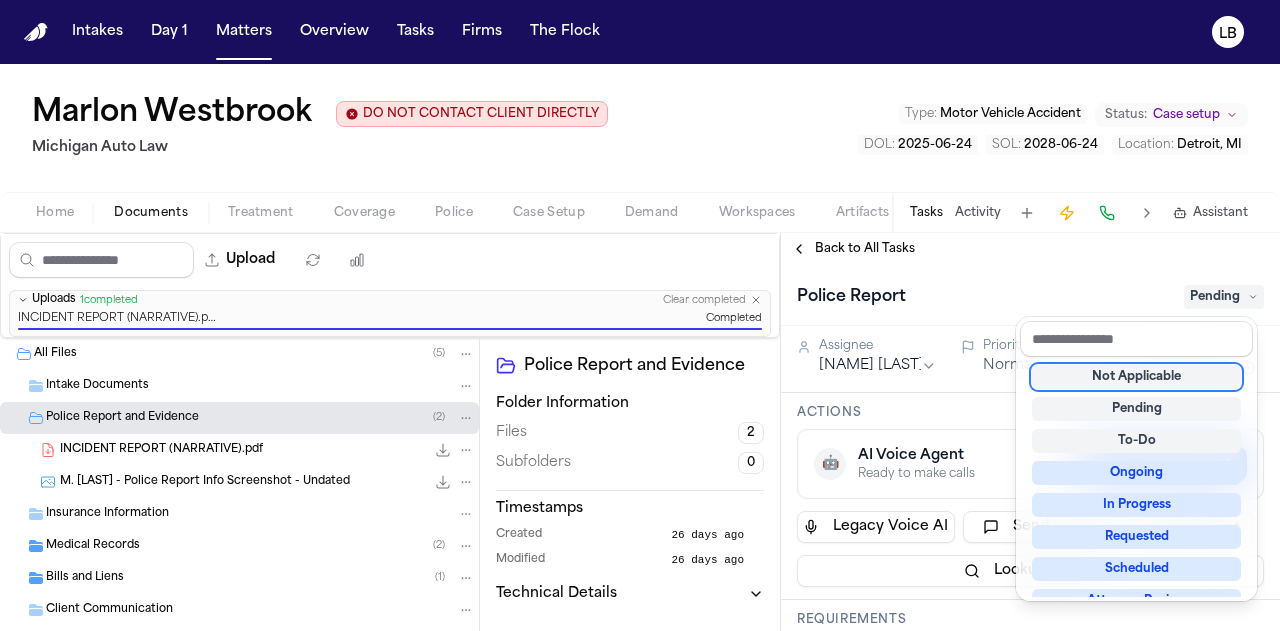 click on "Not Applicable" at bounding box center (1136, 377) 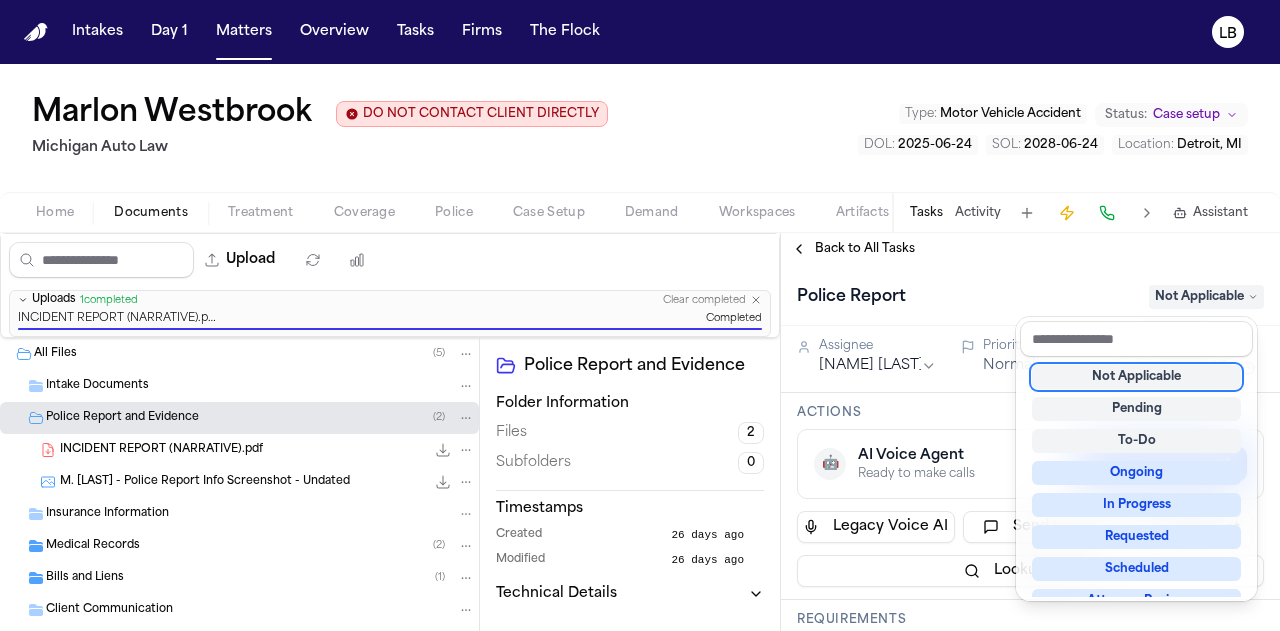 click on "Intakes Day 1 Matters Overview Tasks Firms The Flock LB Marlon Westbrook DO NOT CONTACT CLIENT DIRECTLY DO NOT CONTACT Michigan Auto Law Type :   Motor Vehicle Accident Status: Case setup DOL :   2025-06-24 SOL :   2028-06-24 Location :   Detroit, MI Home Documents Treatment Coverage Police Case Setup Demand Workspaces Artifacts Tasks Activity Assistant Upload 0   files  selected Move files Download files Delete files More actions Clear selection Uploads 1  completed Clear completed INCIDENT REPORT (NARRATIVE).pdf Completed All Files ( 5 ) Intake Documents Police Report and Evidence ( 2 ) INCIDENT REPORT (NARRATIVE).pdf 3.3 MB  • PDF M. Westbrook - Police Report Info Screenshot - Undated 187.0 KB  • PNG Insurance Information Medical Records ( 2 ) Bills and Liens ( 1 ) Client Communication Miscellaneous Police Report and Evidence Folder Information Files 2 Subfolders 0 Timestamps Created 26 days ago Modified 26 days ago Technical Details Back to All Tasks Police Report Not Applicable Assignee Lina Becerra" at bounding box center (640, 315) 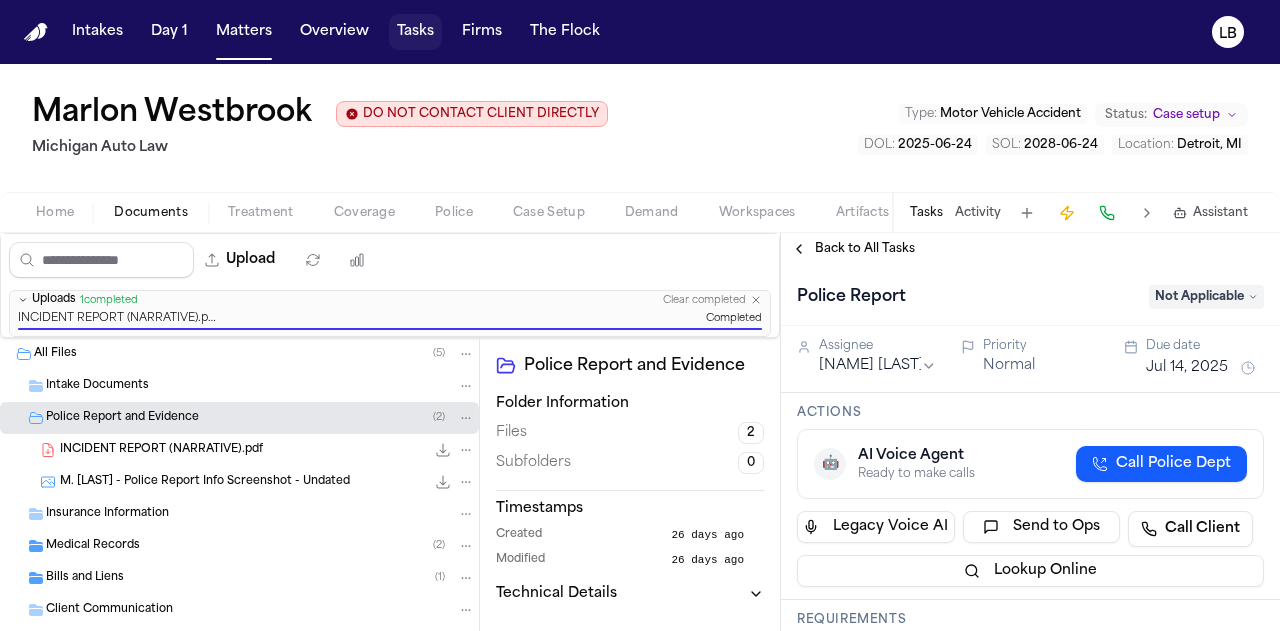 click on "Tasks" at bounding box center [415, 32] 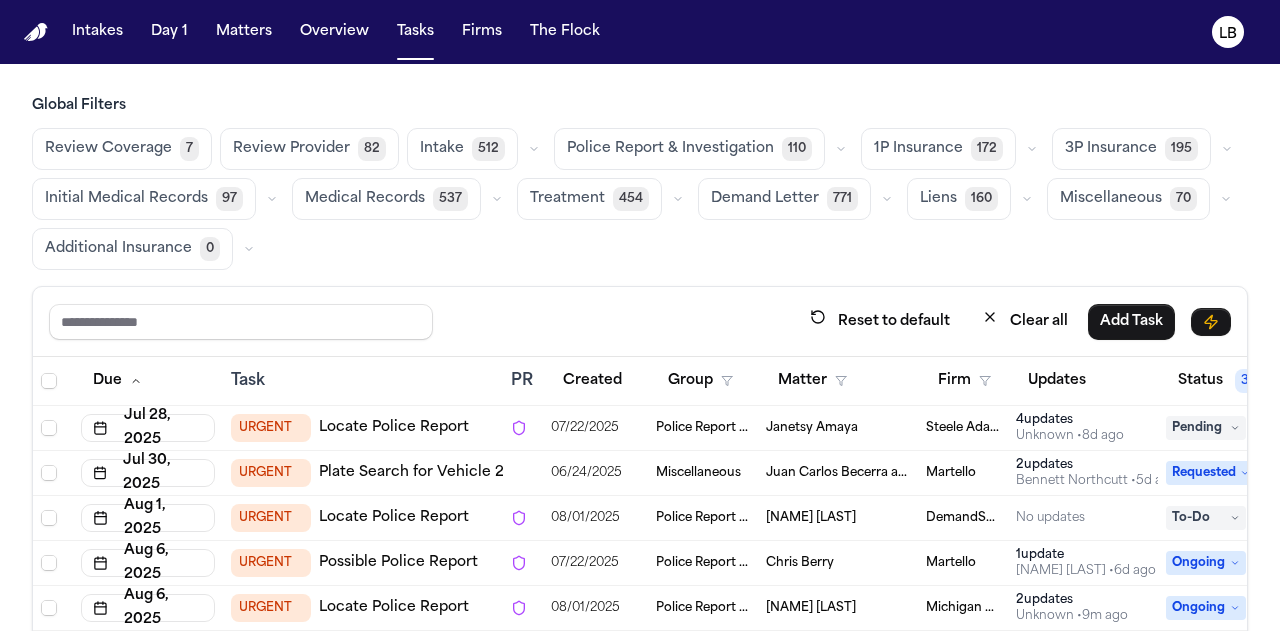 click on "Firm" at bounding box center [964, 381] 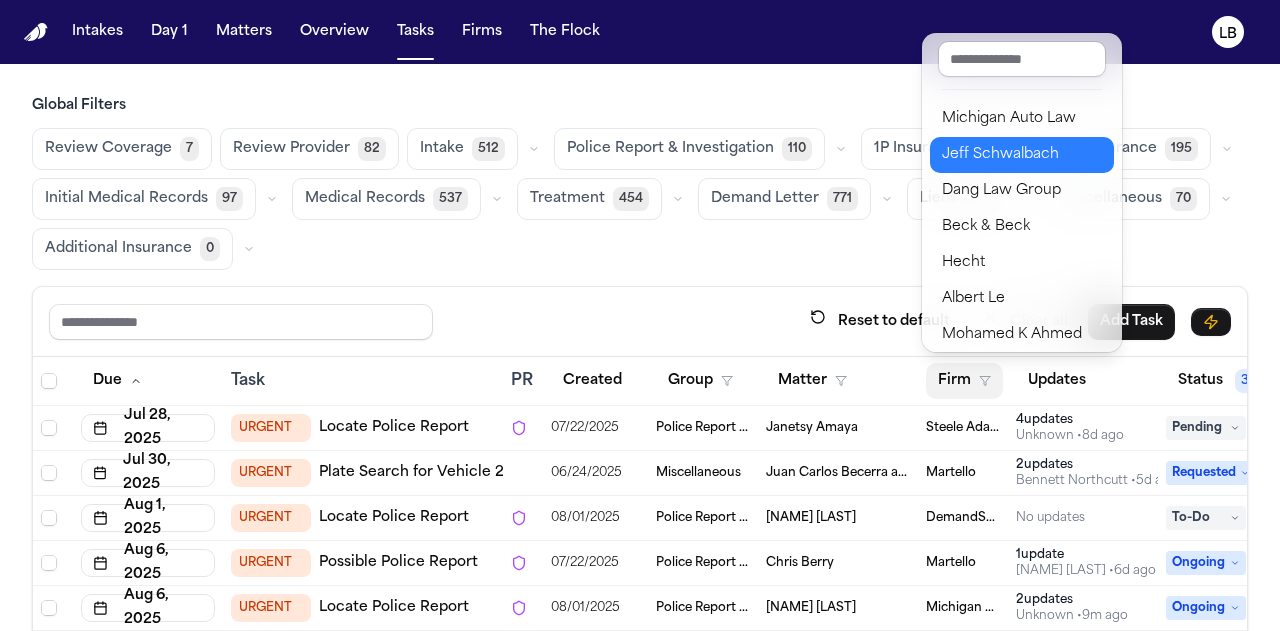 scroll, scrollTop: 0, scrollLeft: 0, axis: both 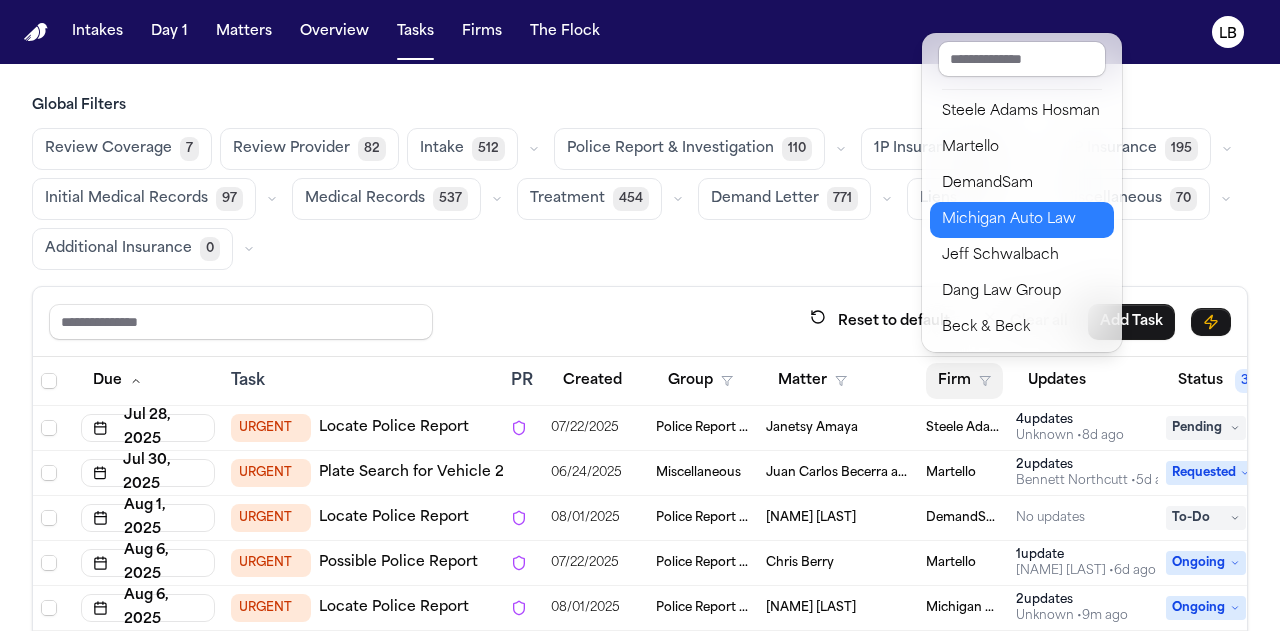 click on "Michigan Auto Law" at bounding box center (1022, 220) 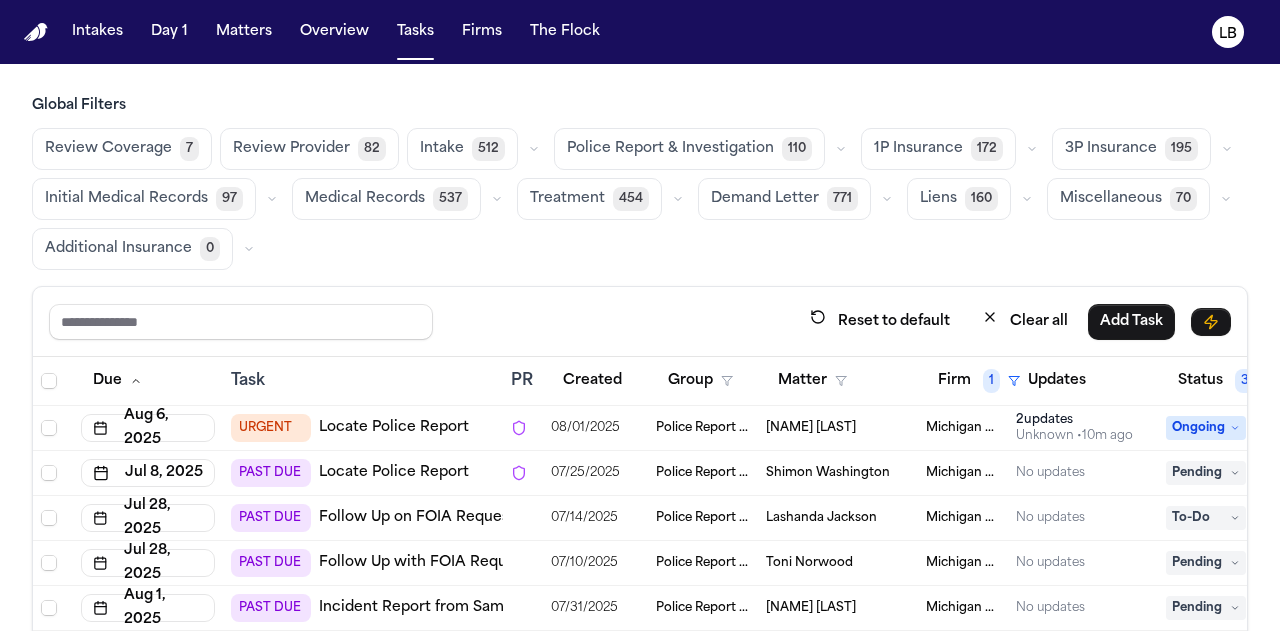 scroll, scrollTop: 166, scrollLeft: 0, axis: vertical 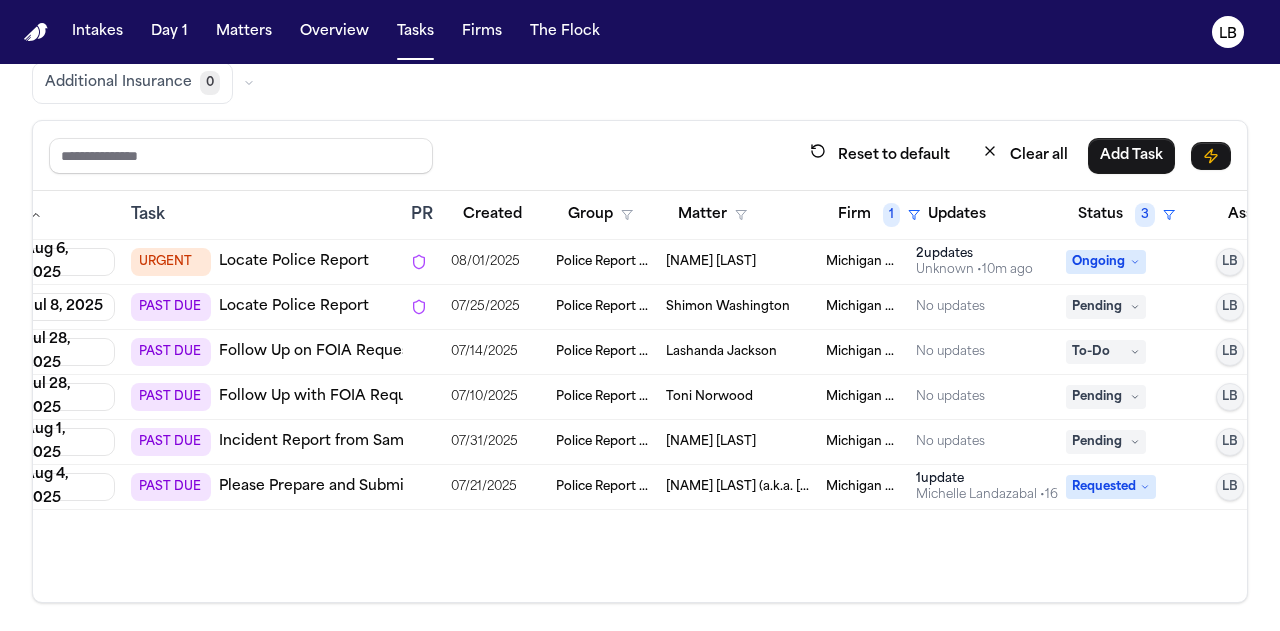 click on "Roger Johnson" at bounding box center (711, 442) 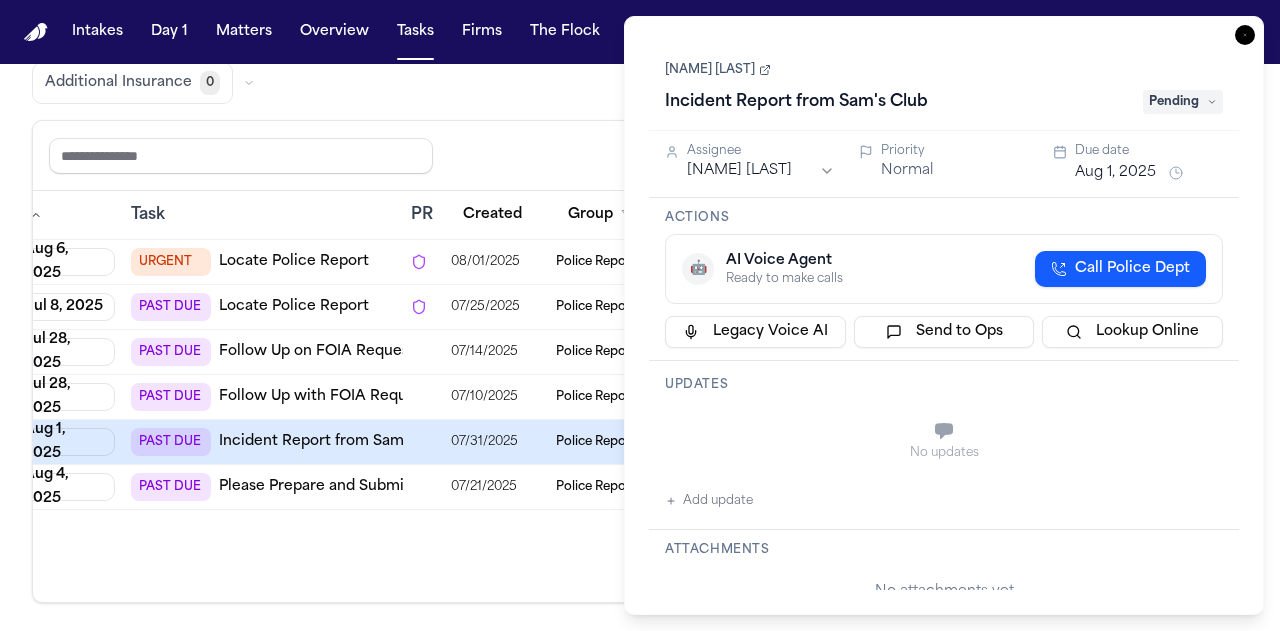 click 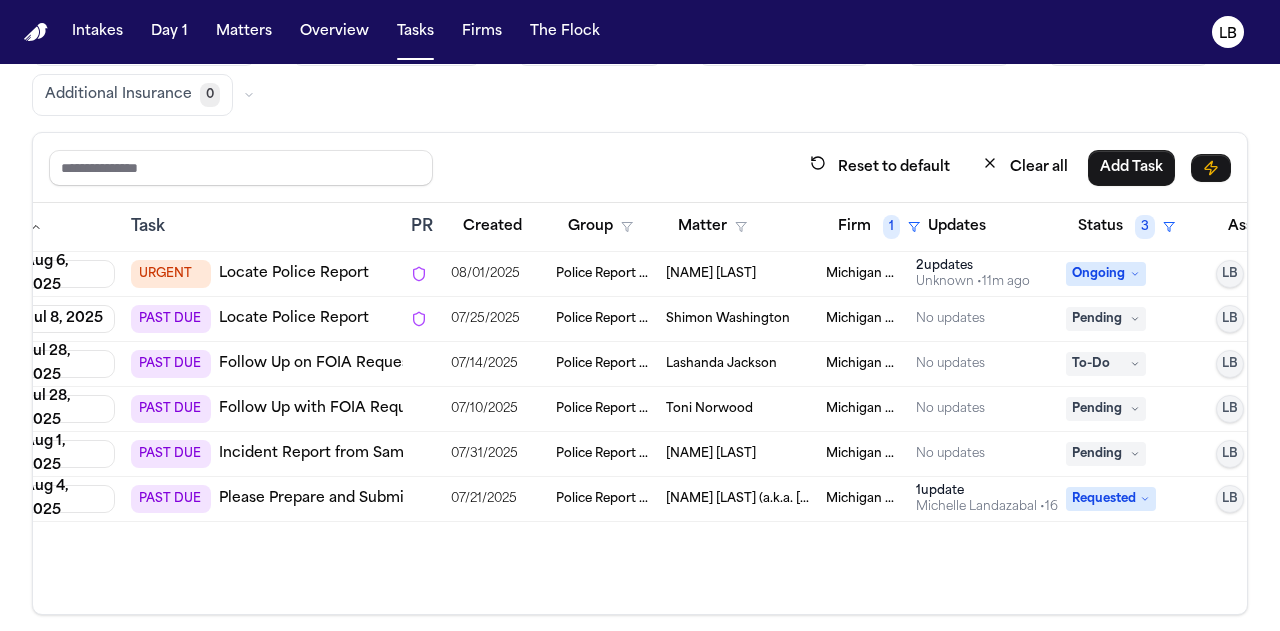 scroll, scrollTop: 152, scrollLeft: 0, axis: vertical 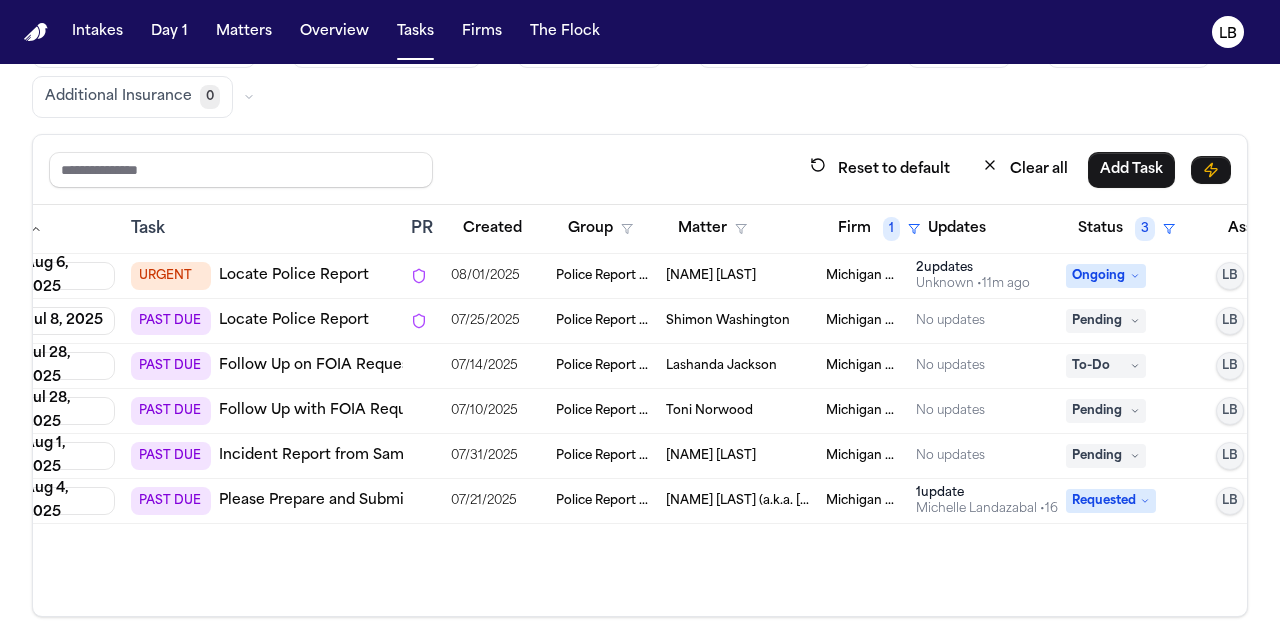 click on "Lashanda Jackson" at bounding box center (721, 366) 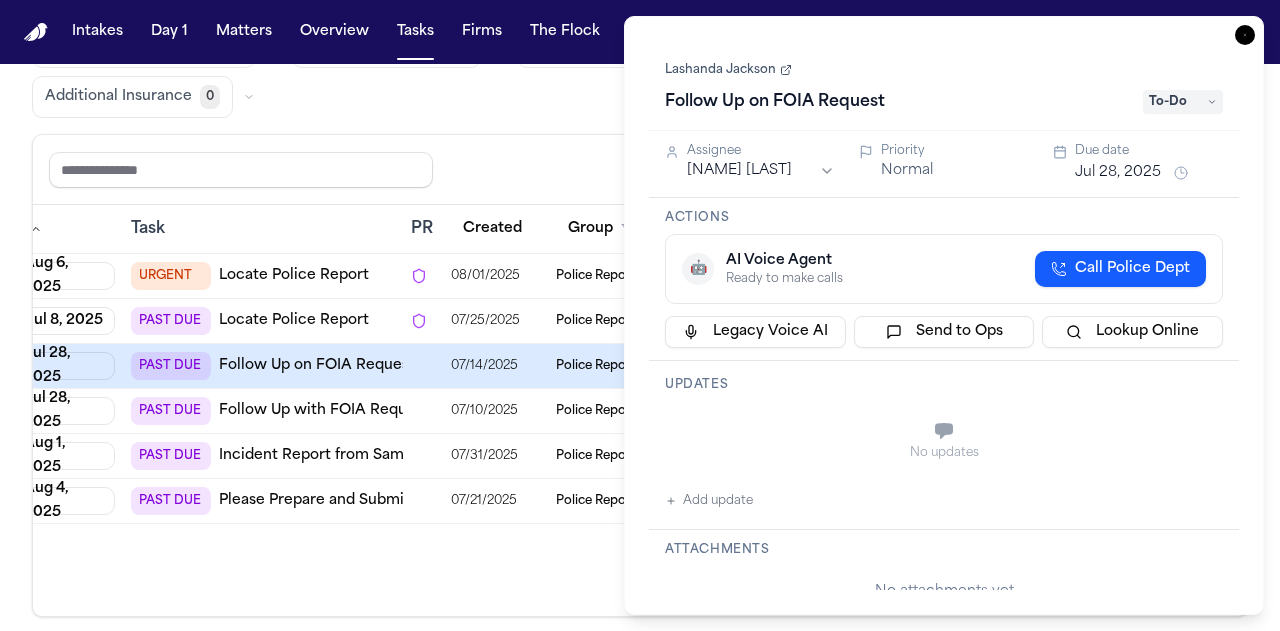 click 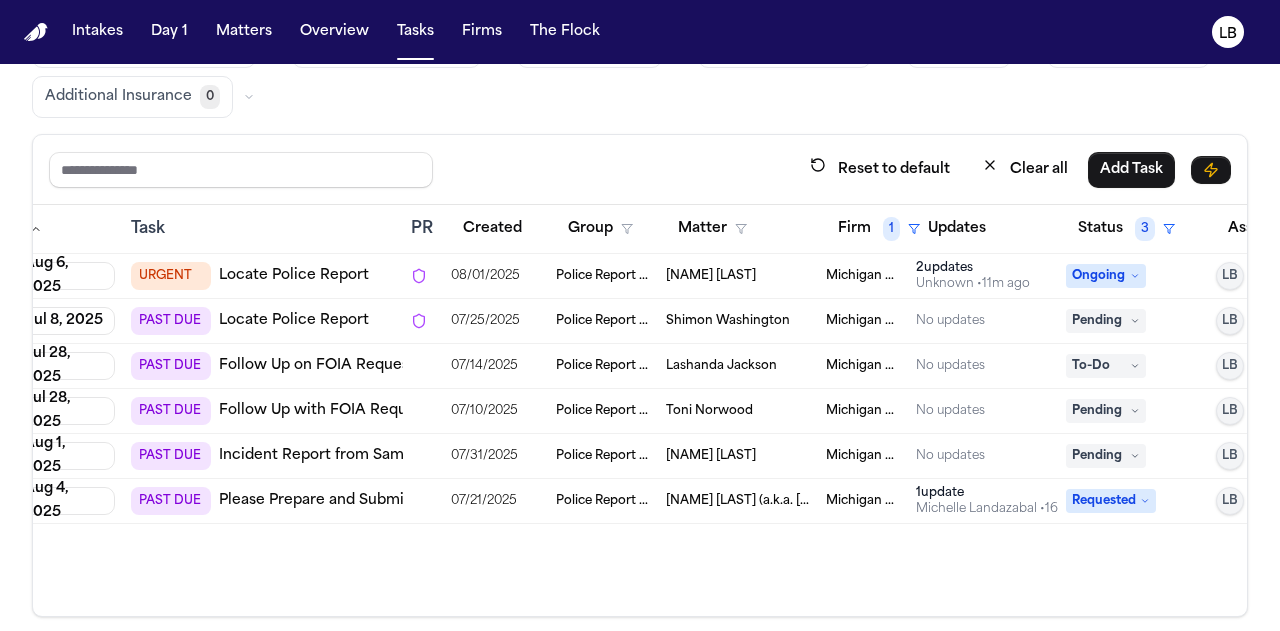 scroll, scrollTop: 0, scrollLeft: 0, axis: both 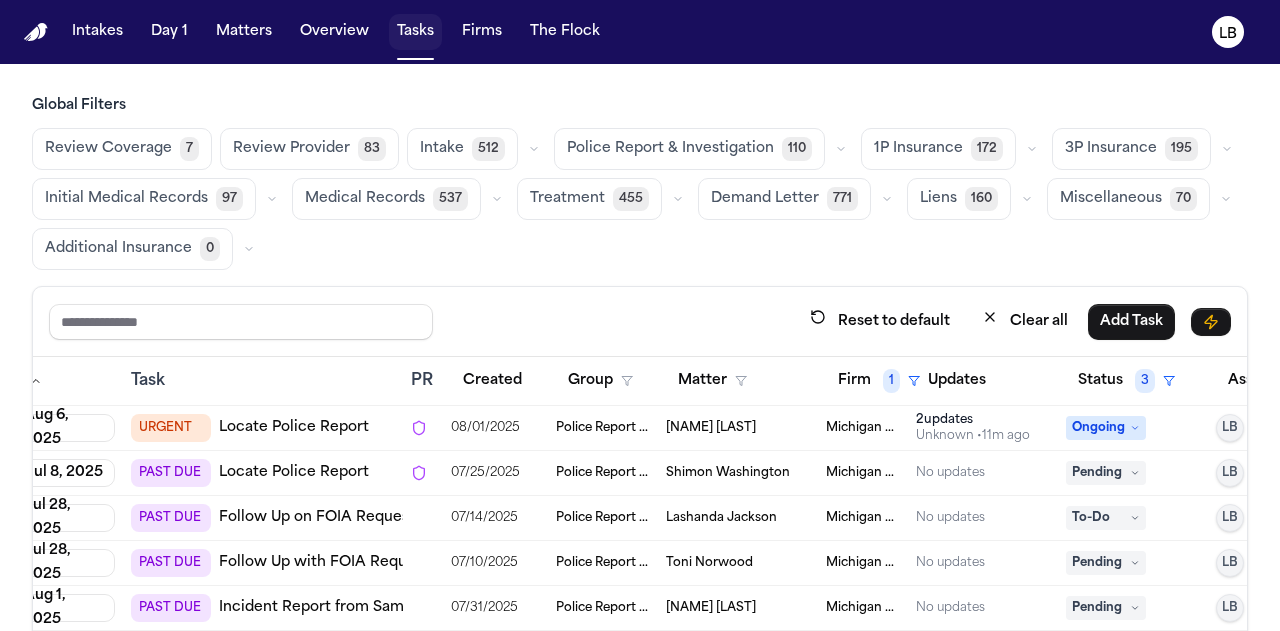 click on "Tasks" at bounding box center [415, 32] 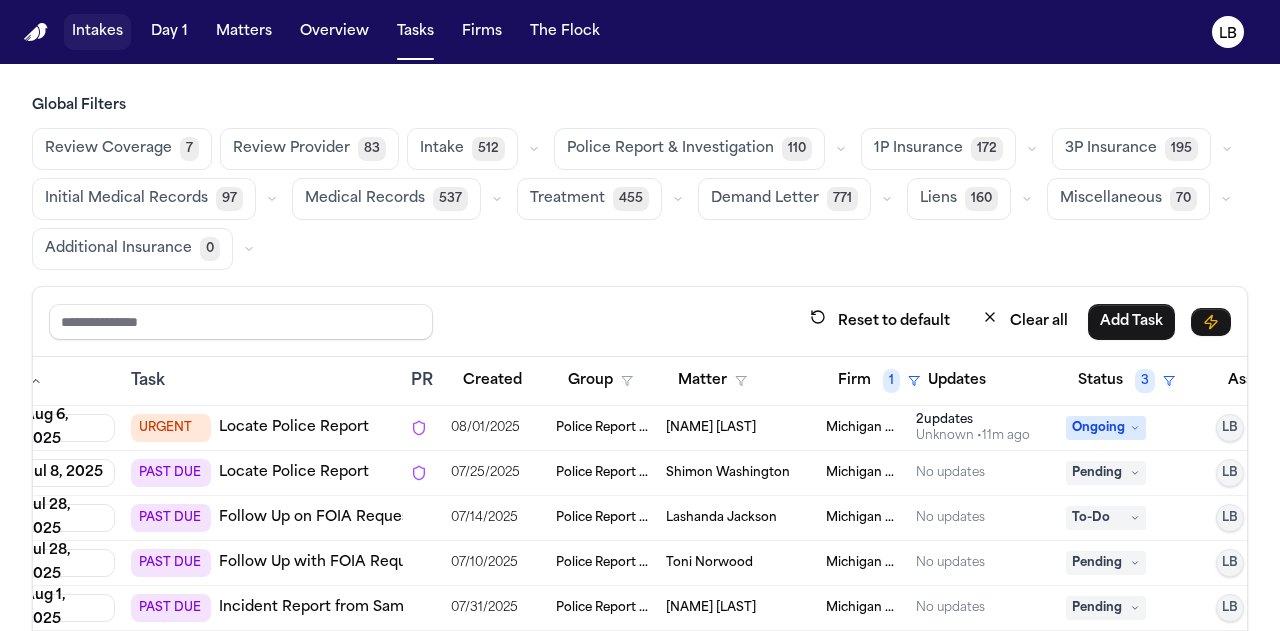 click on "Intakes" at bounding box center [97, 32] 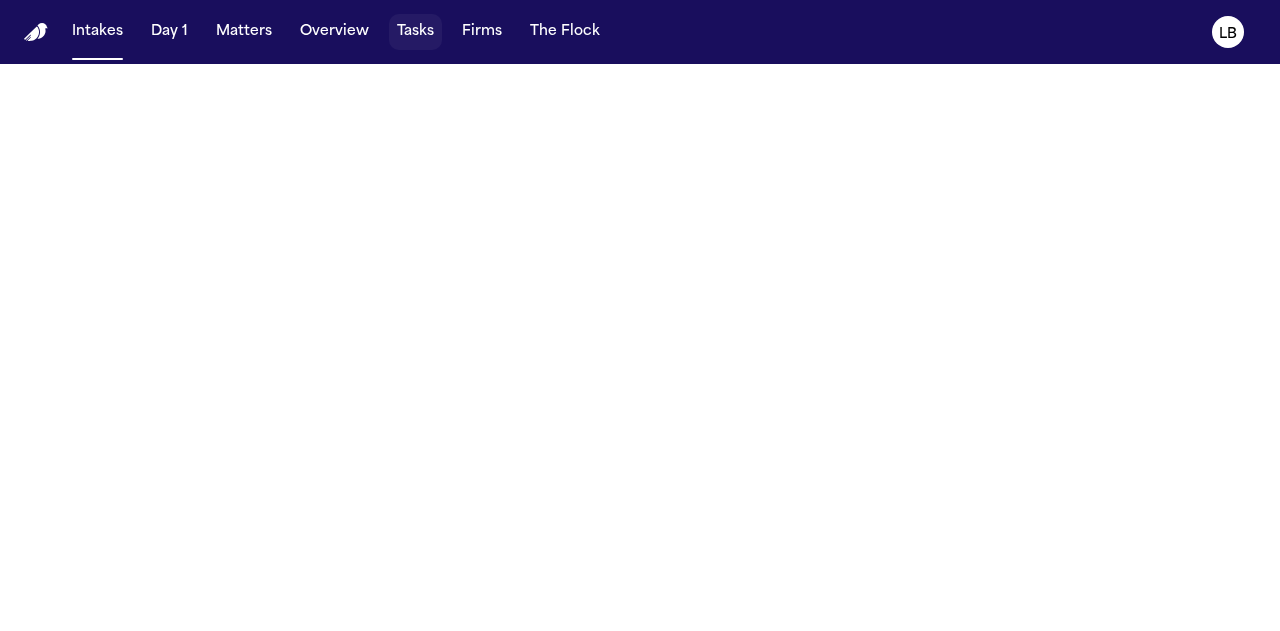 click on "Tasks" at bounding box center (415, 32) 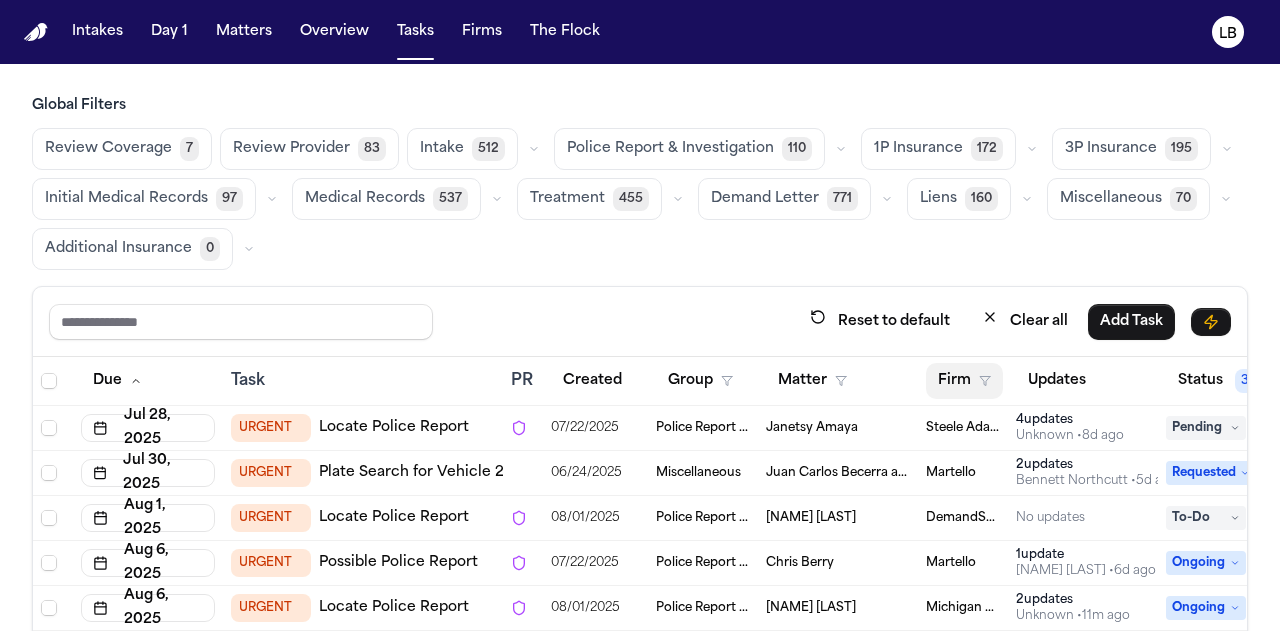 click 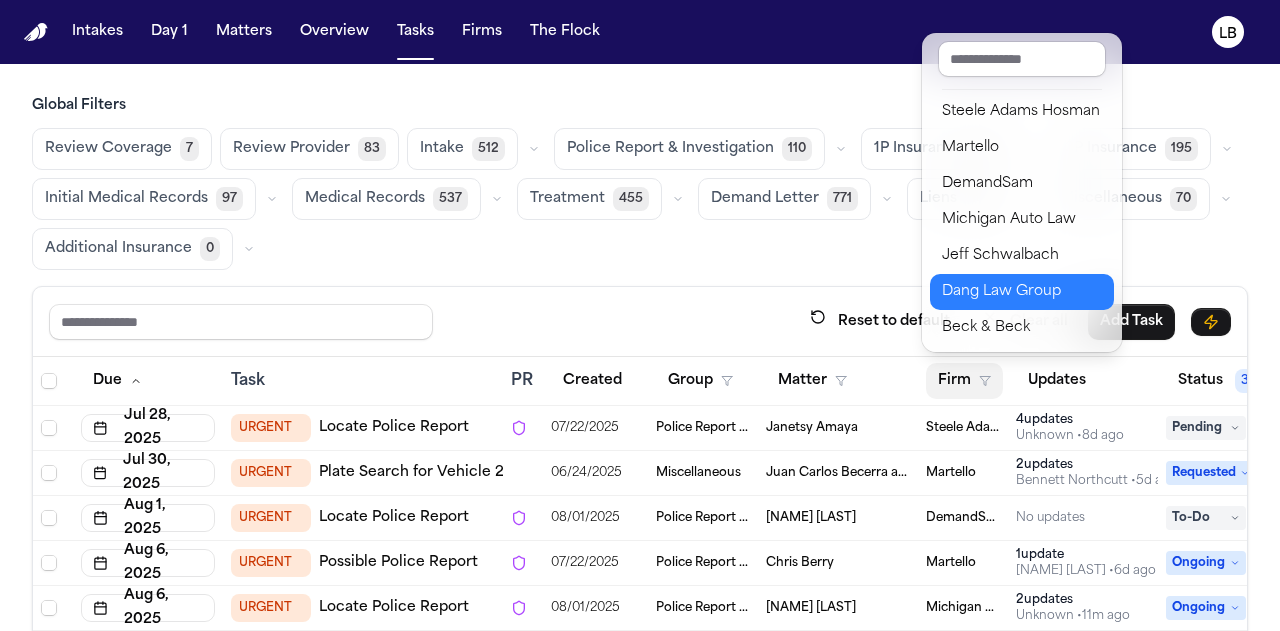 click on "Dang Law Group" at bounding box center [1022, 292] 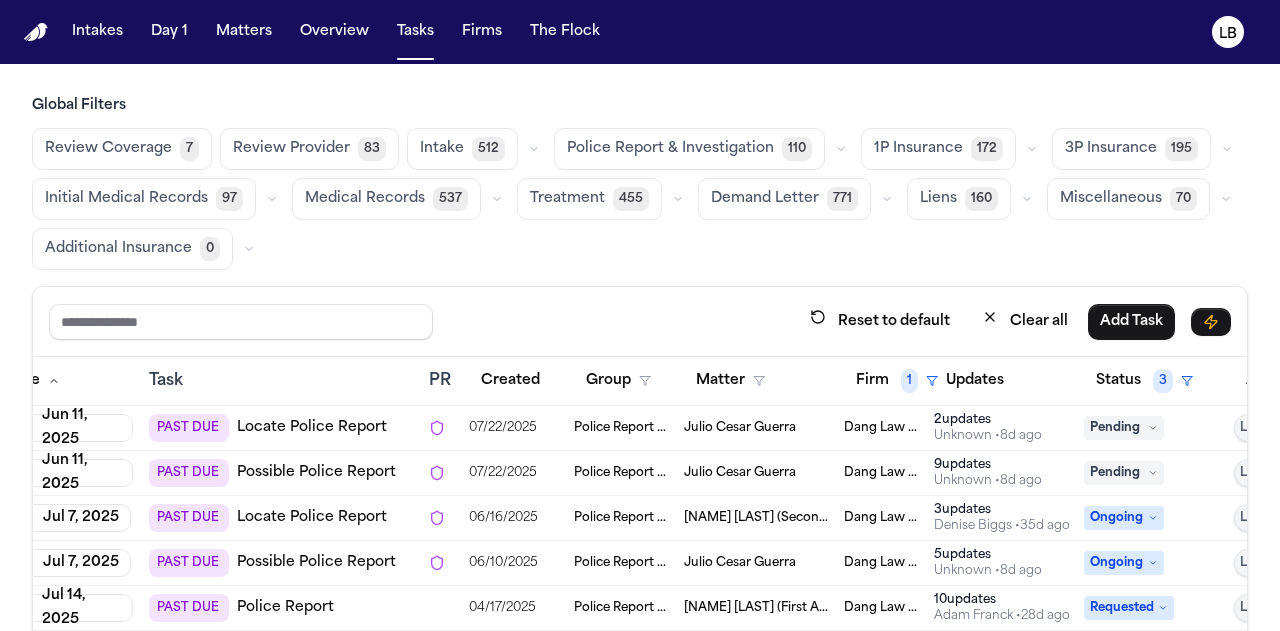 scroll, scrollTop: 12, scrollLeft: 82, axis: both 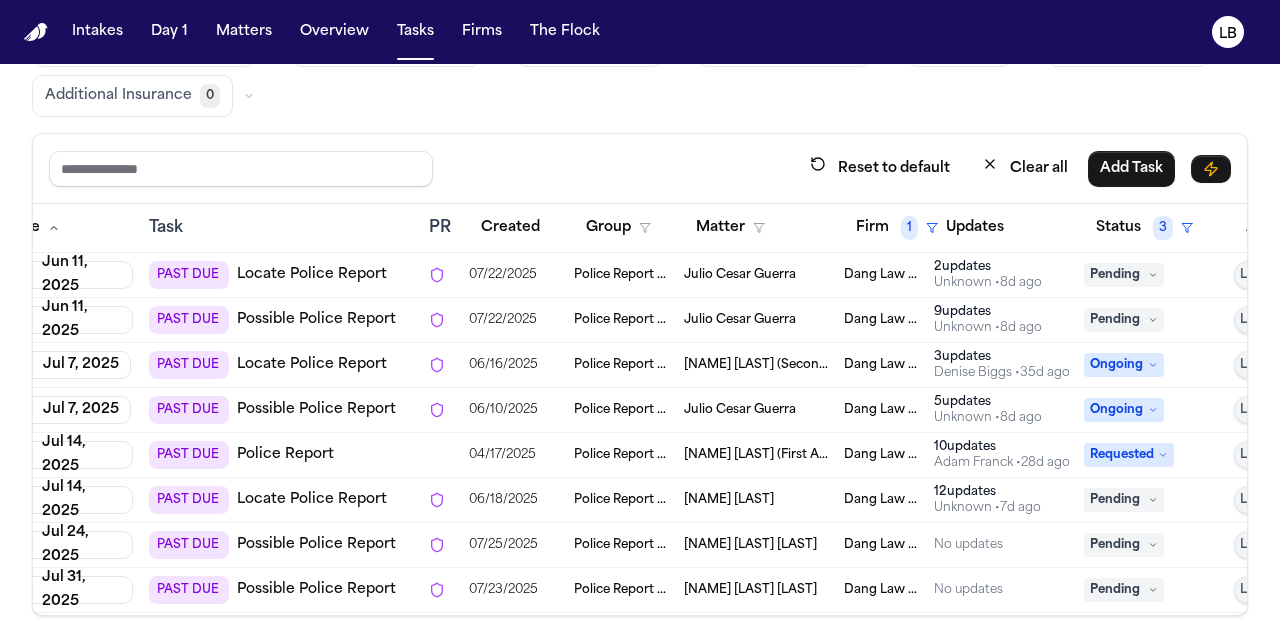 click on "[FIRST] [LAST]" at bounding box center [750, 545] 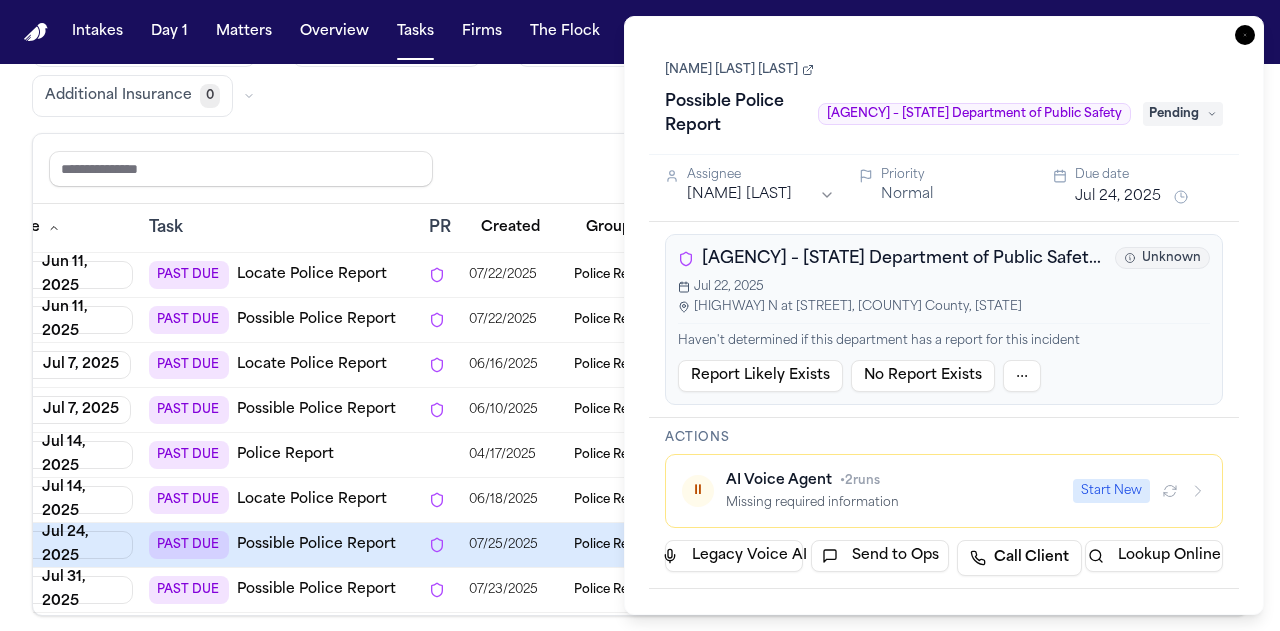 click 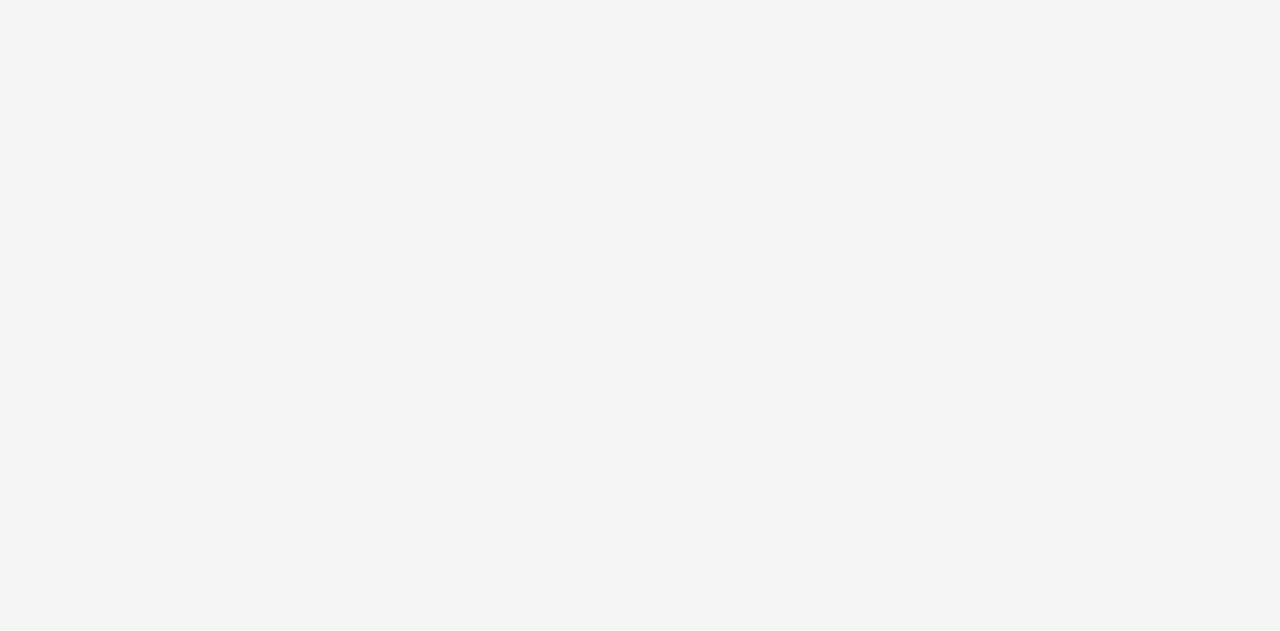 scroll, scrollTop: 0, scrollLeft: 0, axis: both 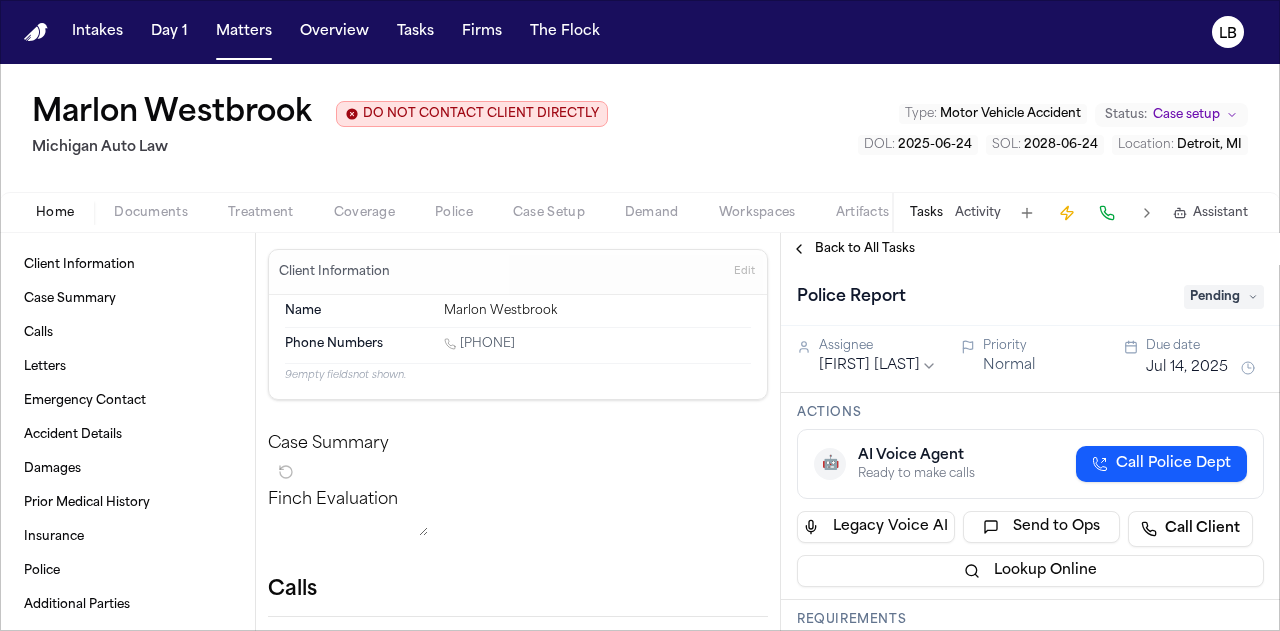 click on "Pending" at bounding box center (1224, 297) 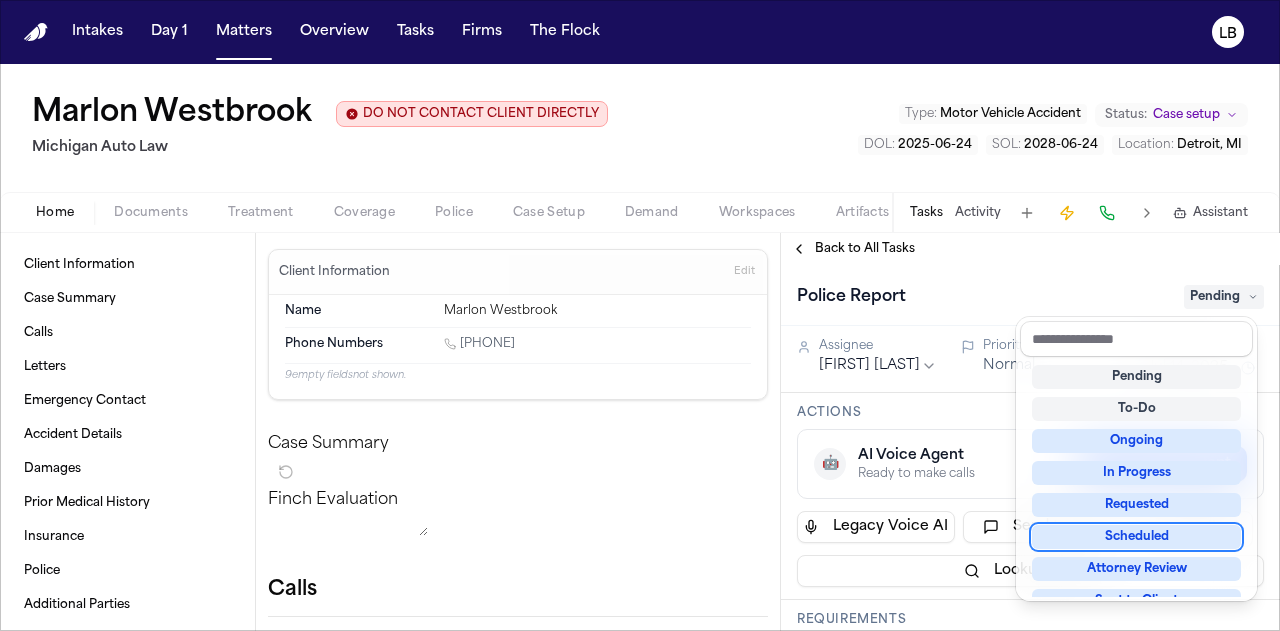 scroll, scrollTop: 0, scrollLeft: 0, axis: both 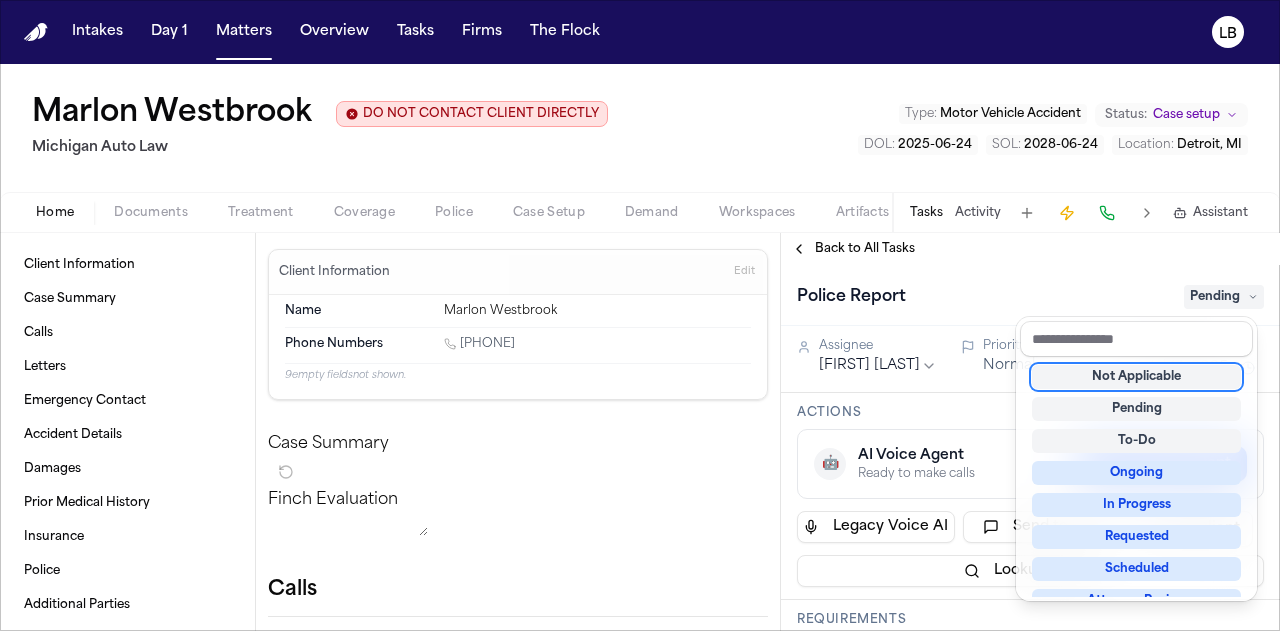 click on "[LAST] DO NOT CONTACT CLIENT DIRECTLY DO NOT CONTACT [ORGANIZATION] Type :   Motor Vehicle Accident Status: Case setup DOL :   [DATE] SOL :   [DATE] Location :   [CITY], [STATE] Home Documents Treatment Coverage Police Case Setup Demand Workspaces Artifacts Tasks Activity Assistant Client Information Case Summary Calls Letters Emergency Contact Accident Details Damages Prior Medical History Insurance Police Additional Parties Employment Prior Lawsuits Client Information Edit Name [LAST] Phone Numbers [PHONE]  empty   fields  not shown. Case Summary [LAST] Evaluation * ​ Calls Contacted [DR_TITLE] [OFFICE] to request correct email address for submitting medical records and bills request. [DATE]  at  [TIME] •  [DURATION] AI Letters No letters created yet Matter Details Emergency Contact Clear Add Accident Details Clear Edit View Sources (4) Description Date of Loss [DATE] Location [CITY], [COUNTY], [STATE] Police Report # Current Treatment Hospital Representation" at bounding box center [640, 347] 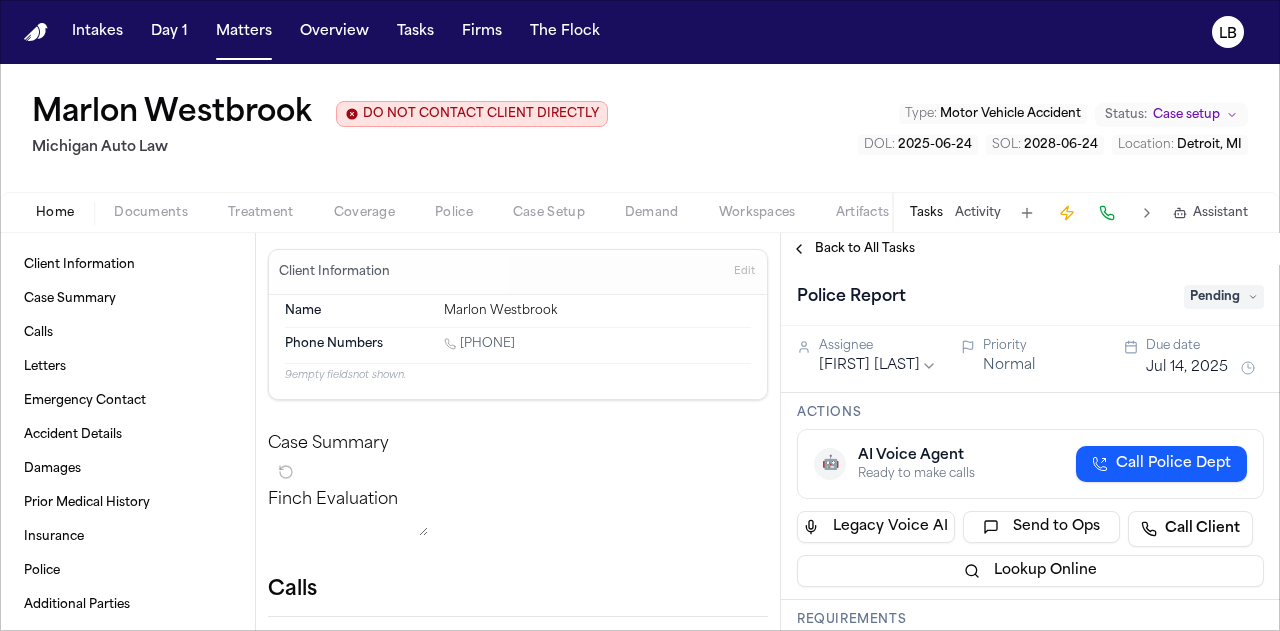 click on "Documents" at bounding box center [151, 213] 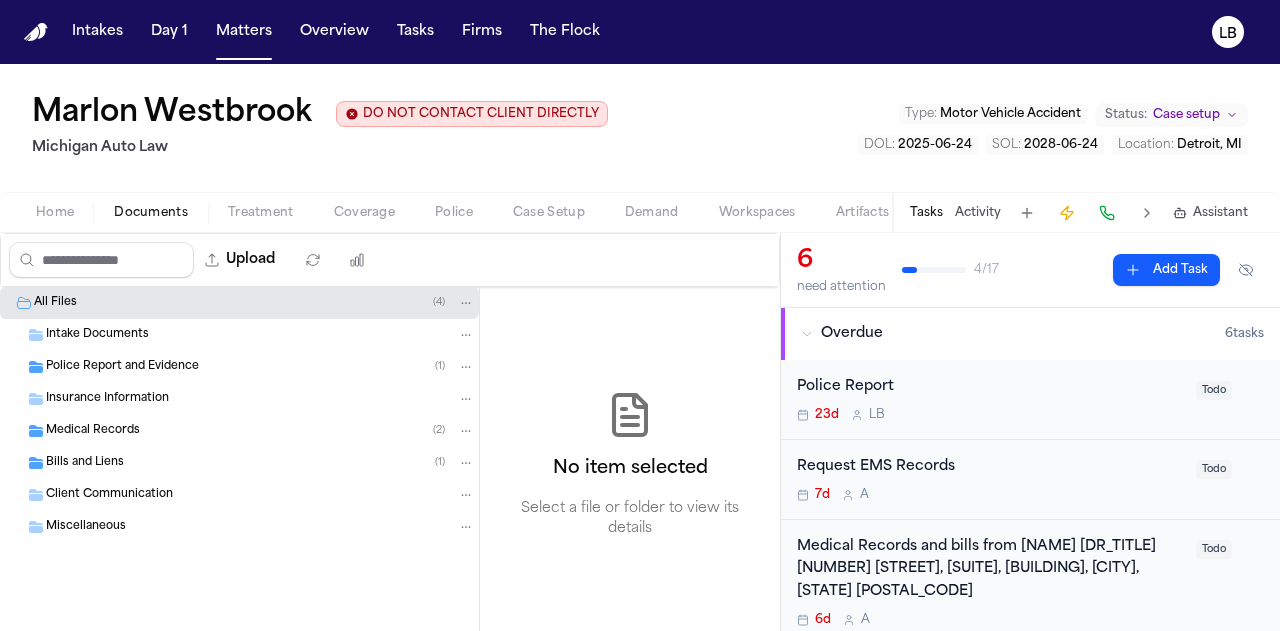 click on "Police Report and Evidence ( 1 )" at bounding box center (239, 367) 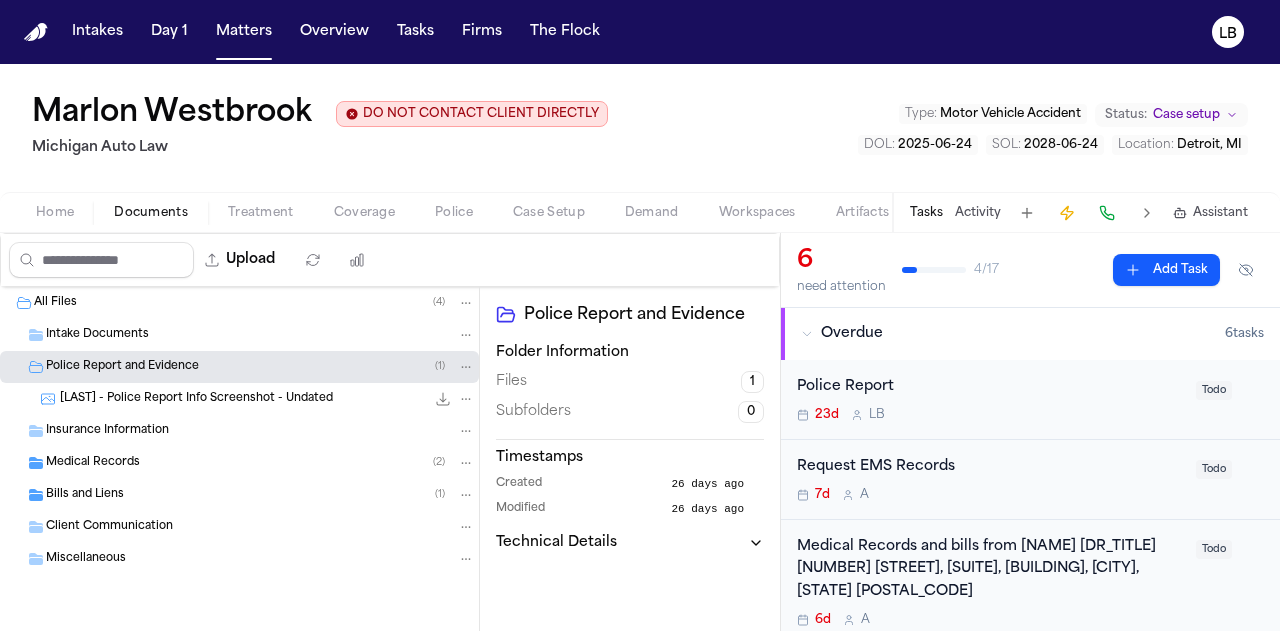 click on "[LAST] - Police Report Info Screenshot - Undated" at bounding box center [196, 399] 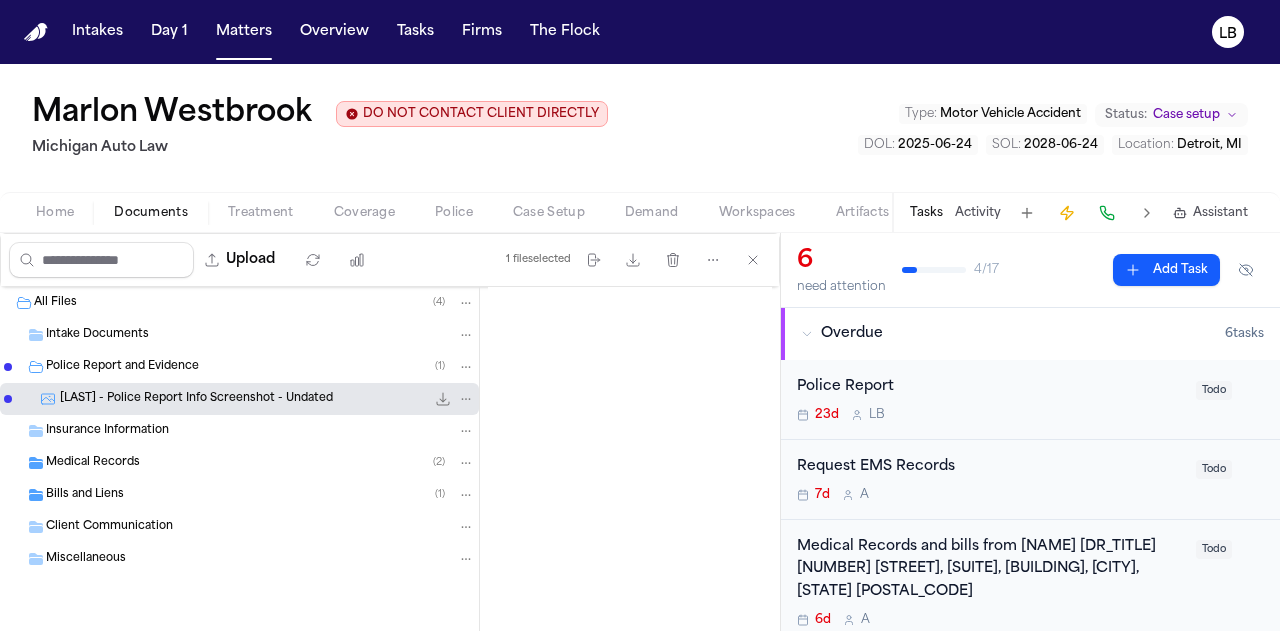 scroll, scrollTop: 620, scrollLeft: 0, axis: vertical 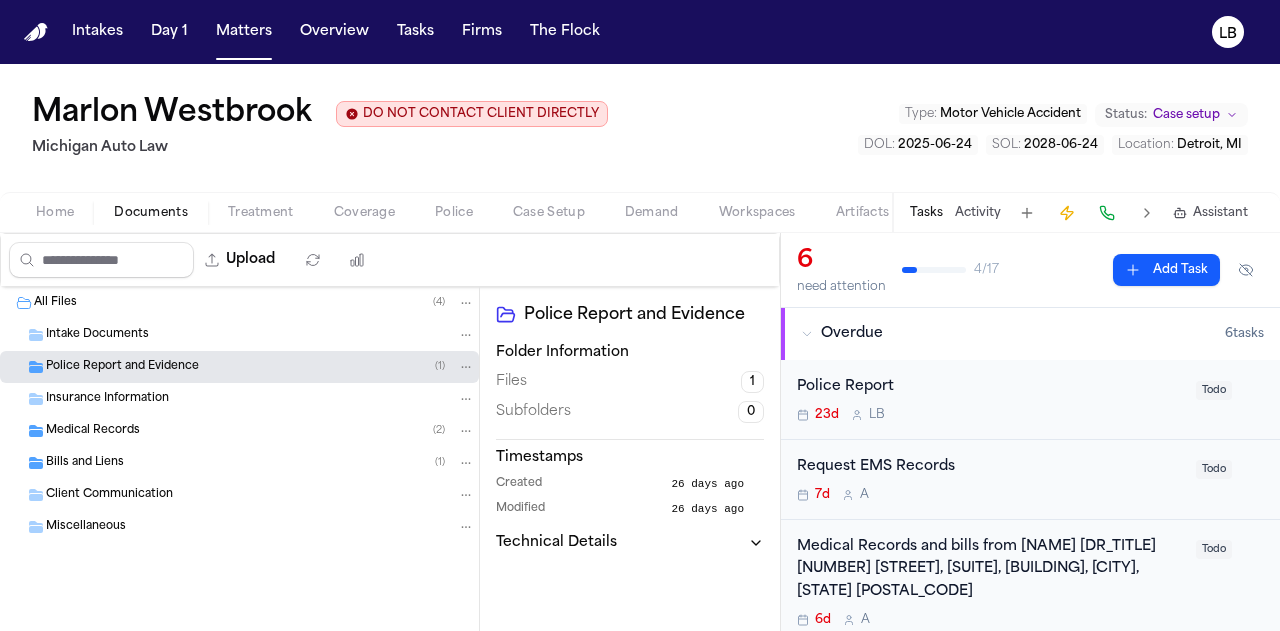 click on "Police Report and Evidence" at bounding box center (122, 367) 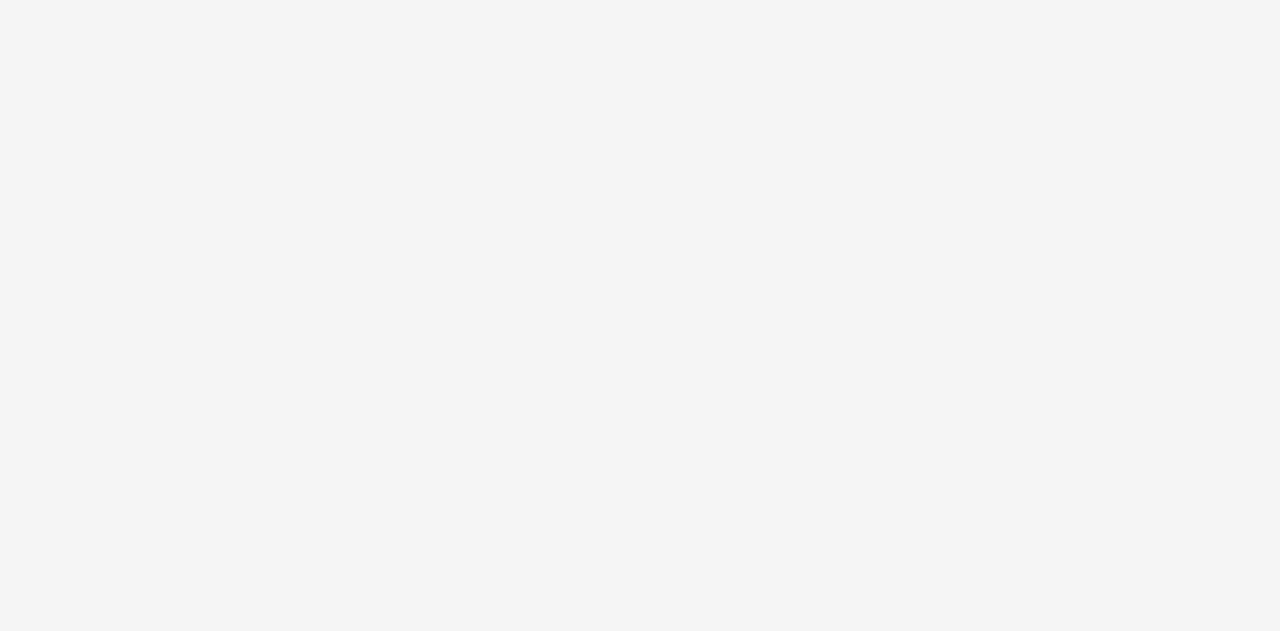 scroll, scrollTop: 0, scrollLeft: 0, axis: both 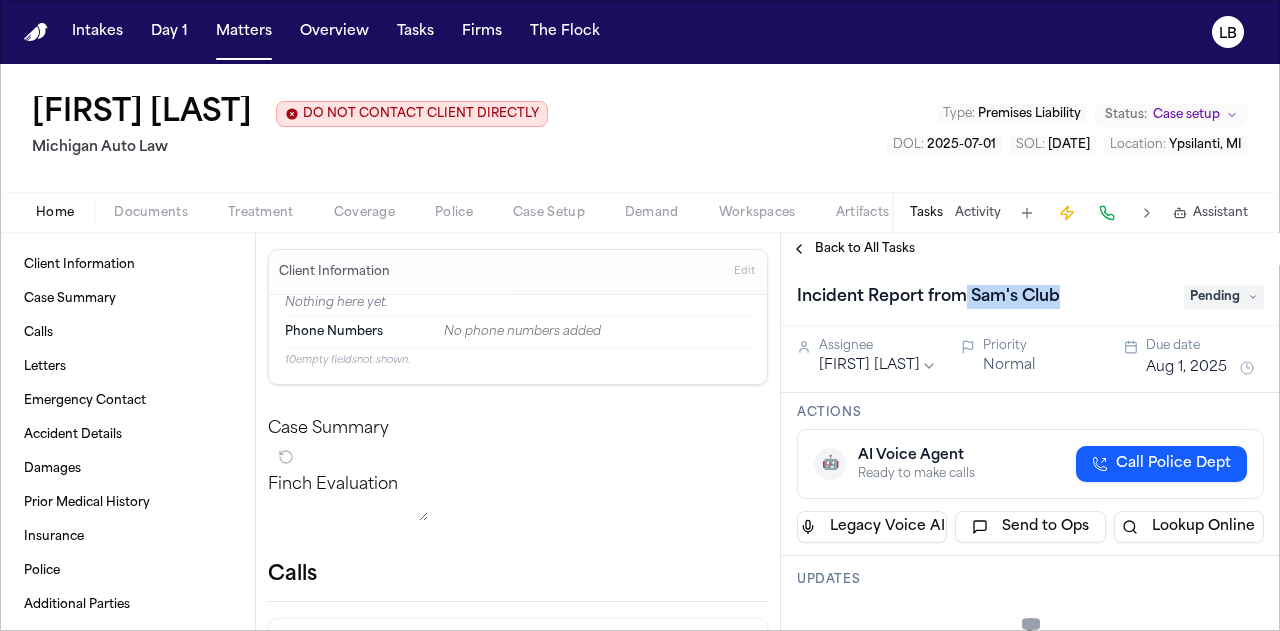 drag, startPoint x: 966, startPoint y: 297, endPoint x: 1071, endPoint y: 301, distance: 105.076164 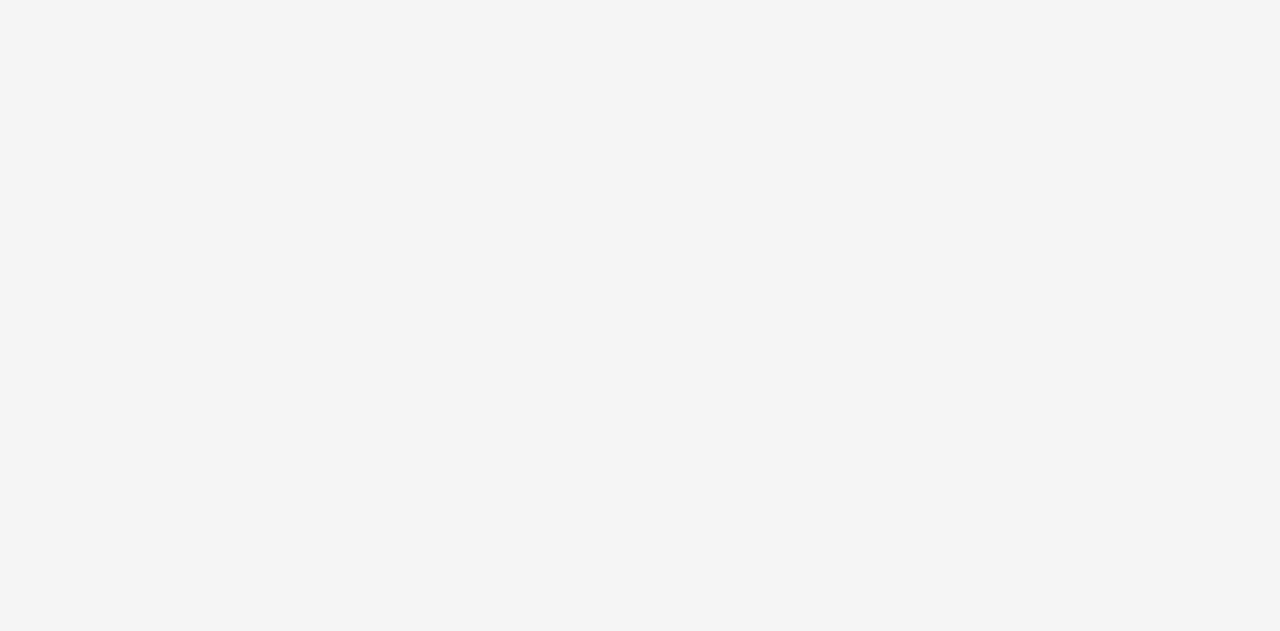 scroll, scrollTop: 0, scrollLeft: 0, axis: both 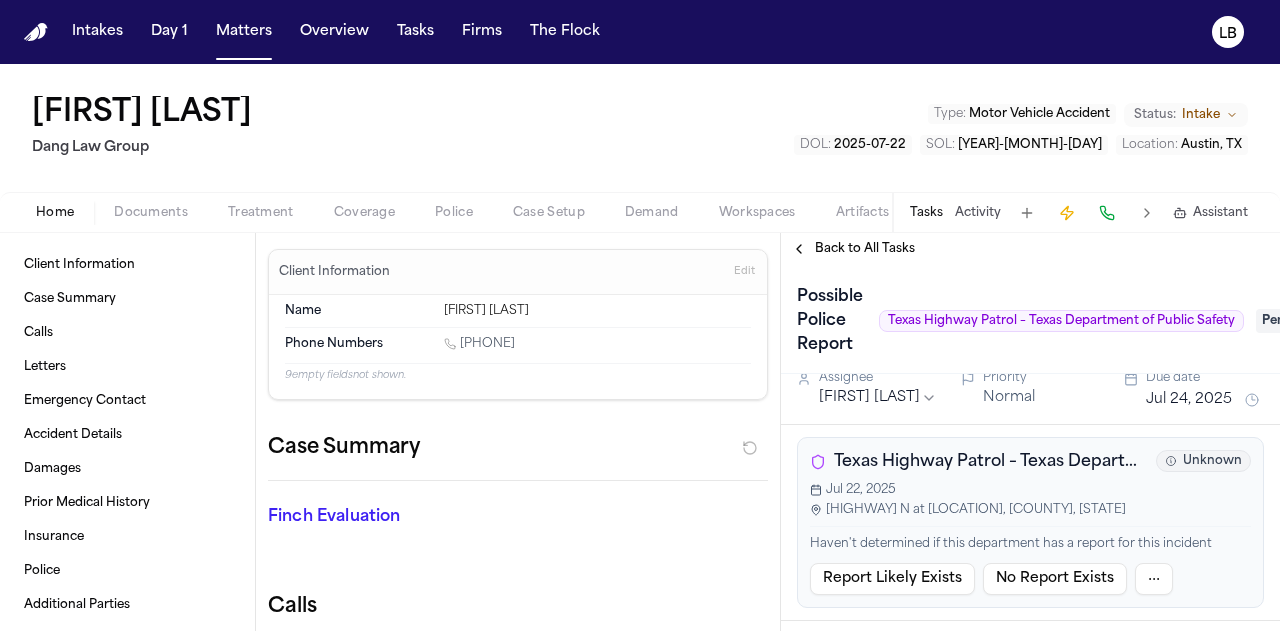 click on "Texas Highway Patrol – Texas Department of Public Safety (TX)" at bounding box center [991, 462] 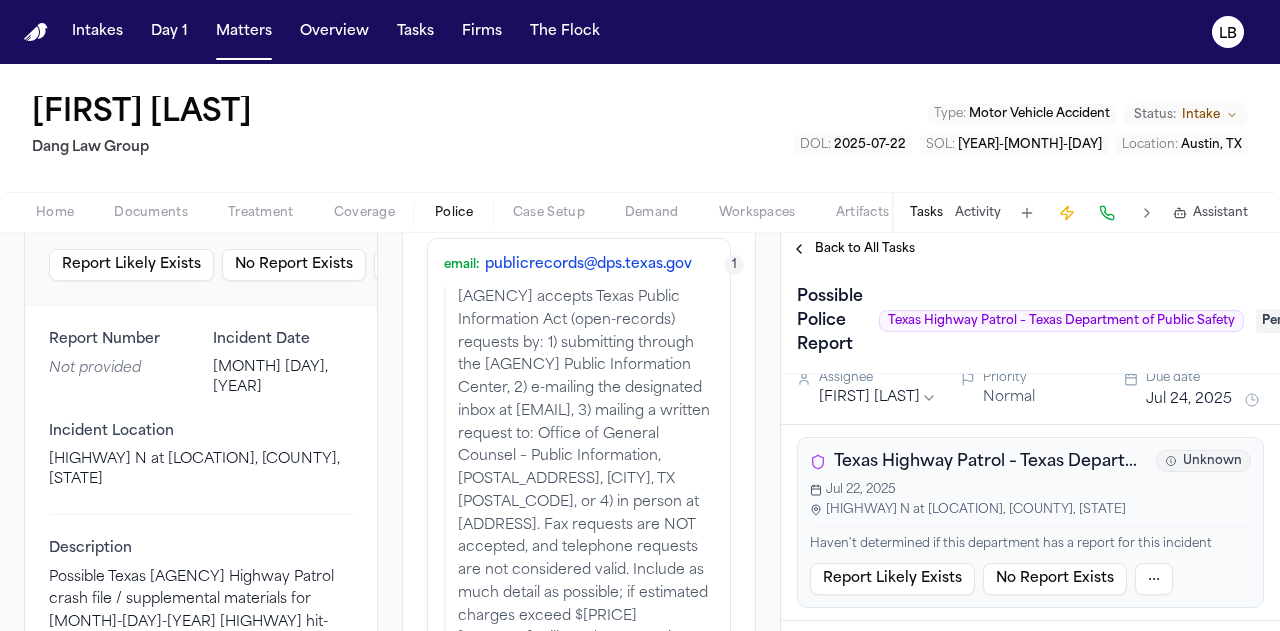 scroll, scrollTop: 542, scrollLeft: 0, axis: vertical 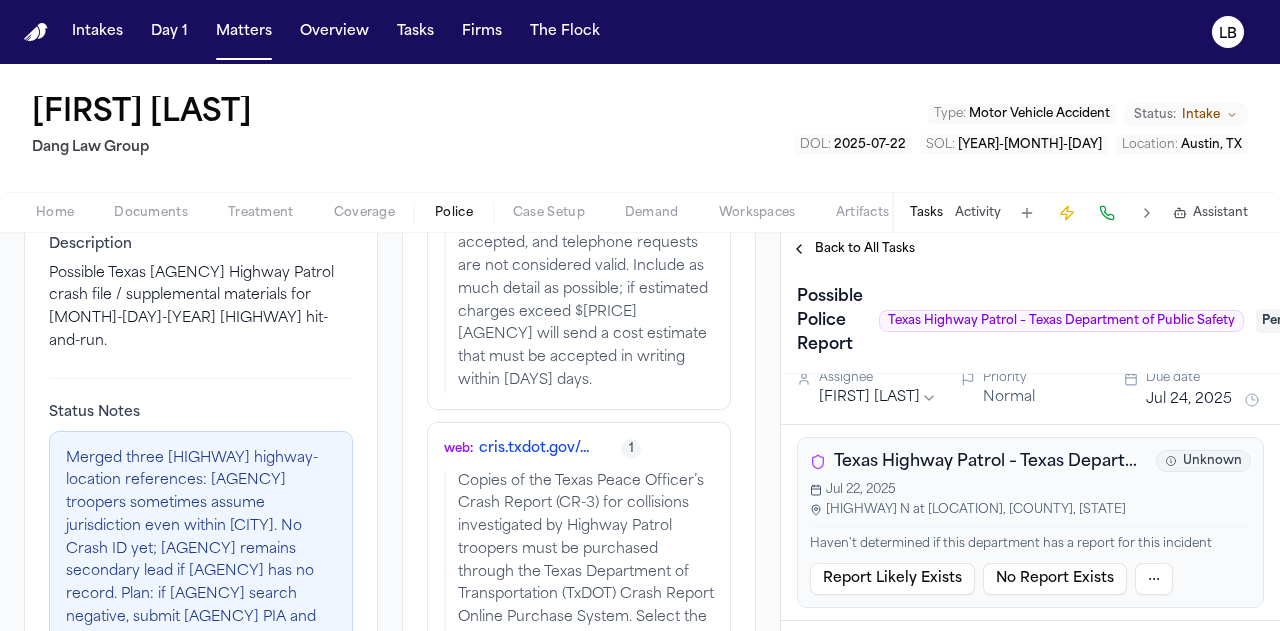 click on "web : cris.txdot.gov/..." at bounding box center (516, 449) 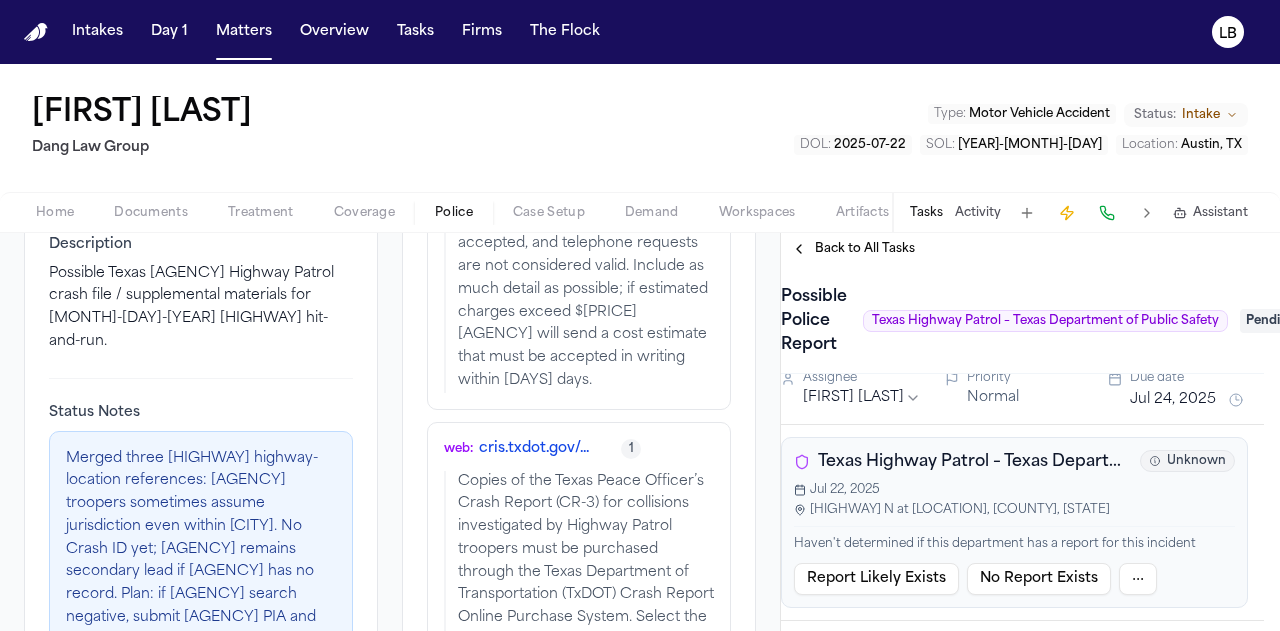 scroll, scrollTop: 0, scrollLeft: 15, axis: horizontal 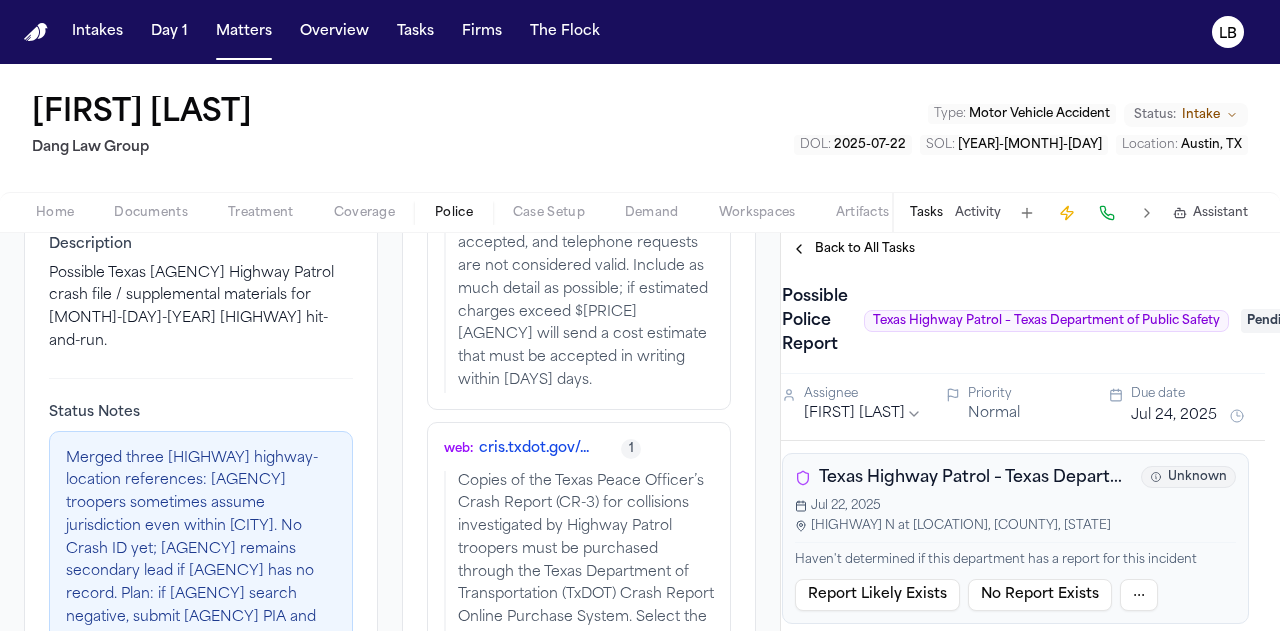 click on "[FIRST] [LAST]" at bounding box center (142, 114) 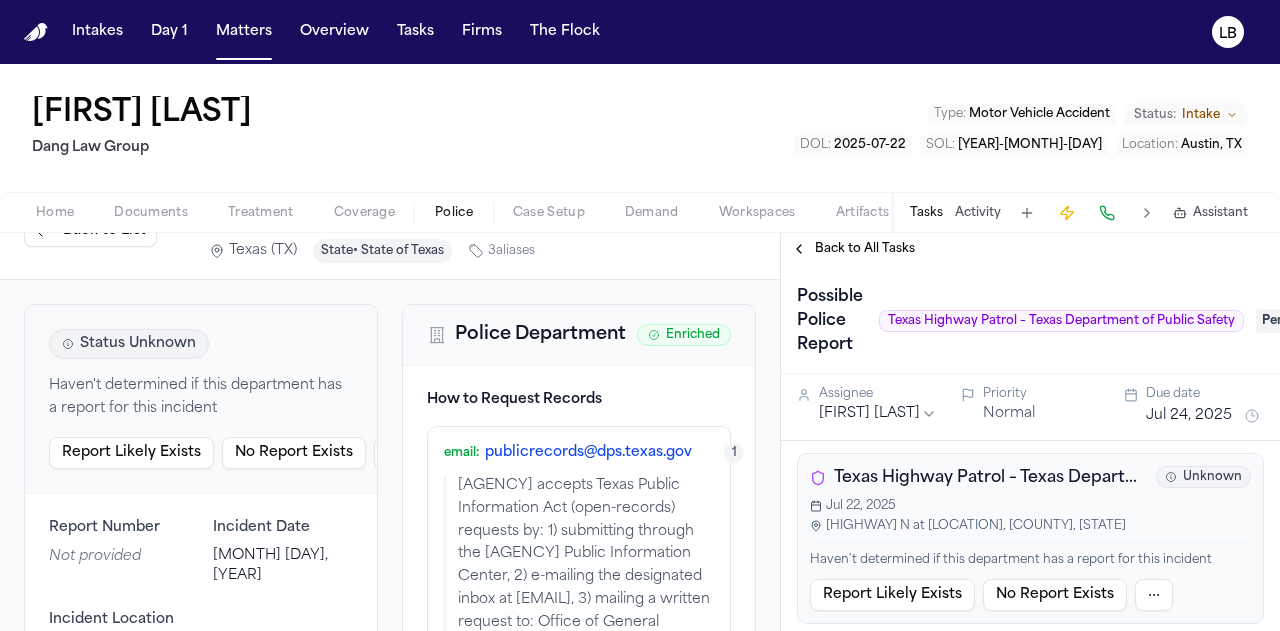 scroll, scrollTop: 1, scrollLeft: 0, axis: vertical 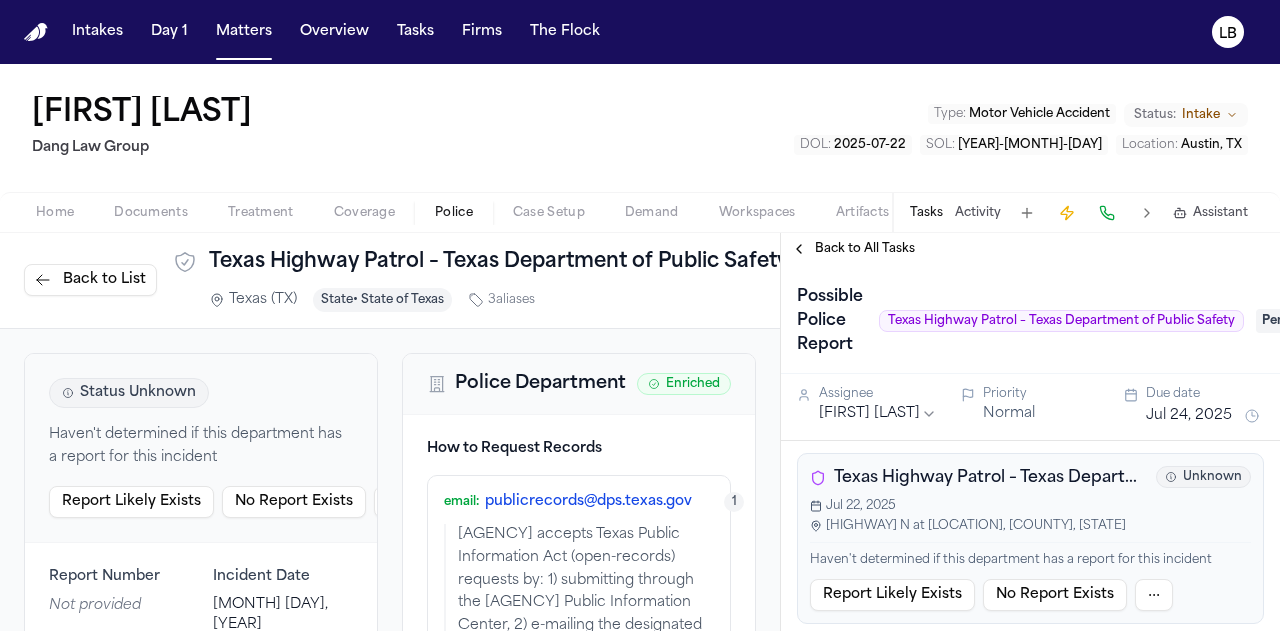 click on "Documents" at bounding box center [151, 213] 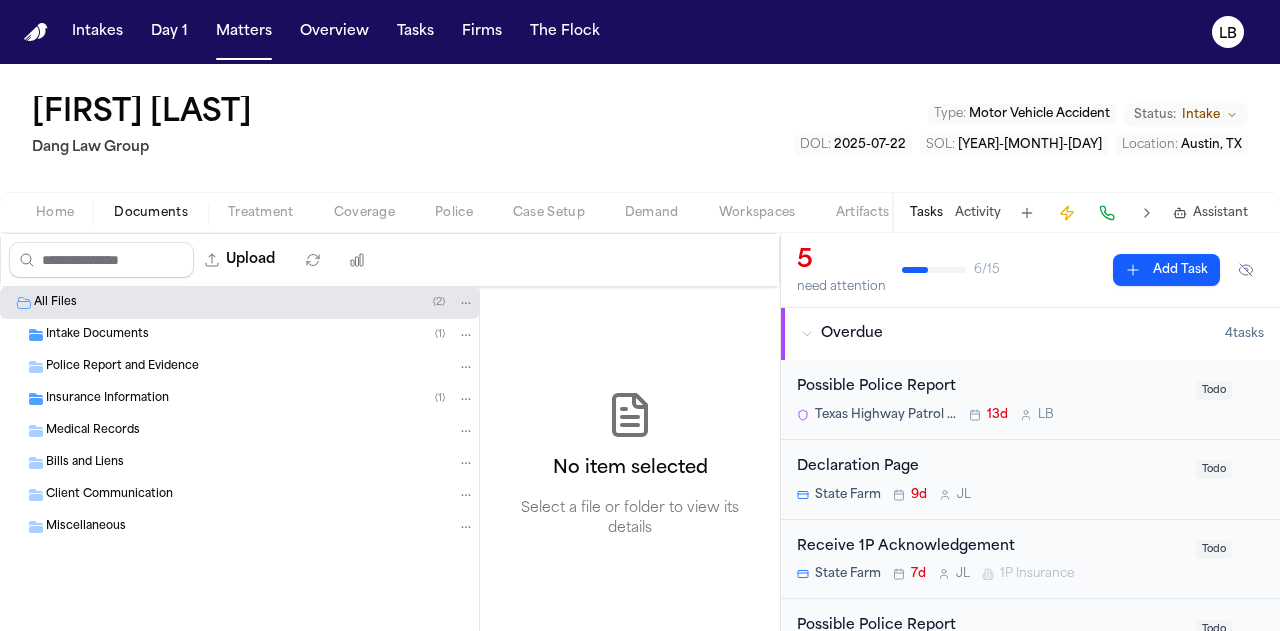 click on "Police Report and Evidence" at bounding box center (122, 367) 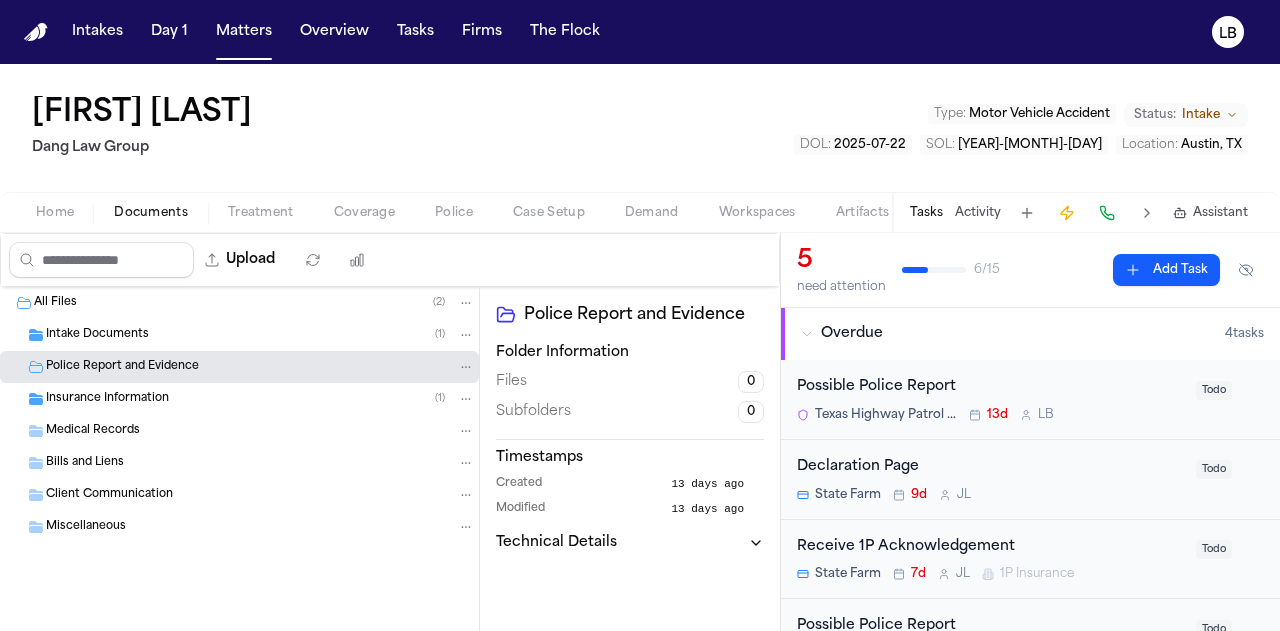 click on "Intake Documents ( 1 )" at bounding box center (239, 335) 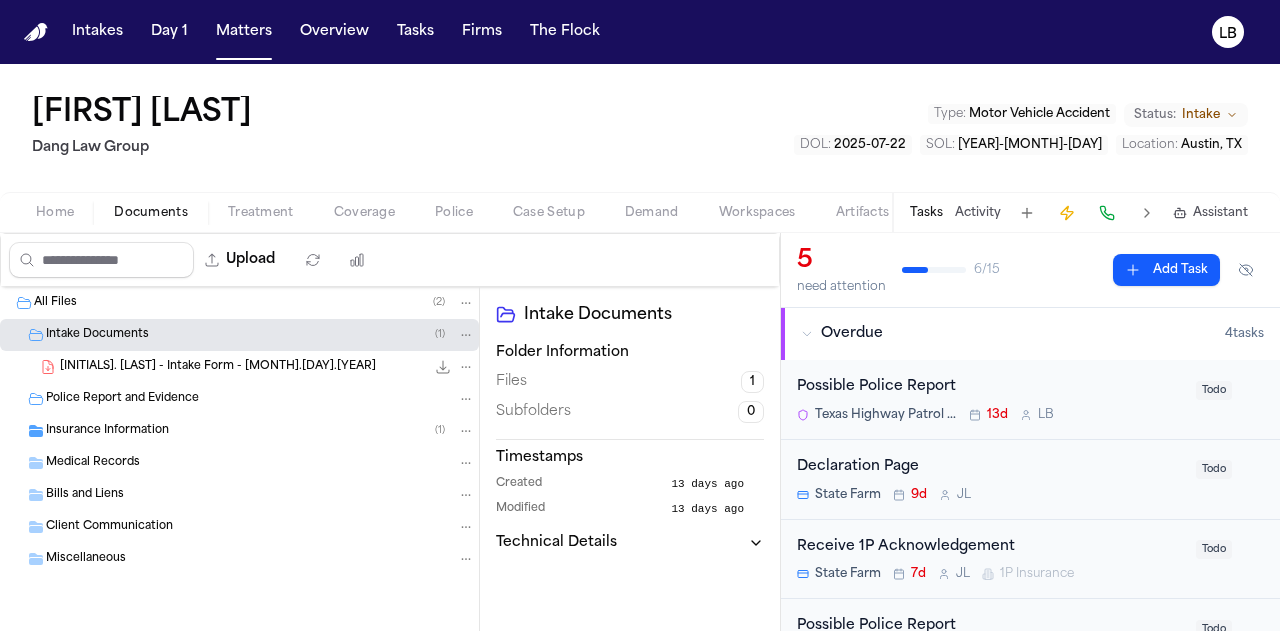 click on "[INITIALS]. [LAST] - Intake Form - [MONTH].[DAY].[YEAR]" at bounding box center [218, 367] 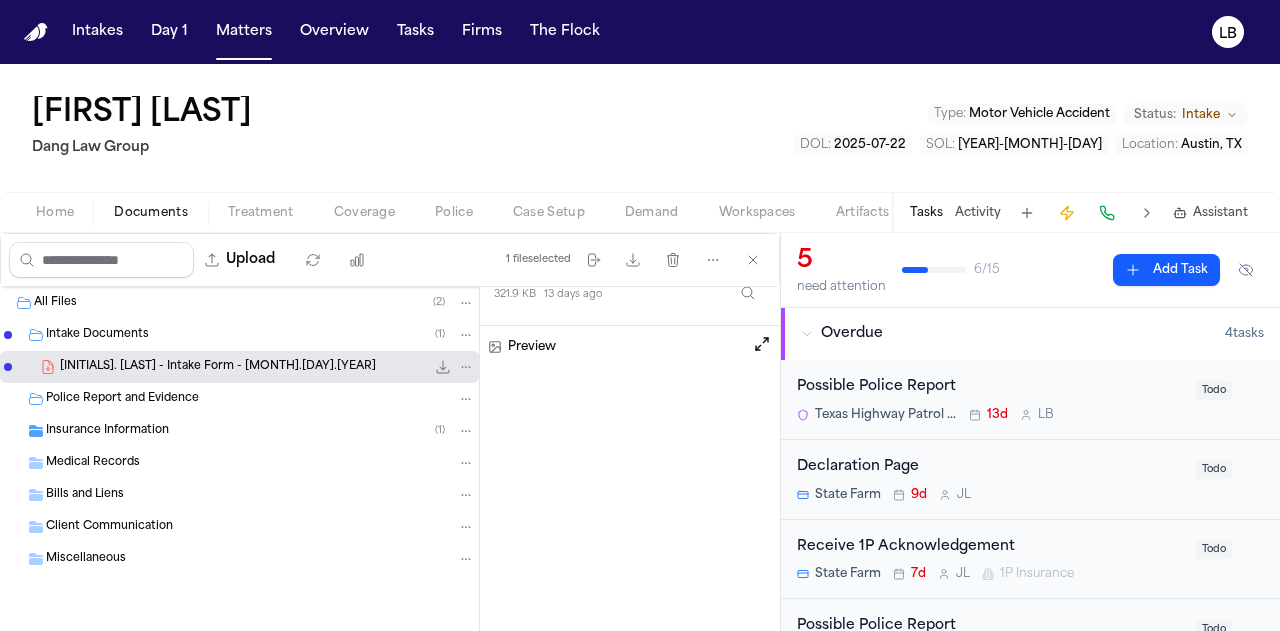 scroll, scrollTop: 193, scrollLeft: 0, axis: vertical 